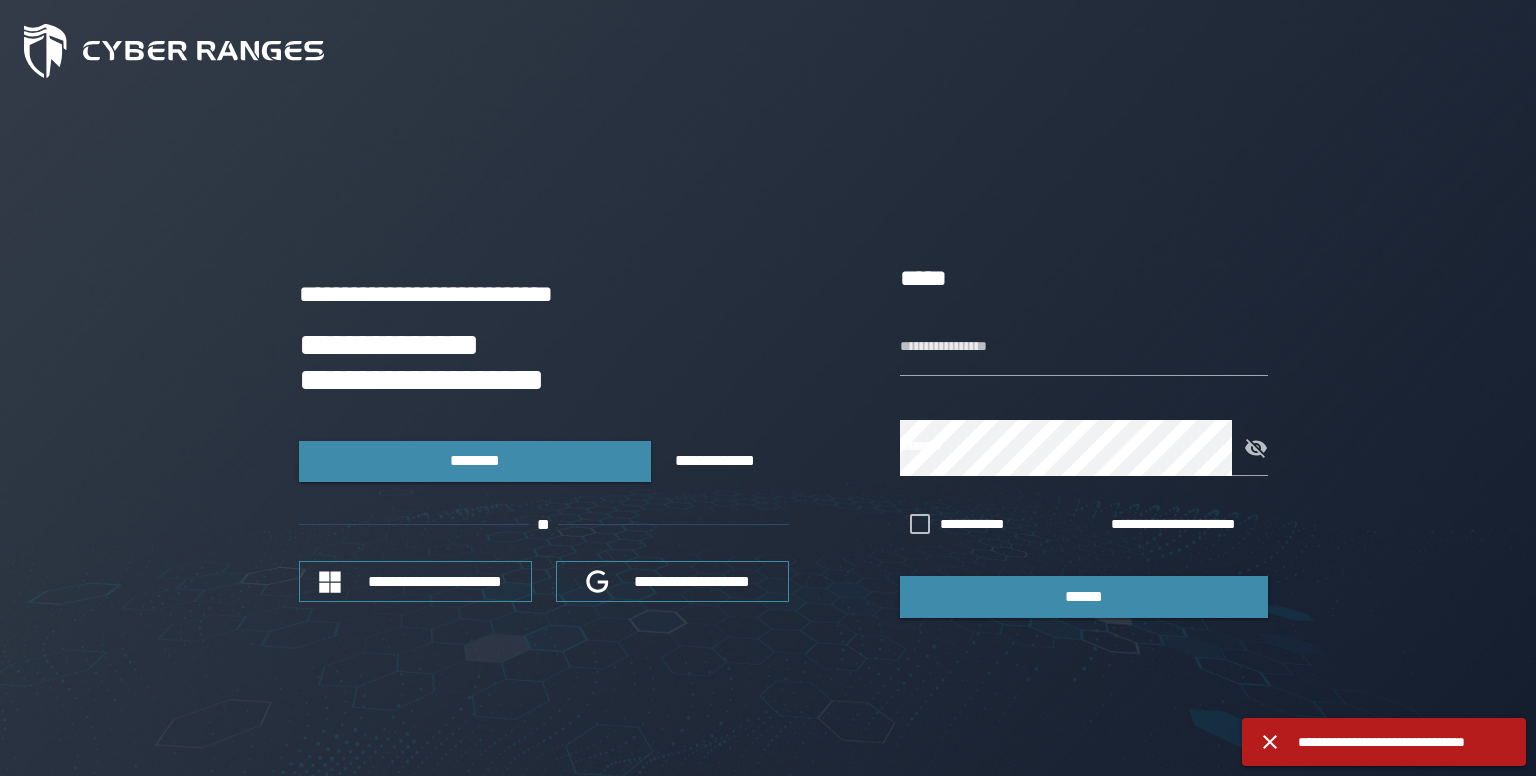scroll, scrollTop: 0, scrollLeft: 0, axis: both 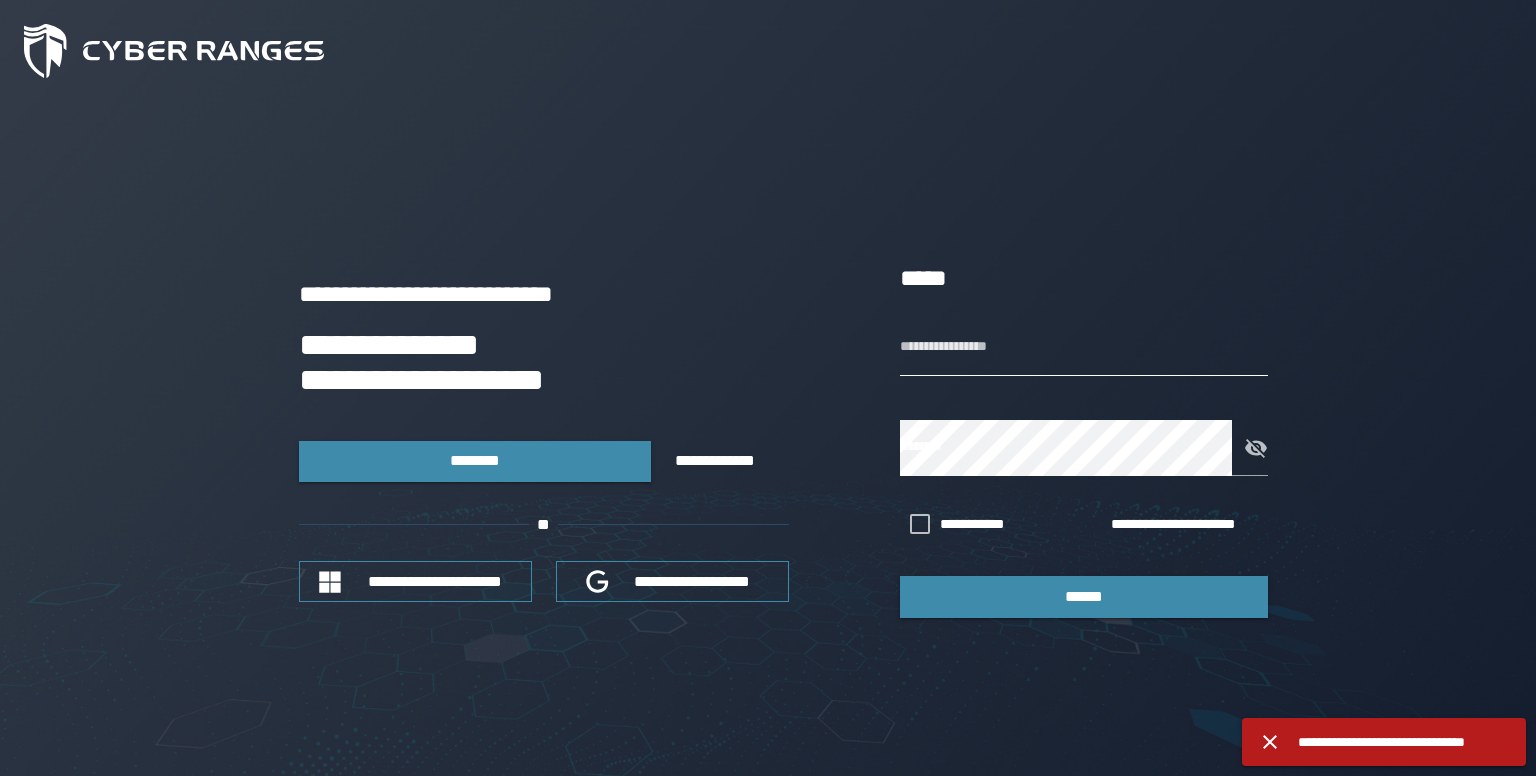 click on "**********" at bounding box center [1084, 348] 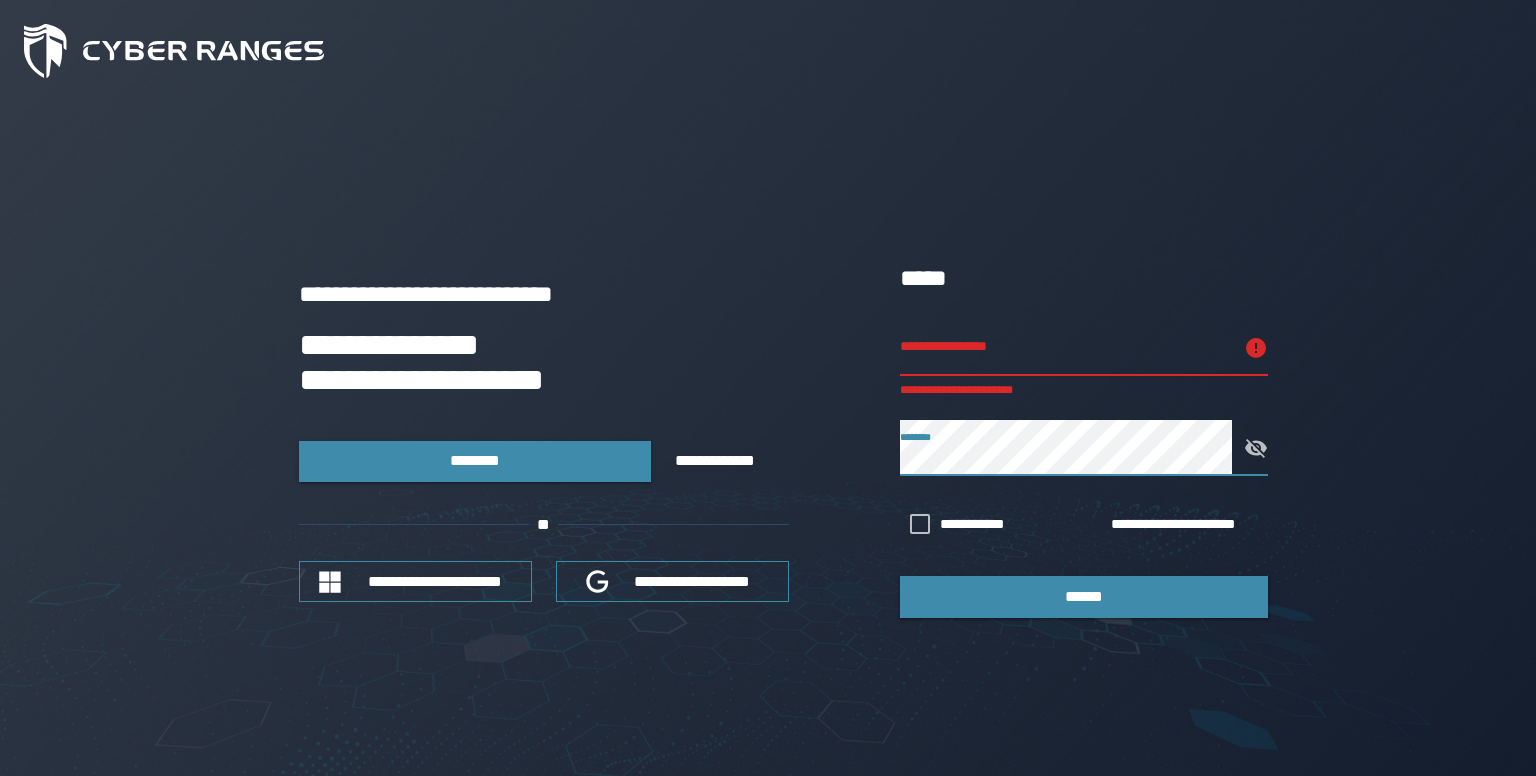 click on "**********" at bounding box center (1066, 348) 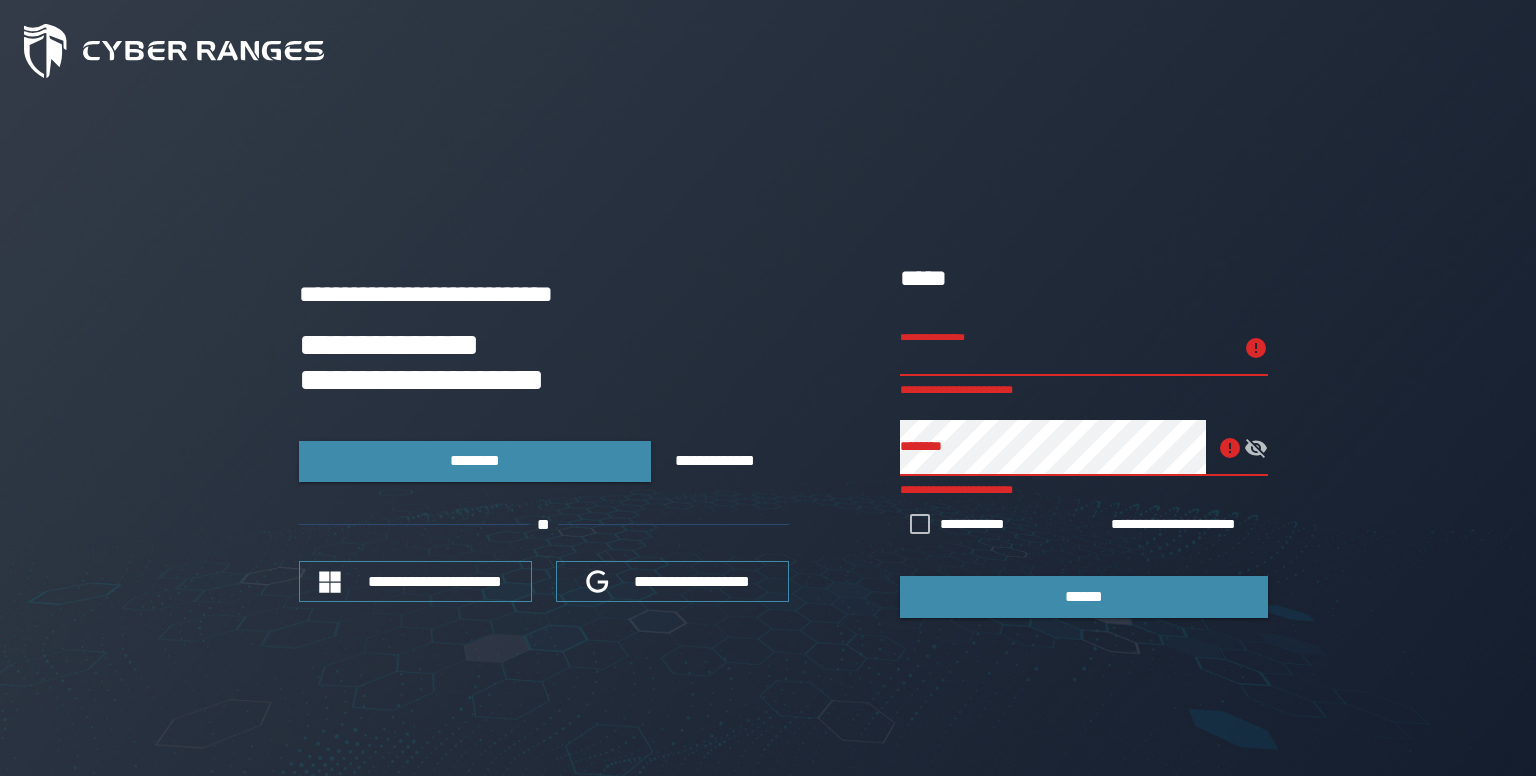 type on "**********" 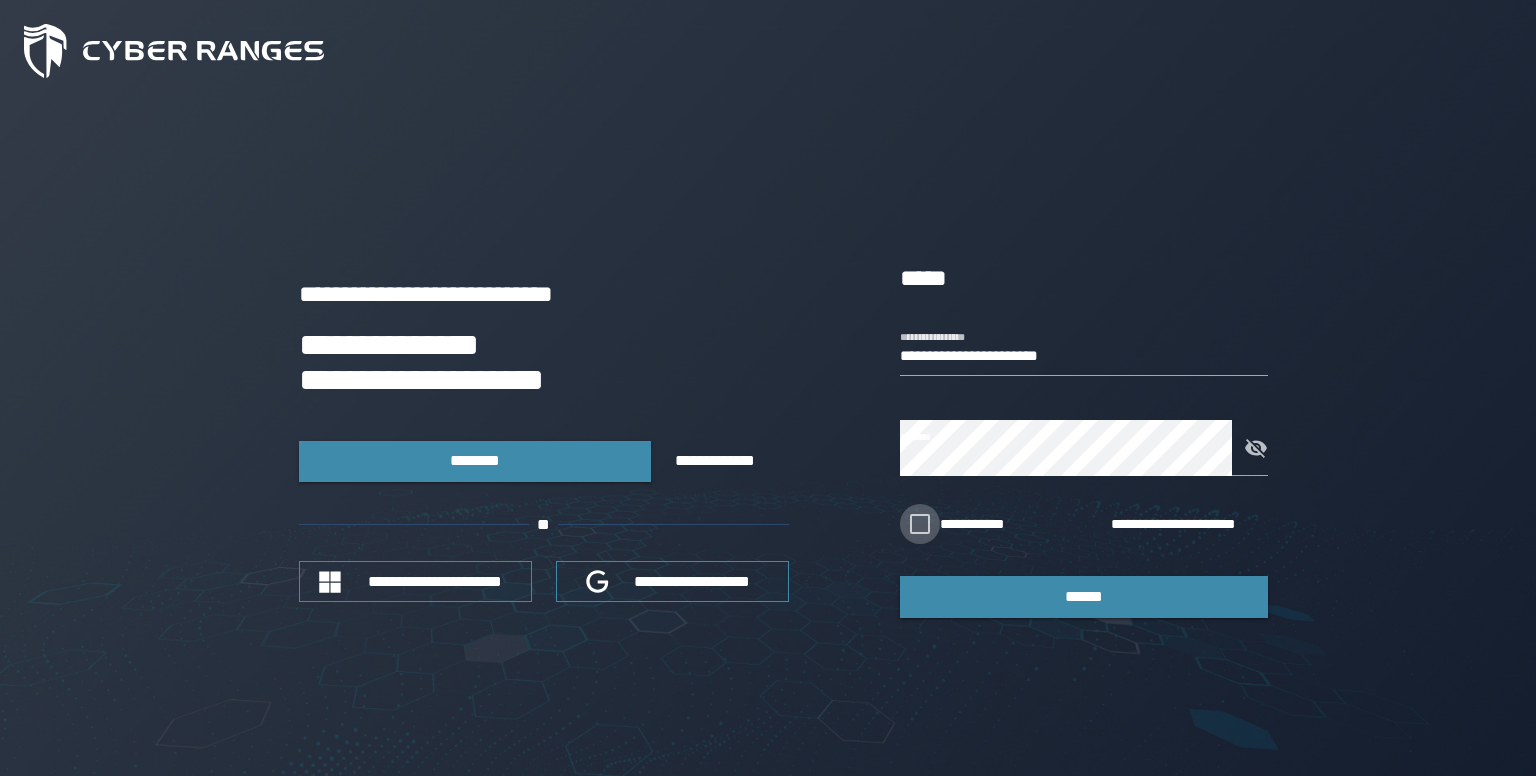 click 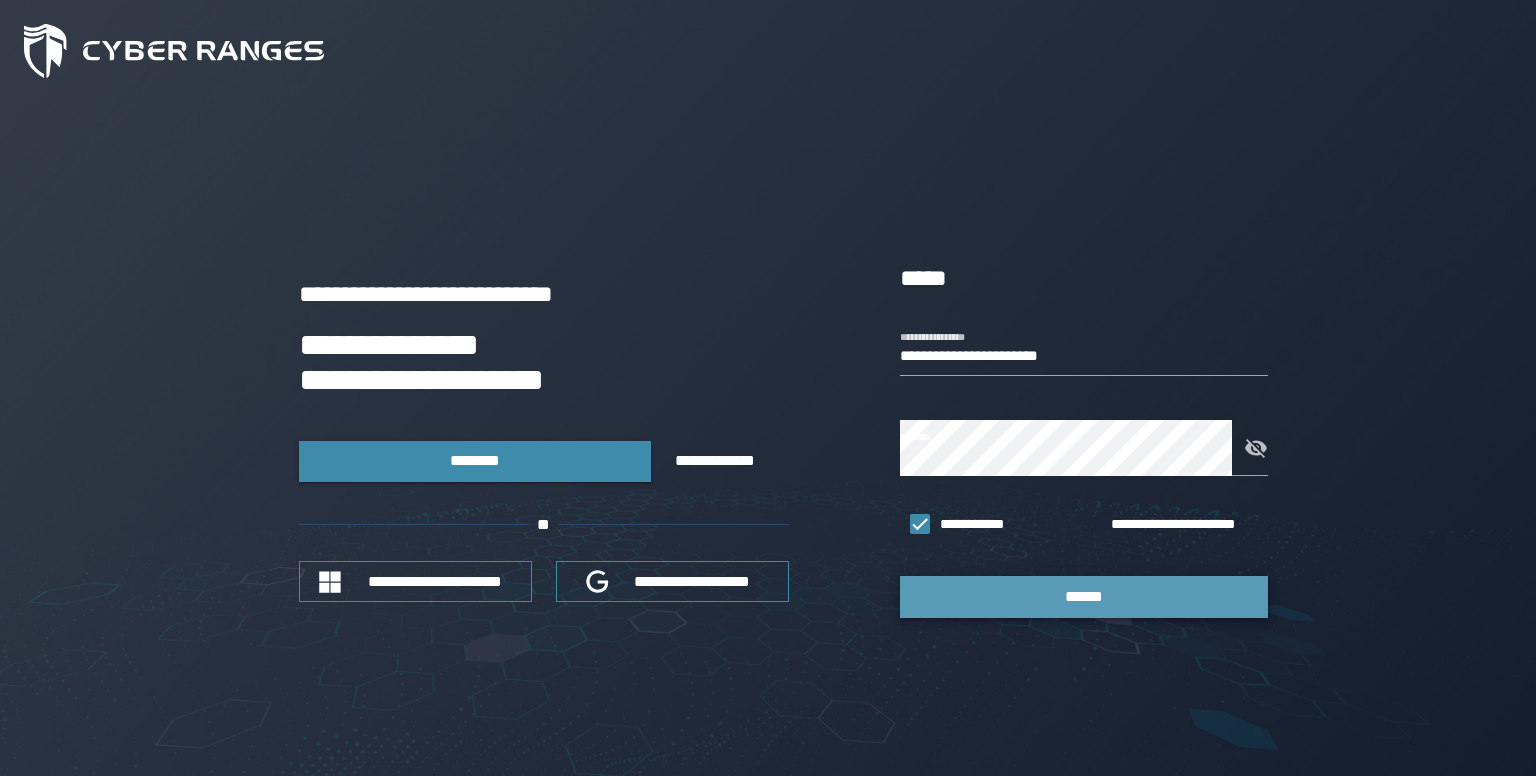 click on "******" at bounding box center [1084, 596] 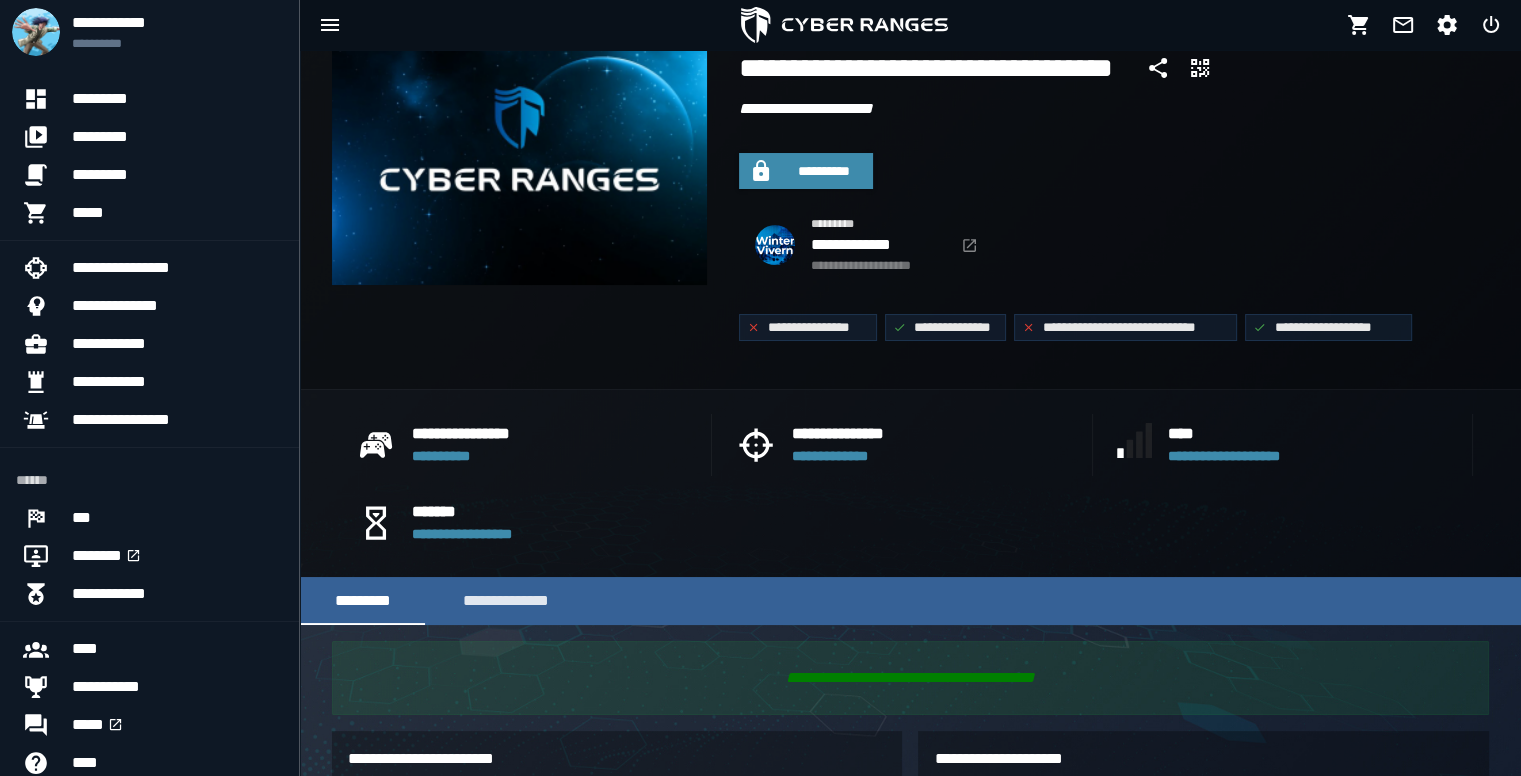 scroll, scrollTop: 32, scrollLeft: 0, axis: vertical 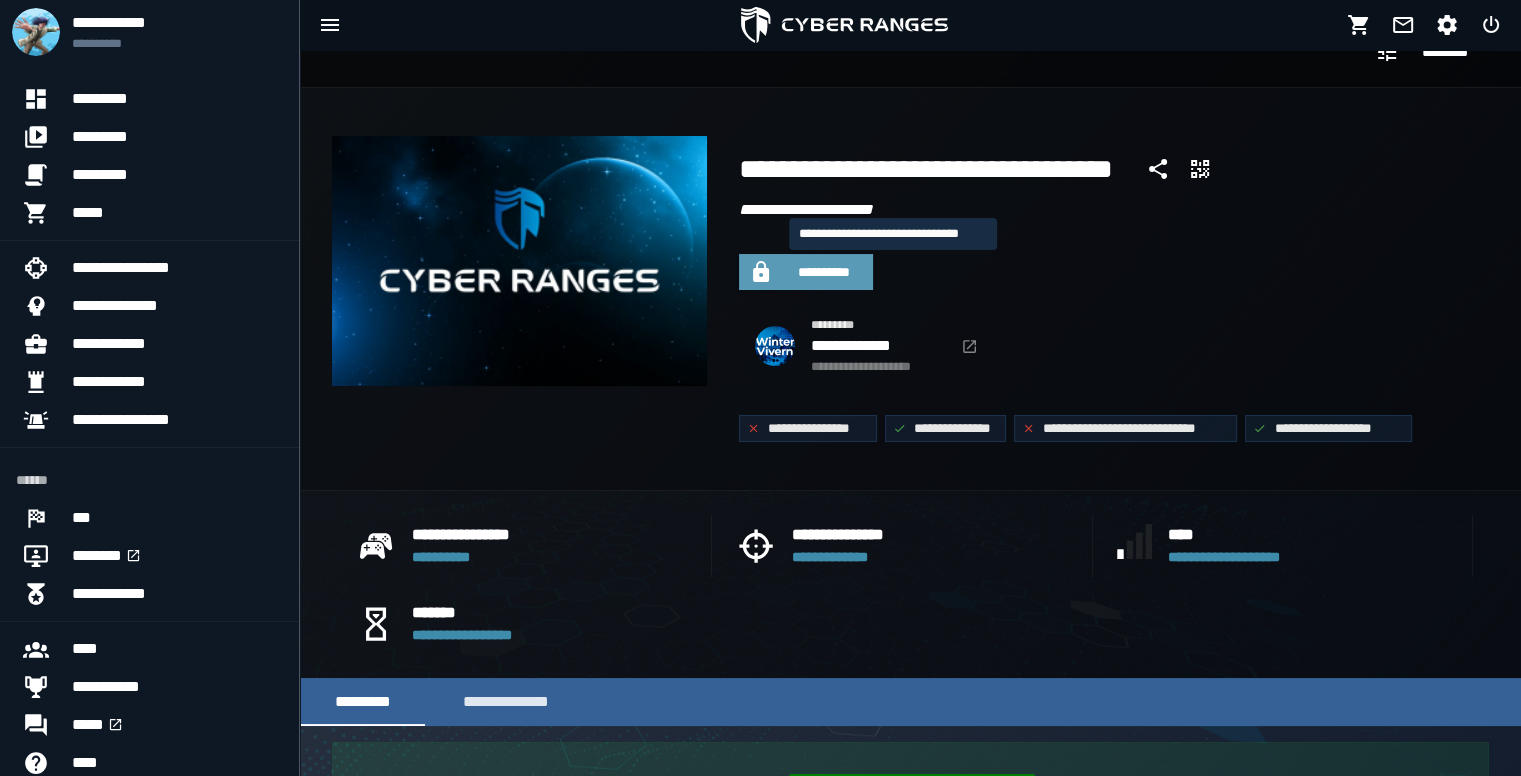 click on "**********" at bounding box center (806, 272) 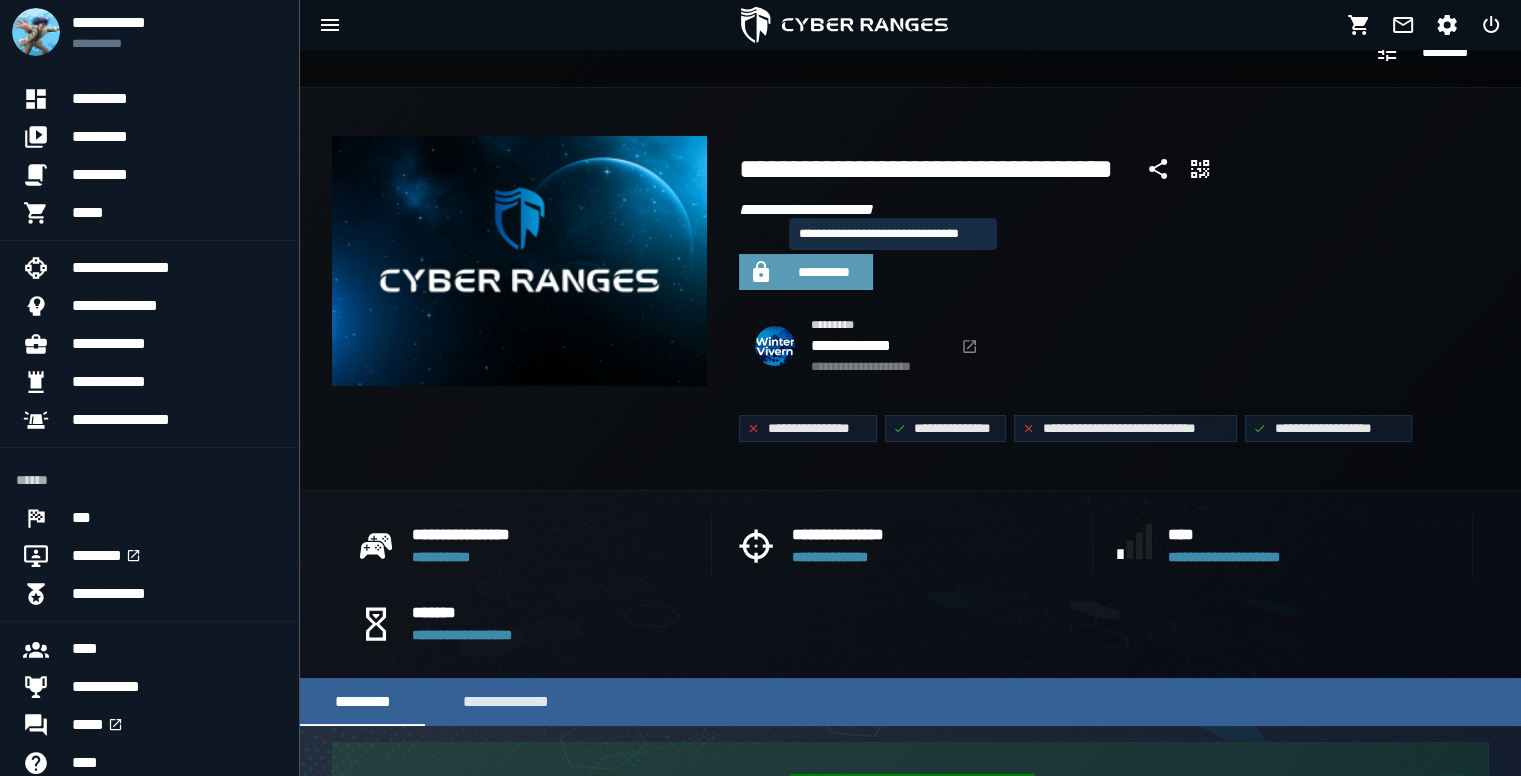 scroll, scrollTop: 0, scrollLeft: 0, axis: both 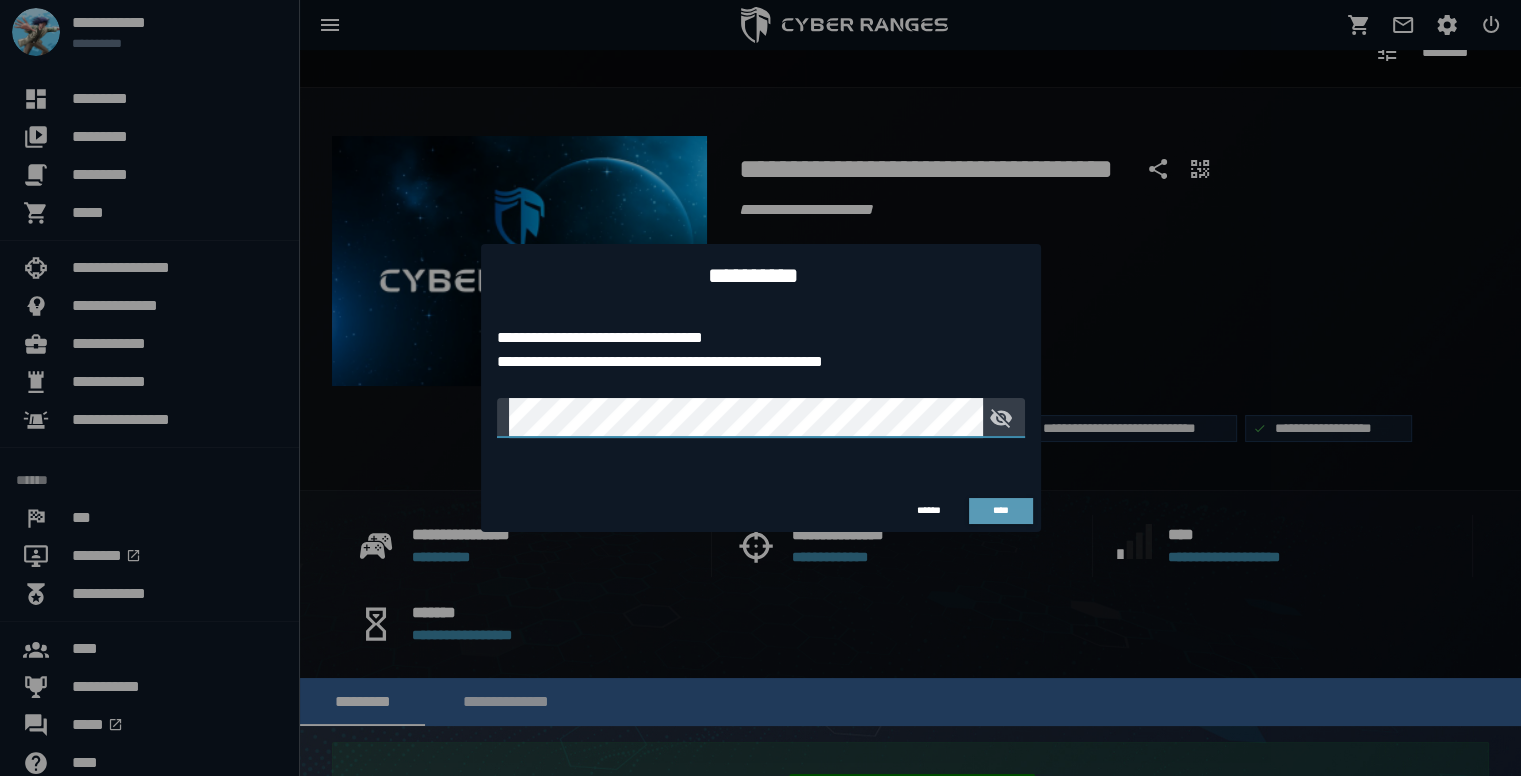 click on "****" at bounding box center [1001, 511] 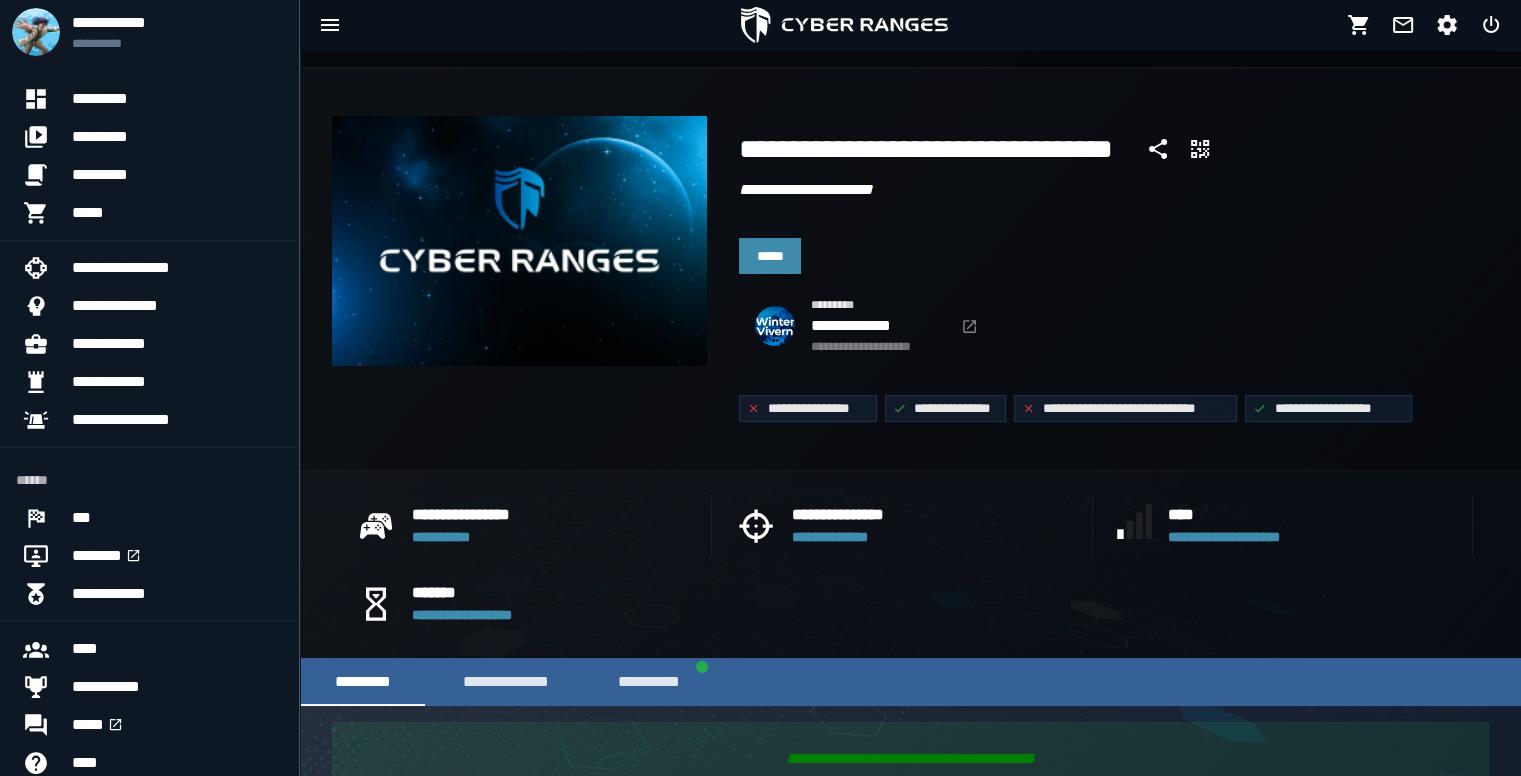 scroll, scrollTop: 0, scrollLeft: 0, axis: both 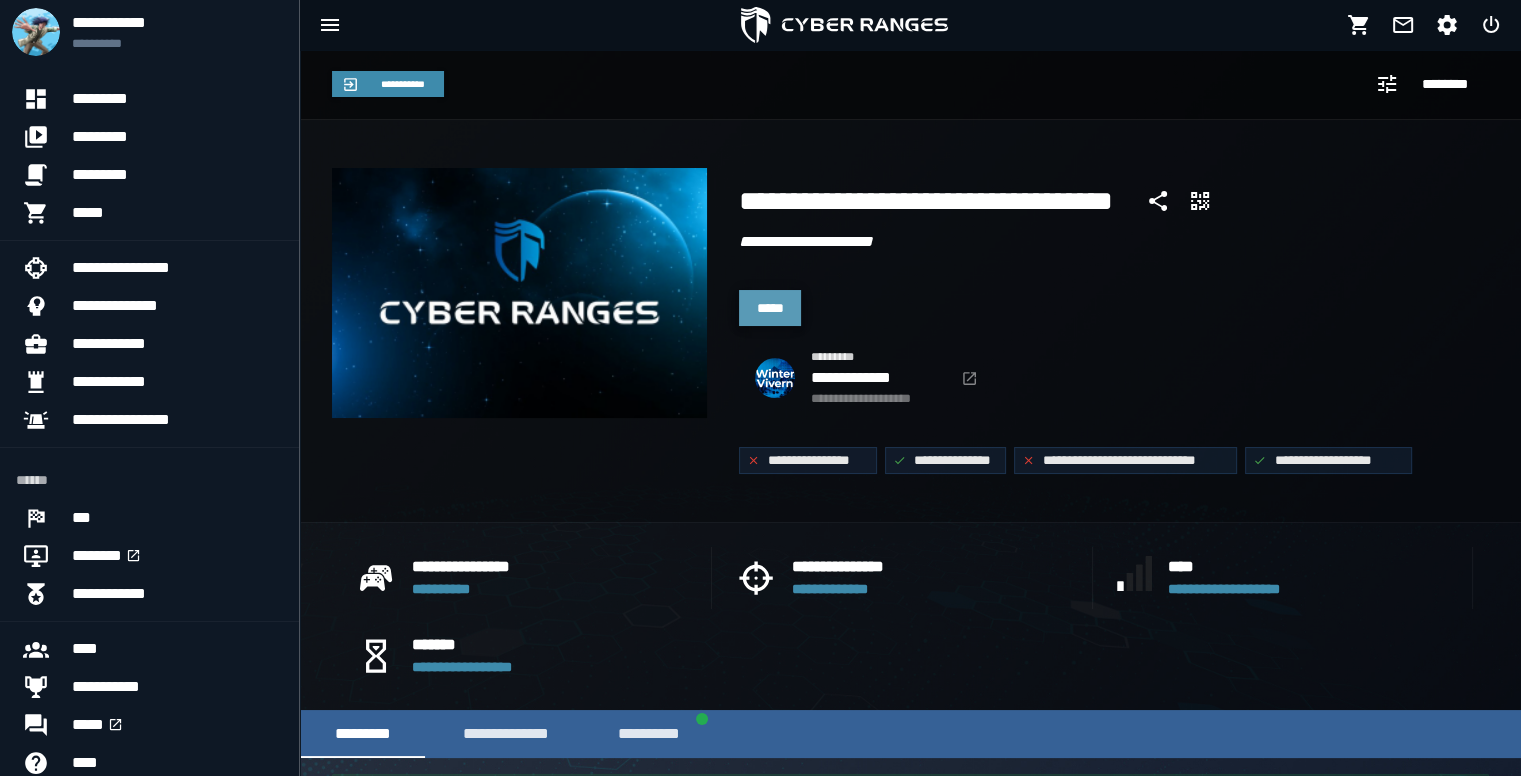 click on "*****" at bounding box center [770, 308] 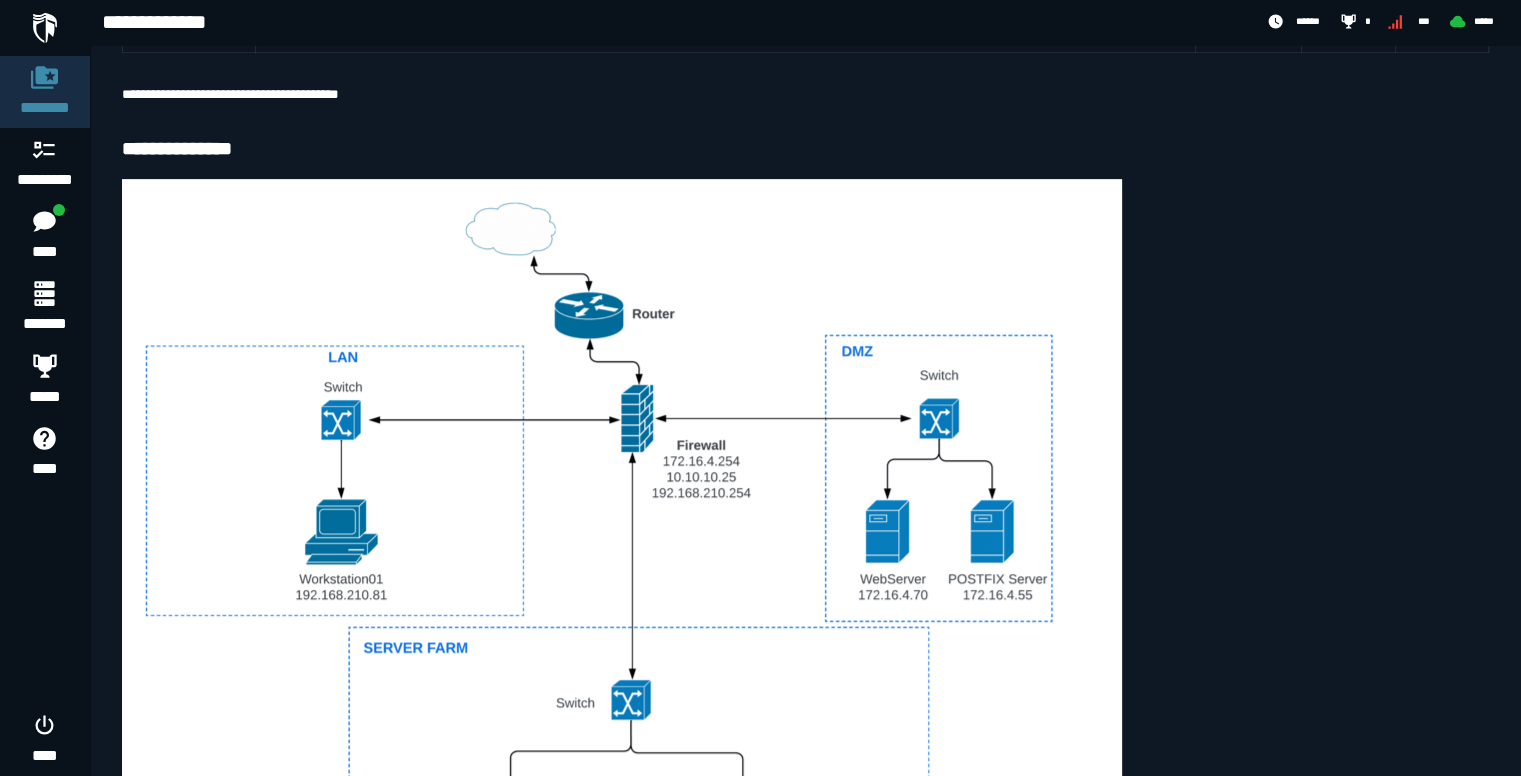scroll, scrollTop: 1181, scrollLeft: 0, axis: vertical 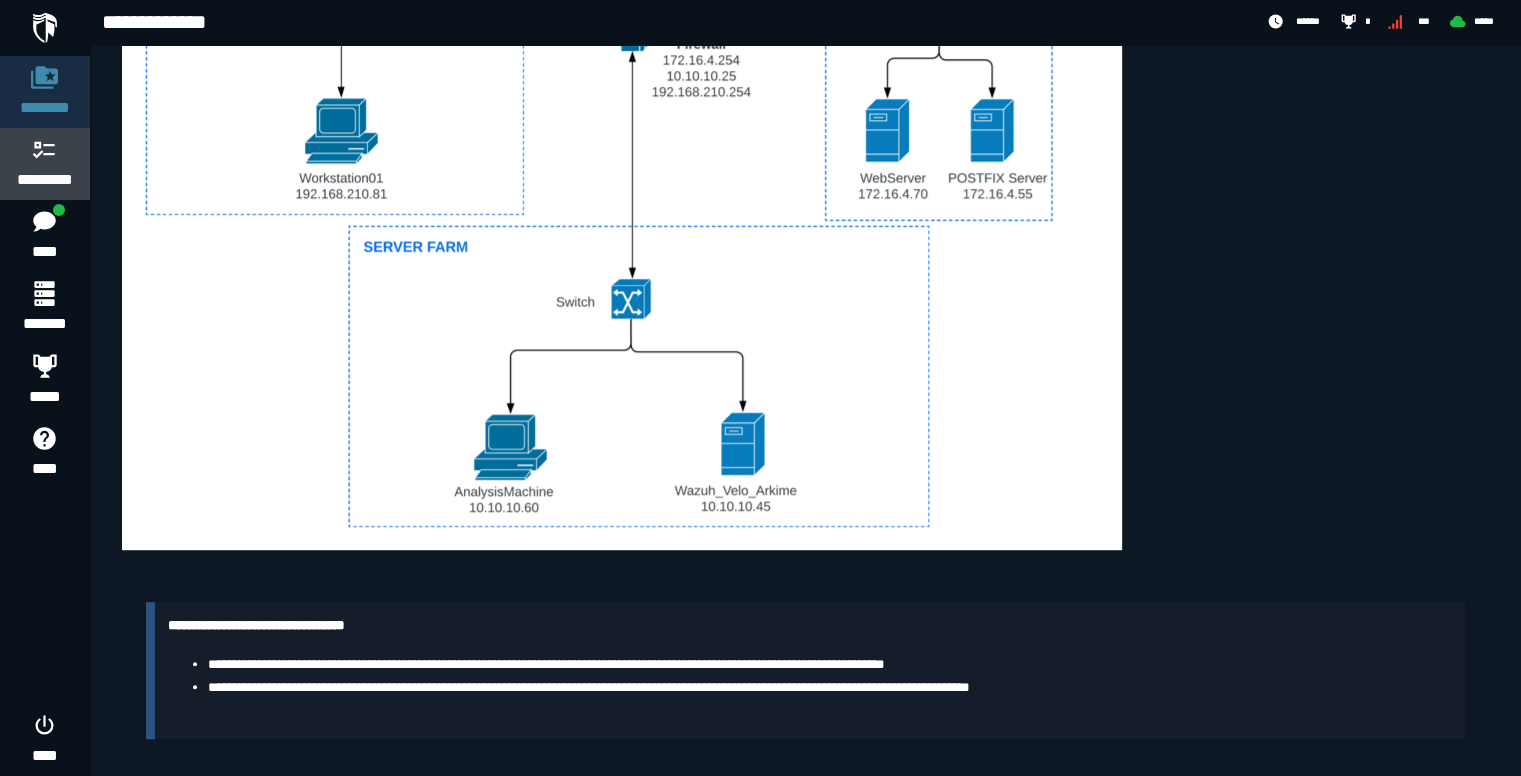 click at bounding box center (45, 149) 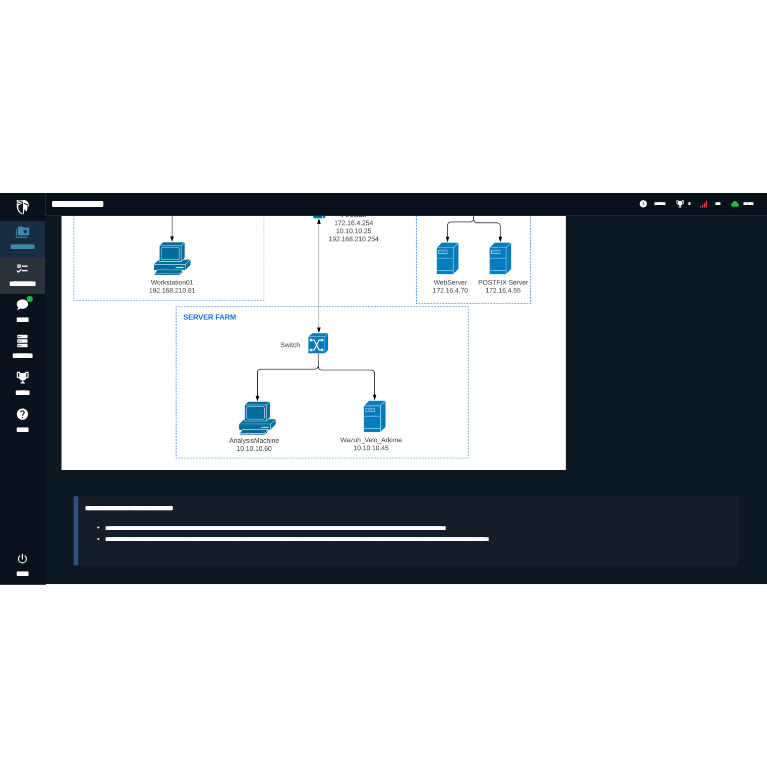 scroll, scrollTop: 0, scrollLeft: 0, axis: both 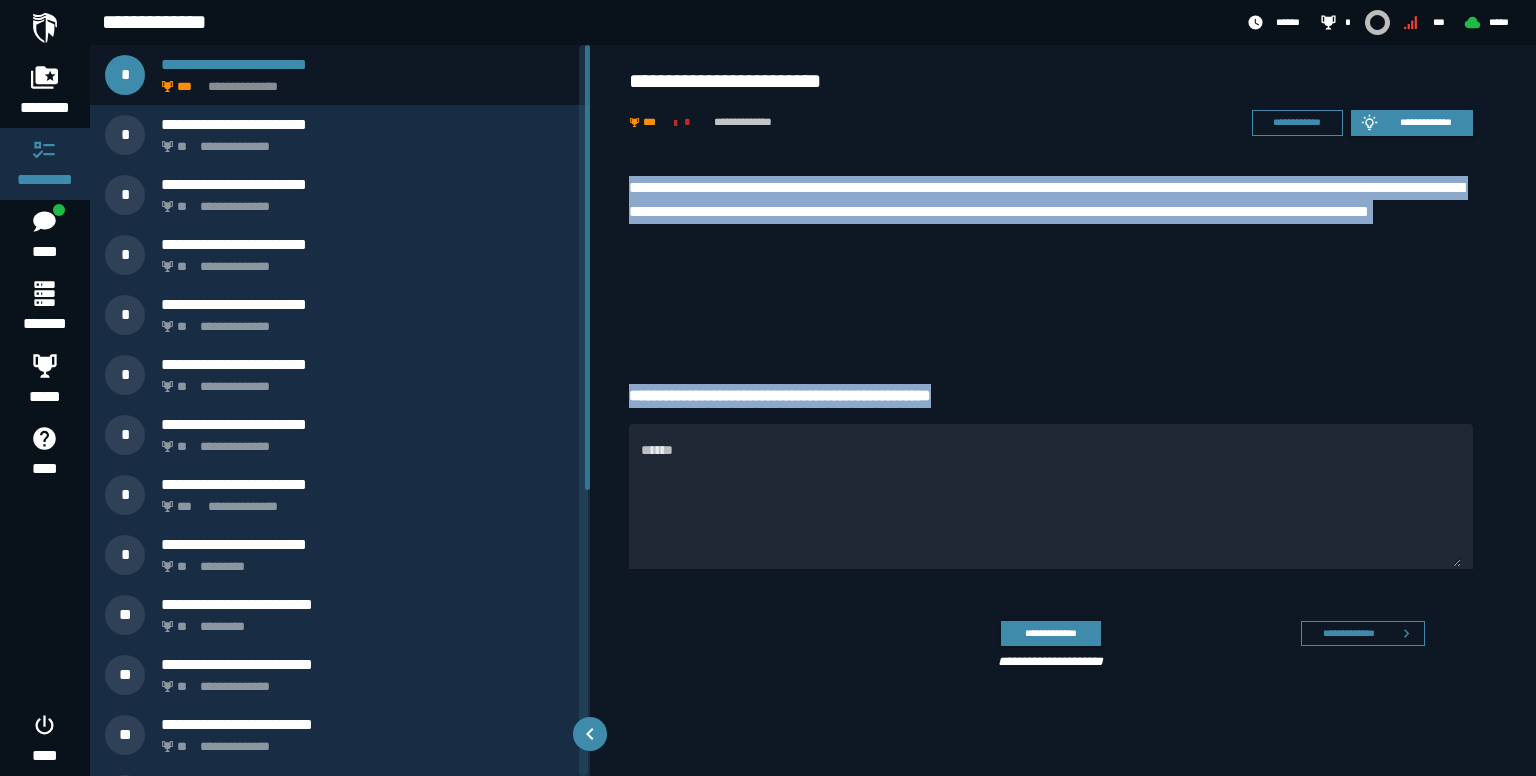 drag, startPoint x: 628, startPoint y: 186, endPoint x: 1034, endPoint y: 365, distance: 443.70825 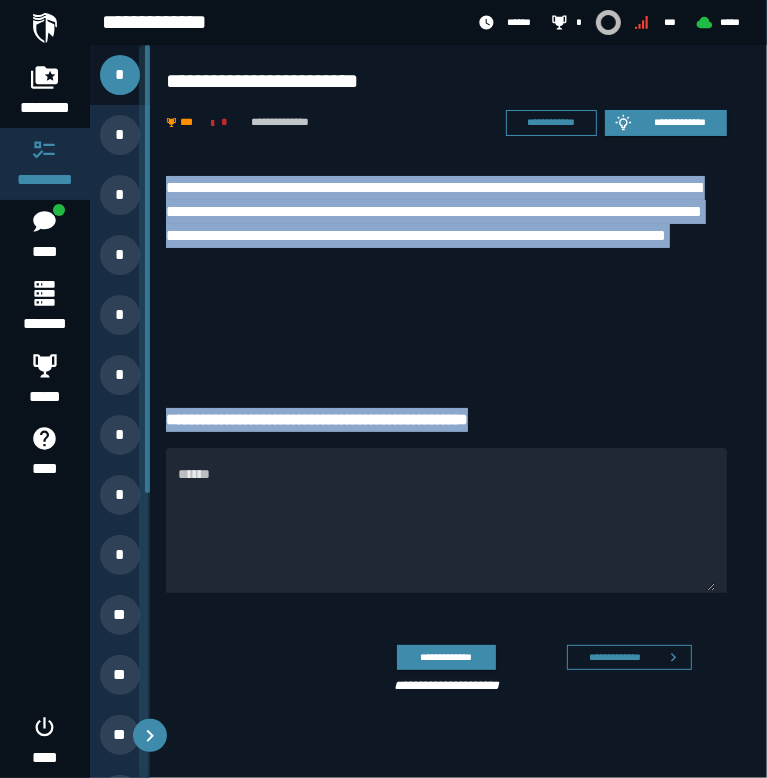copy on "**********" 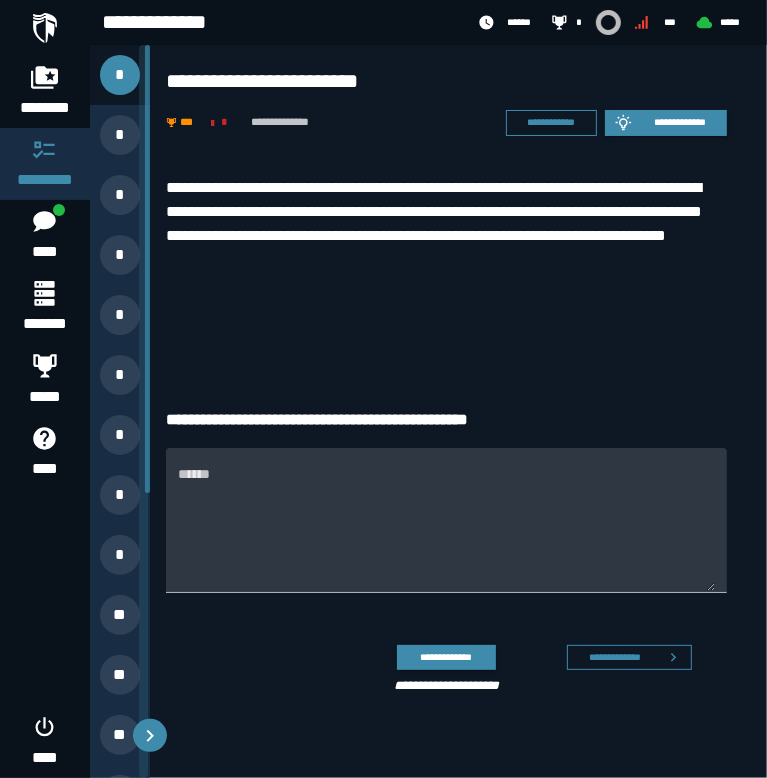 click on "******" at bounding box center (446, 531) 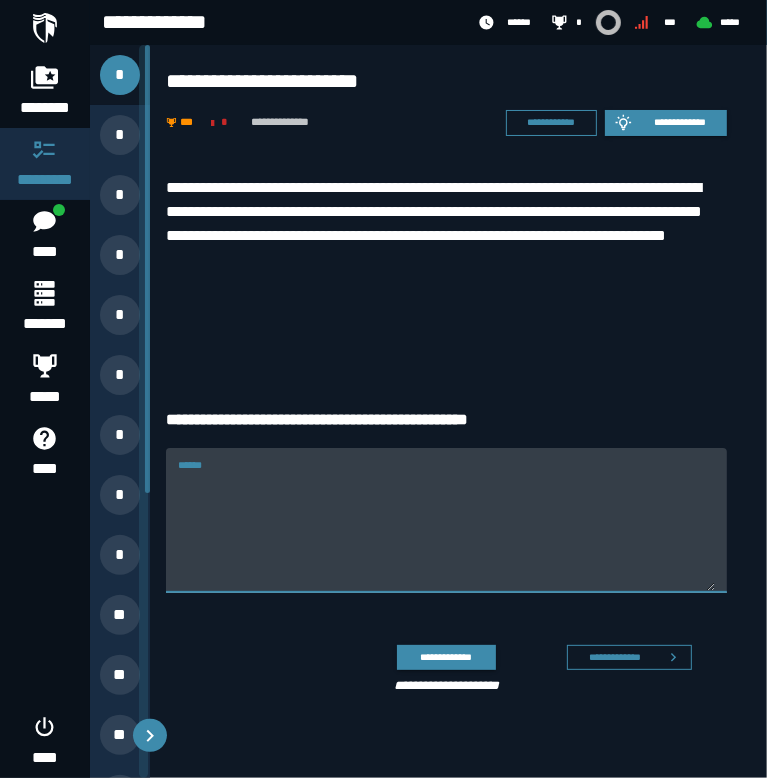 paste on "**********" 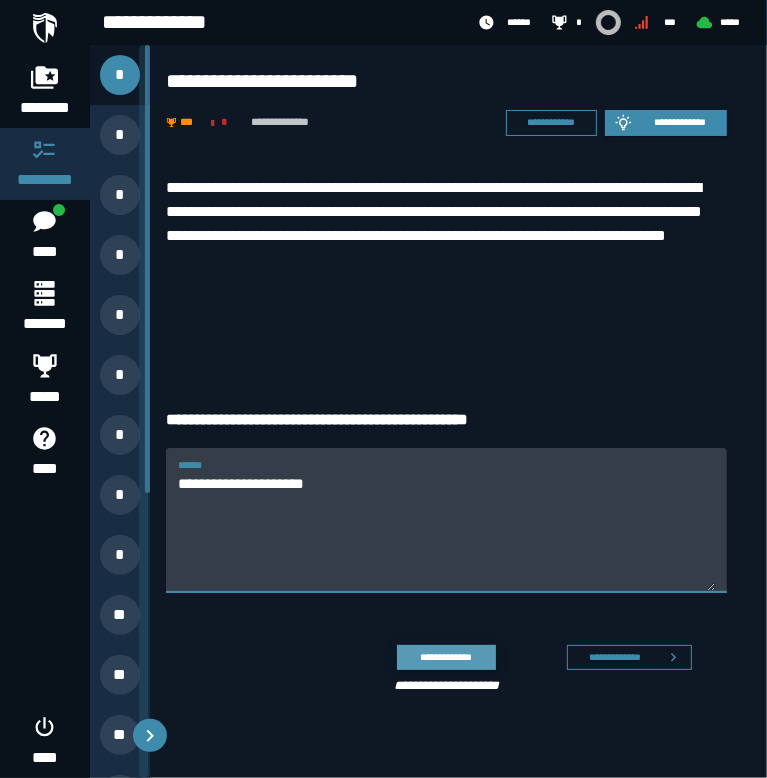 click on "**********" 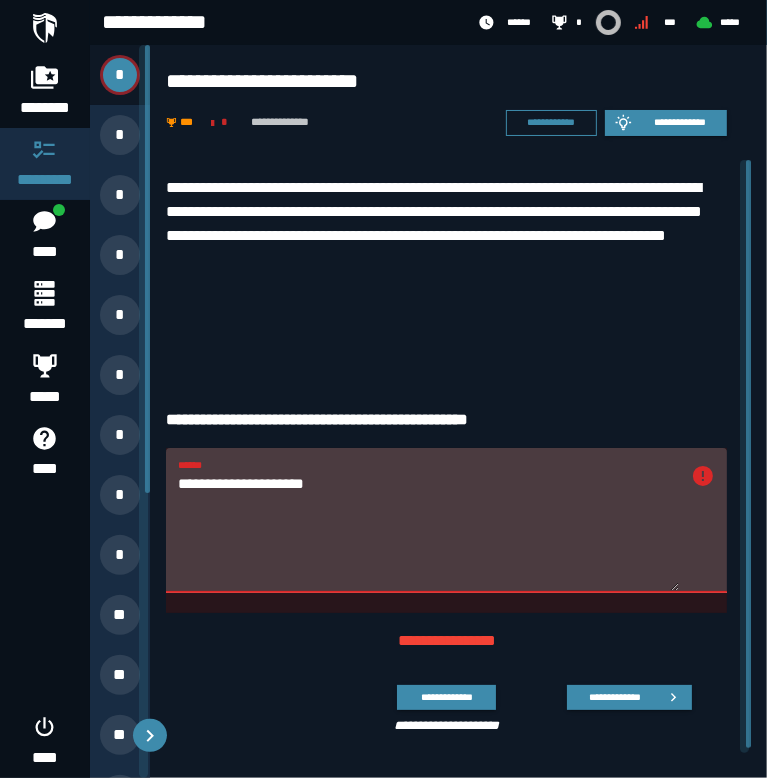 click on "**********" at bounding box center [428, 531] 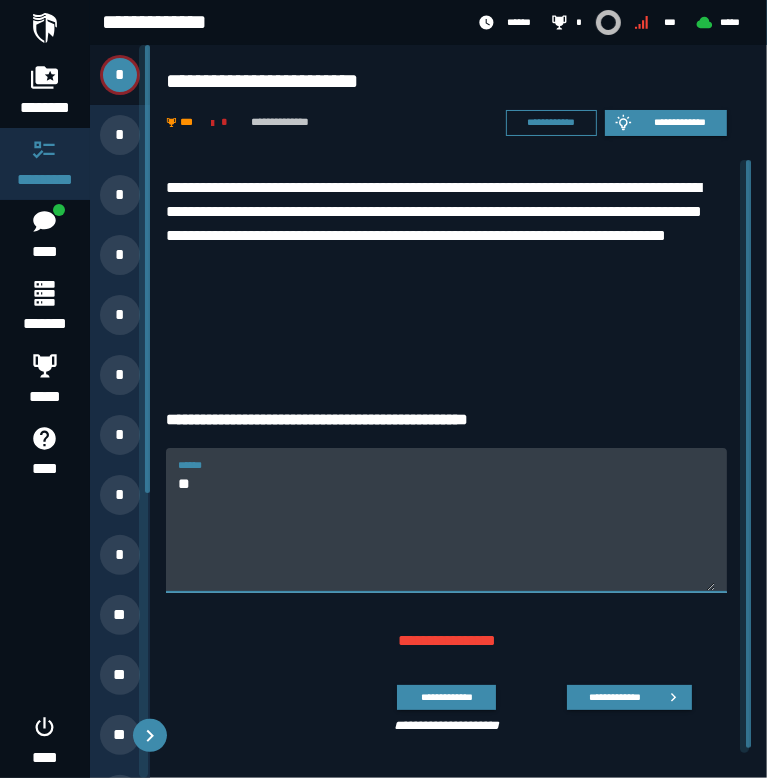 type on "*" 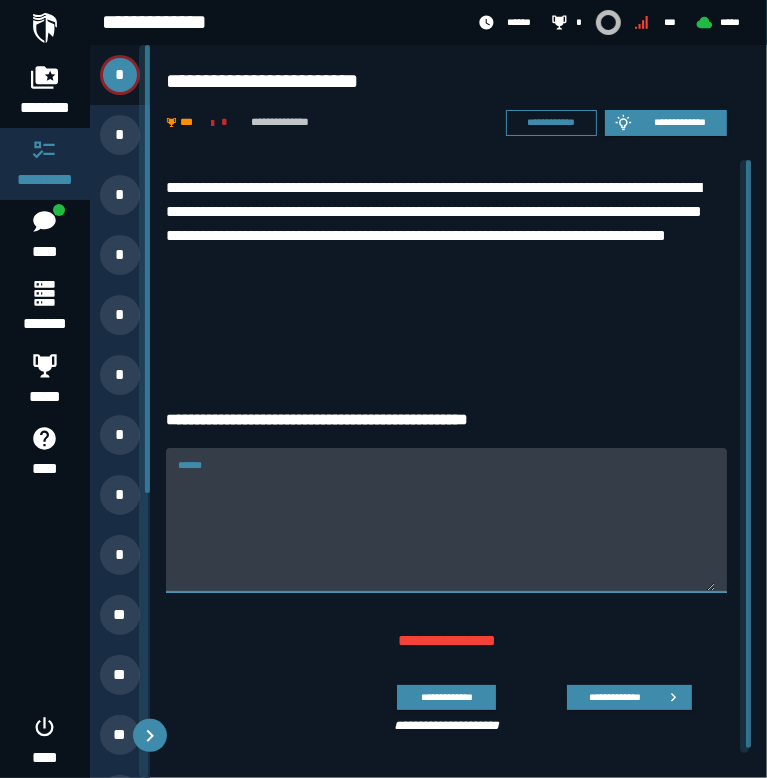paste on "**********" 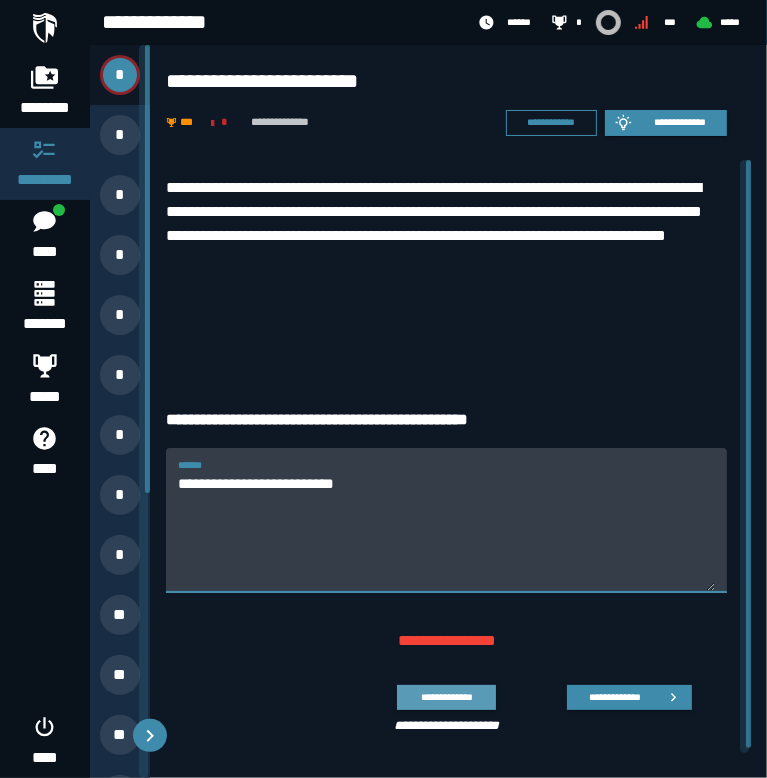 click on "**********" at bounding box center [446, 697] 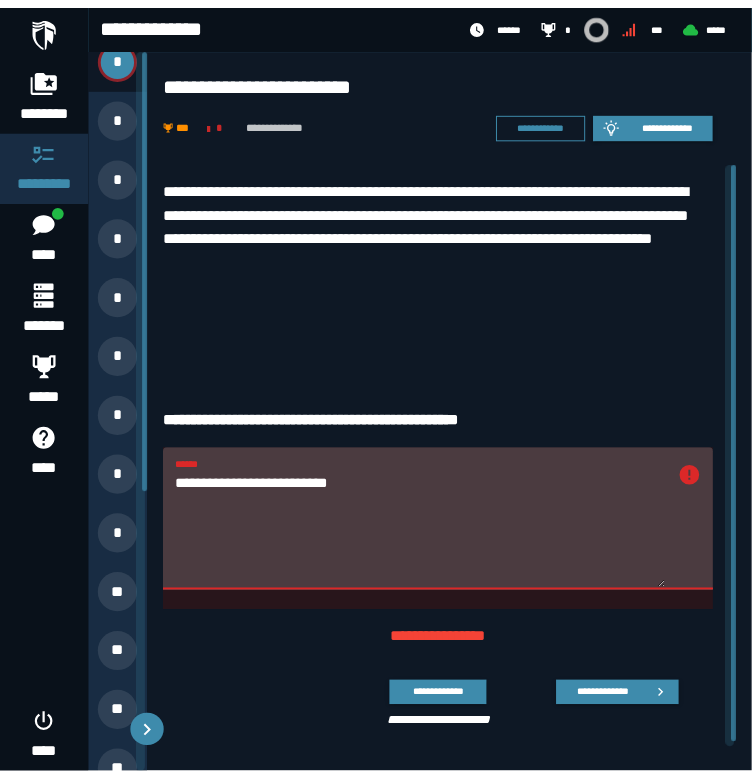 scroll, scrollTop: 0, scrollLeft: 0, axis: both 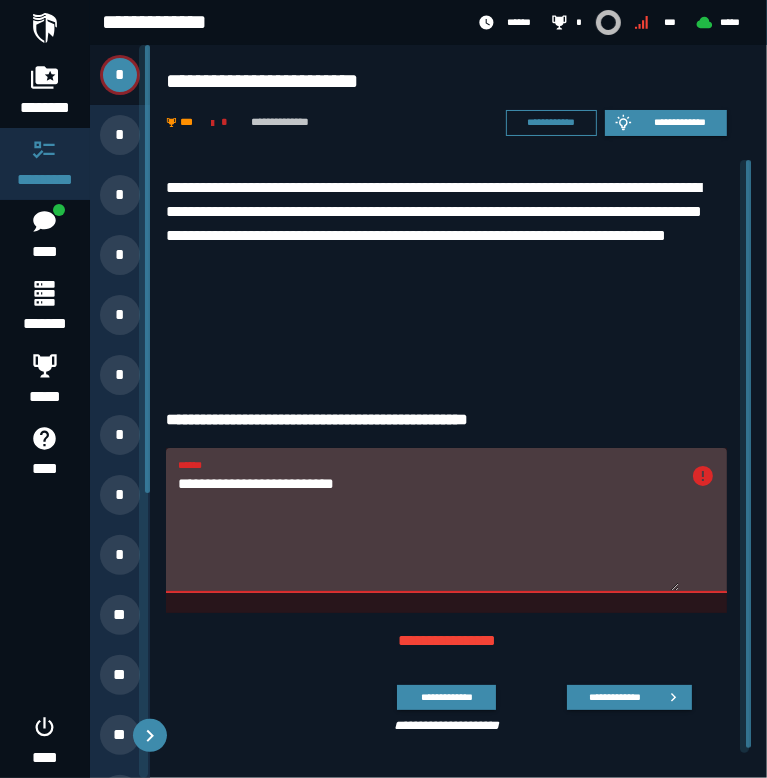 drag, startPoint x: 148, startPoint y: 362, endPoint x: 201, endPoint y: 216, distance: 155.32225 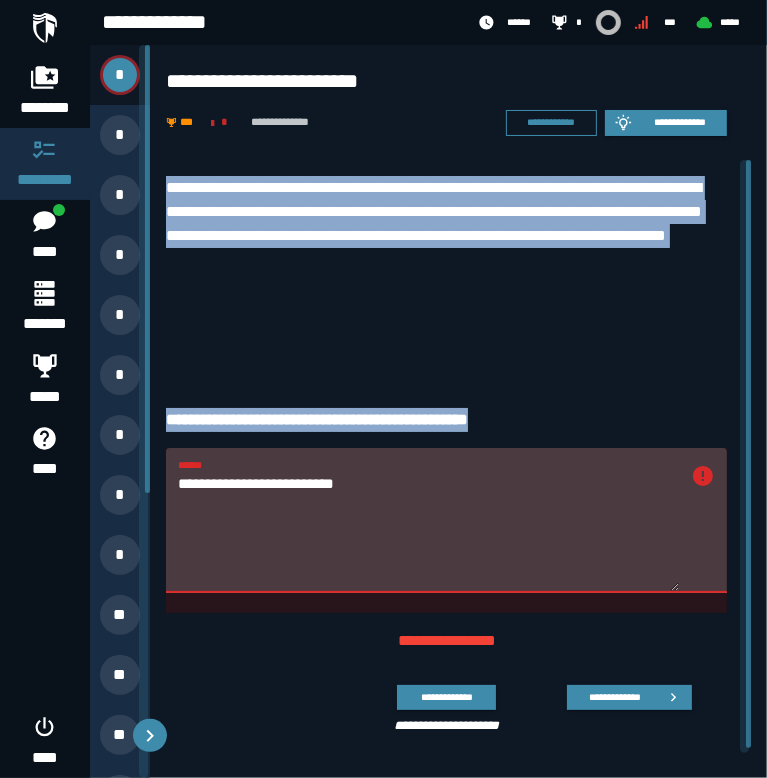 drag, startPoint x: 163, startPoint y: 185, endPoint x: 559, endPoint y: 413, distance: 456.94638 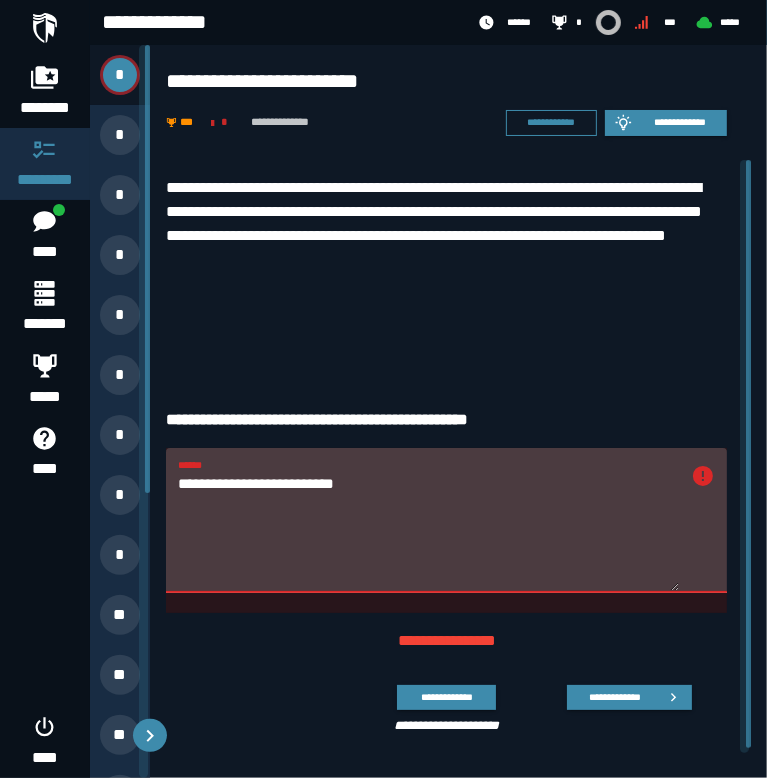 click on "**********" at bounding box center [428, 519] 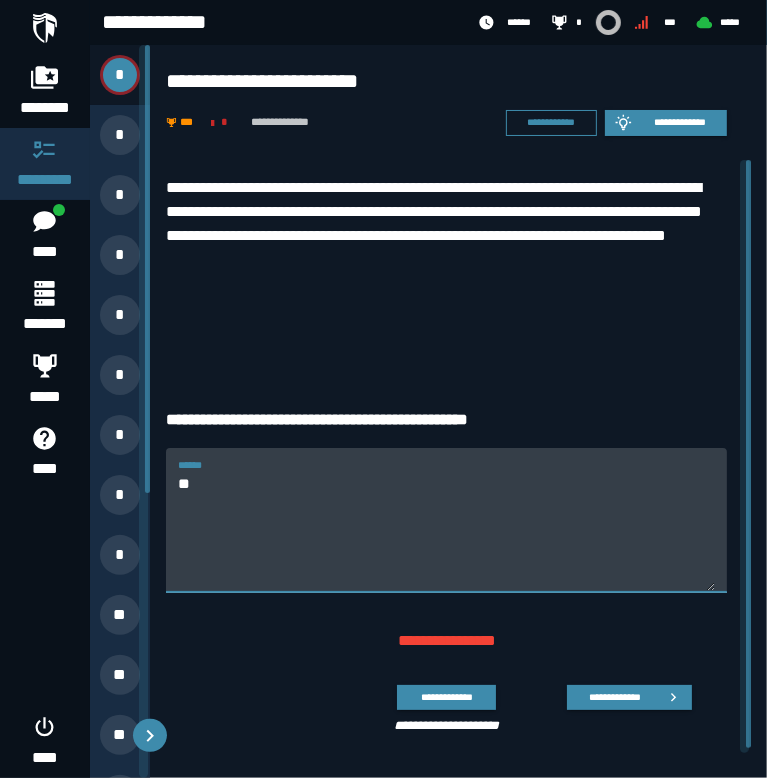 type on "*" 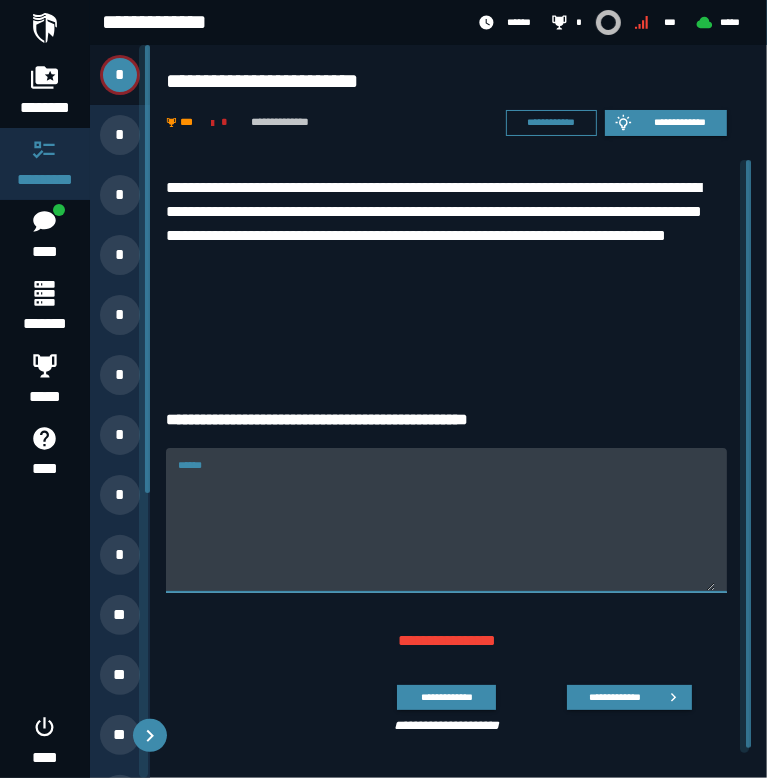 paste on "**********" 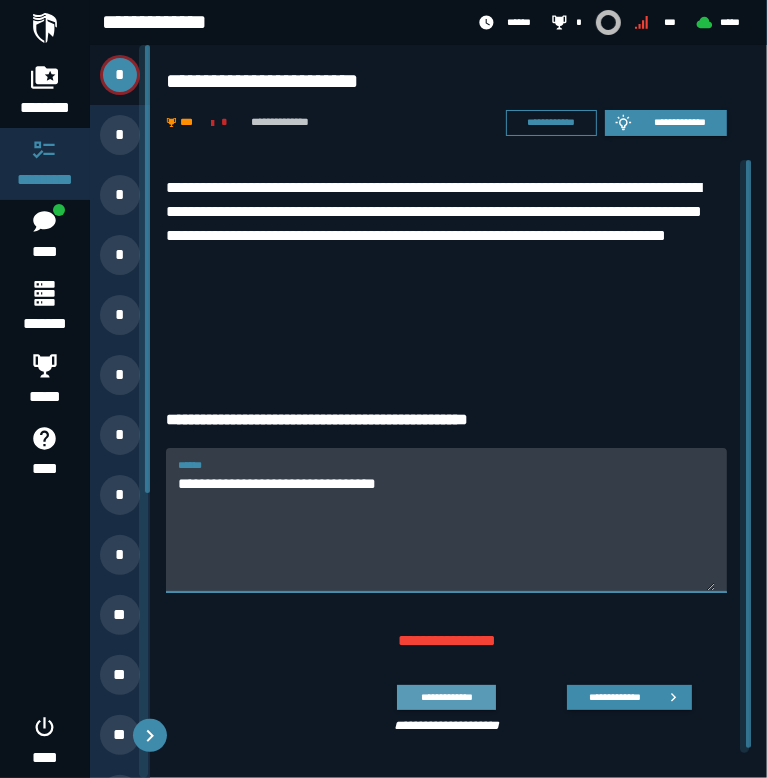 type on "**********" 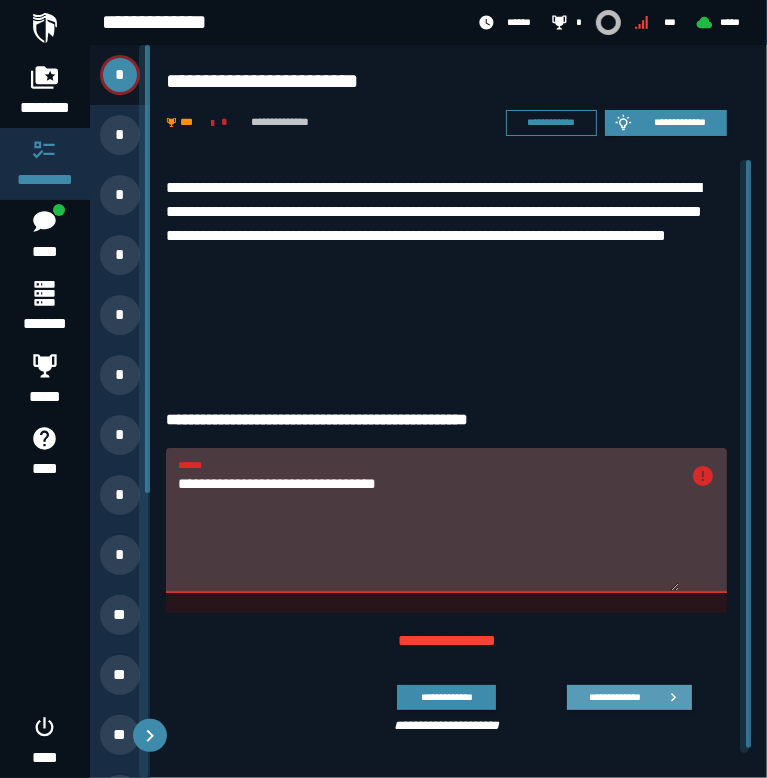 click on "**********" at bounding box center [614, 697] 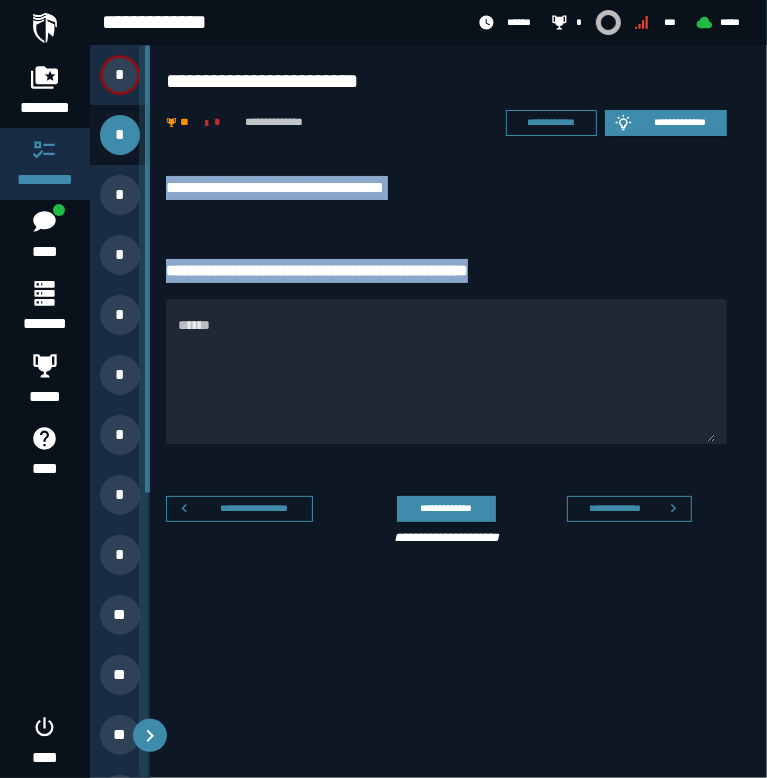 drag, startPoint x: 164, startPoint y: 181, endPoint x: 526, endPoint y: 267, distance: 372.07526 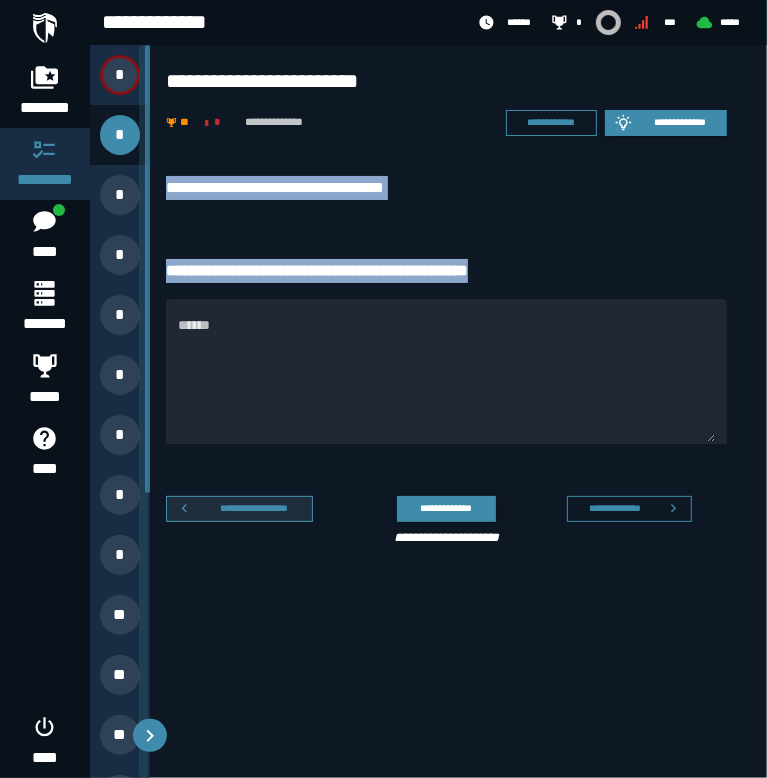click on "**********" at bounding box center (254, 508) 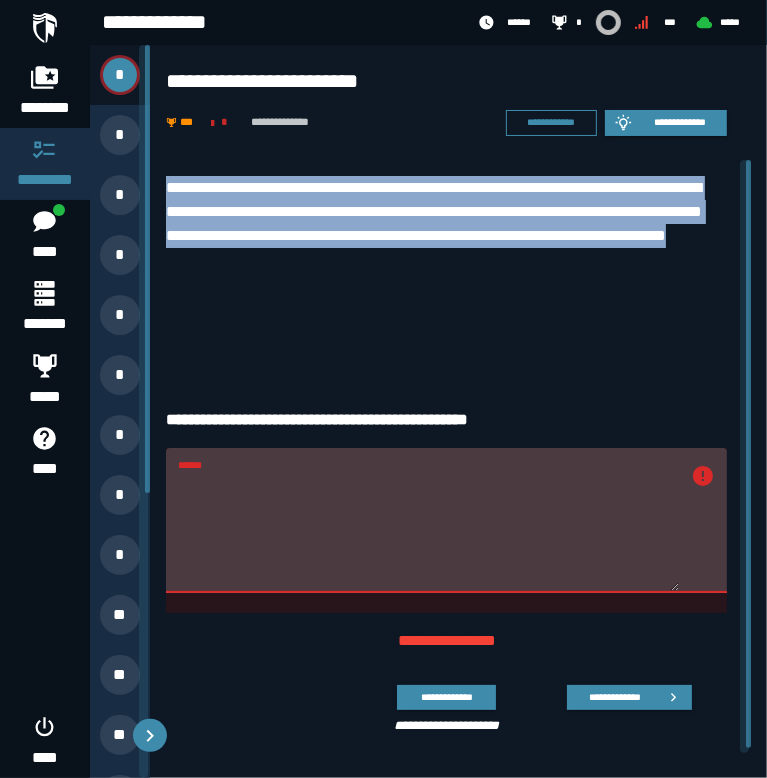 click on "**********" at bounding box center [446, 268] 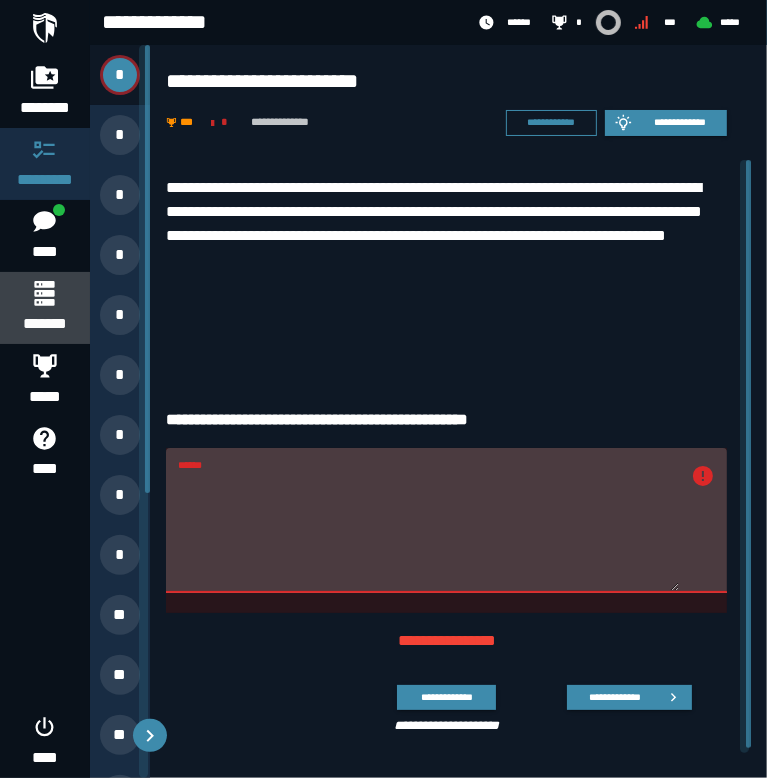 click on "*******" at bounding box center (44, 324) 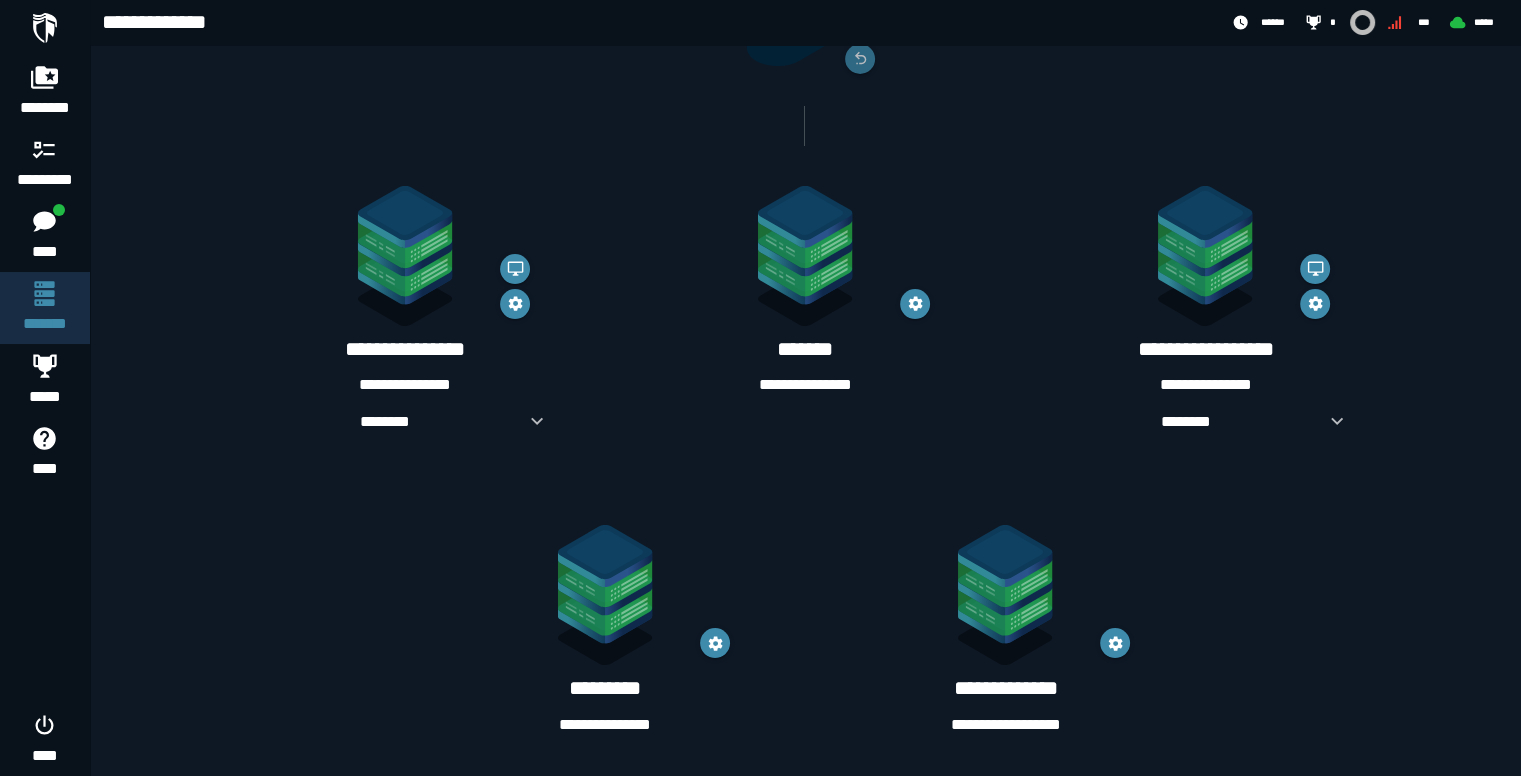scroll, scrollTop: 260, scrollLeft: 0, axis: vertical 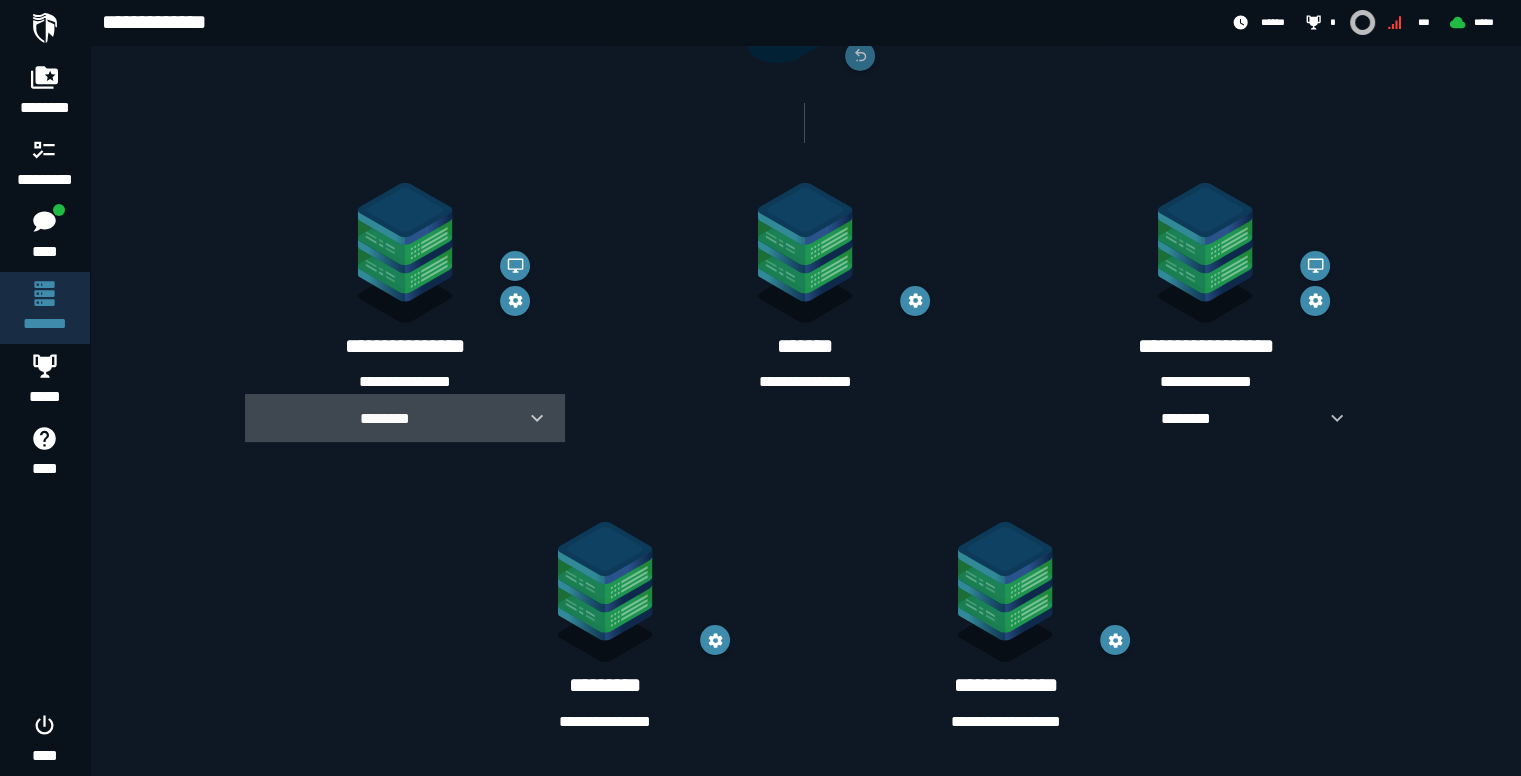 click 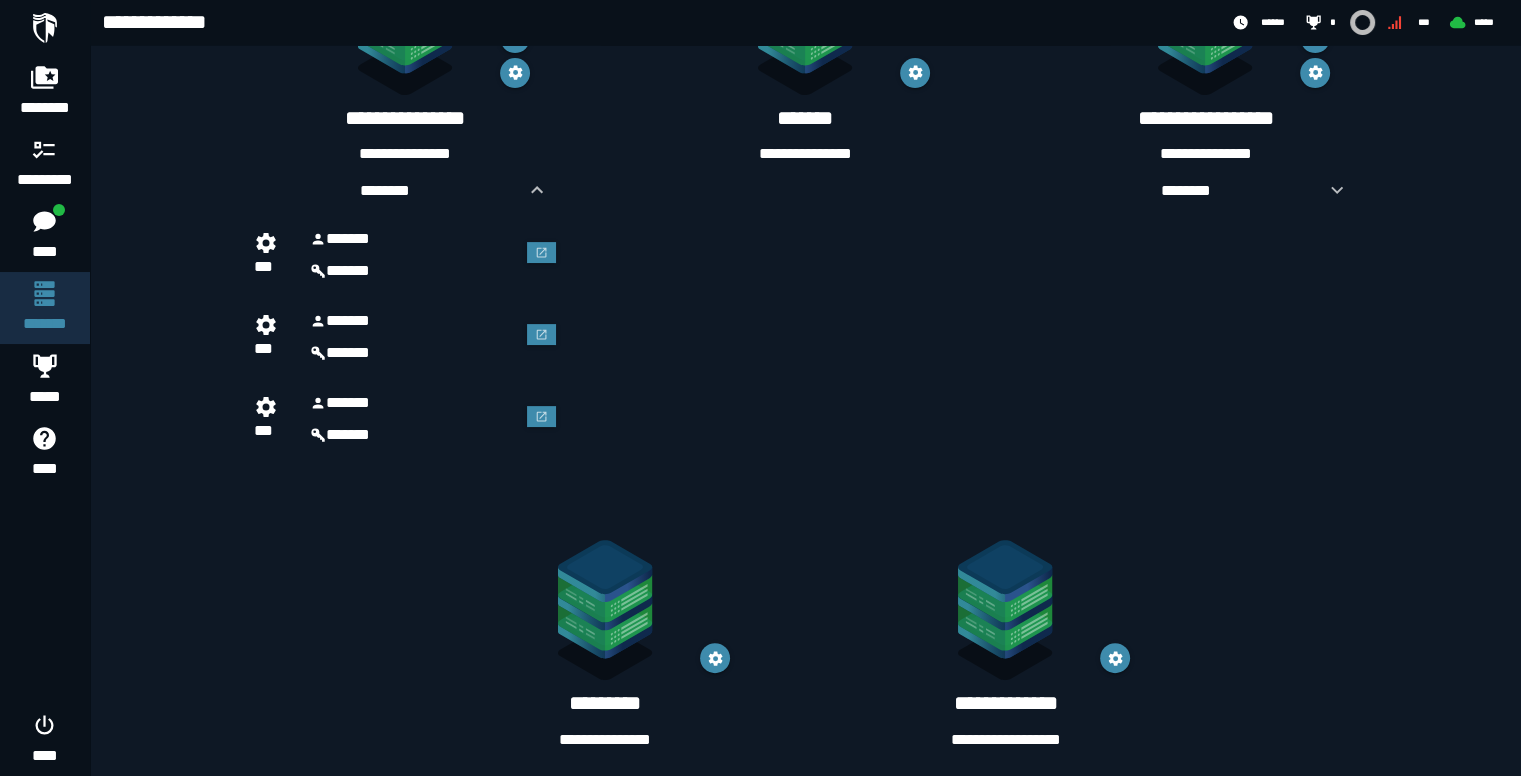 scroll, scrollTop: 507, scrollLeft: 0, axis: vertical 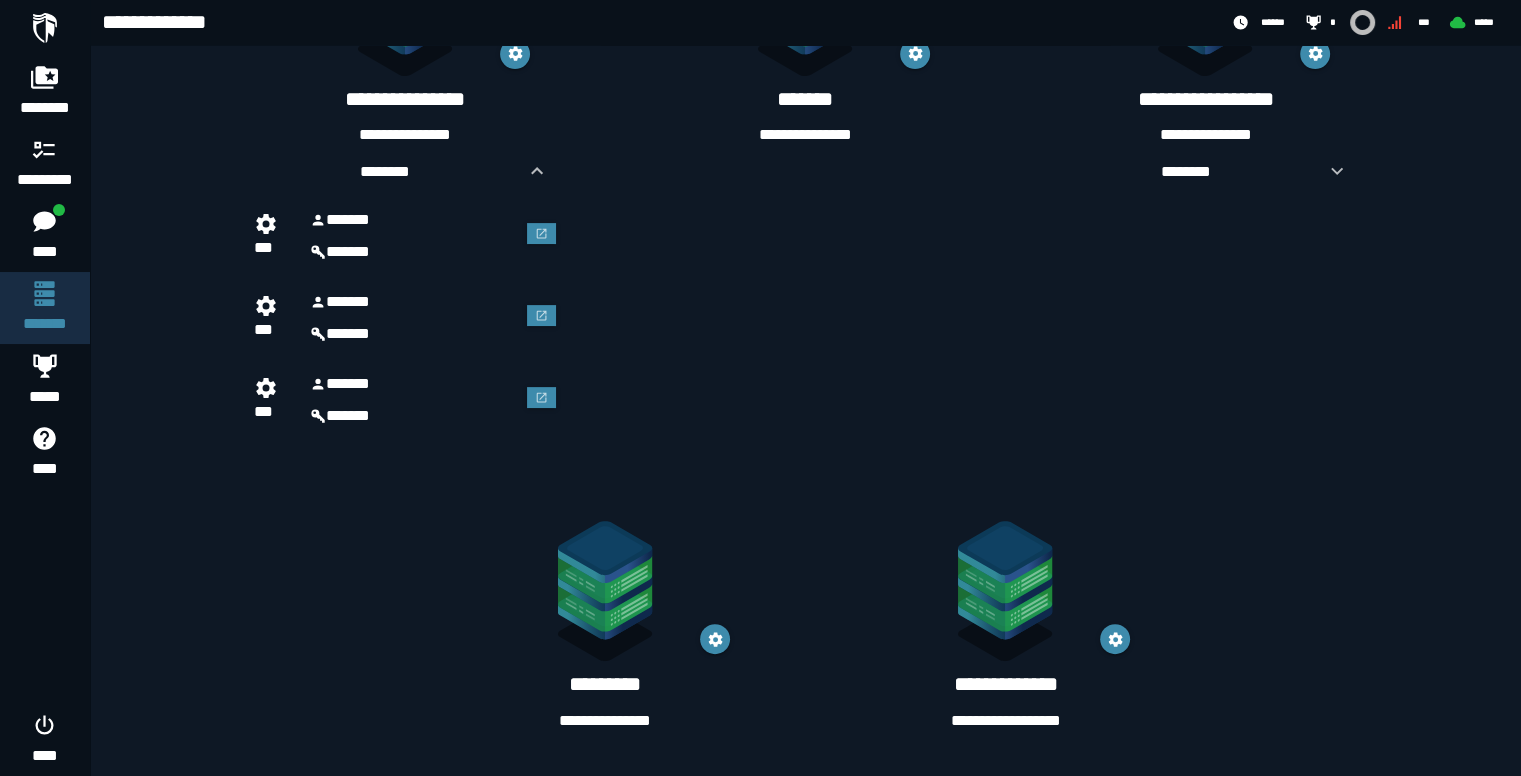 click 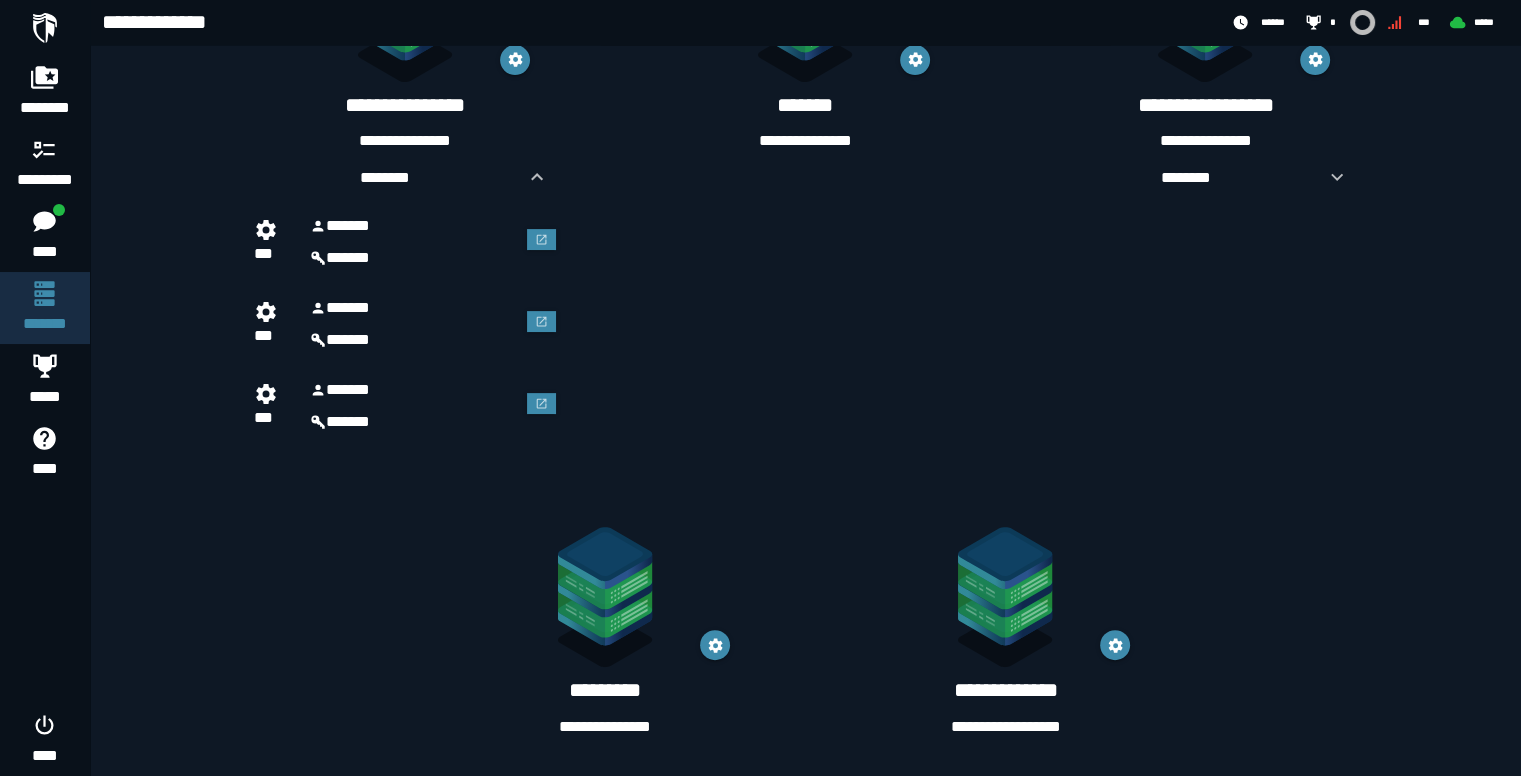 scroll, scrollTop: 307, scrollLeft: 0, axis: vertical 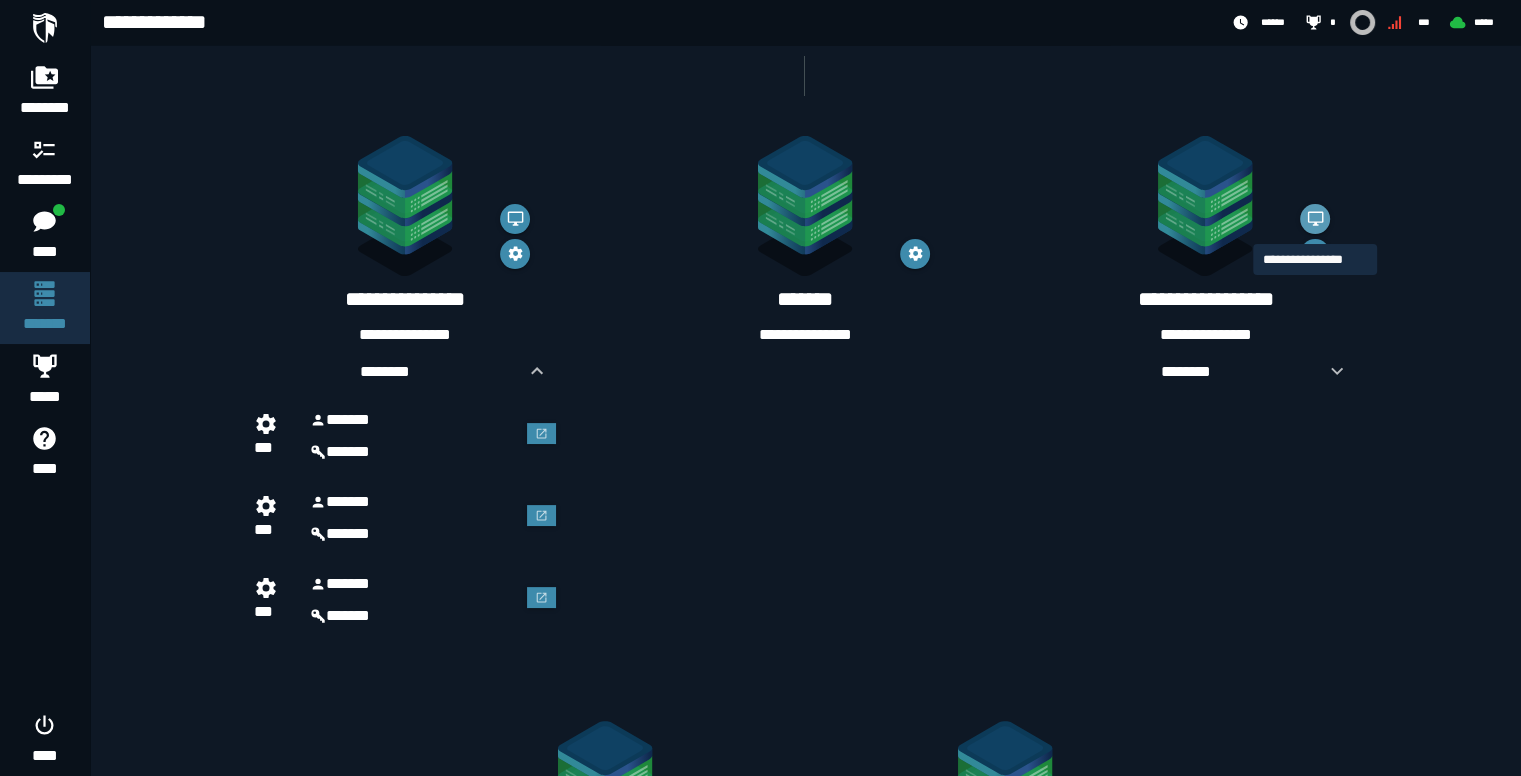 click at bounding box center [1315, 219] 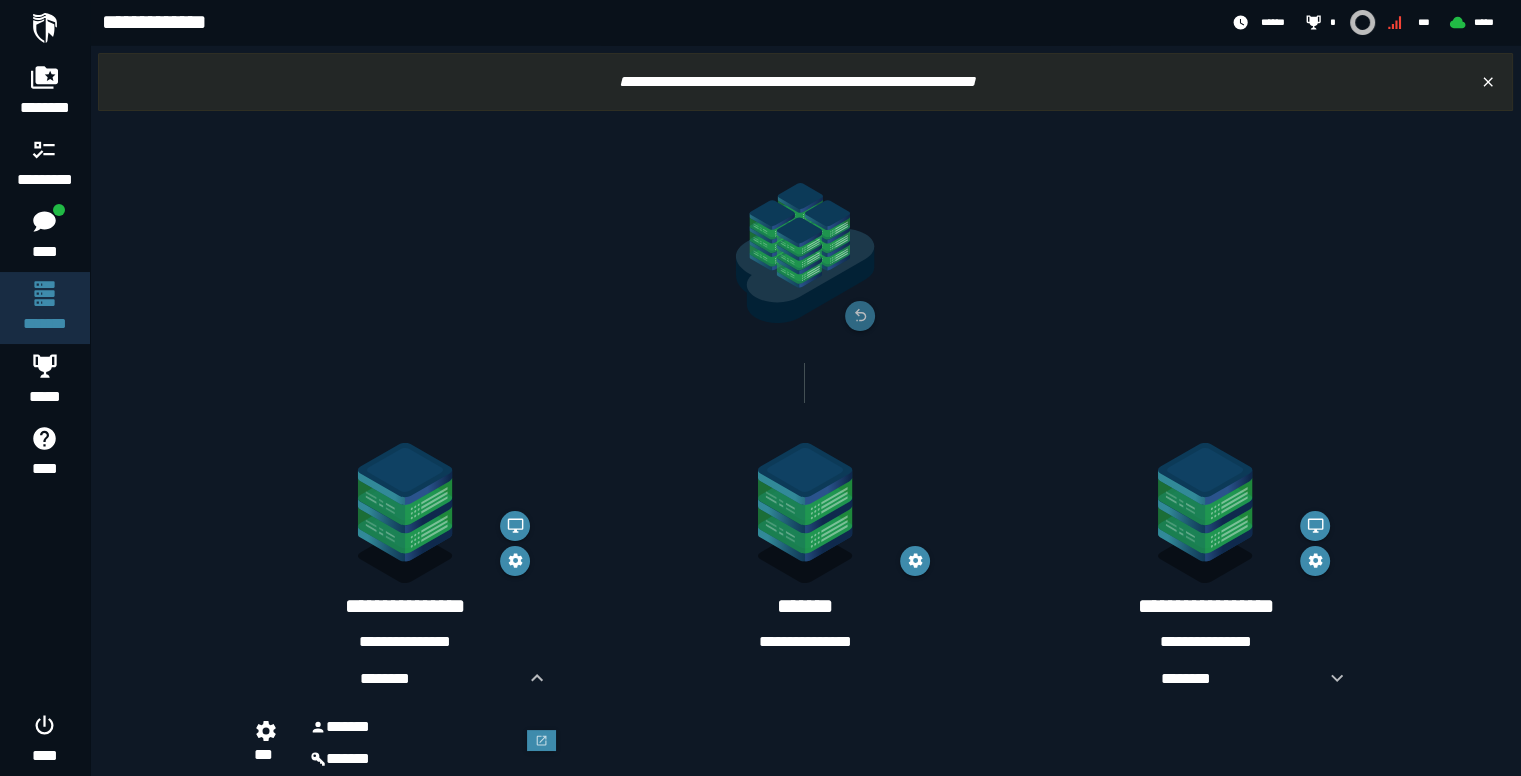 scroll, scrollTop: 307, scrollLeft: 0, axis: vertical 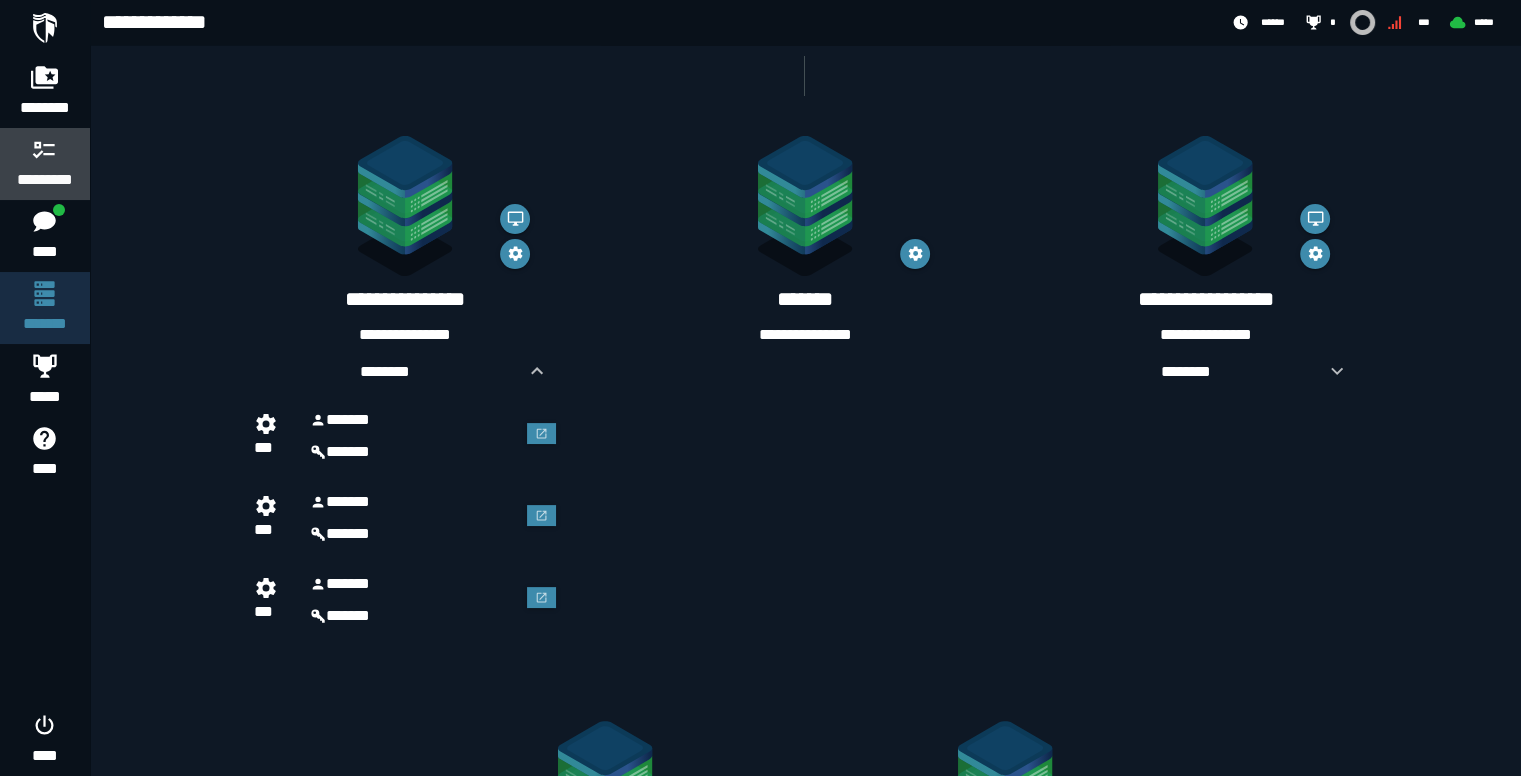 click 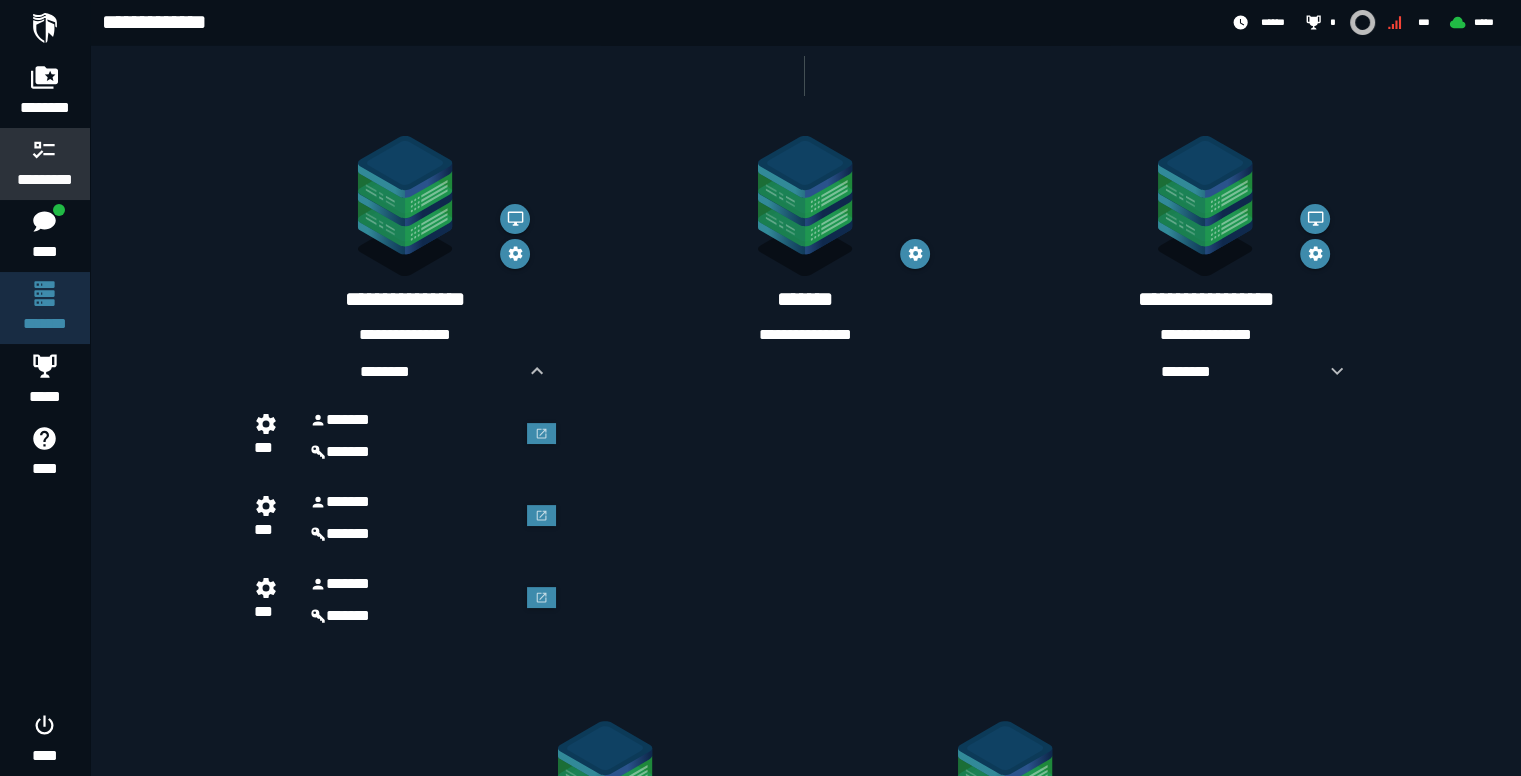 scroll, scrollTop: 0, scrollLeft: 0, axis: both 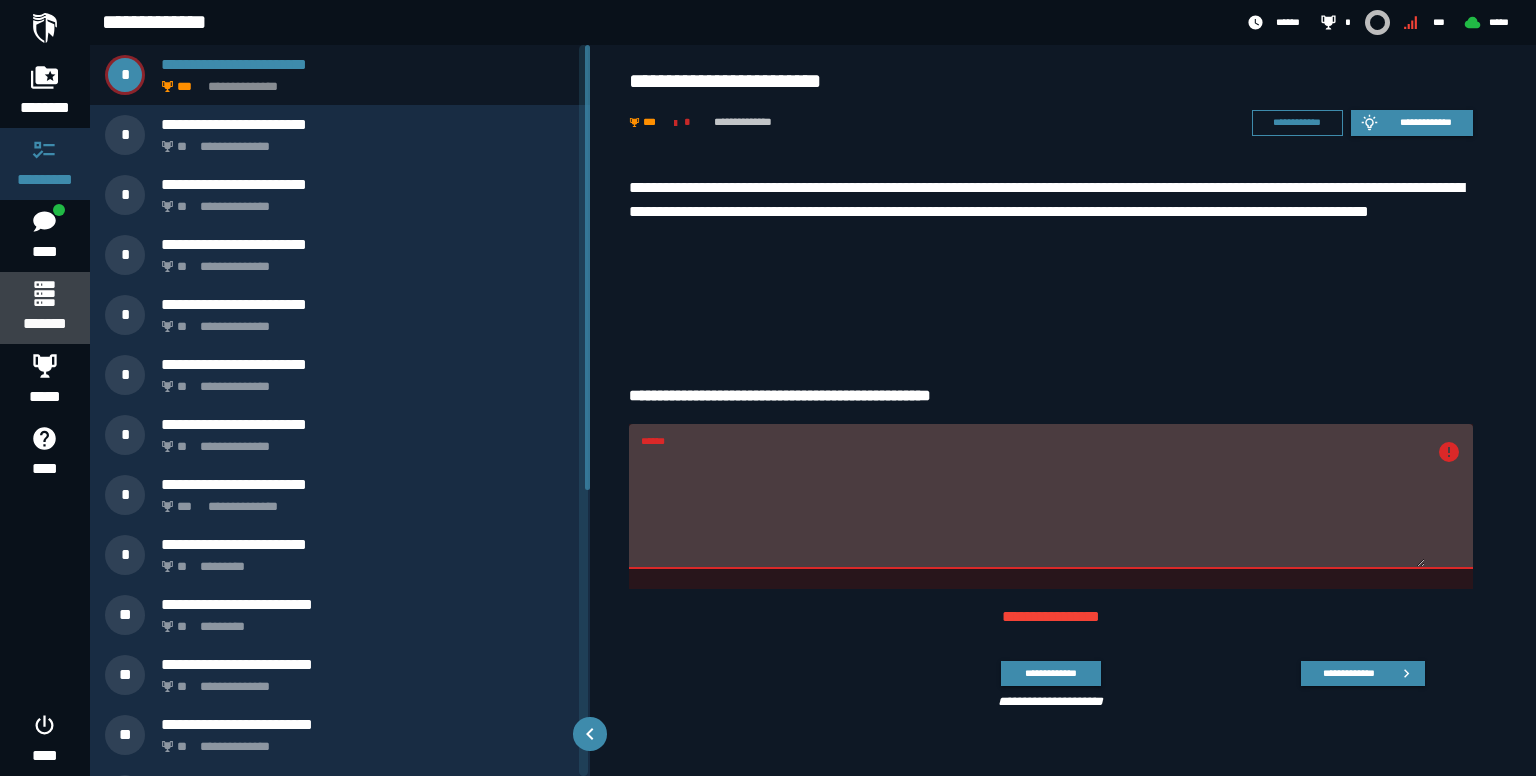 click 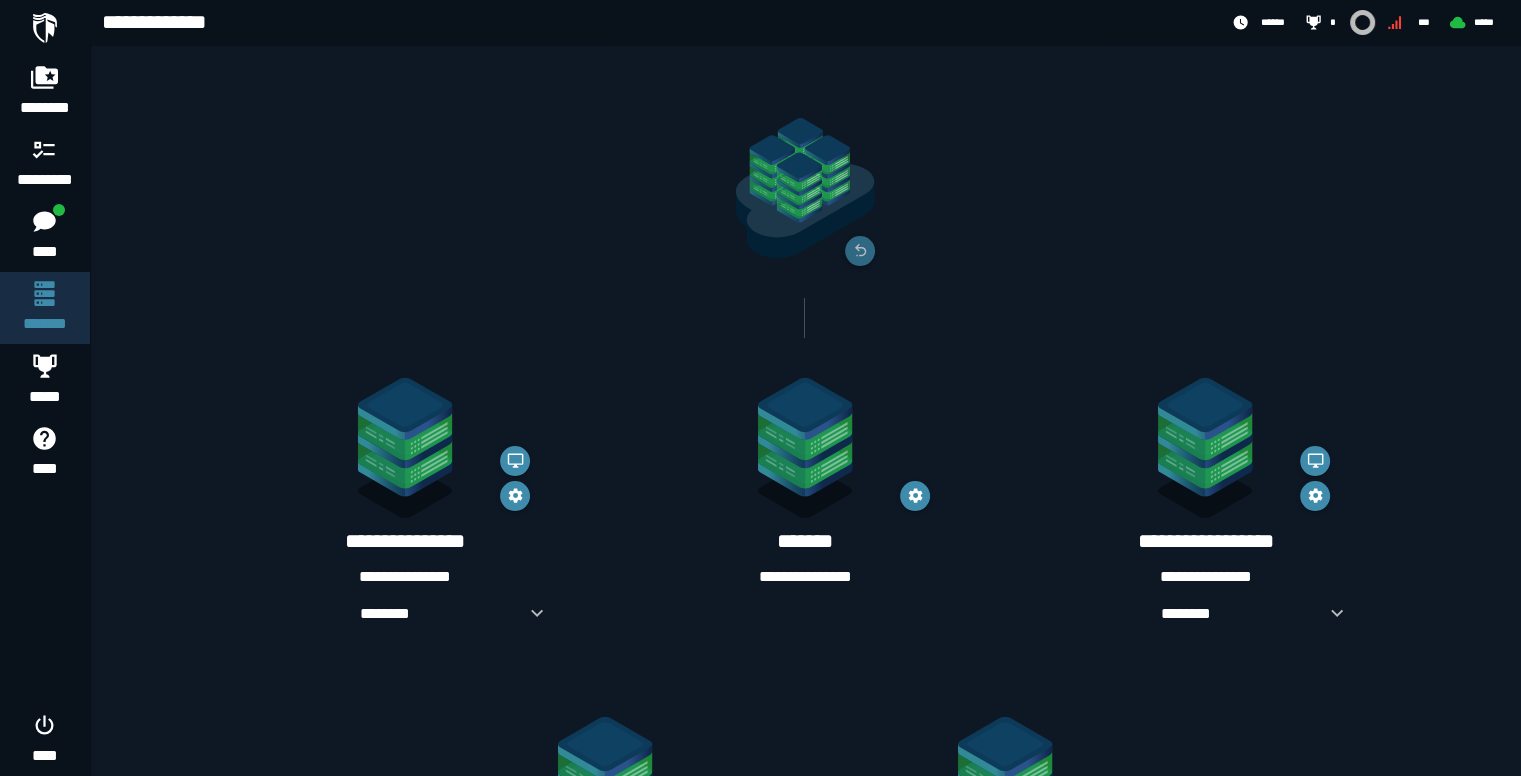 scroll, scrollTop: 100, scrollLeft: 0, axis: vertical 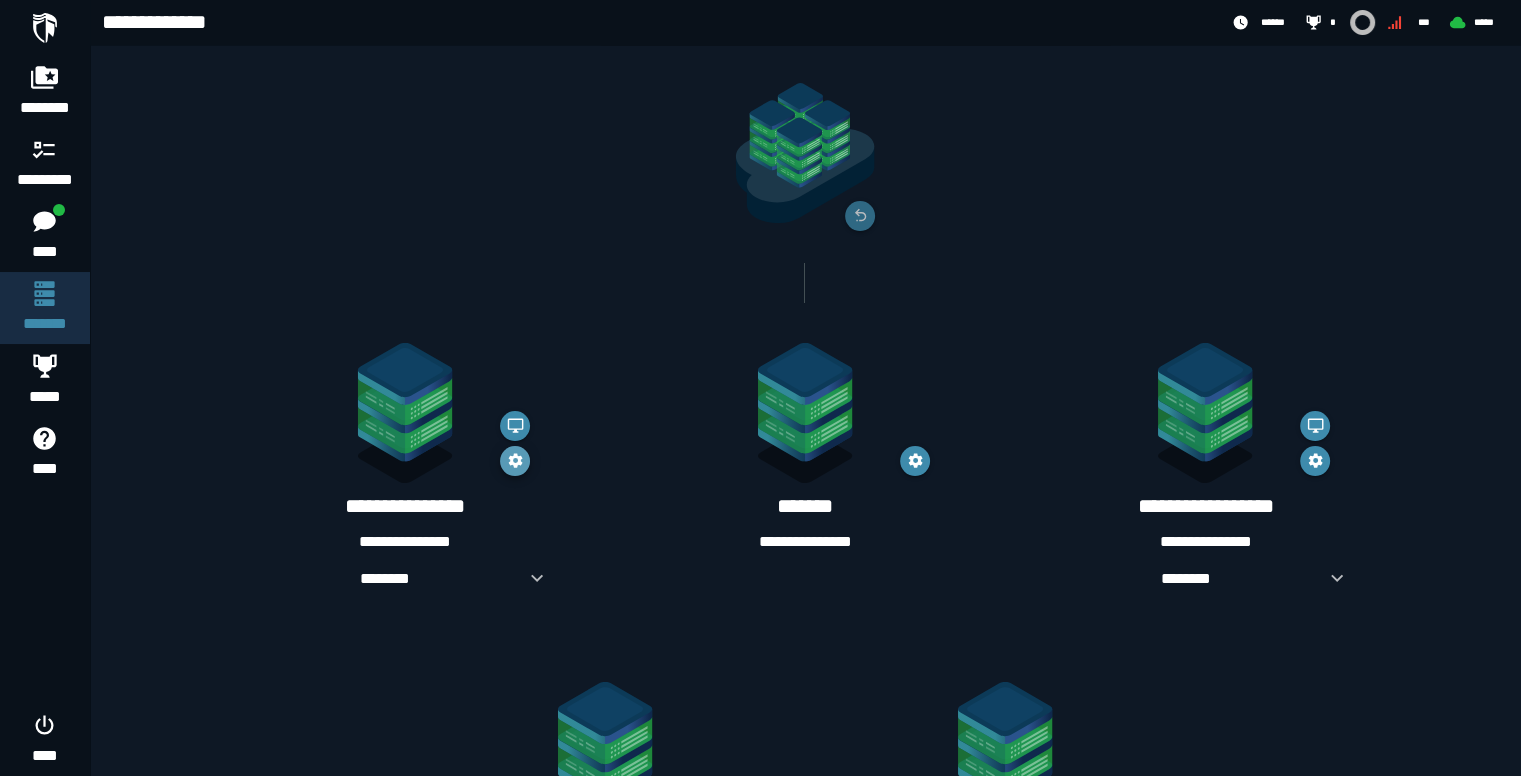 click at bounding box center [515, 461] 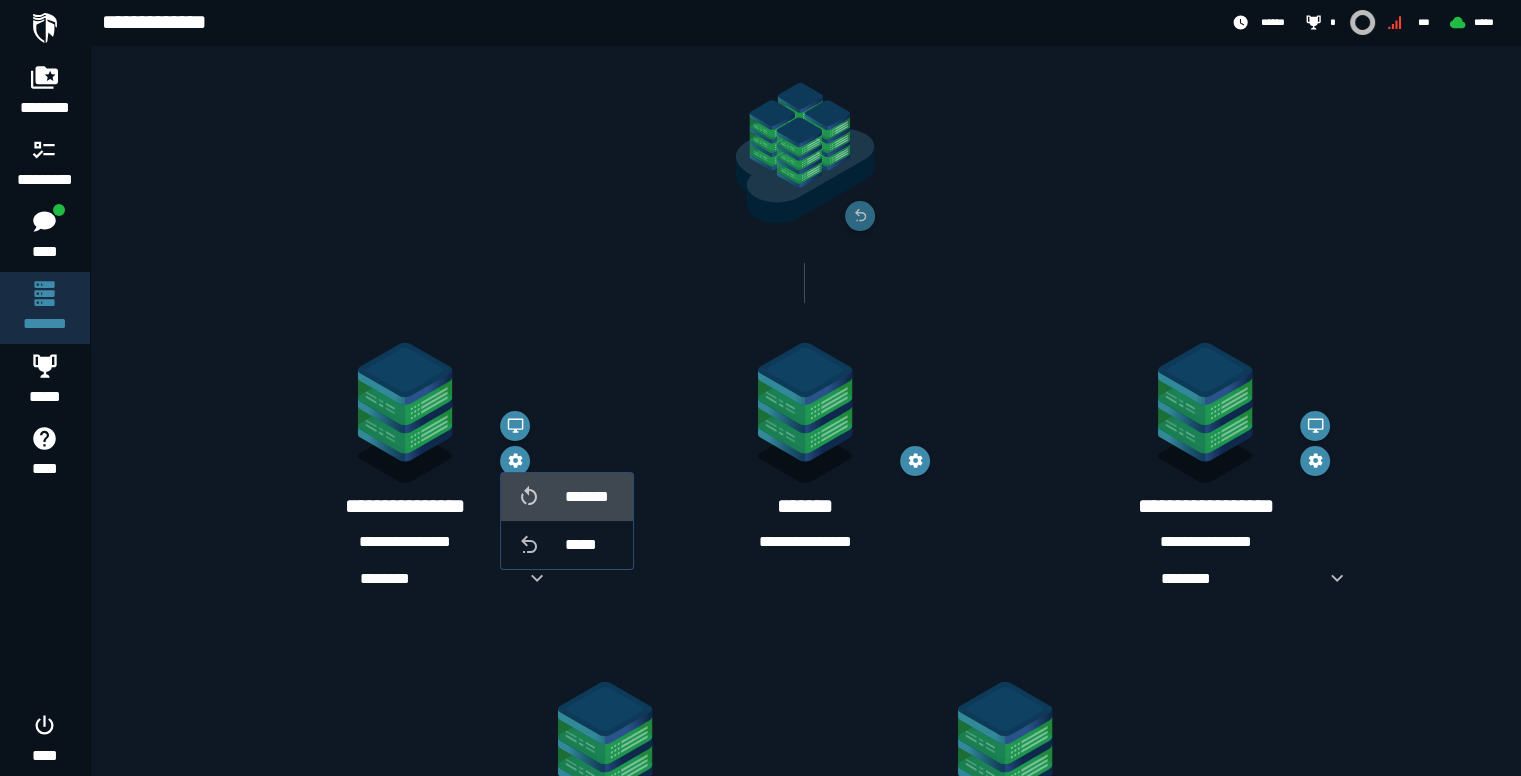 click 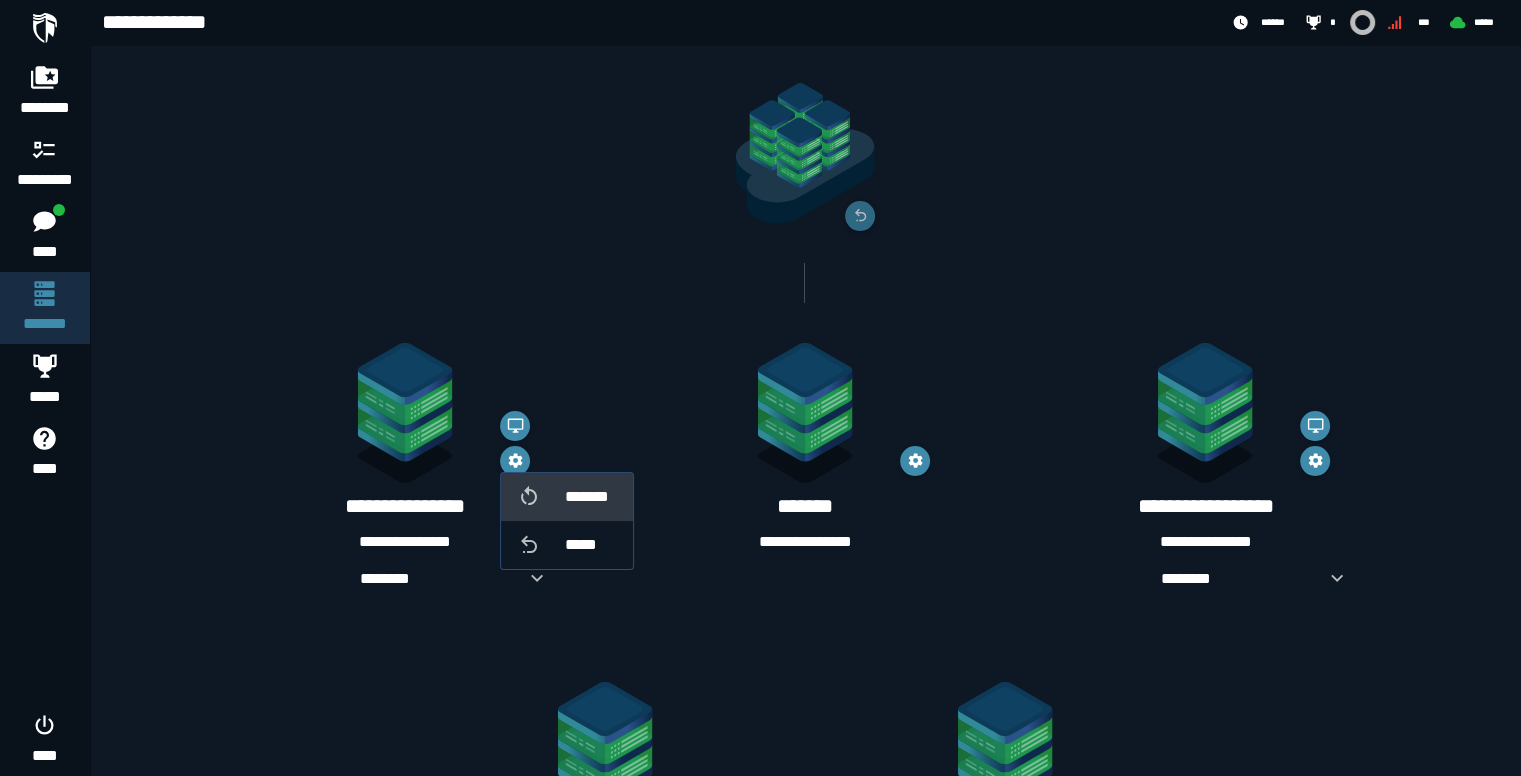 scroll, scrollTop: 0, scrollLeft: 0, axis: both 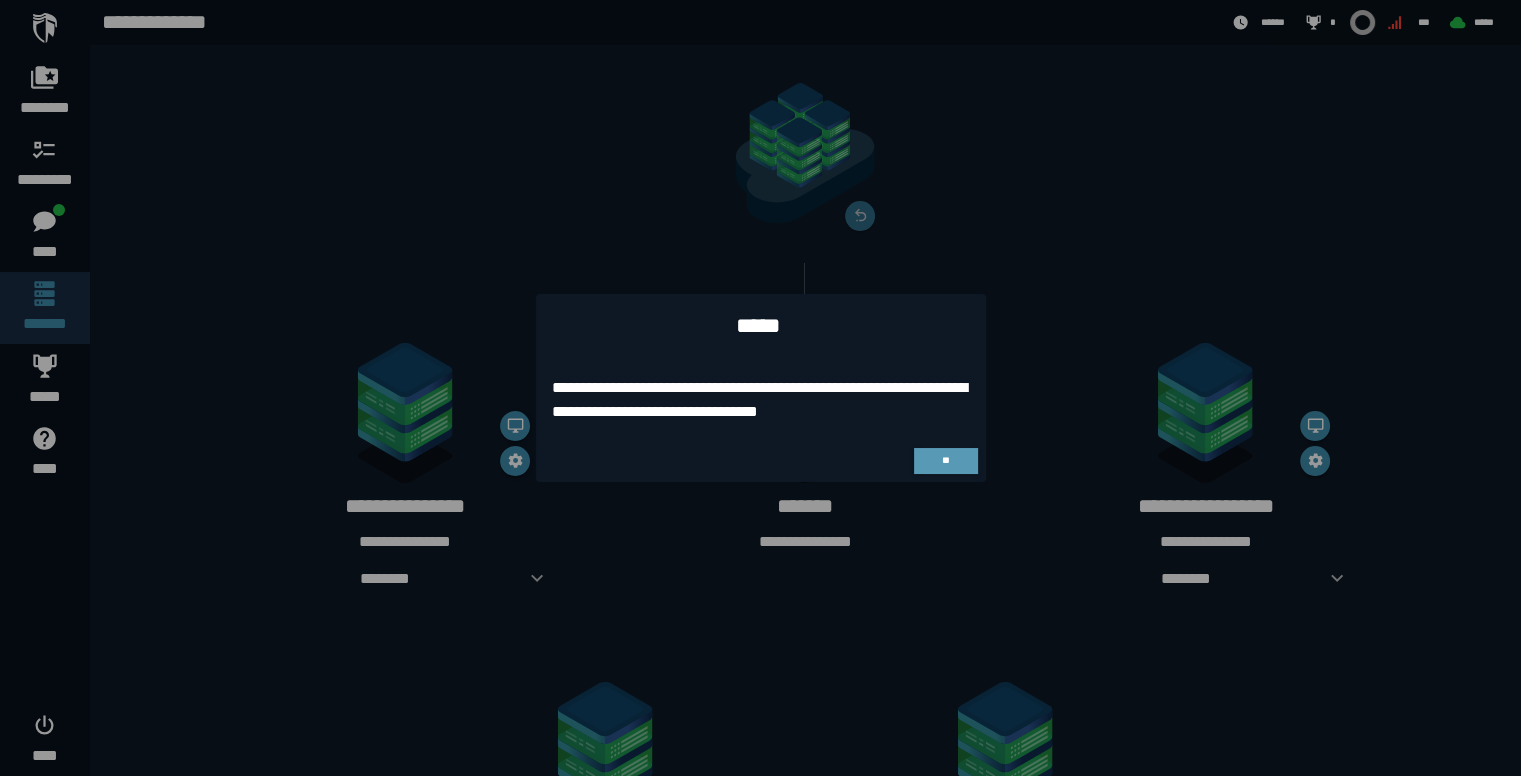 click on "**" at bounding box center (946, 461) 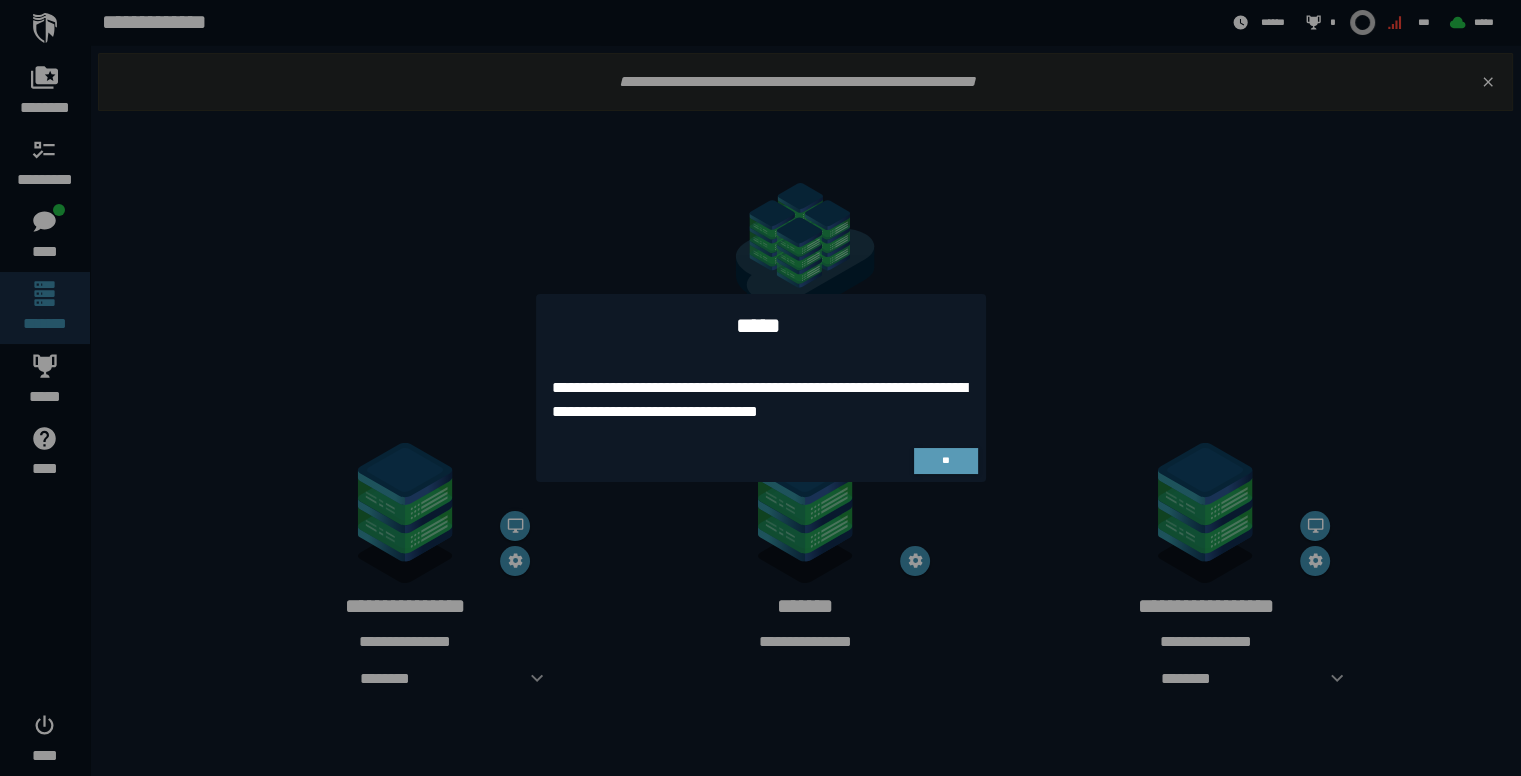scroll, scrollTop: 100, scrollLeft: 0, axis: vertical 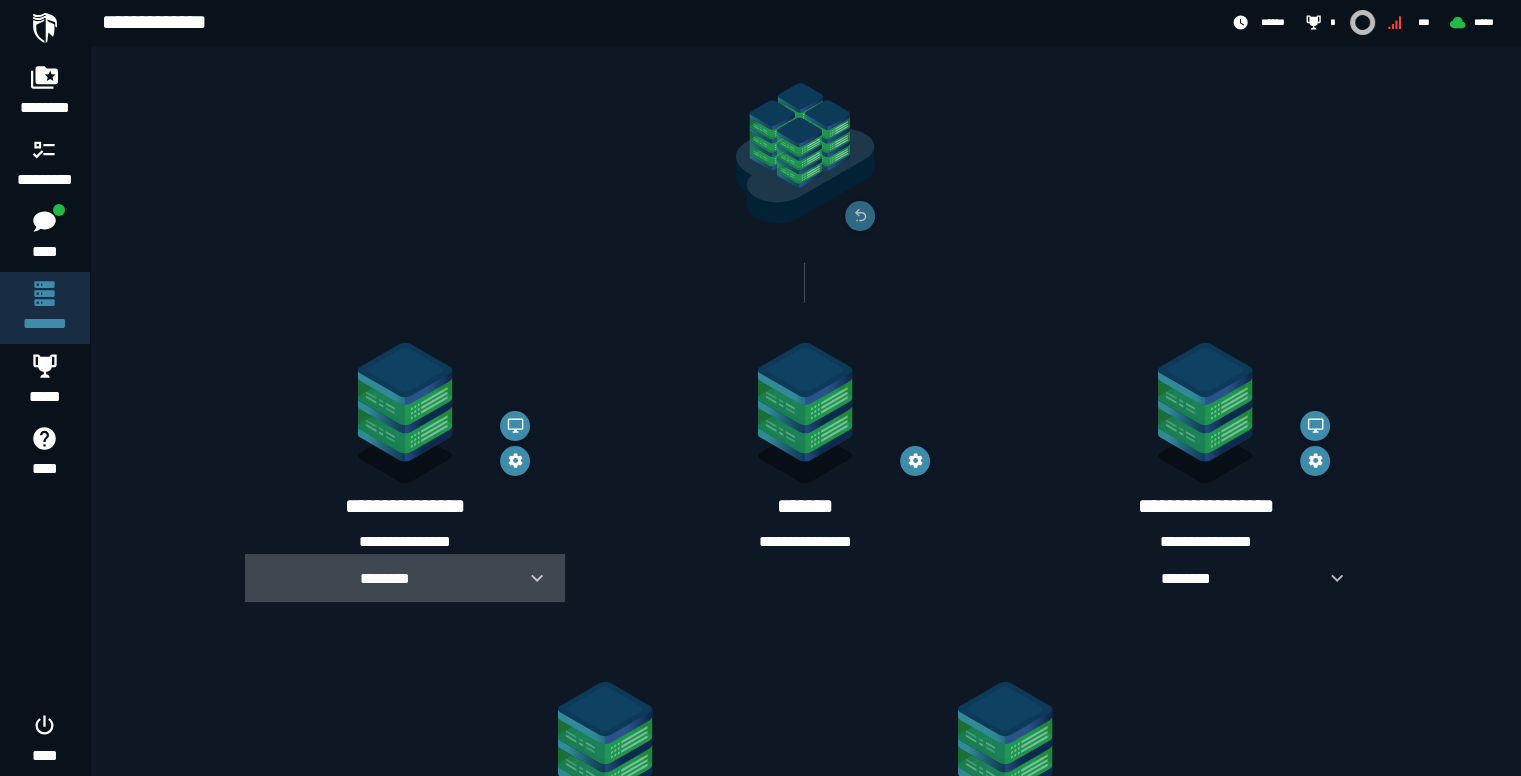 click 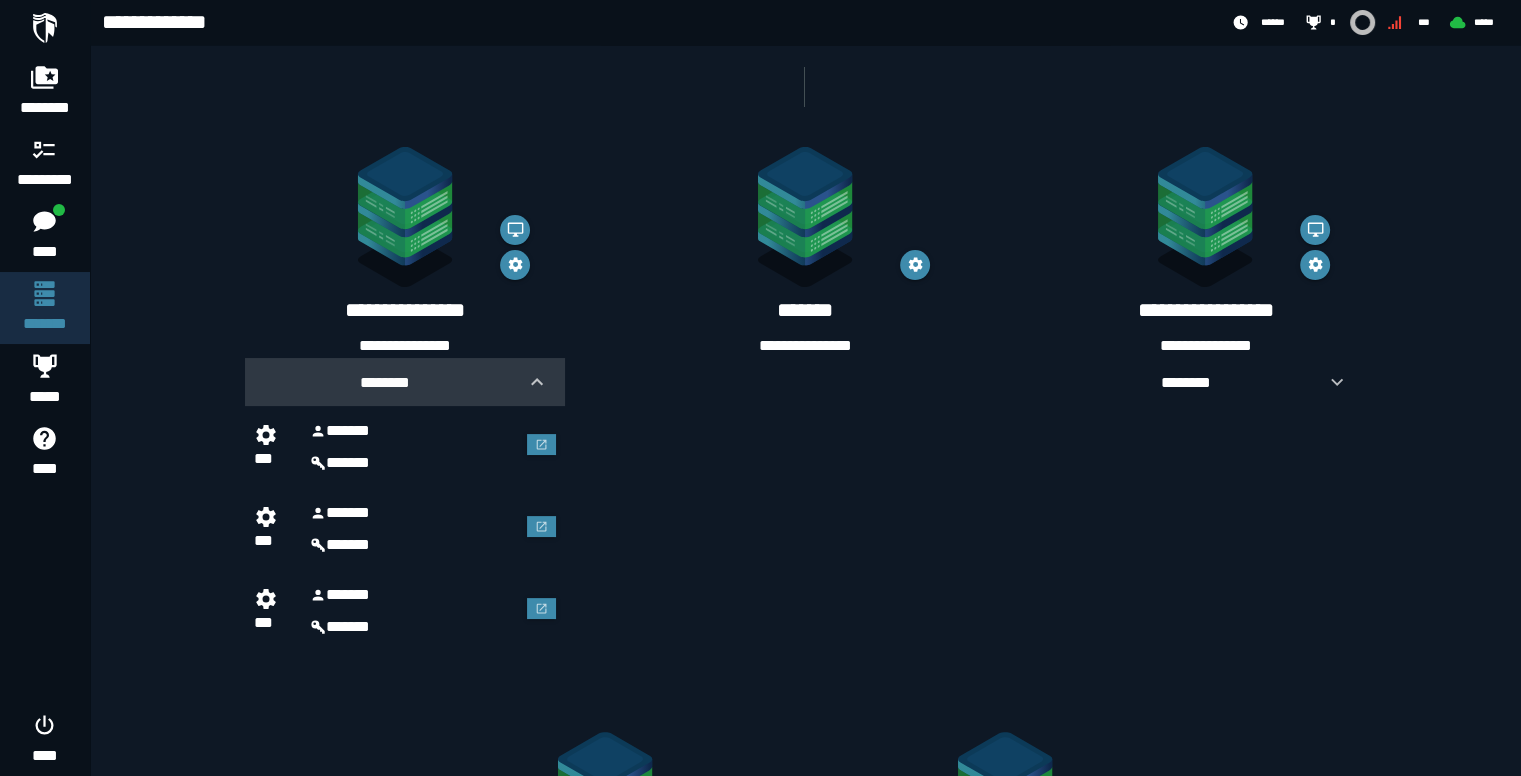 scroll, scrollTop: 300, scrollLeft: 0, axis: vertical 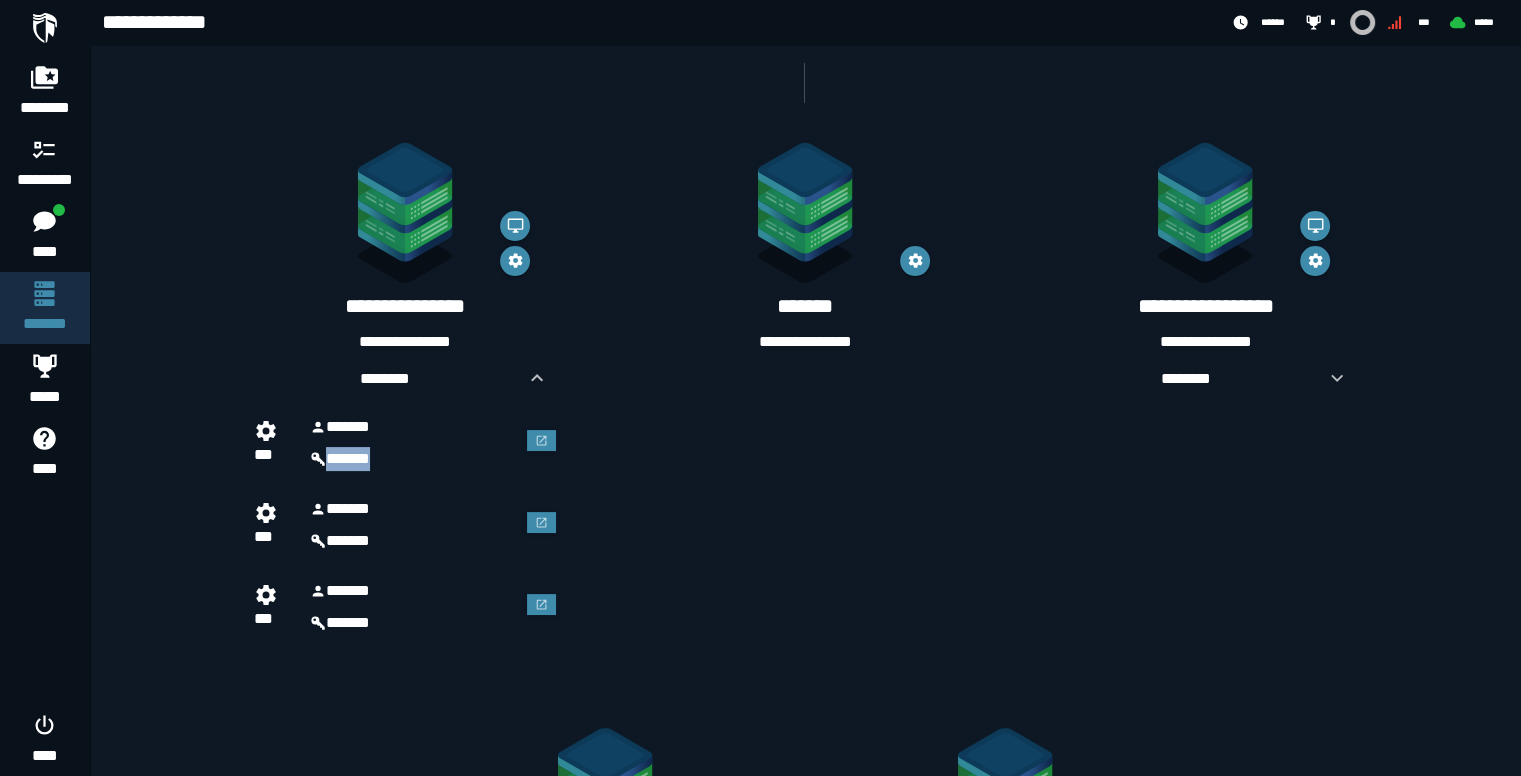 drag, startPoint x: 365, startPoint y: 451, endPoint x: 327, endPoint y: 449, distance: 38.052597 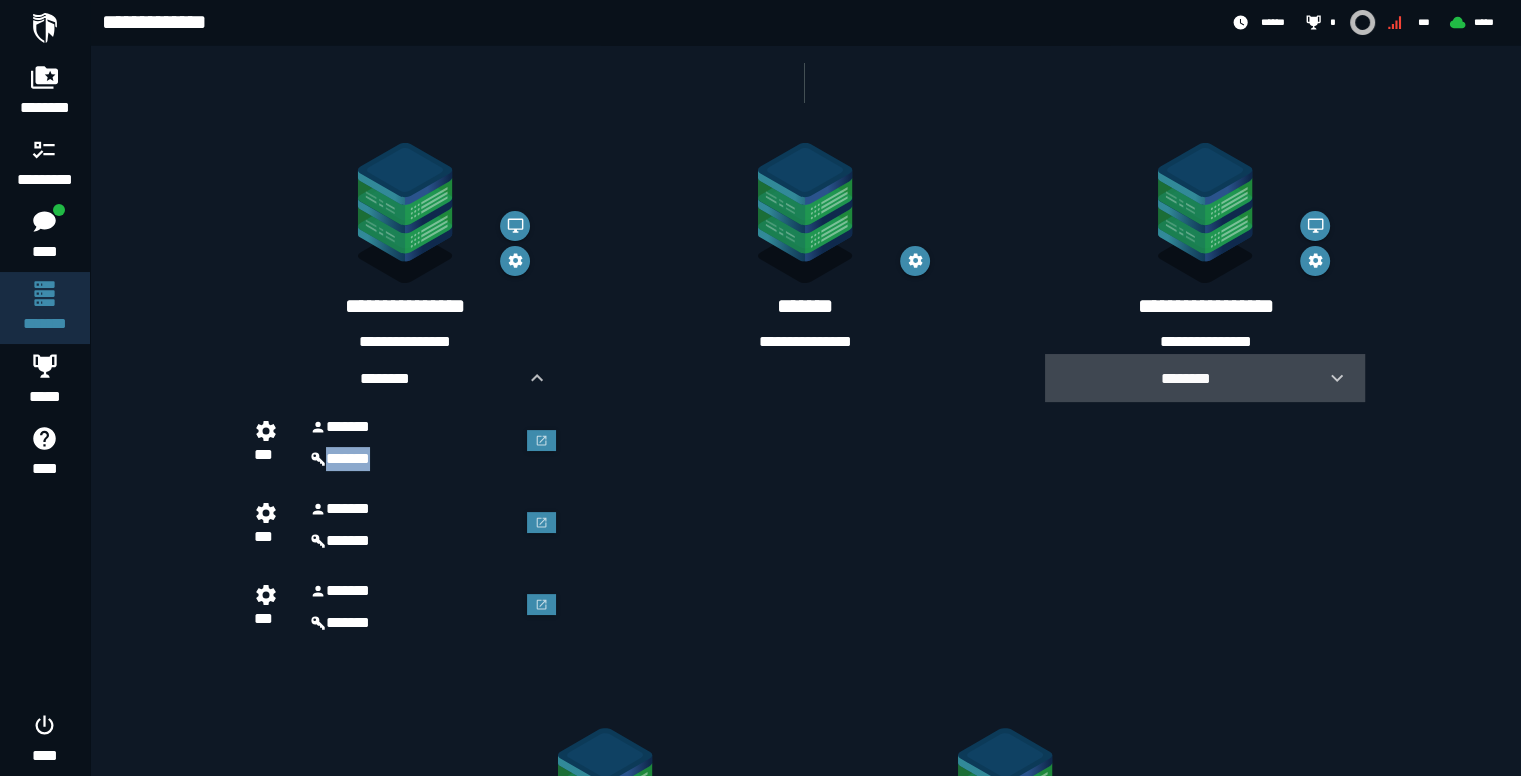 click 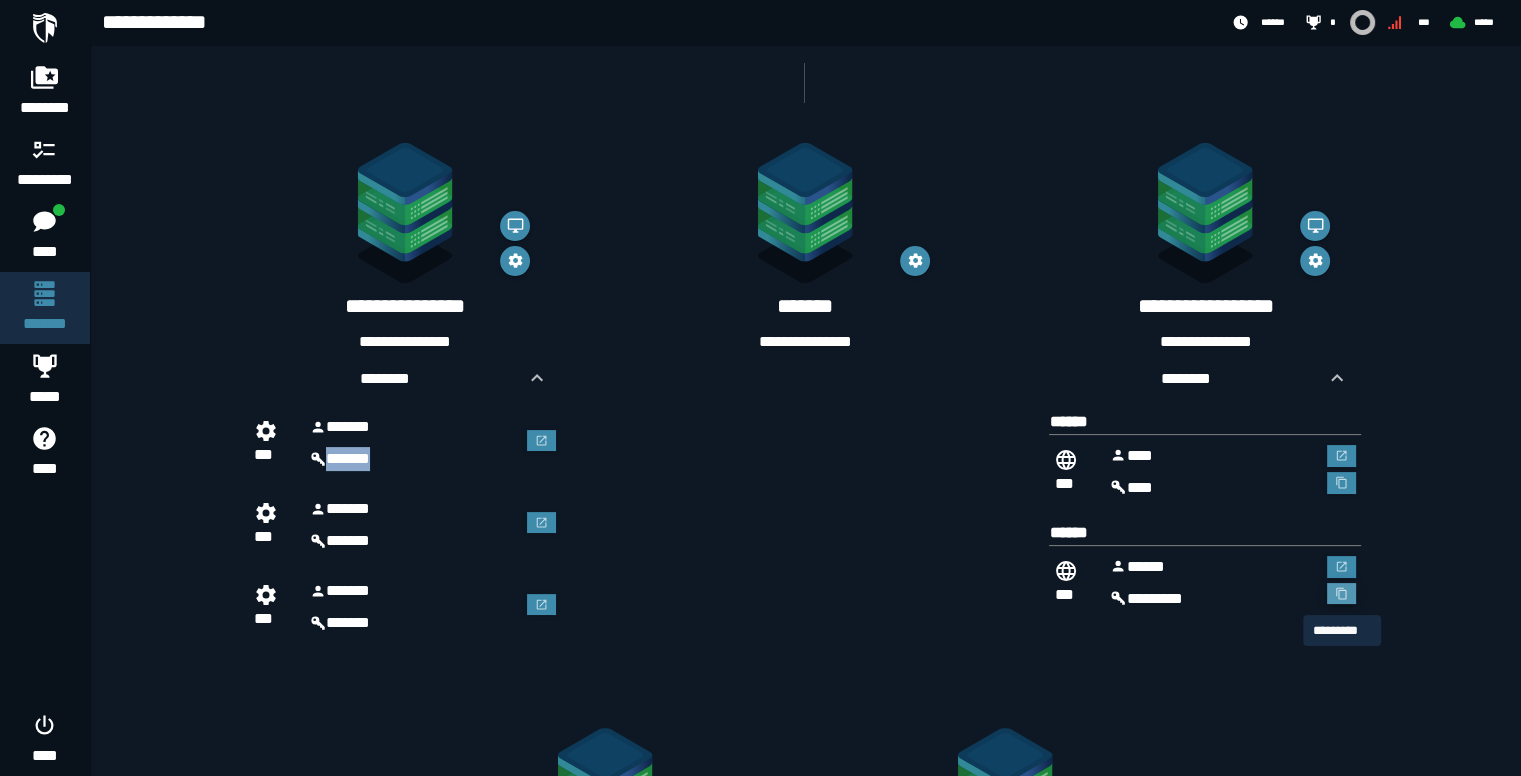 click 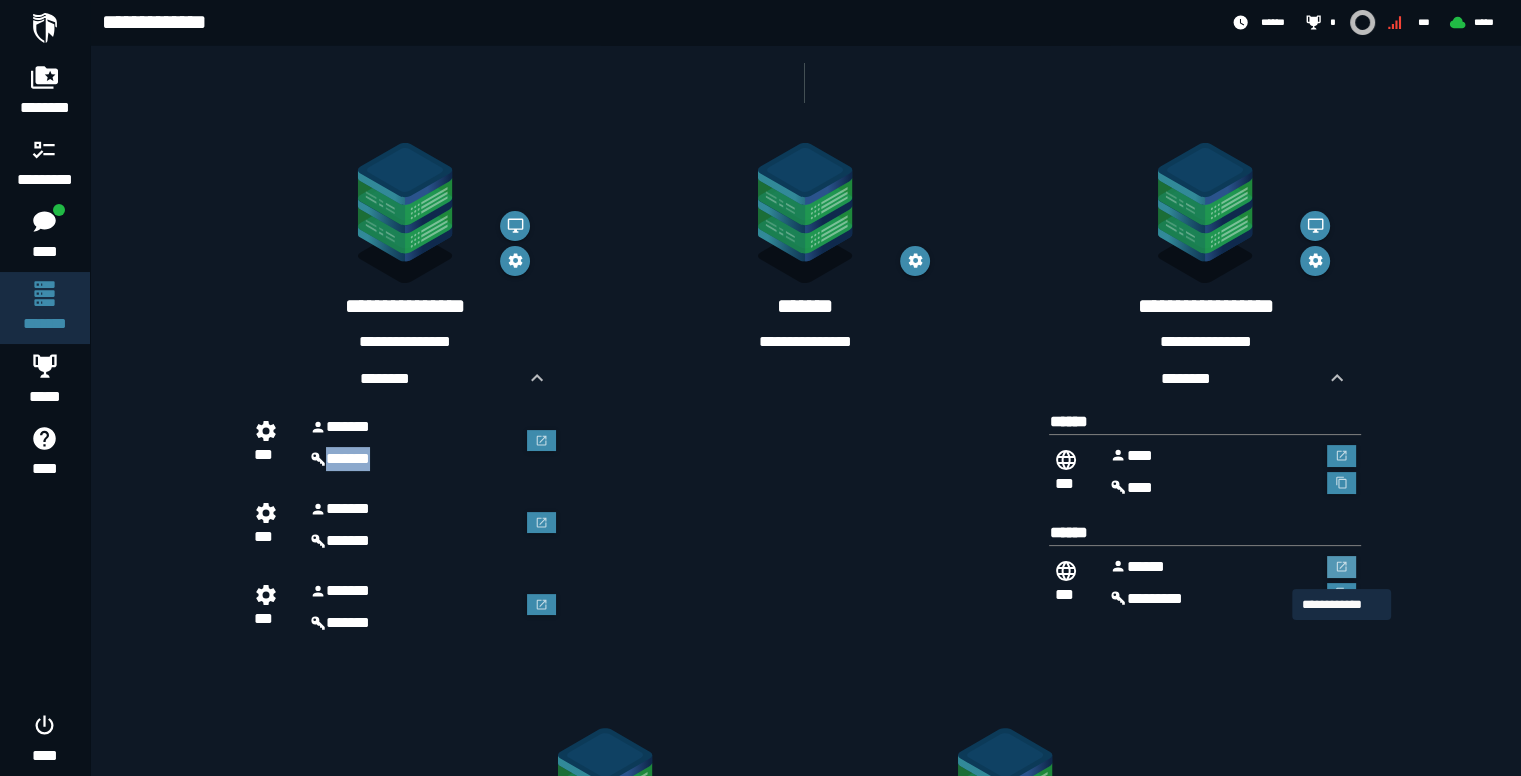 click 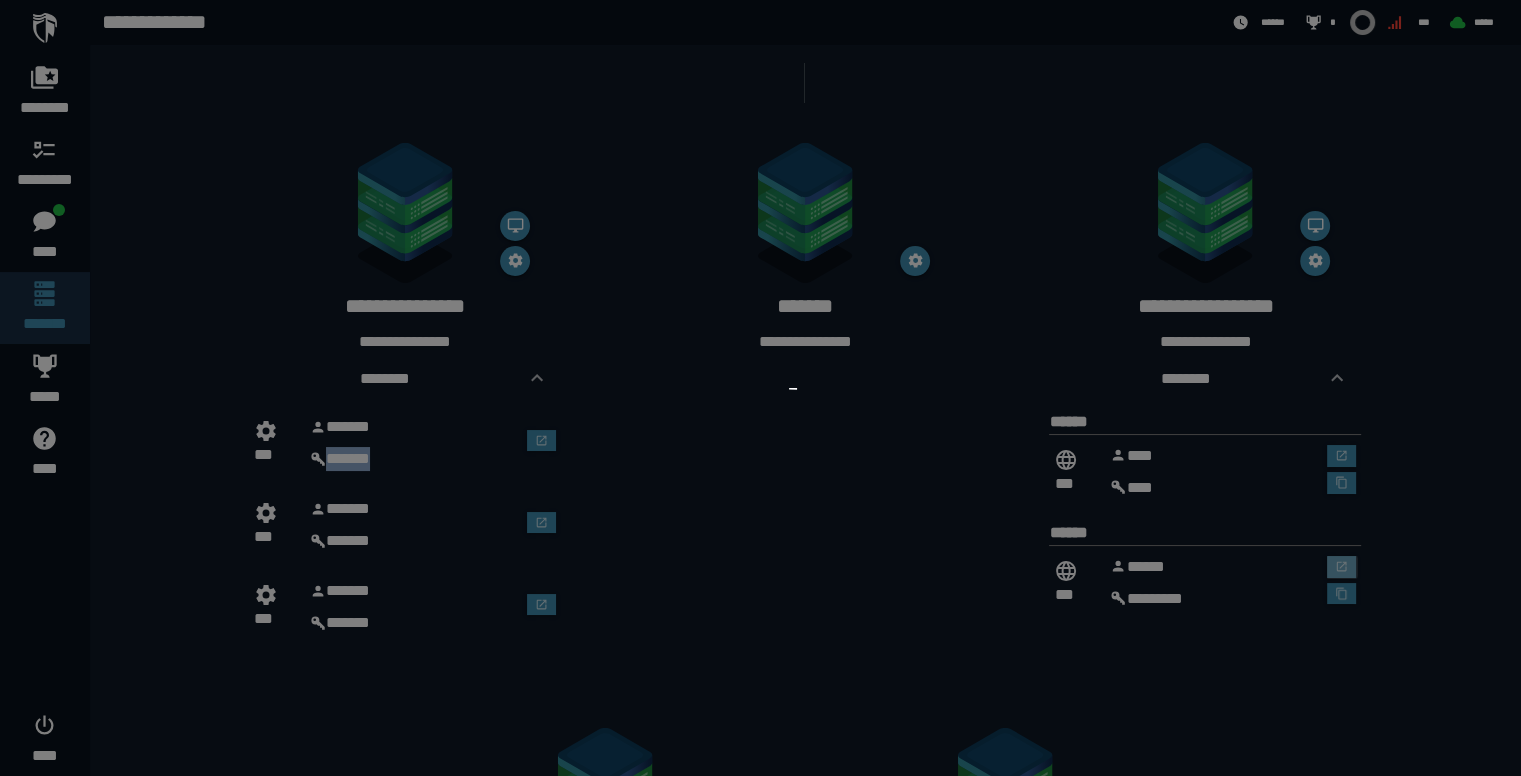 scroll, scrollTop: 0, scrollLeft: 0, axis: both 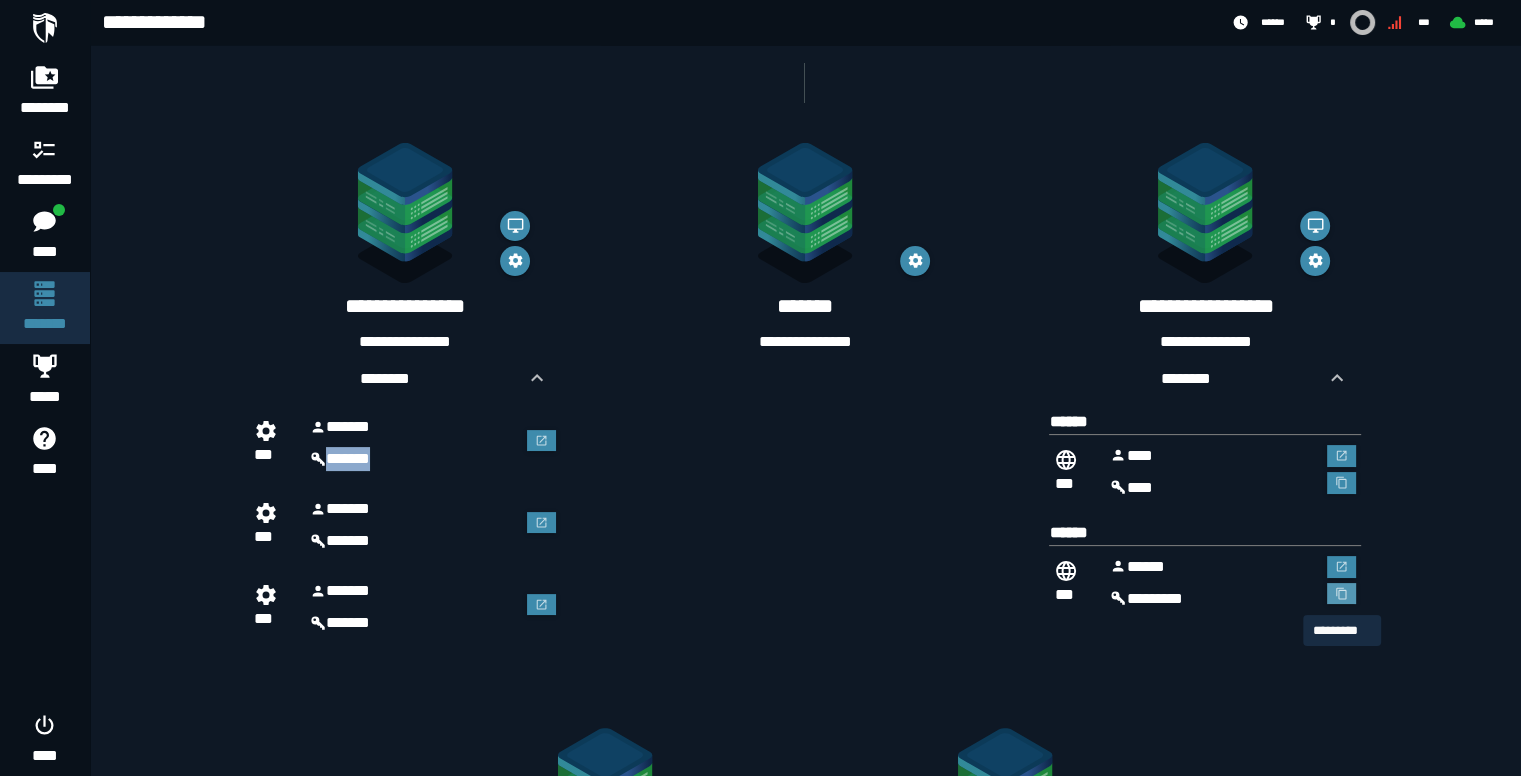 click 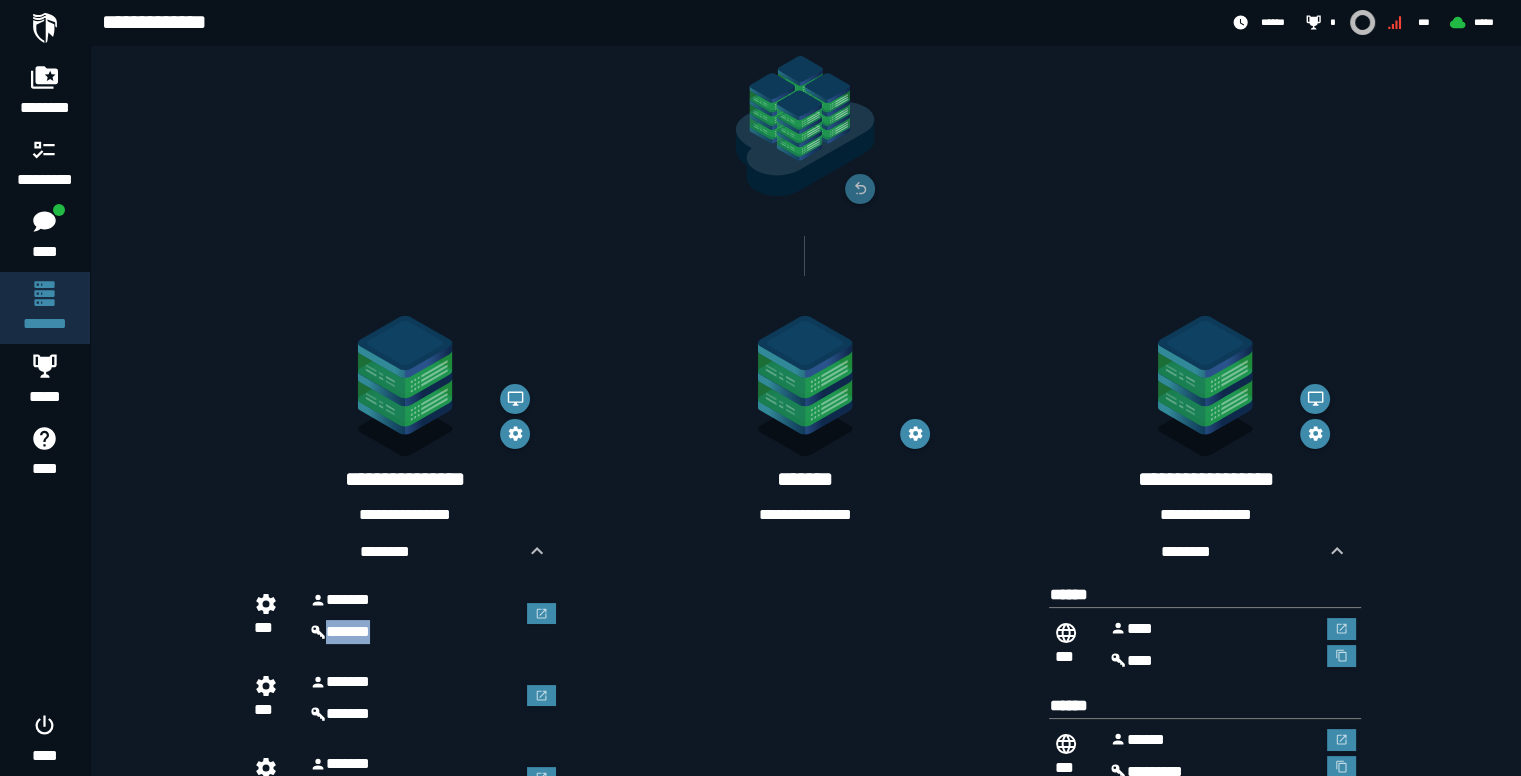 scroll, scrollTop: 0, scrollLeft: 0, axis: both 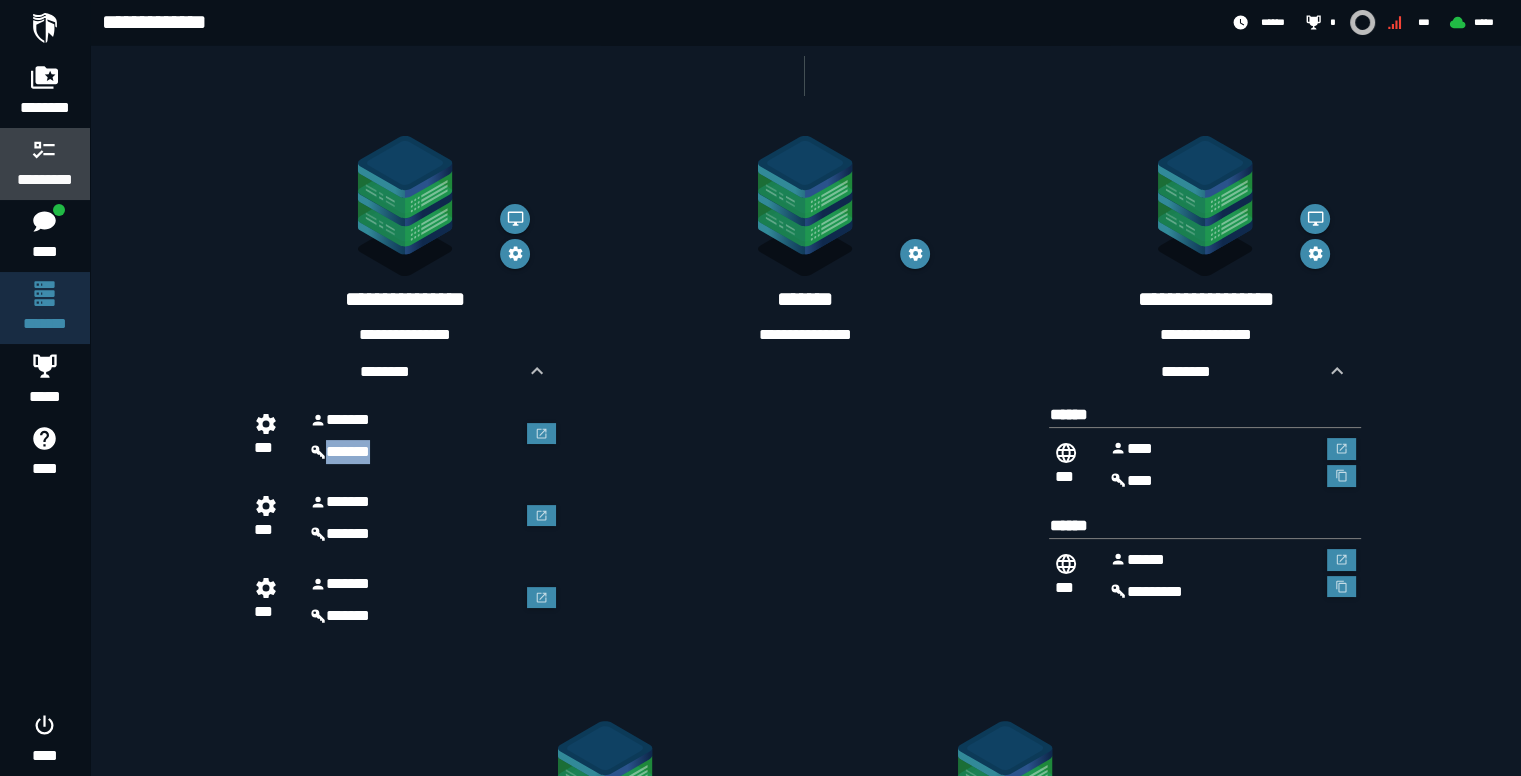 click at bounding box center [45, 149] 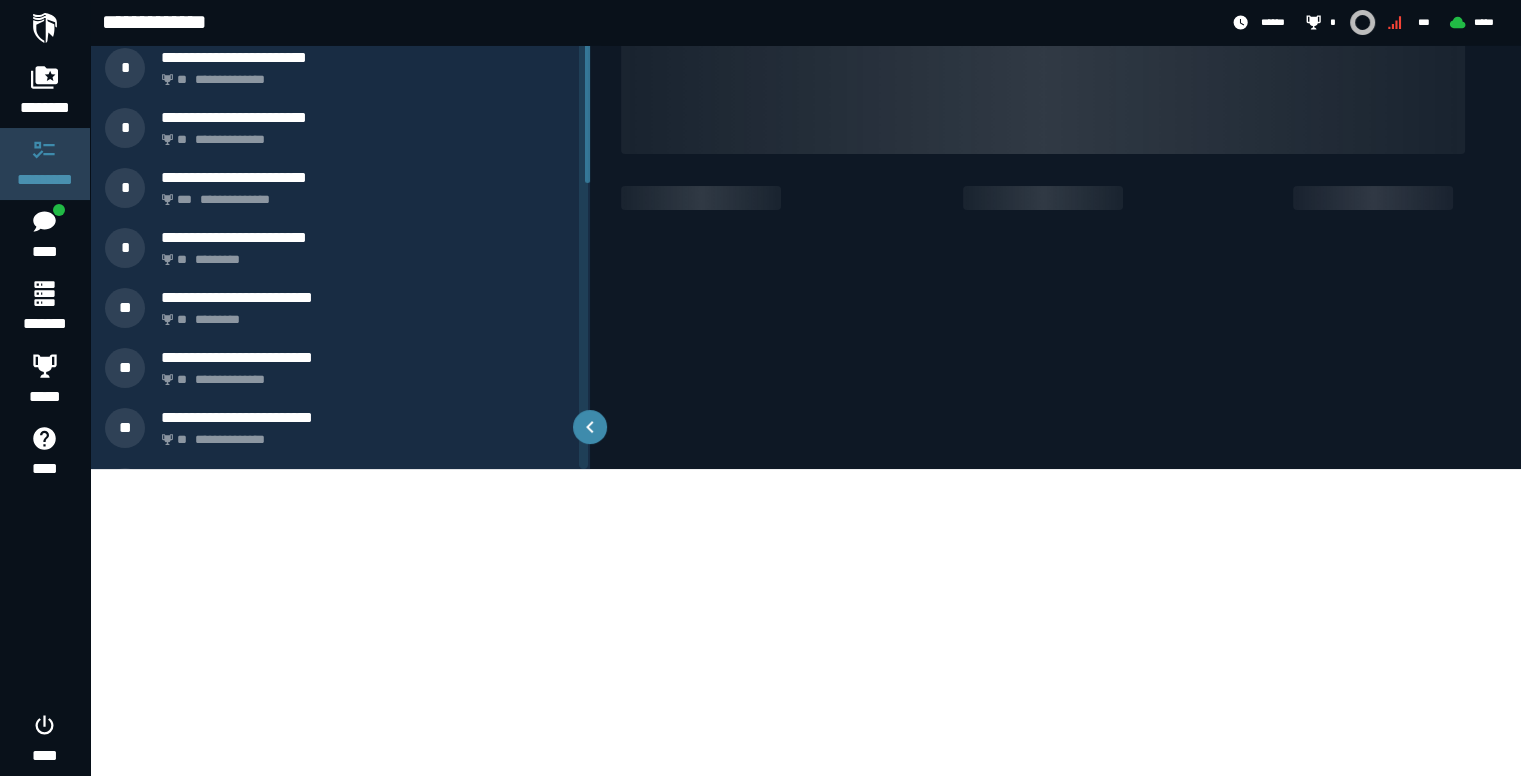 scroll, scrollTop: 0, scrollLeft: 0, axis: both 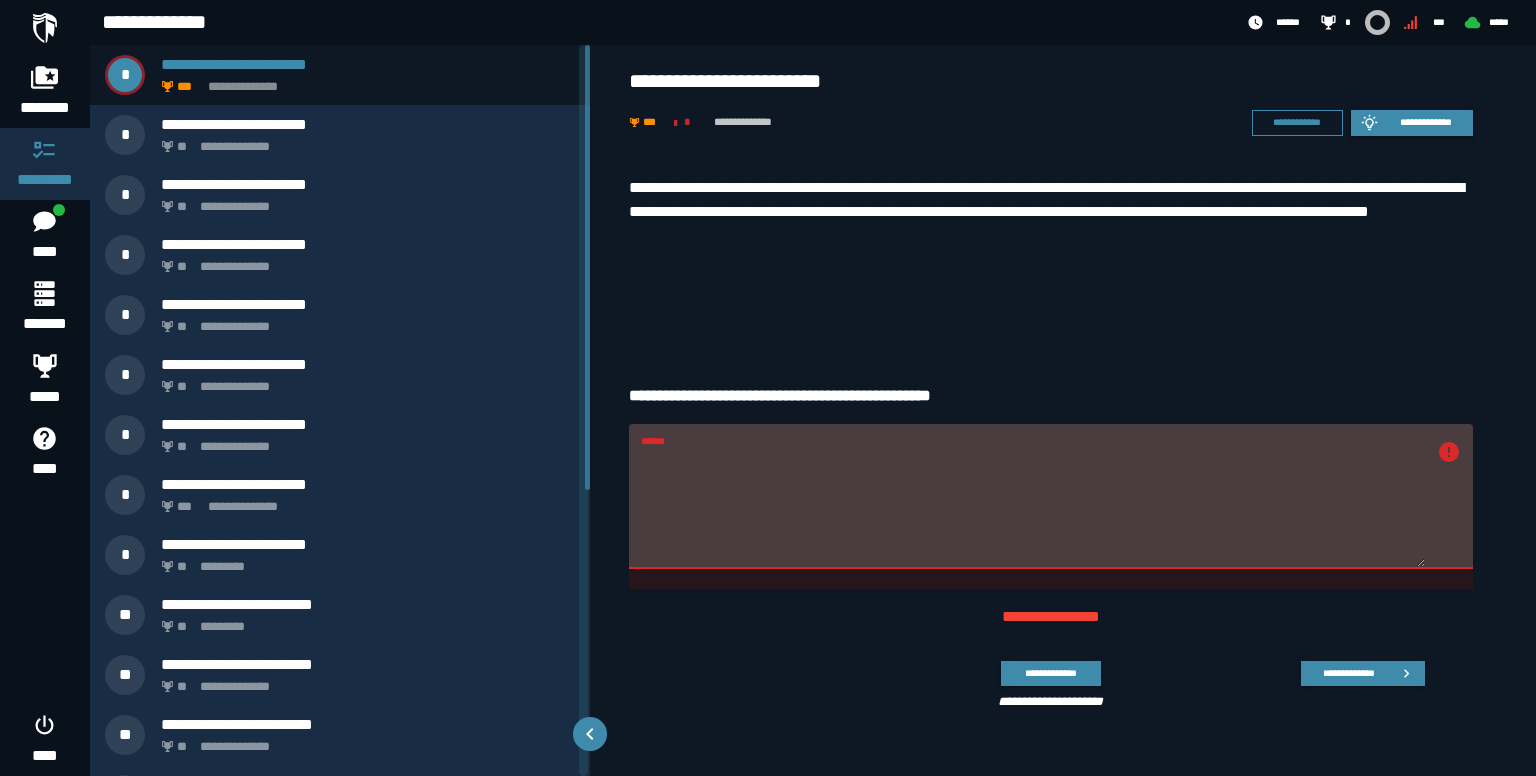 click on "**********" at bounding box center (1051, 256) 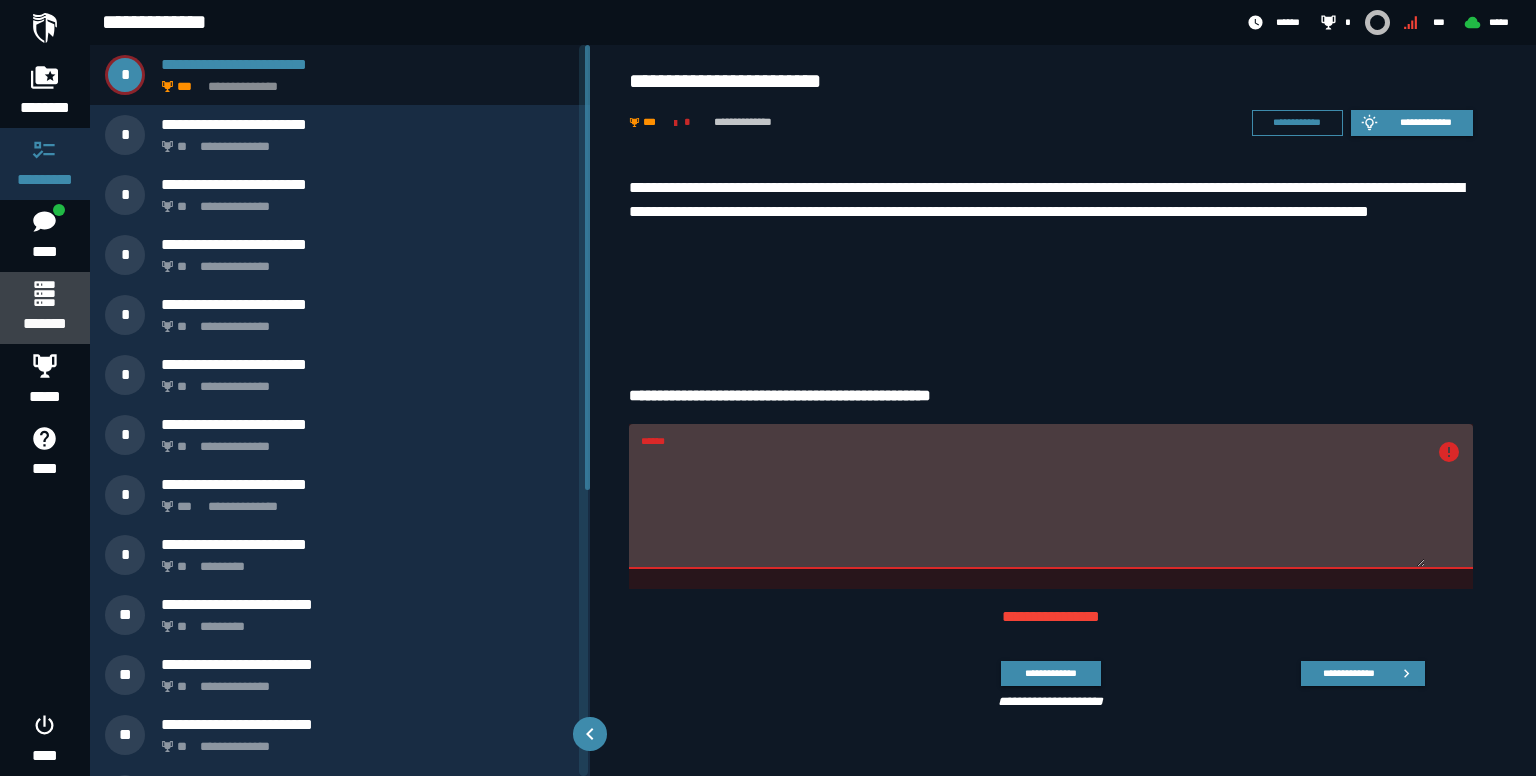 click on "*******" 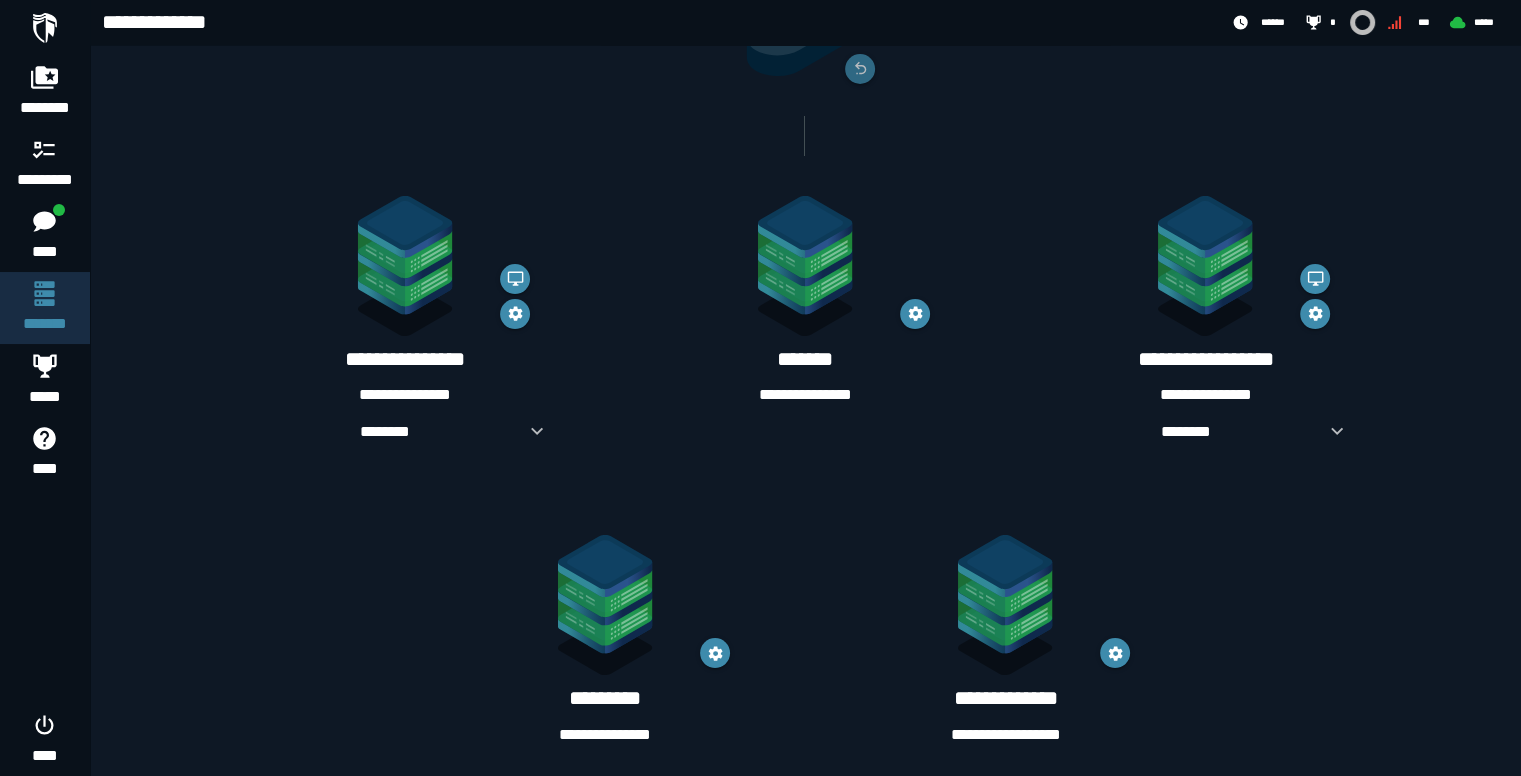 scroll, scrollTop: 260, scrollLeft: 0, axis: vertical 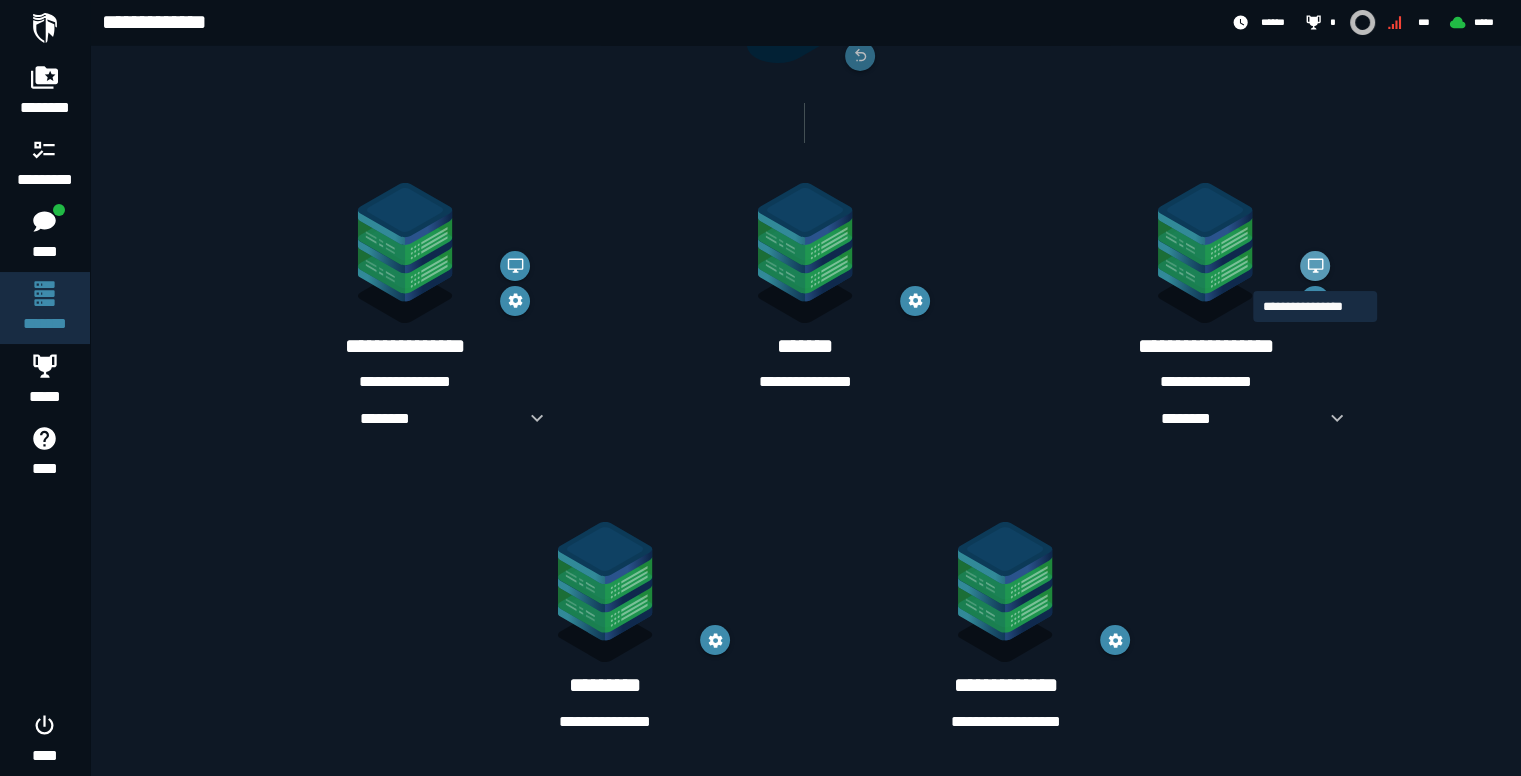 click 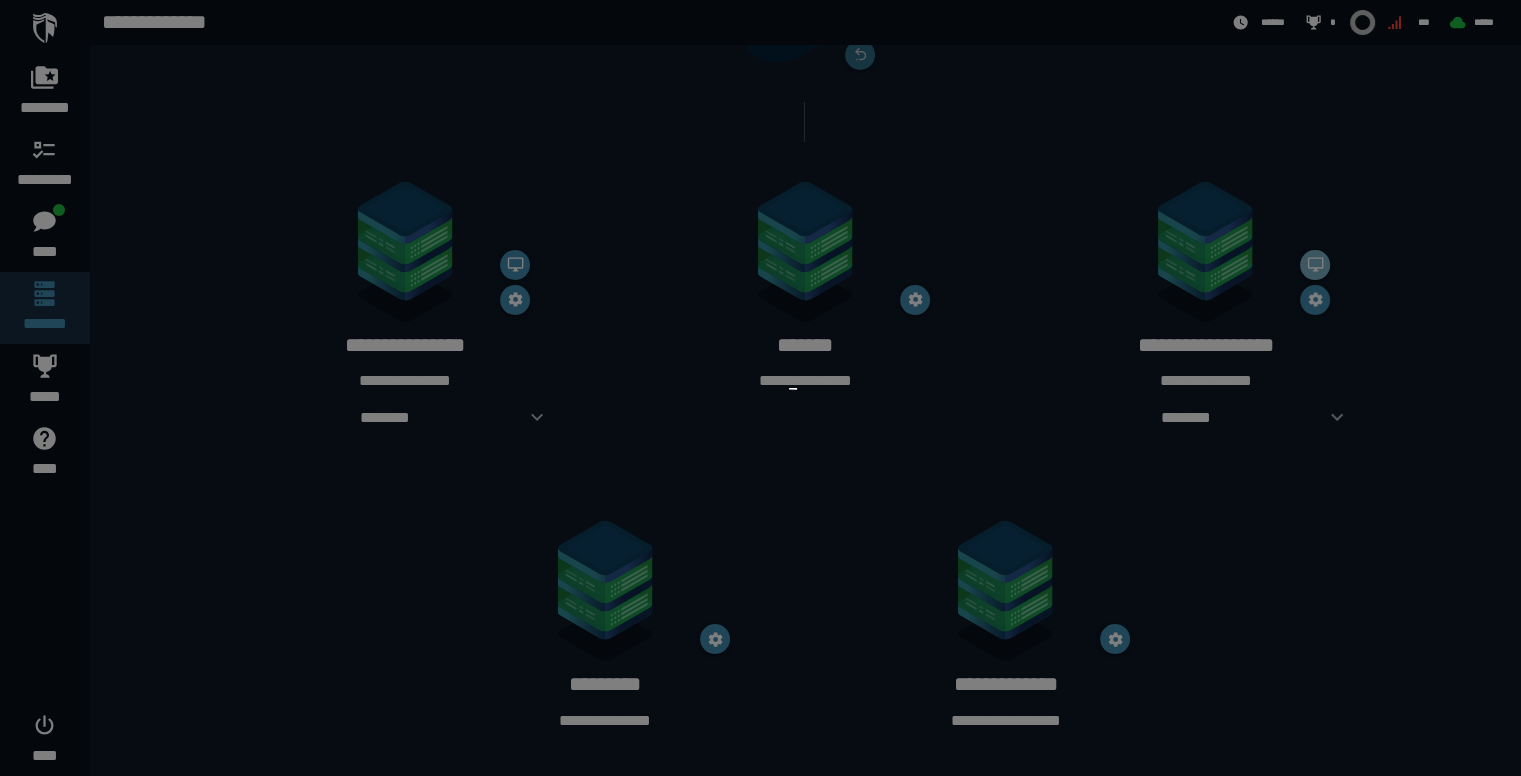 scroll, scrollTop: 0, scrollLeft: 0, axis: both 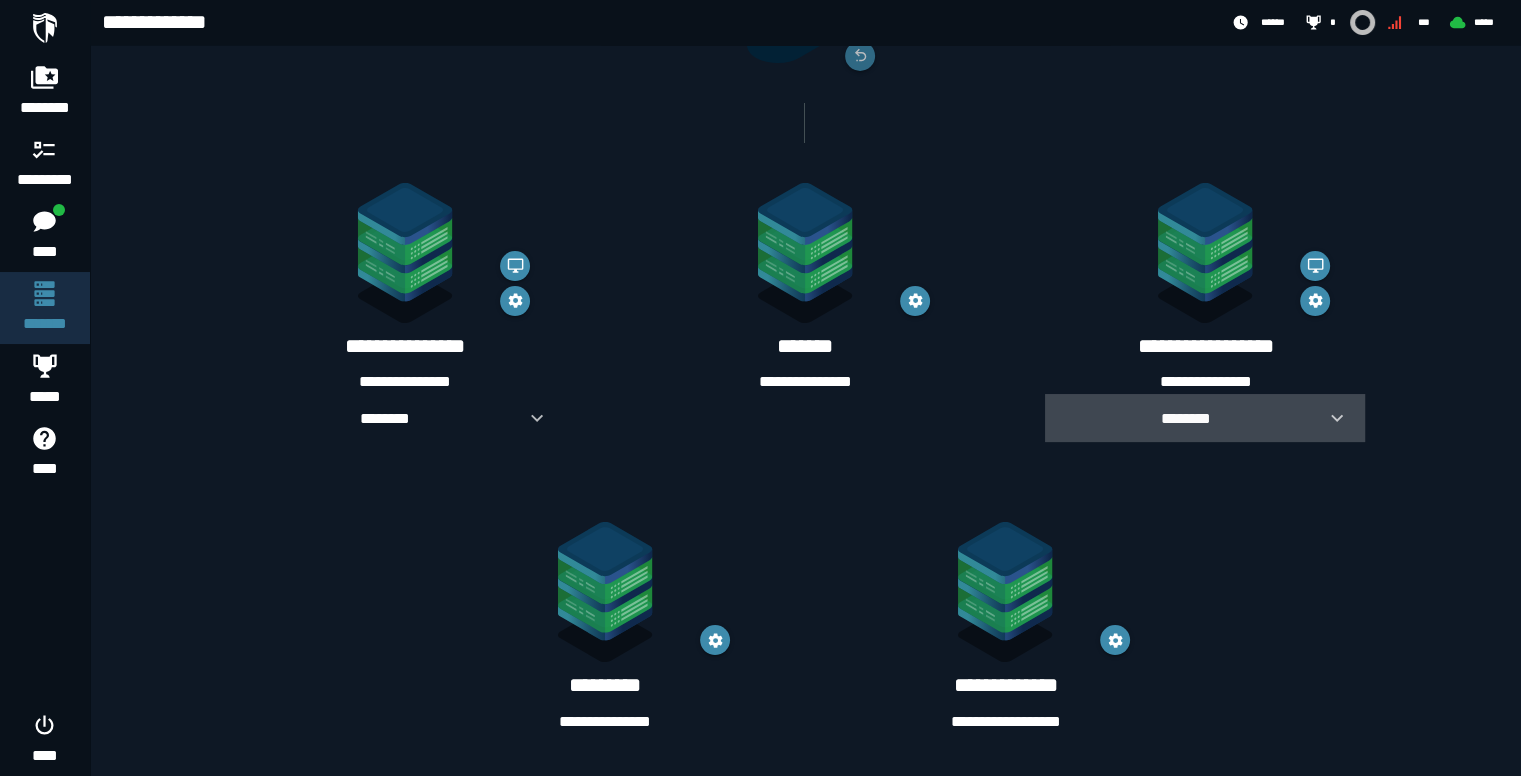 click 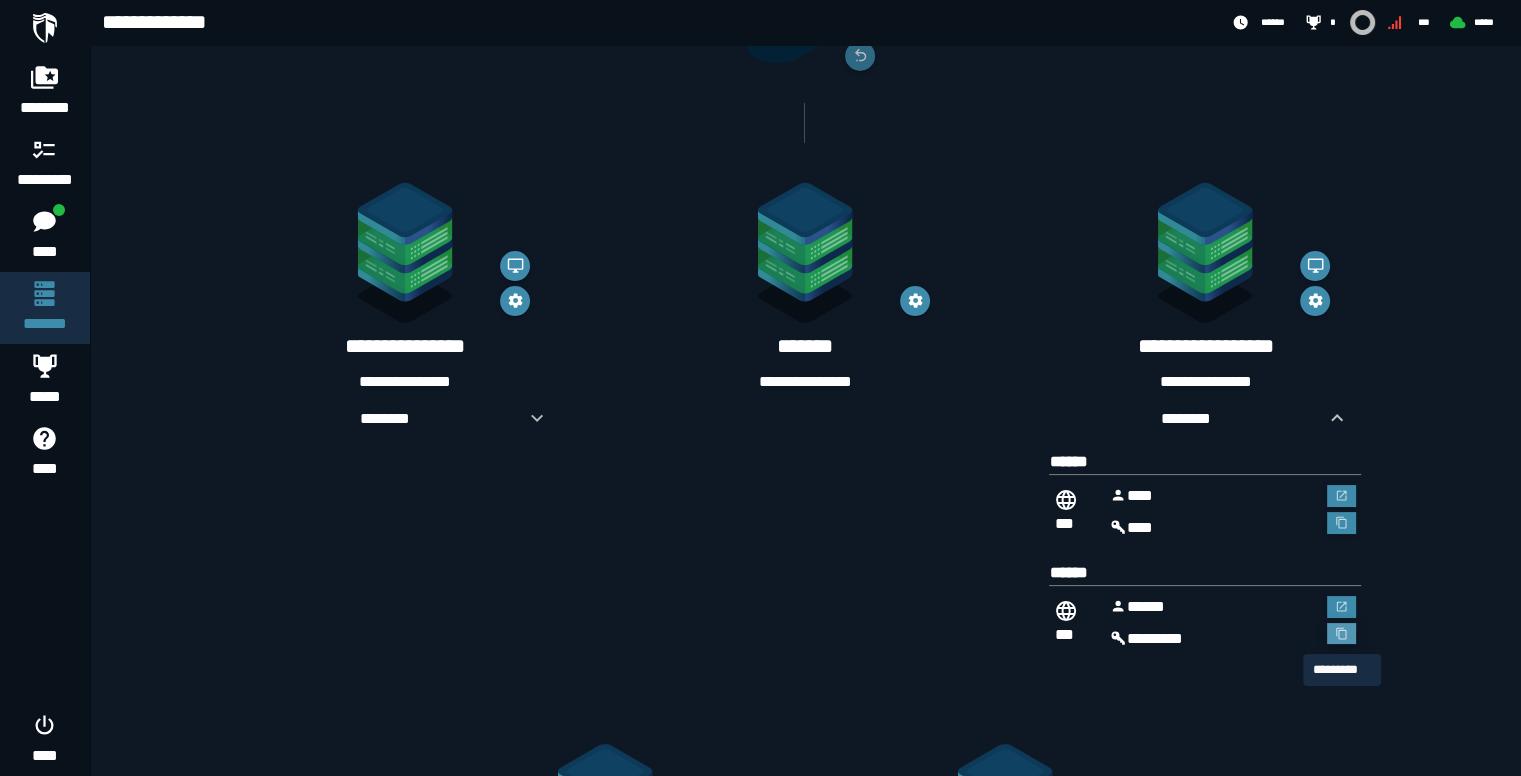 click 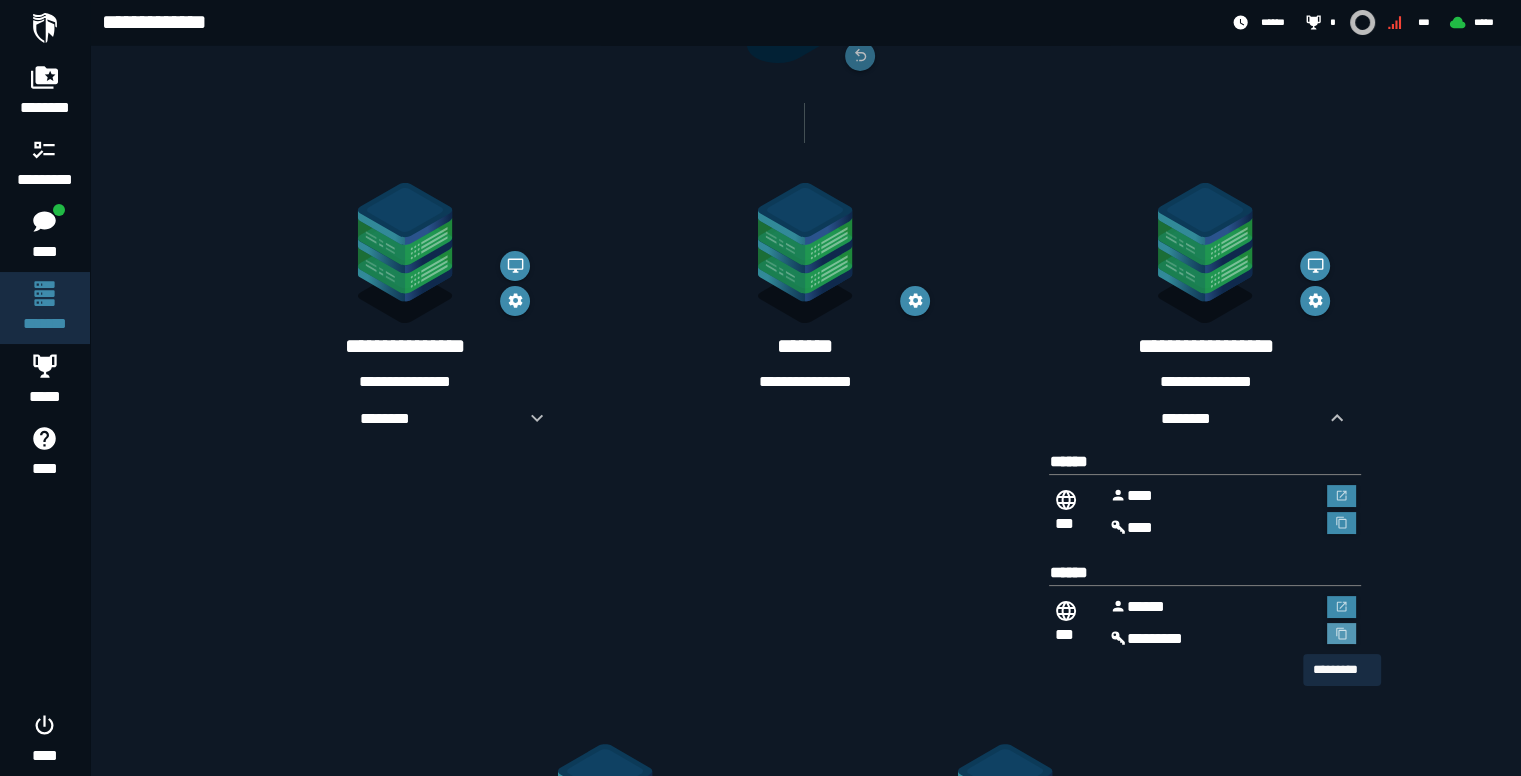 click 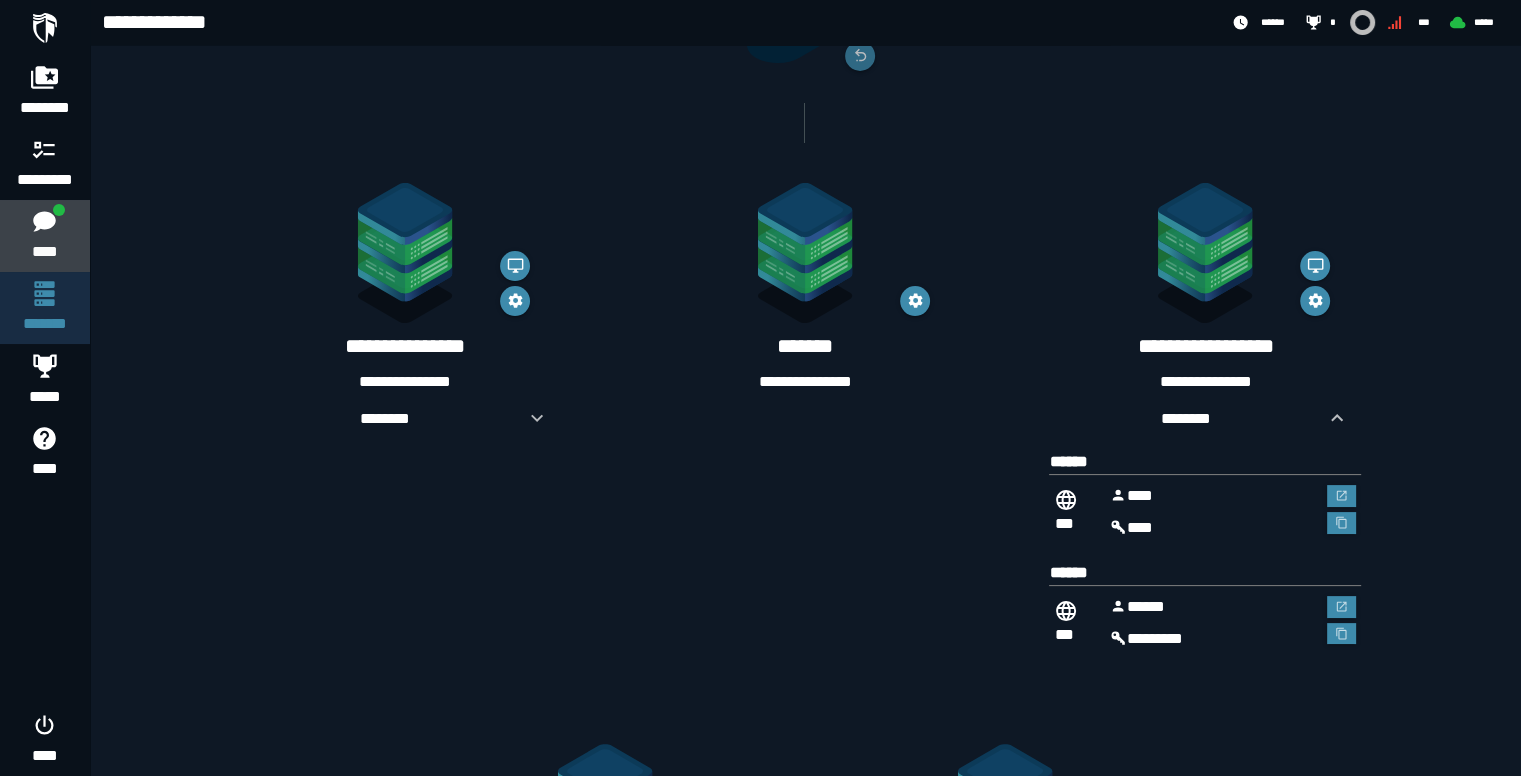 click on "****" 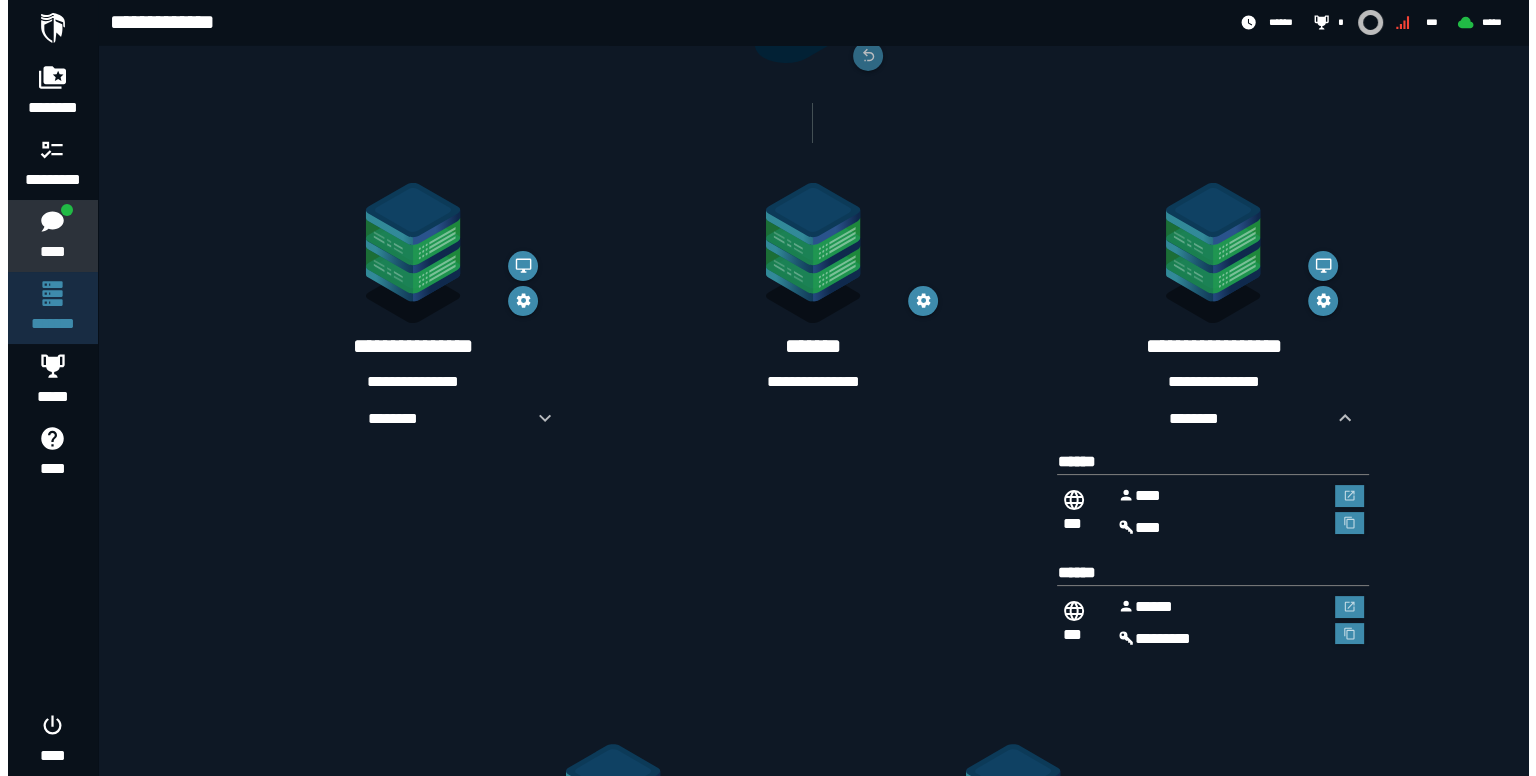 scroll, scrollTop: 0, scrollLeft: 0, axis: both 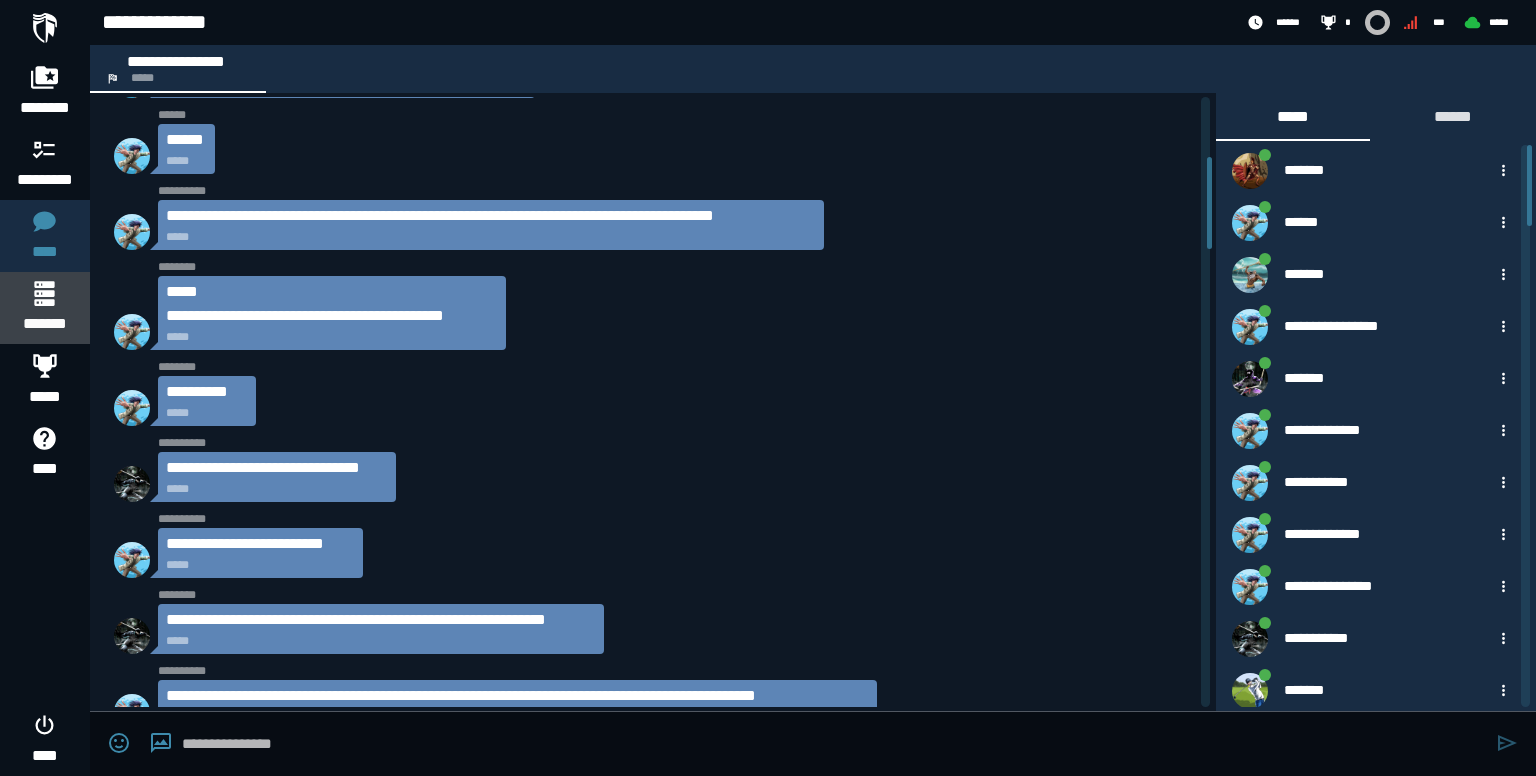 click on "*******" 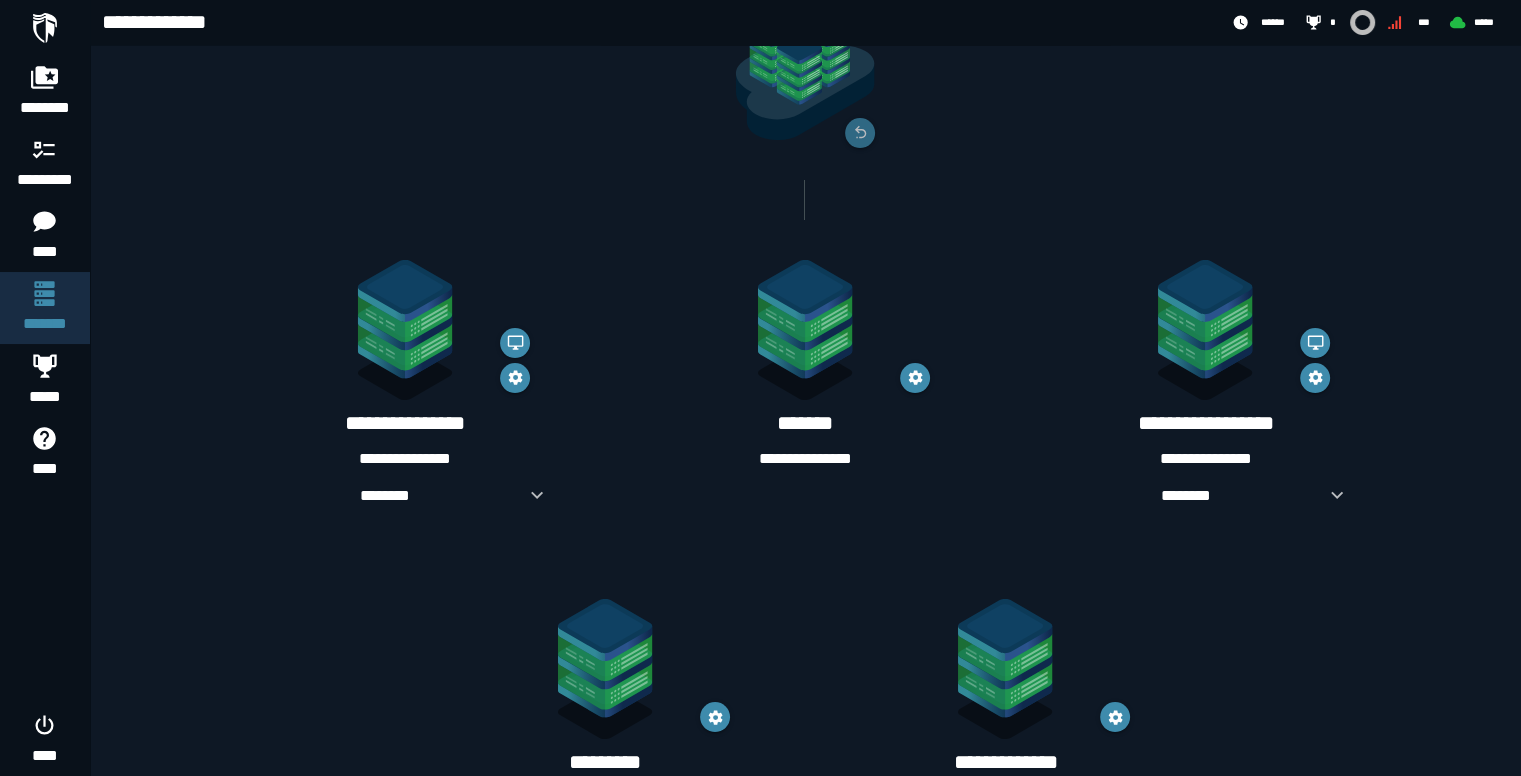 scroll, scrollTop: 260, scrollLeft: 0, axis: vertical 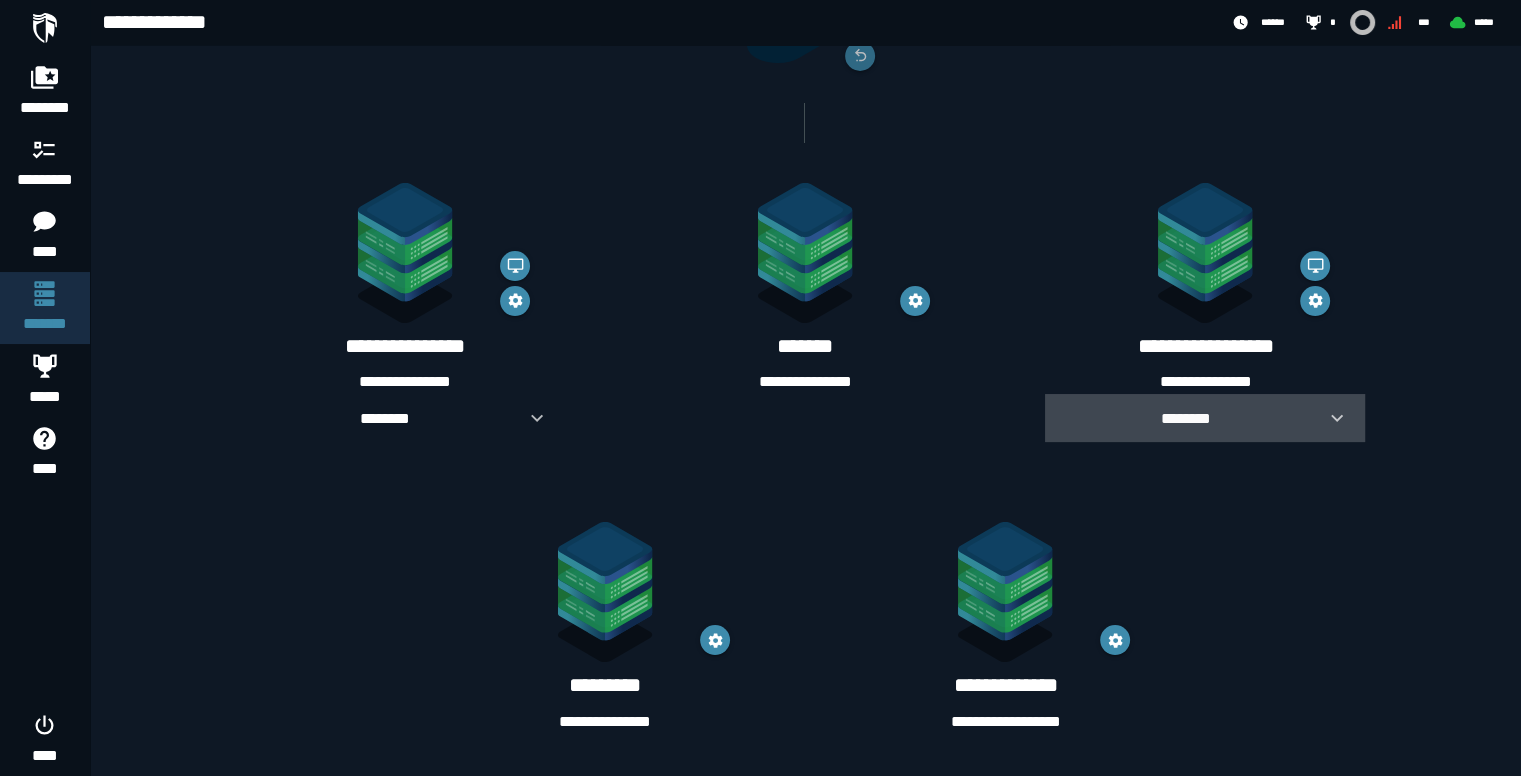 click 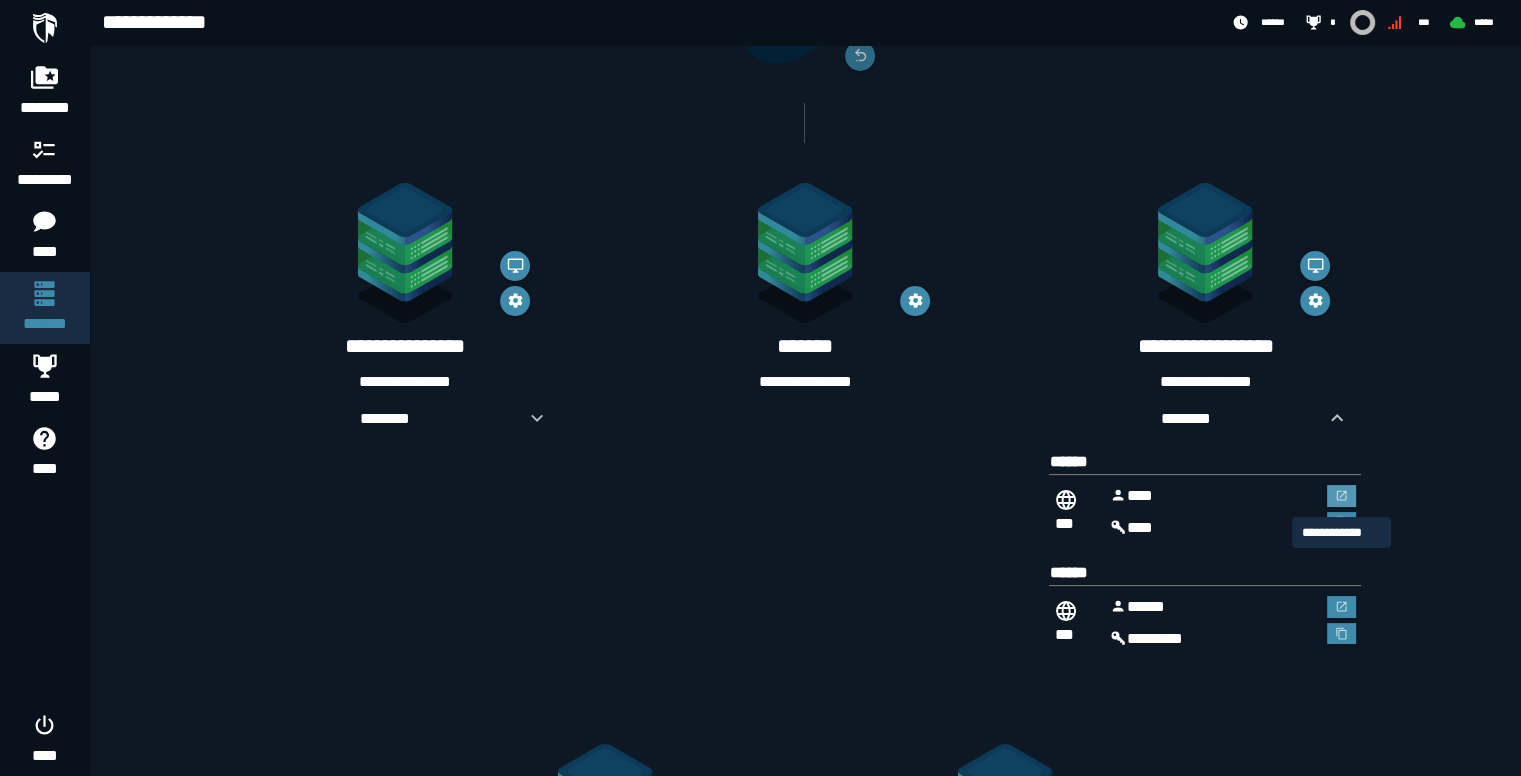 click 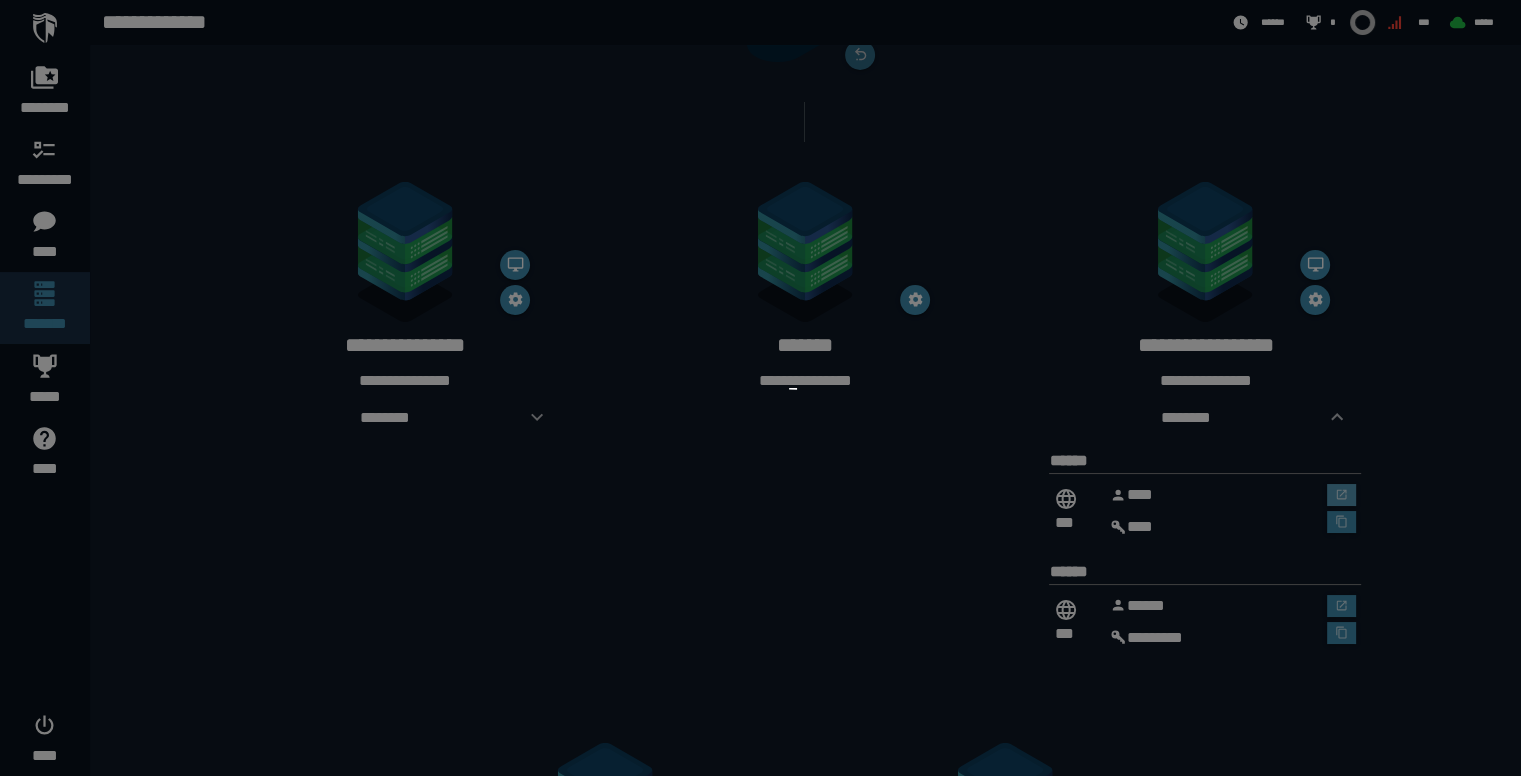scroll, scrollTop: 0, scrollLeft: 0, axis: both 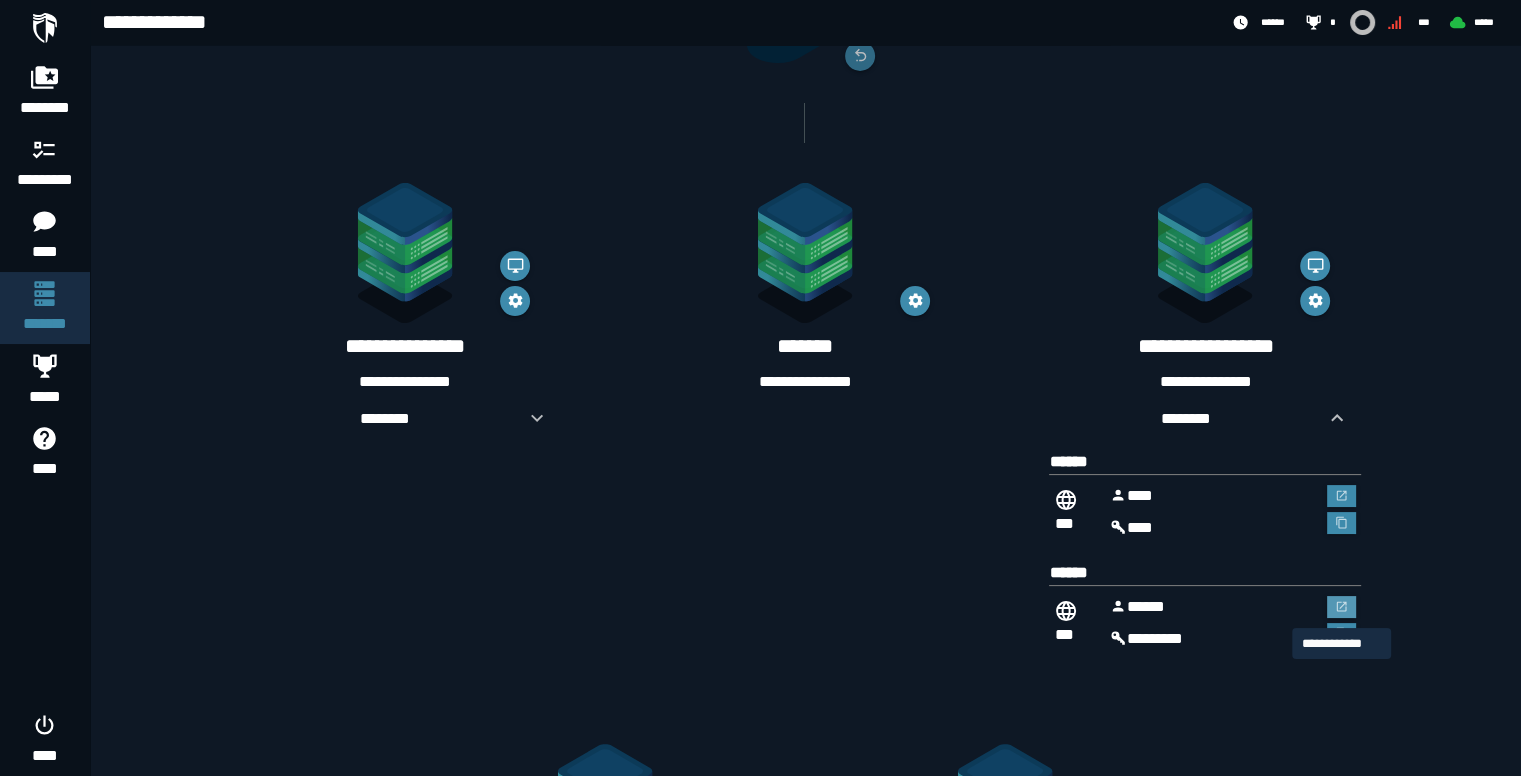 click 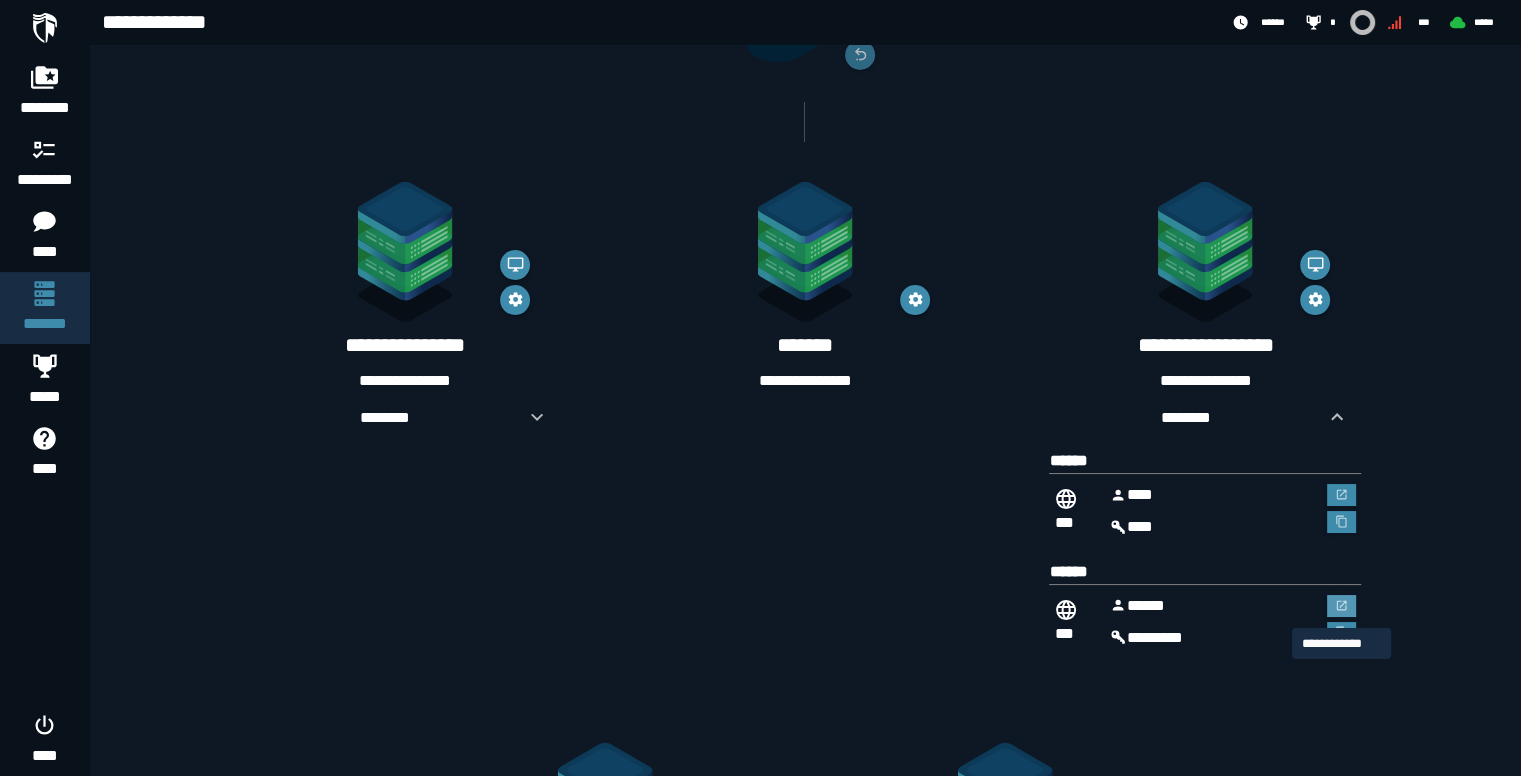 scroll, scrollTop: 0, scrollLeft: 0, axis: both 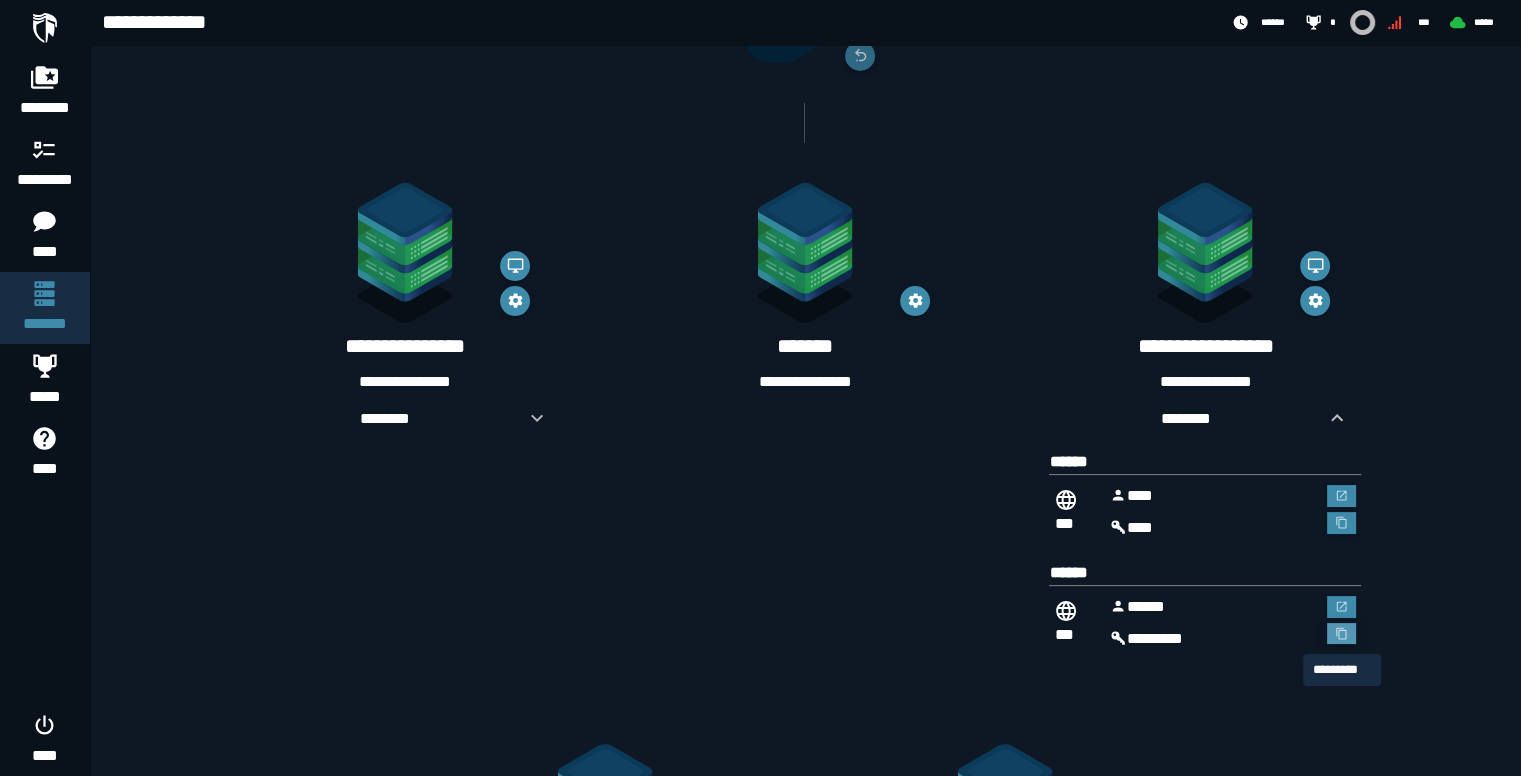 click 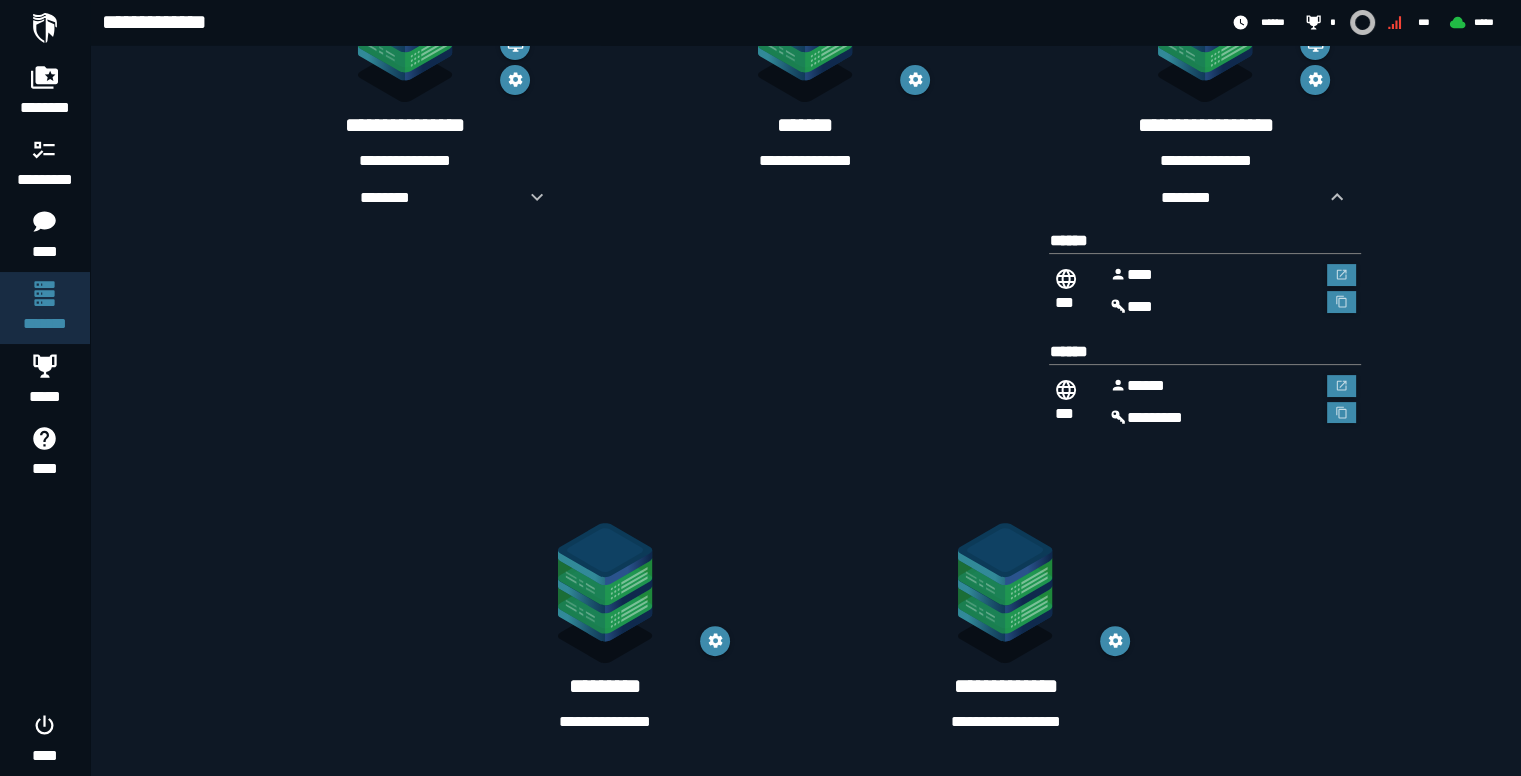 scroll, scrollTop: 482, scrollLeft: 0, axis: vertical 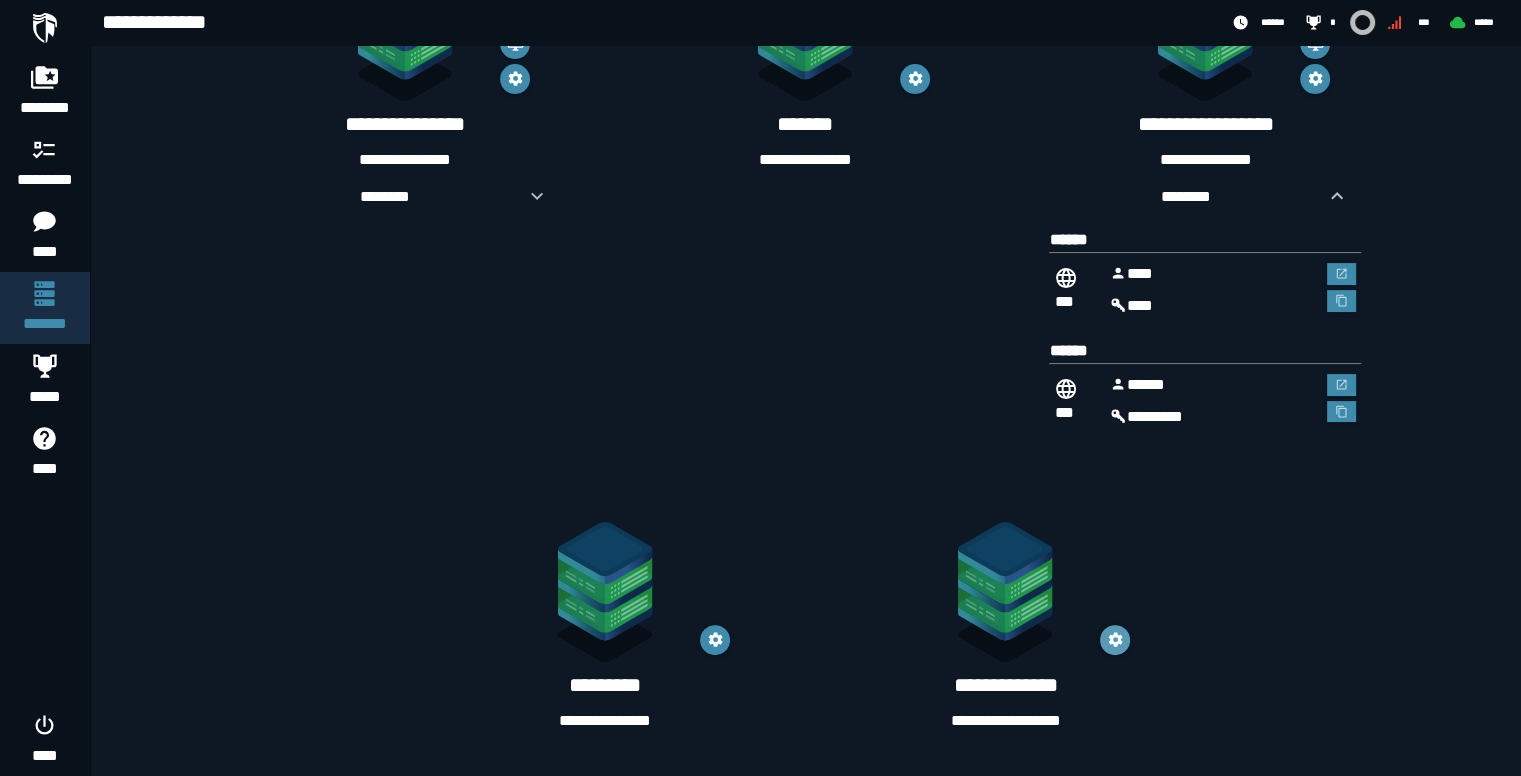 click 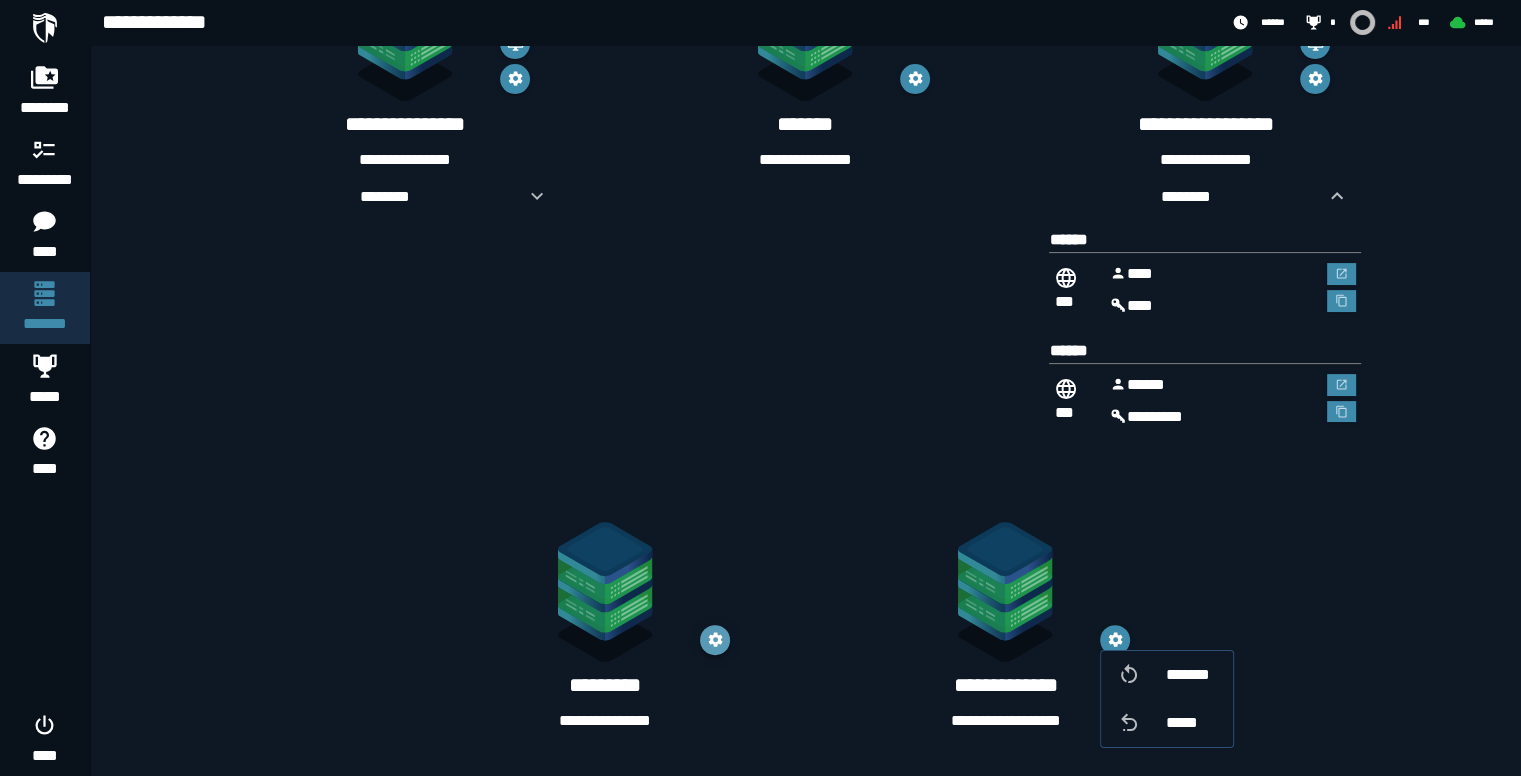 click 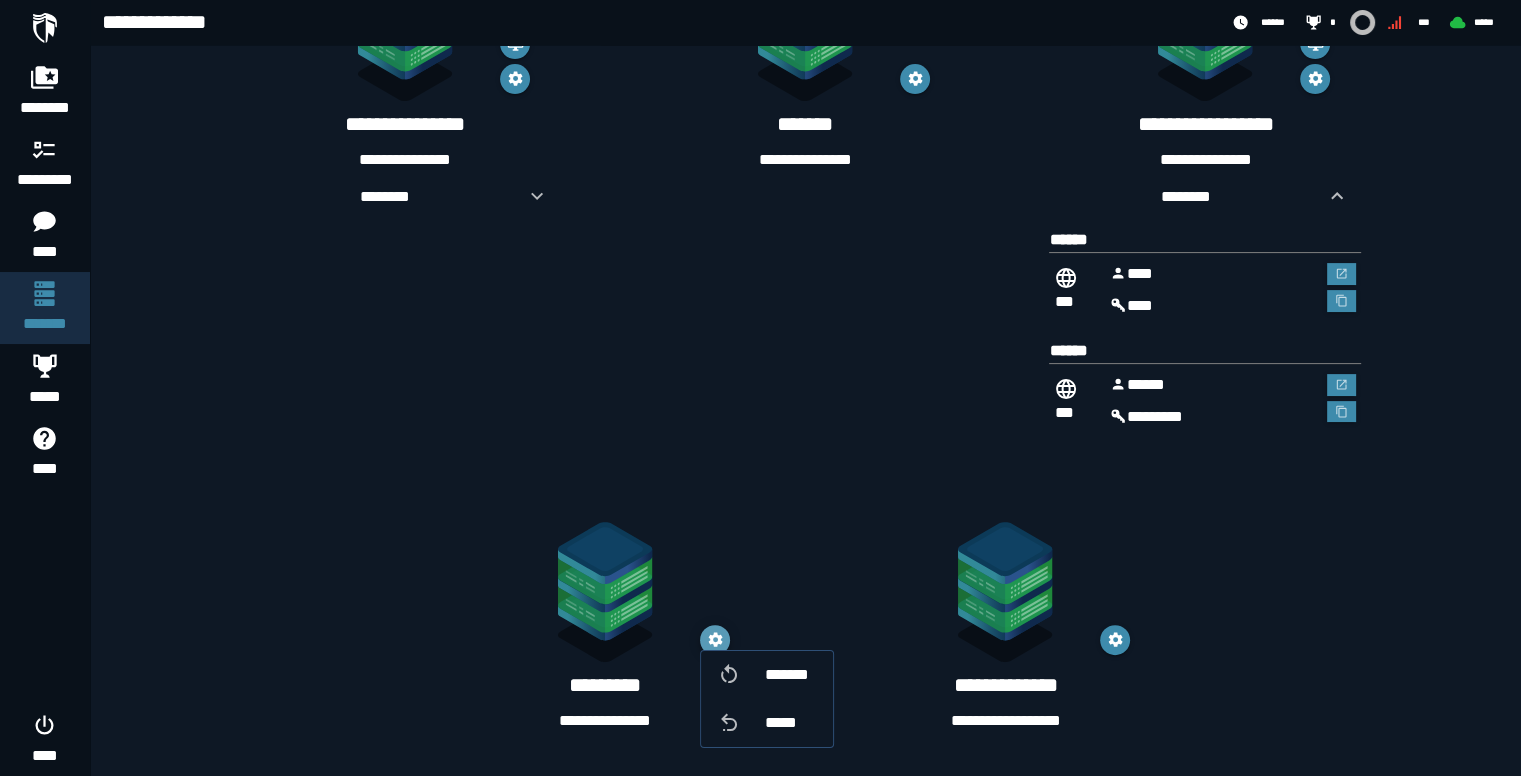 click 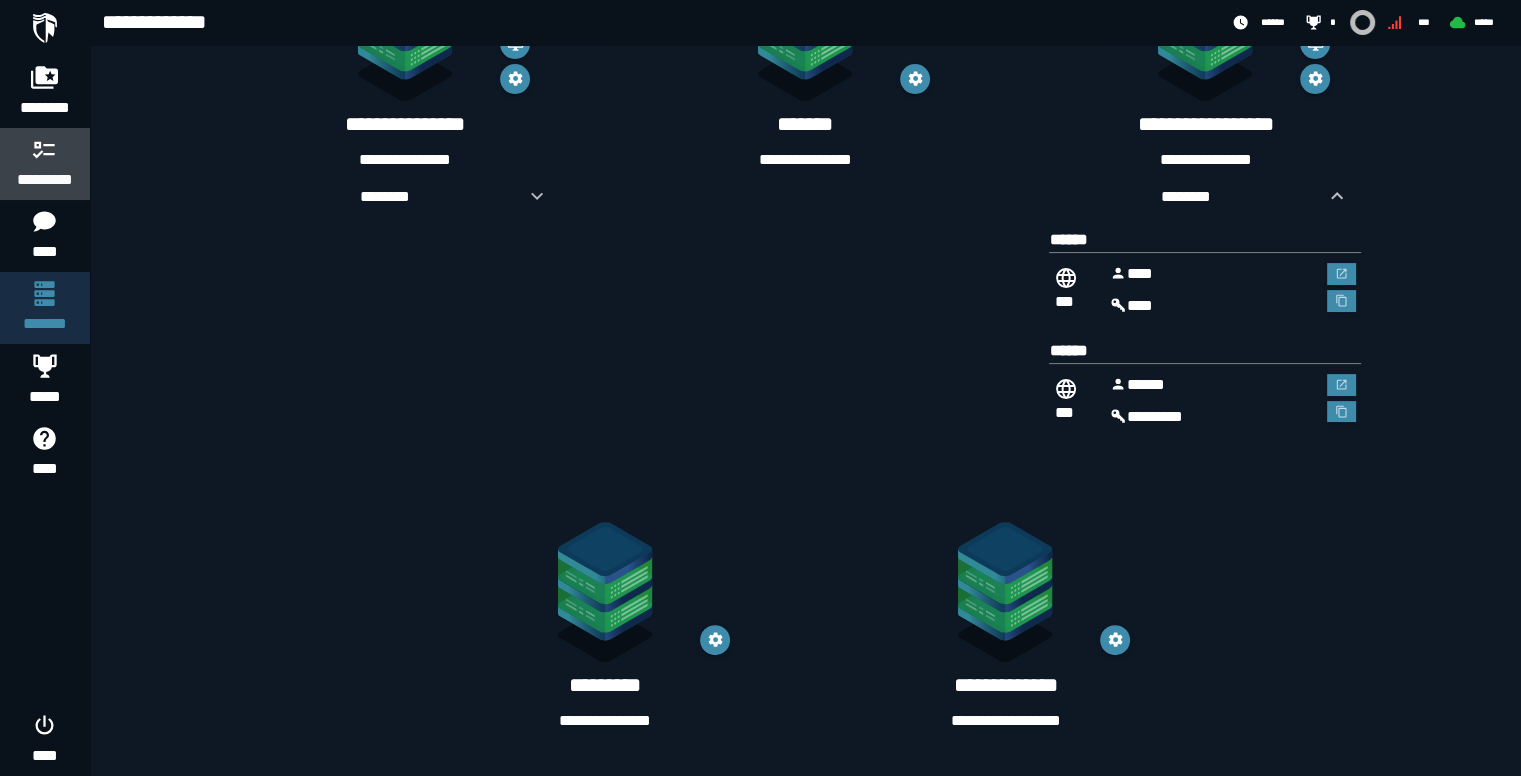 click on "*********" at bounding box center (45, 164) 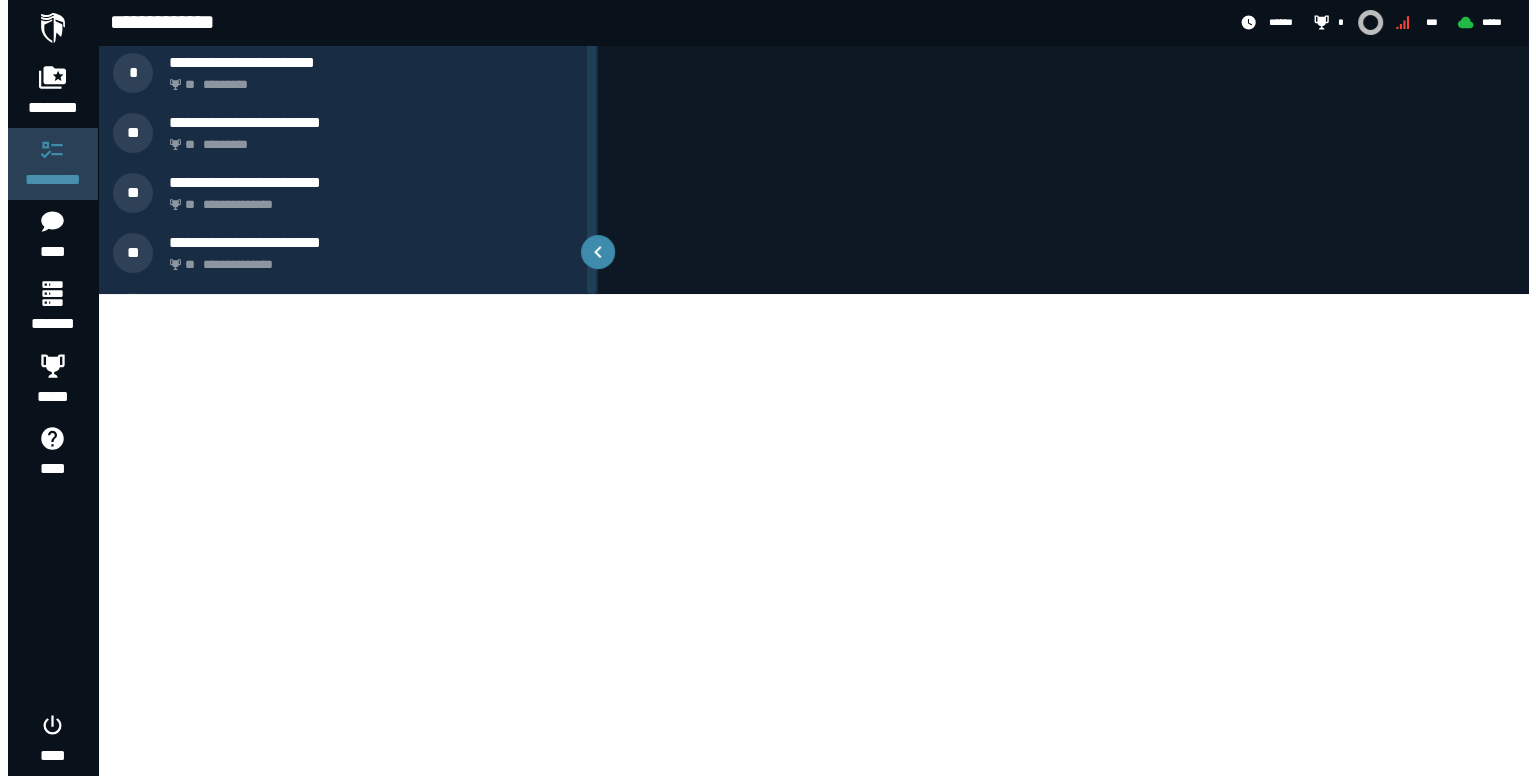 scroll, scrollTop: 0, scrollLeft: 0, axis: both 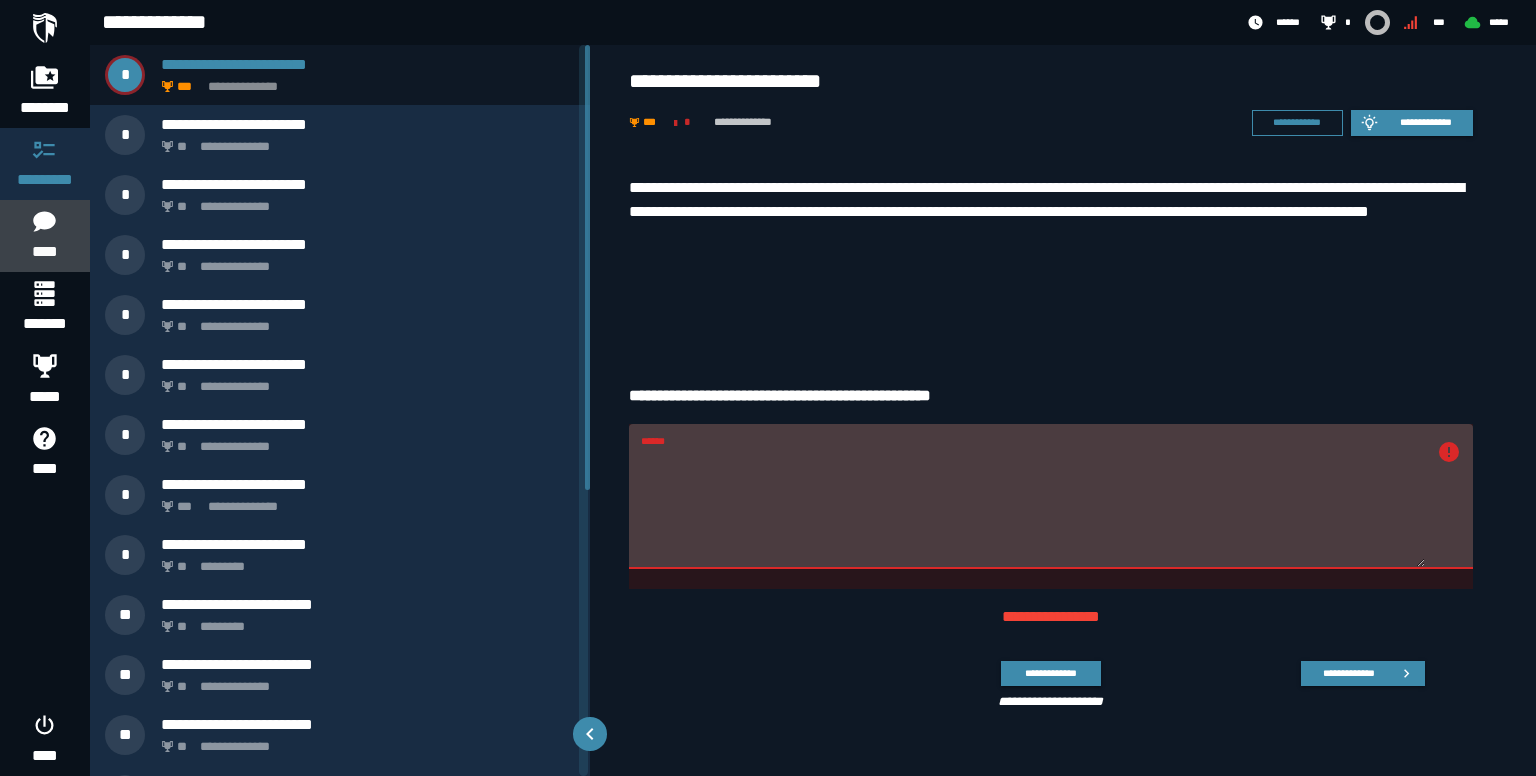 click 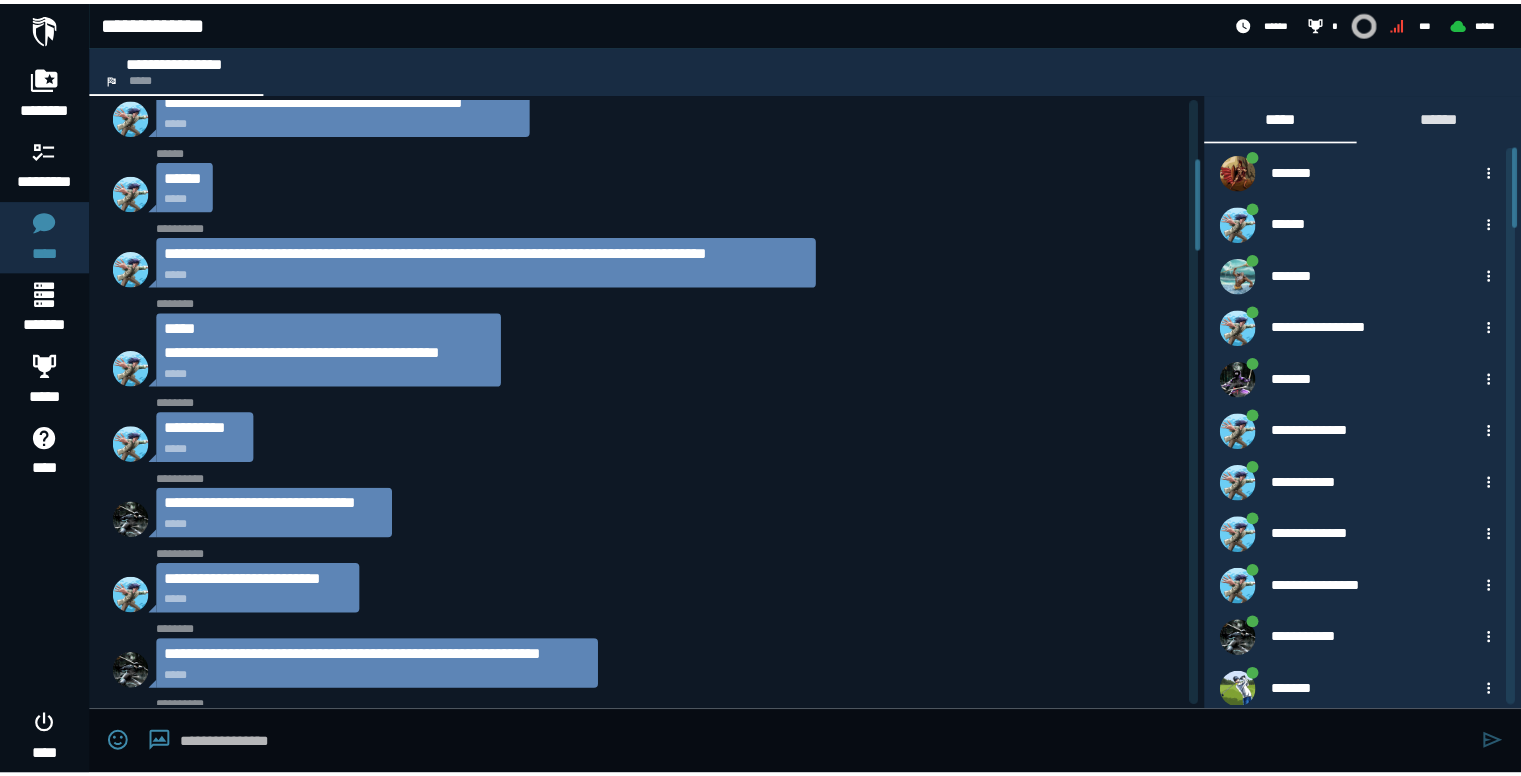 scroll, scrollTop: 400, scrollLeft: 0, axis: vertical 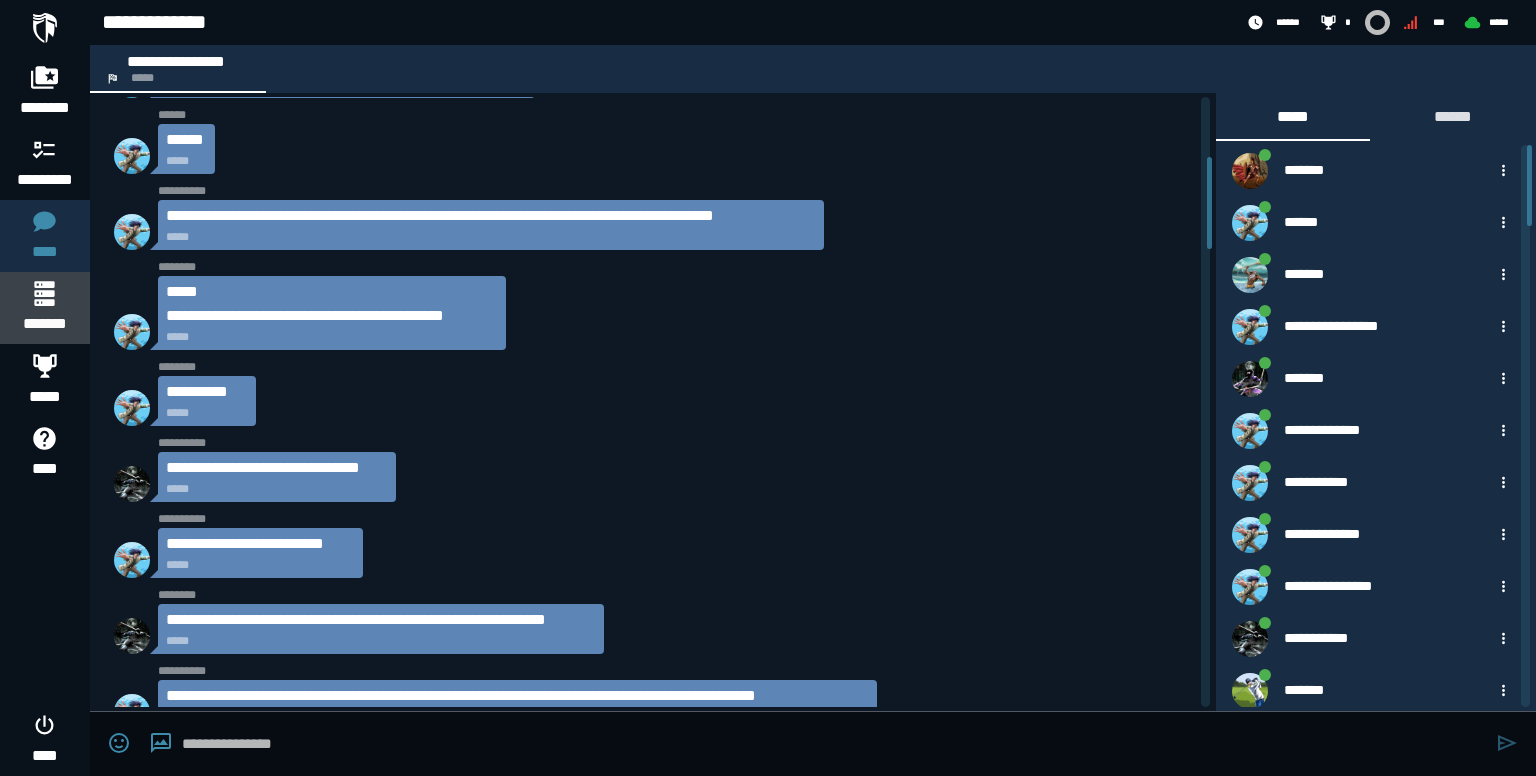 click on "*******" at bounding box center (44, 308) 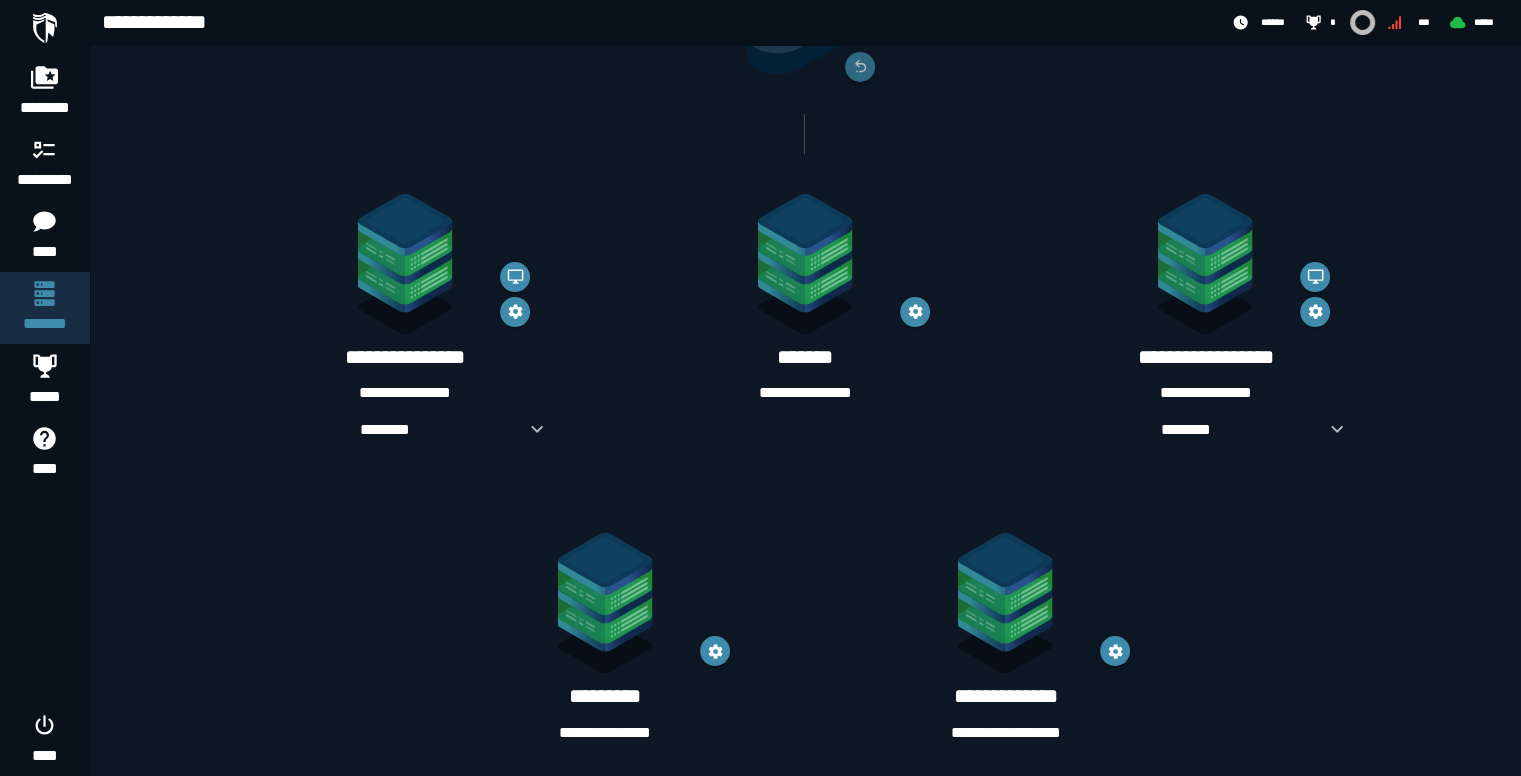 scroll, scrollTop: 260, scrollLeft: 0, axis: vertical 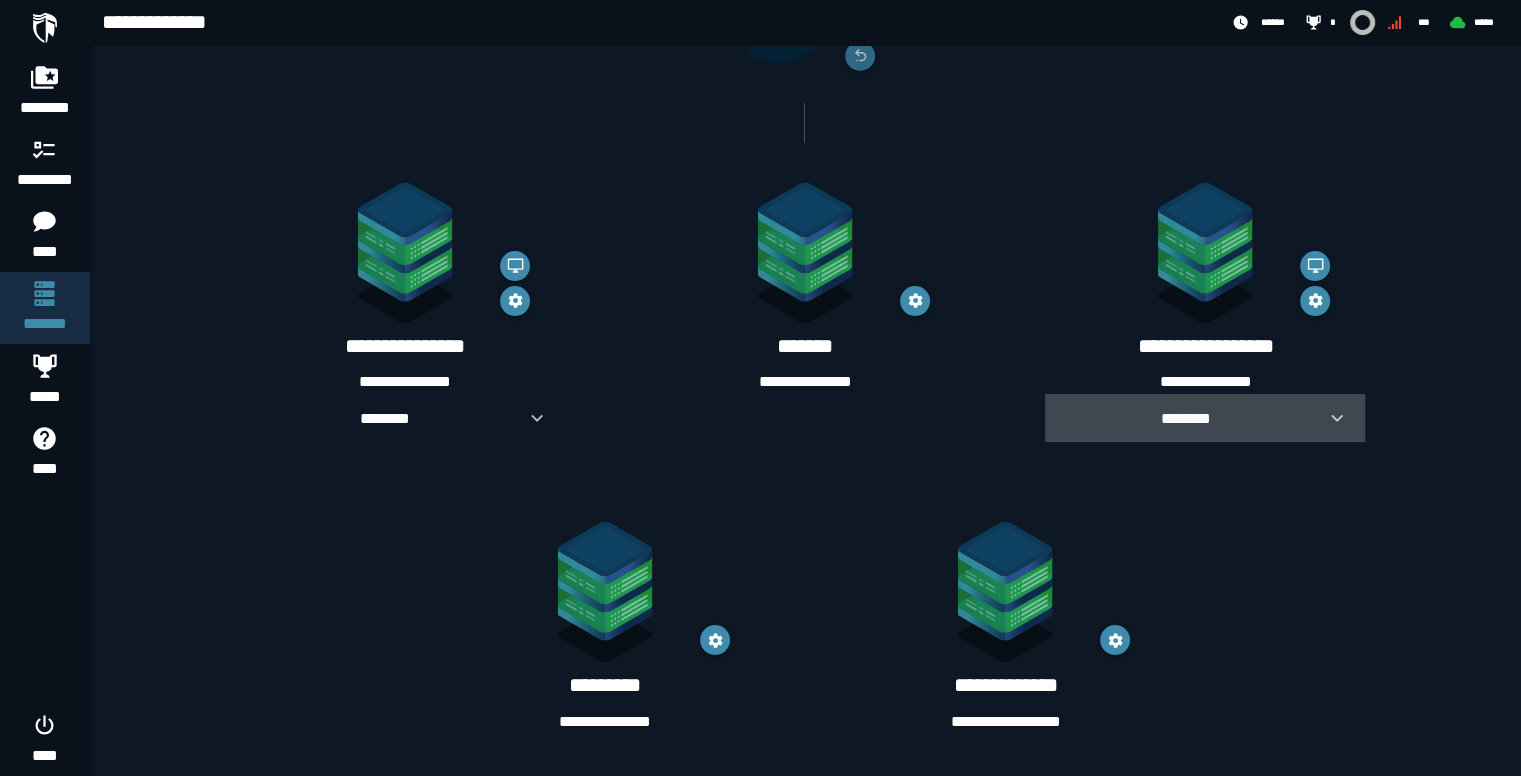 click 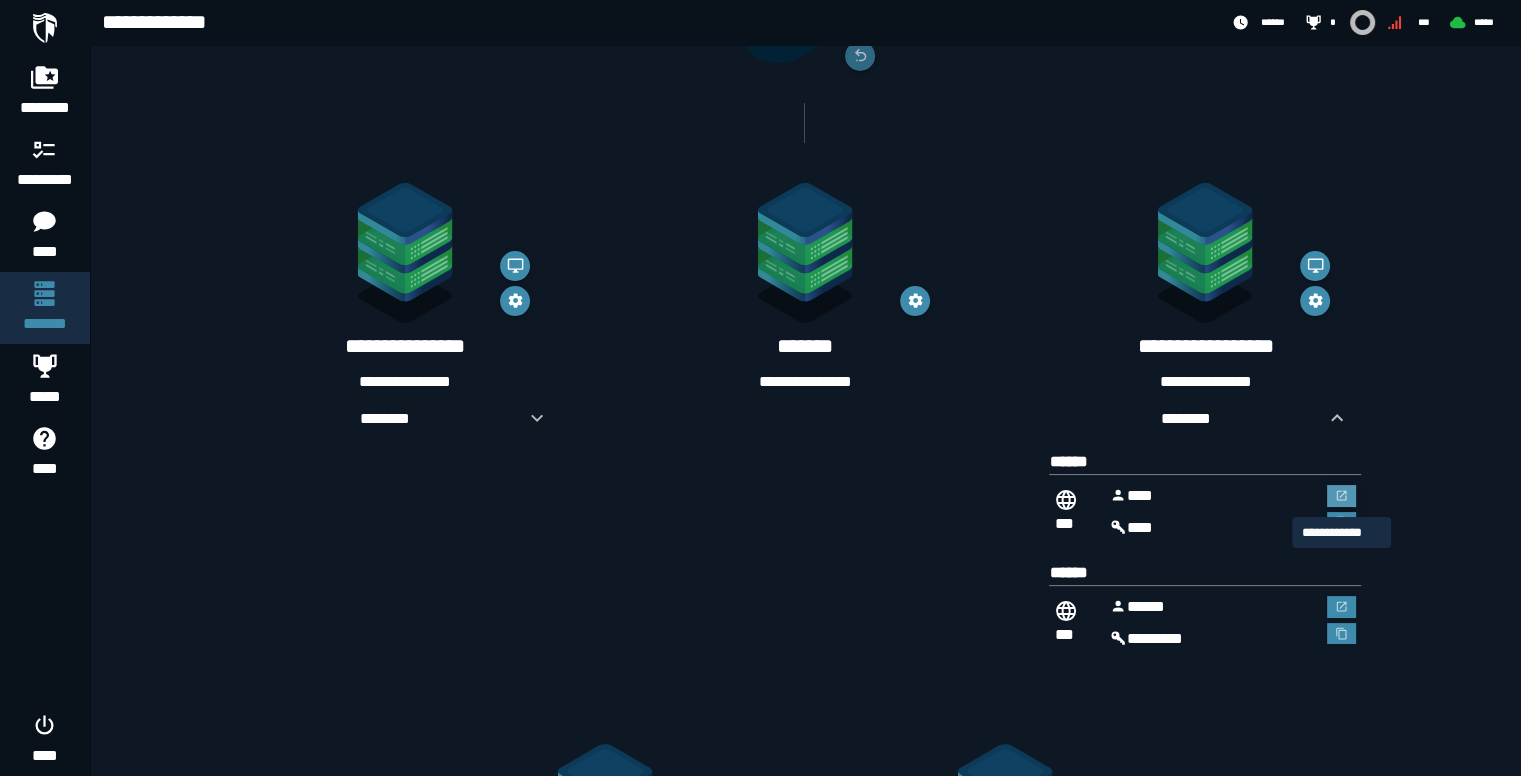 click 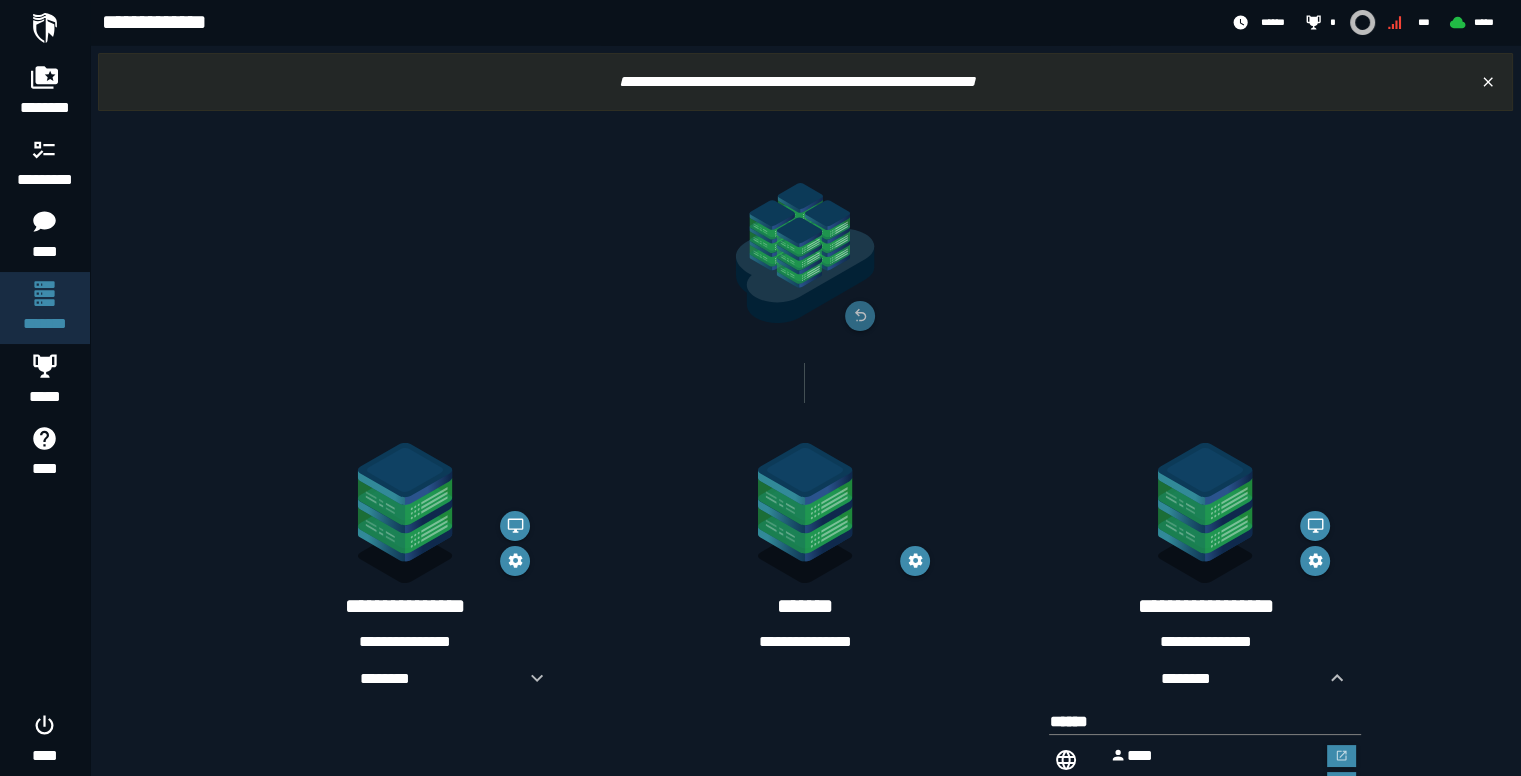 scroll, scrollTop: 260, scrollLeft: 0, axis: vertical 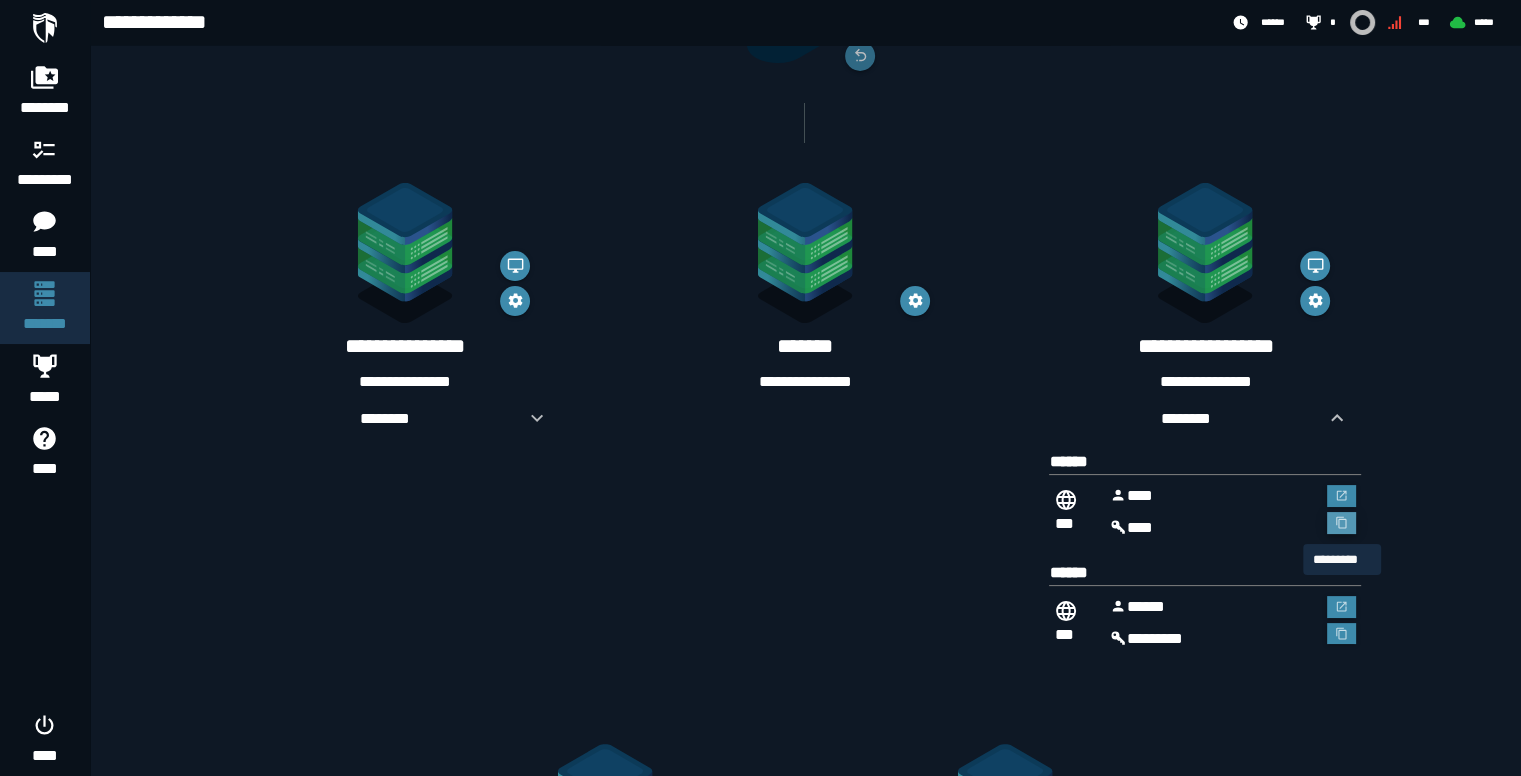 click 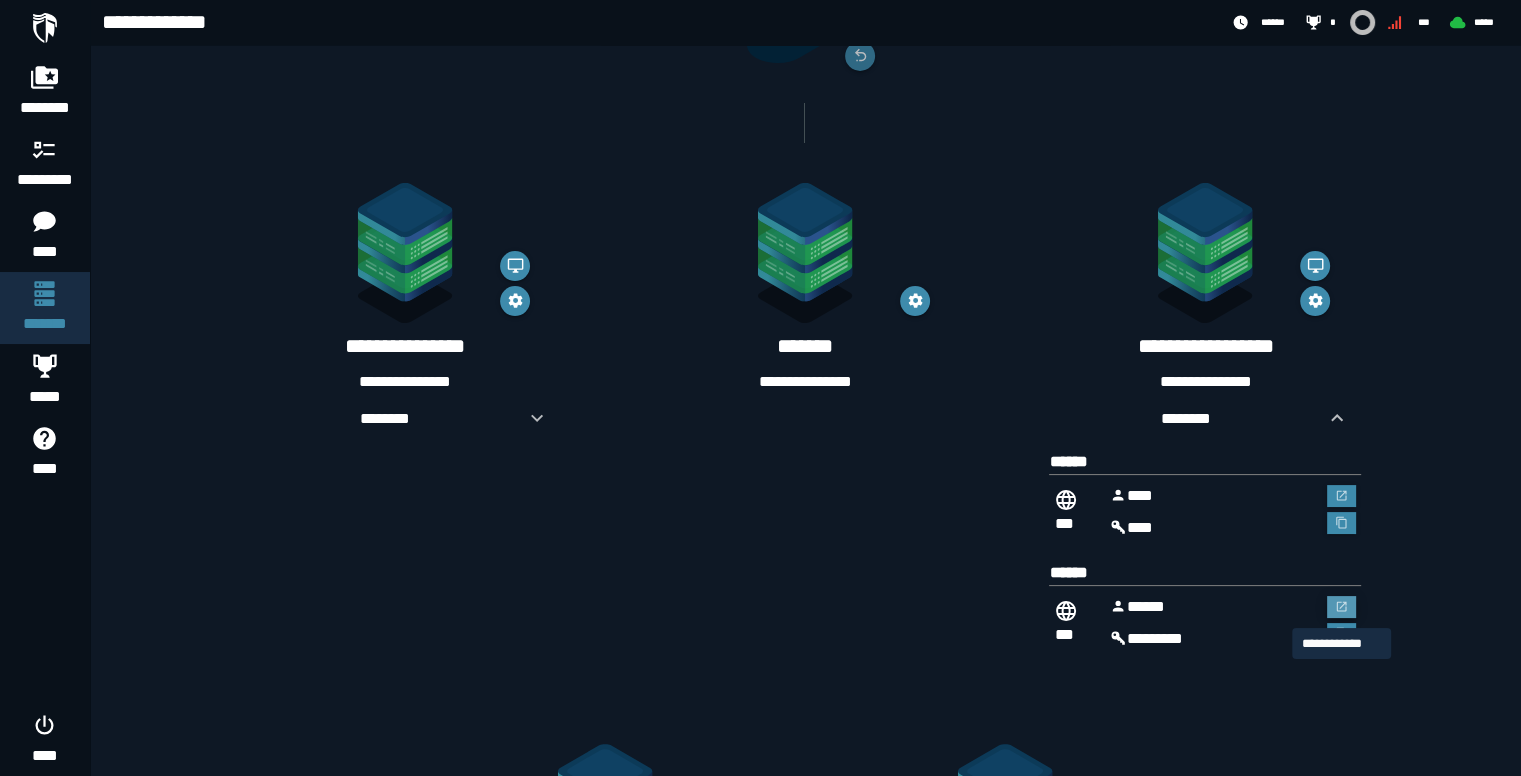 click 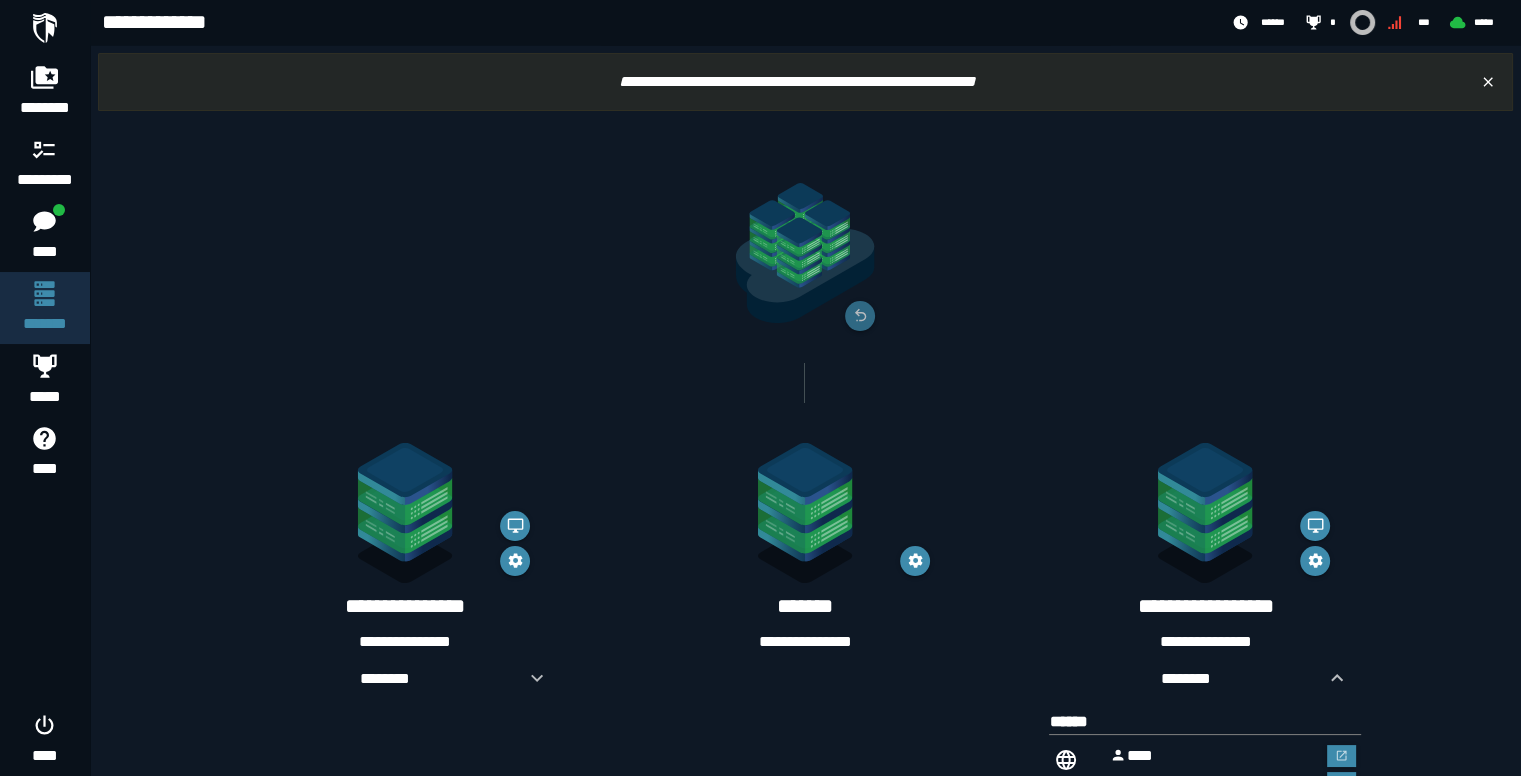 scroll, scrollTop: 260, scrollLeft: 0, axis: vertical 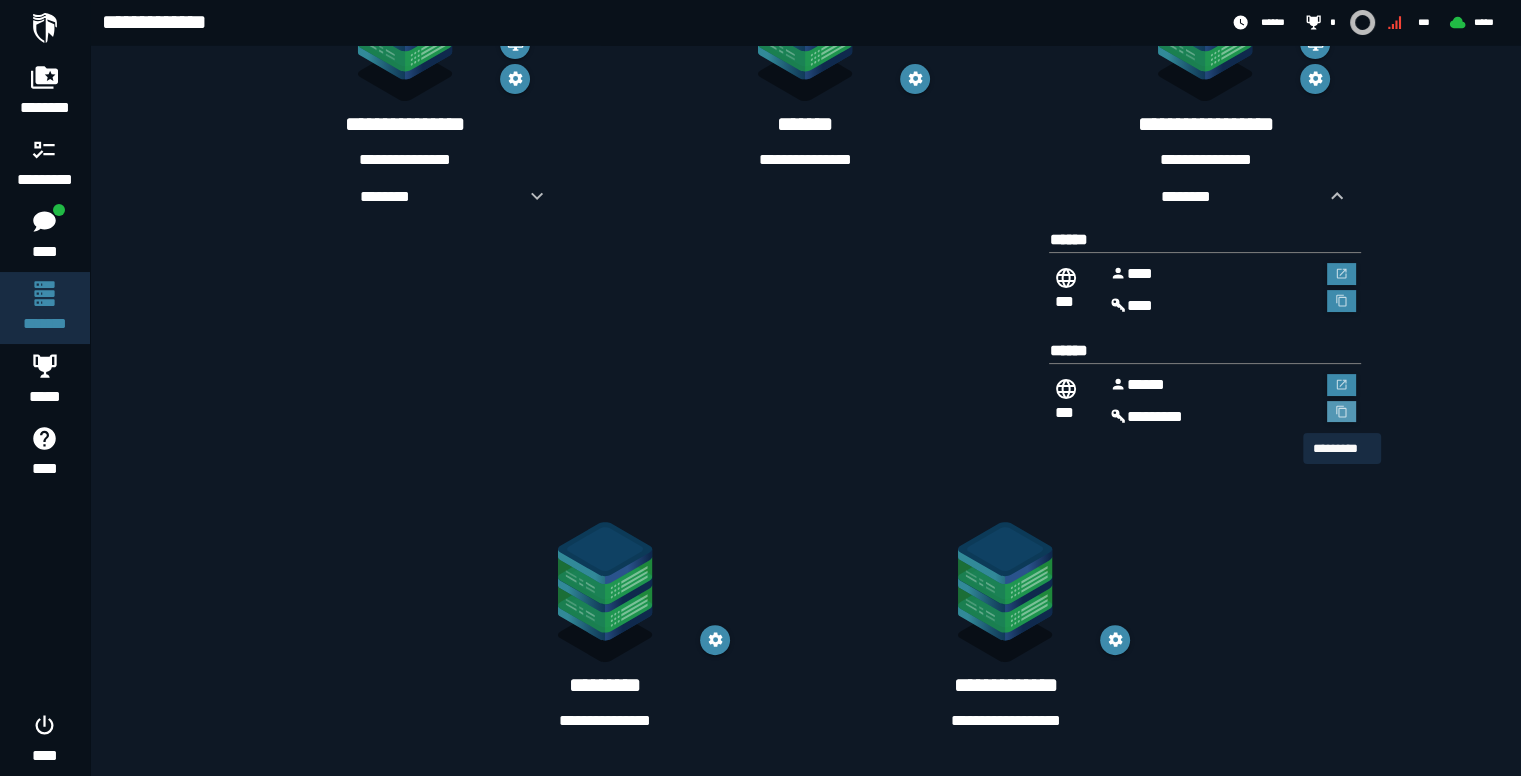 click 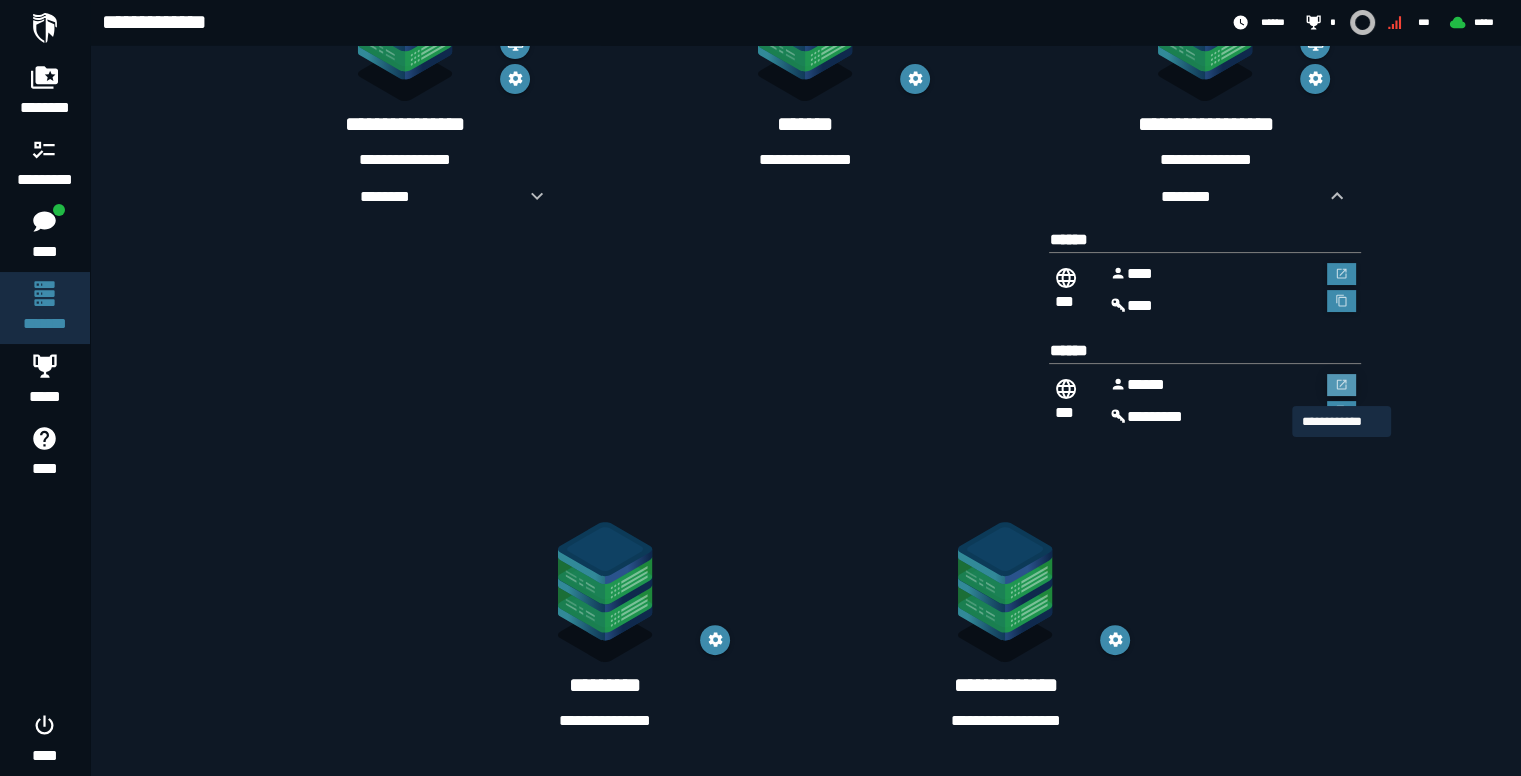 click 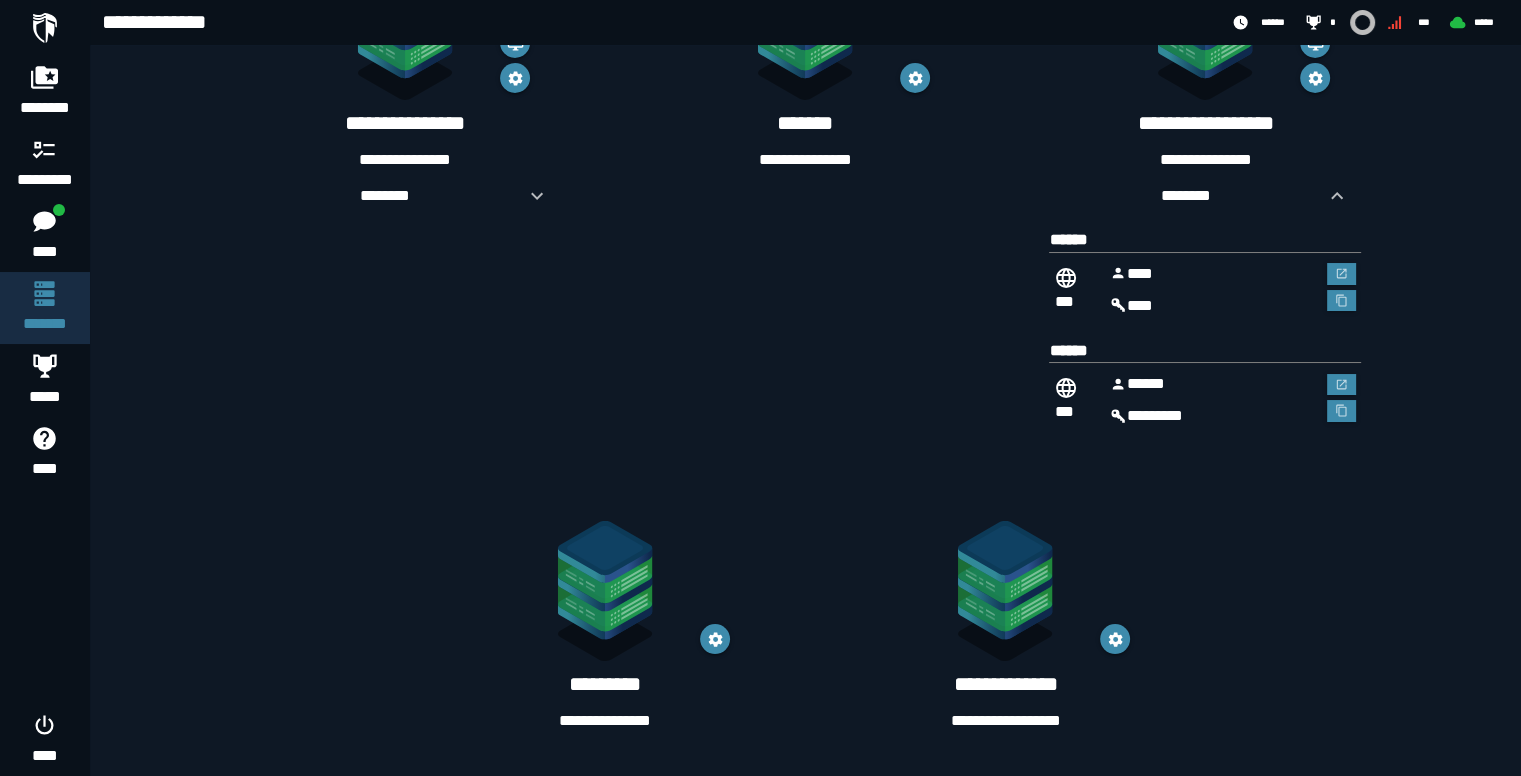 scroll, scrollTop: 482, scrollLeft: 0, axis: vertical 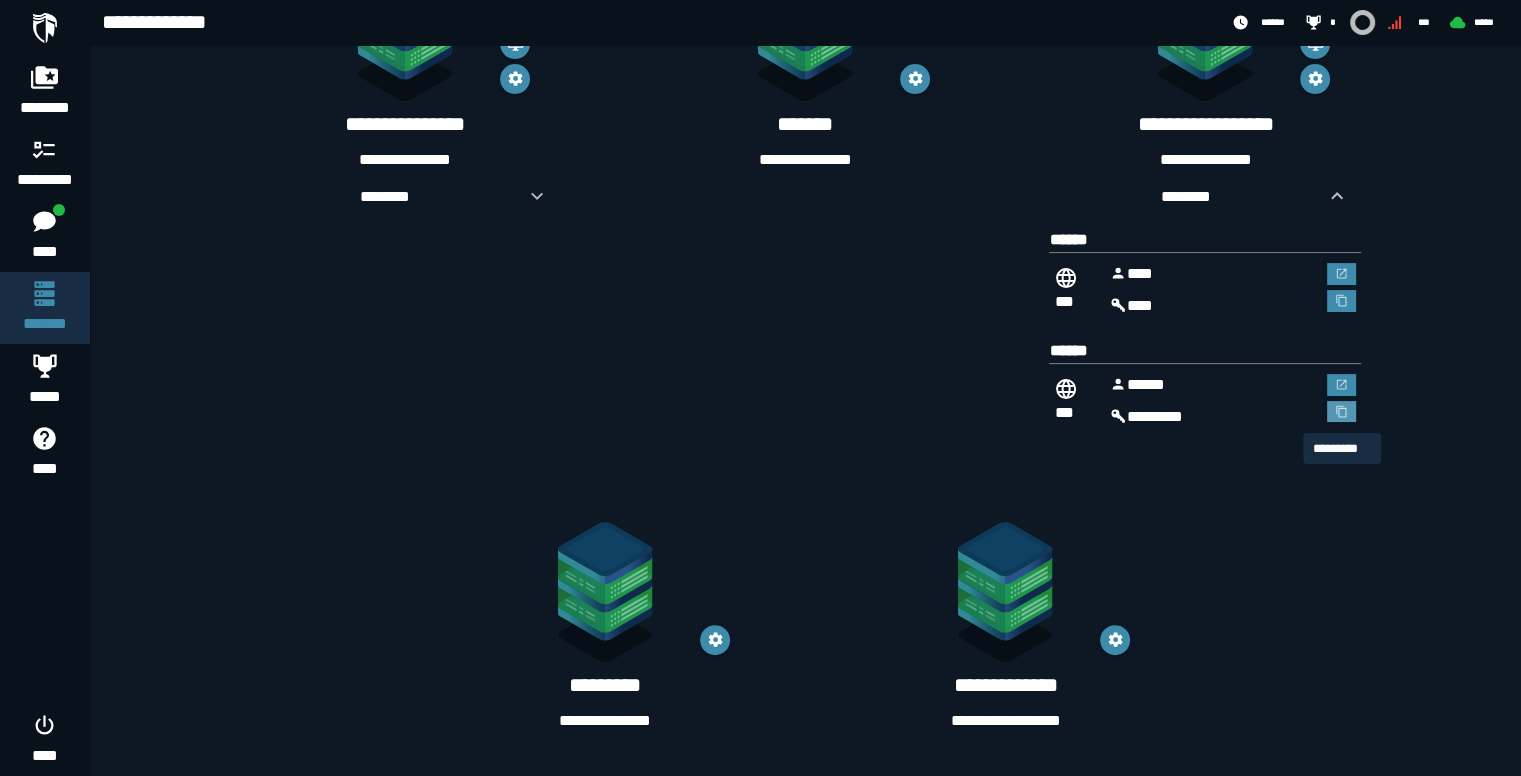 click 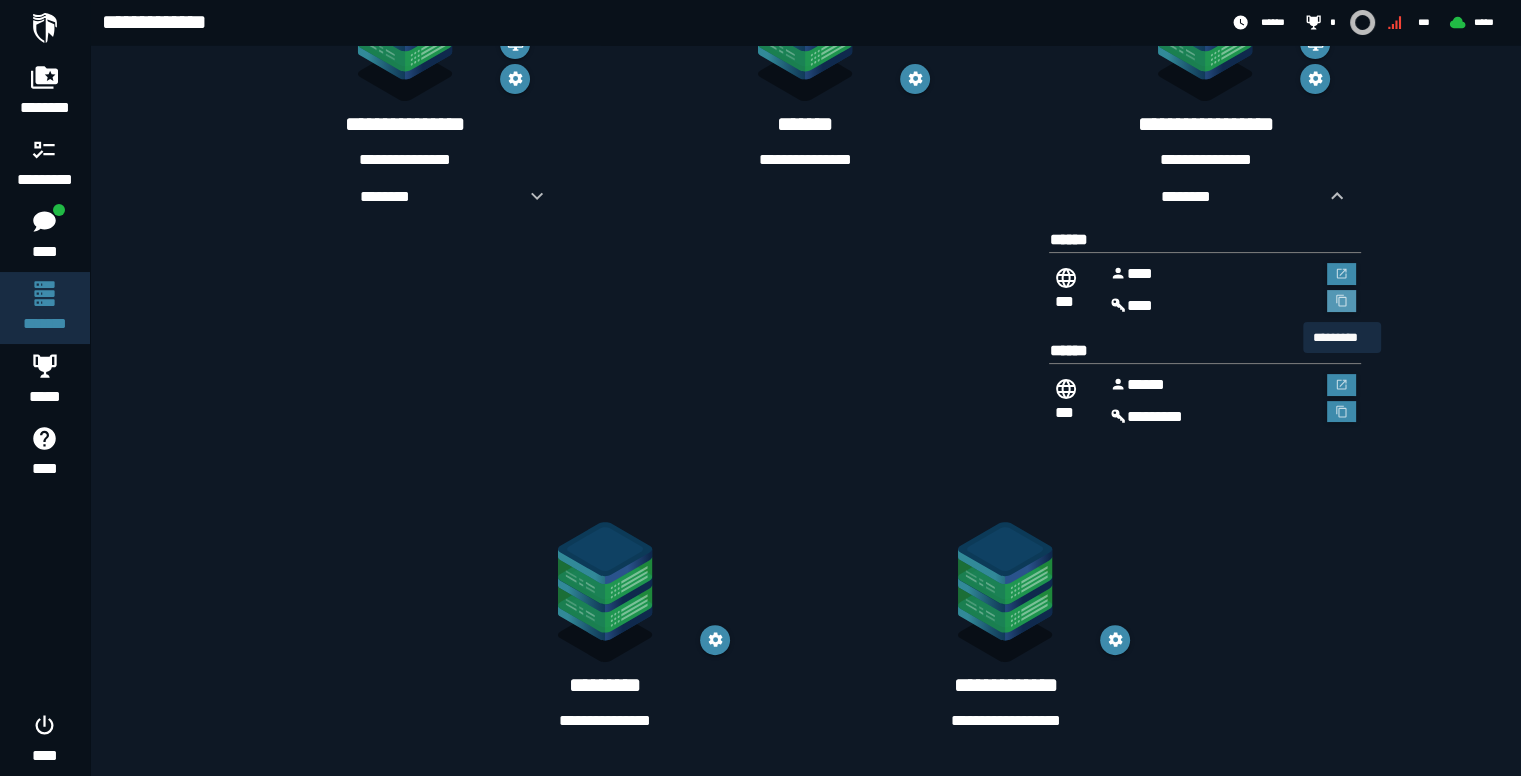 click 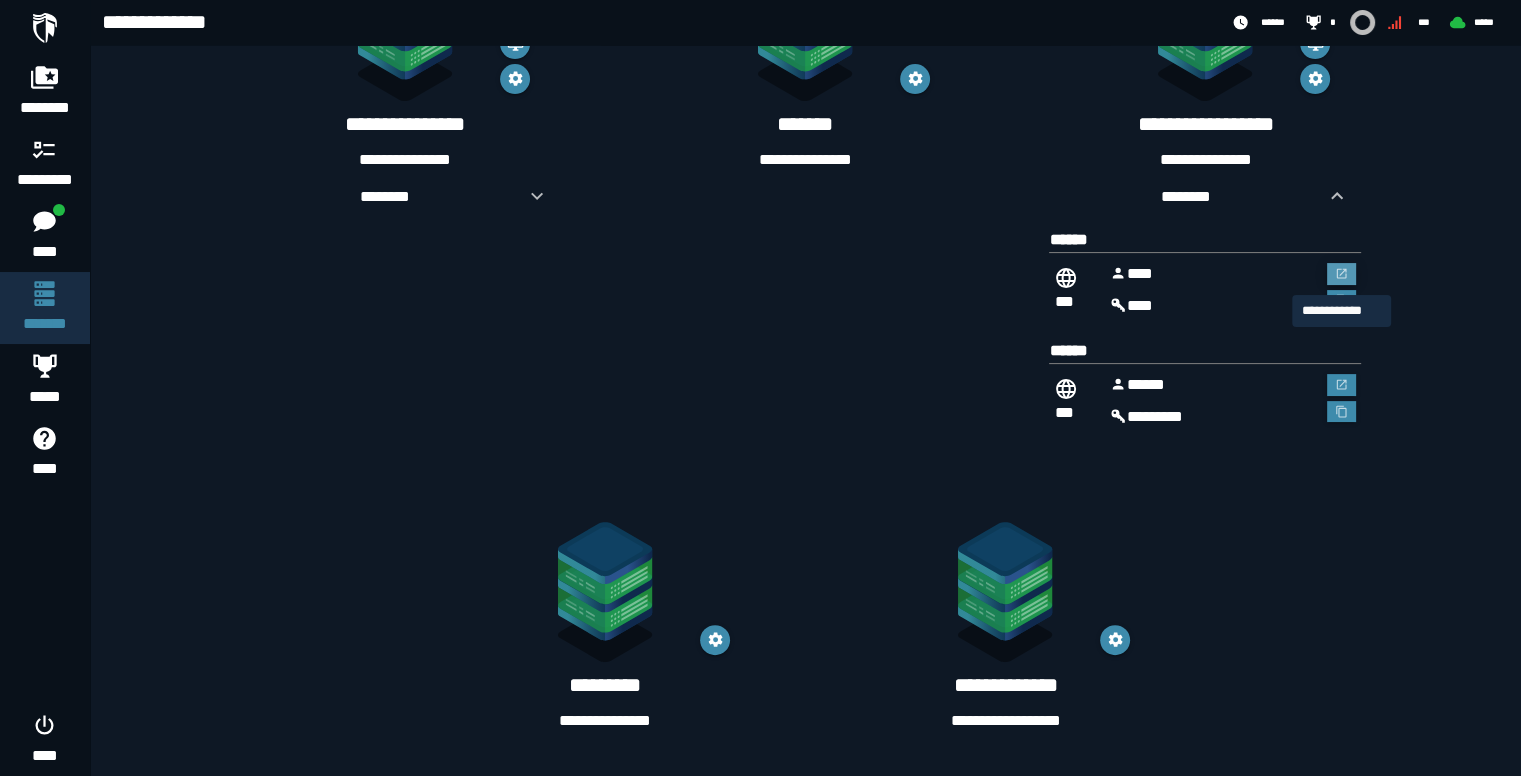 click at bounding box center (1342, 274) 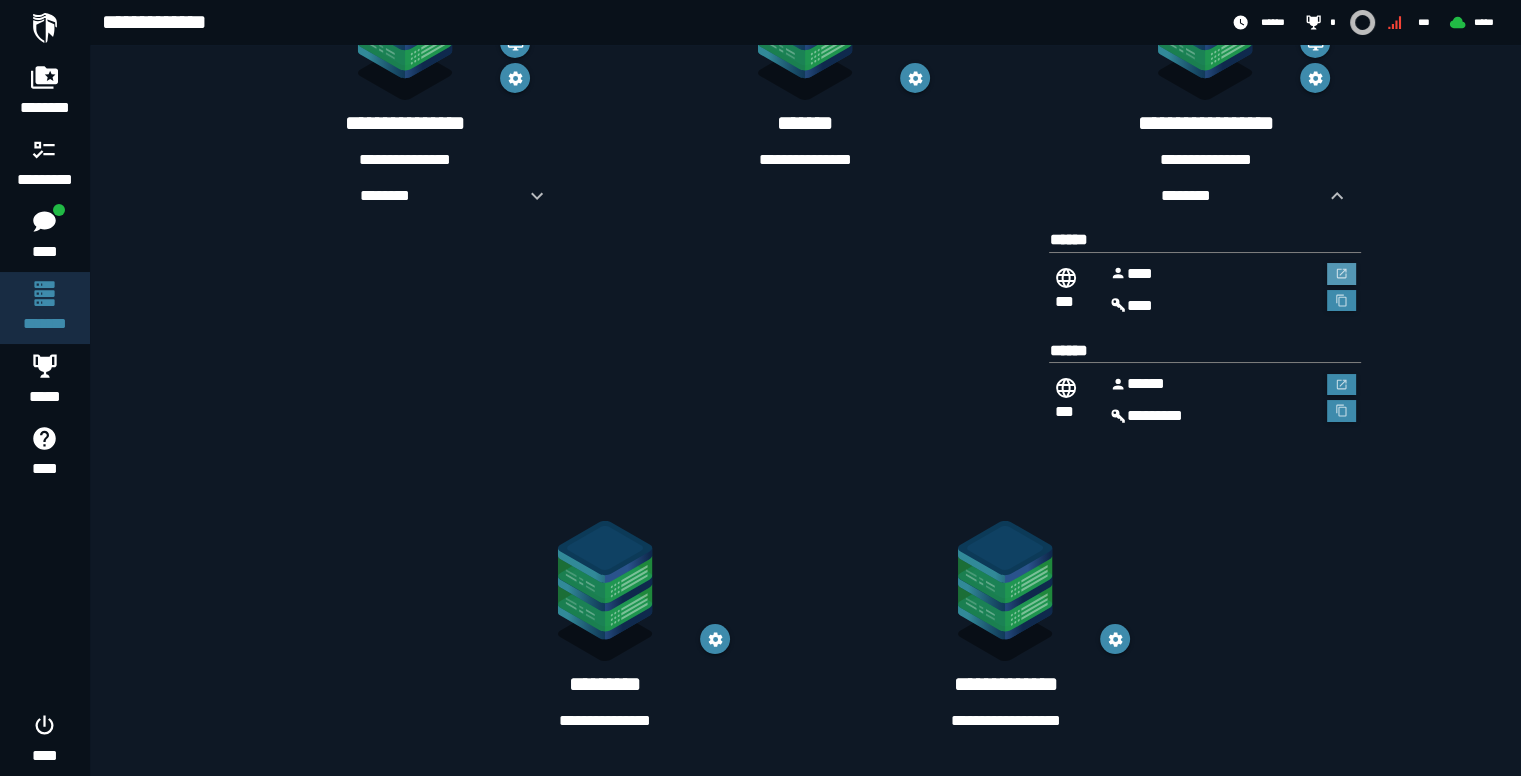 scroll, scrollTop: 482, scrollLeft: 0, axis: vertical 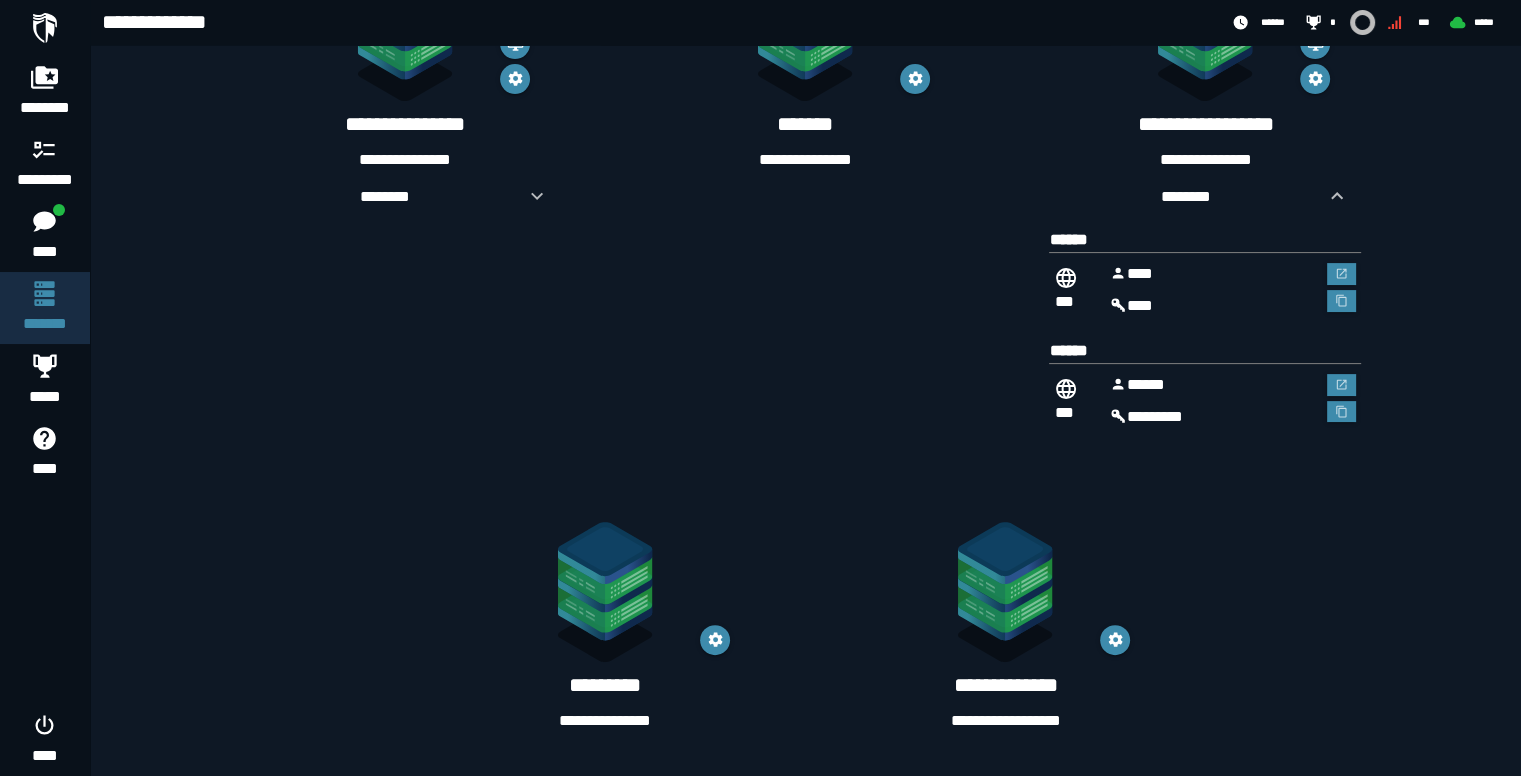 click on "**********" 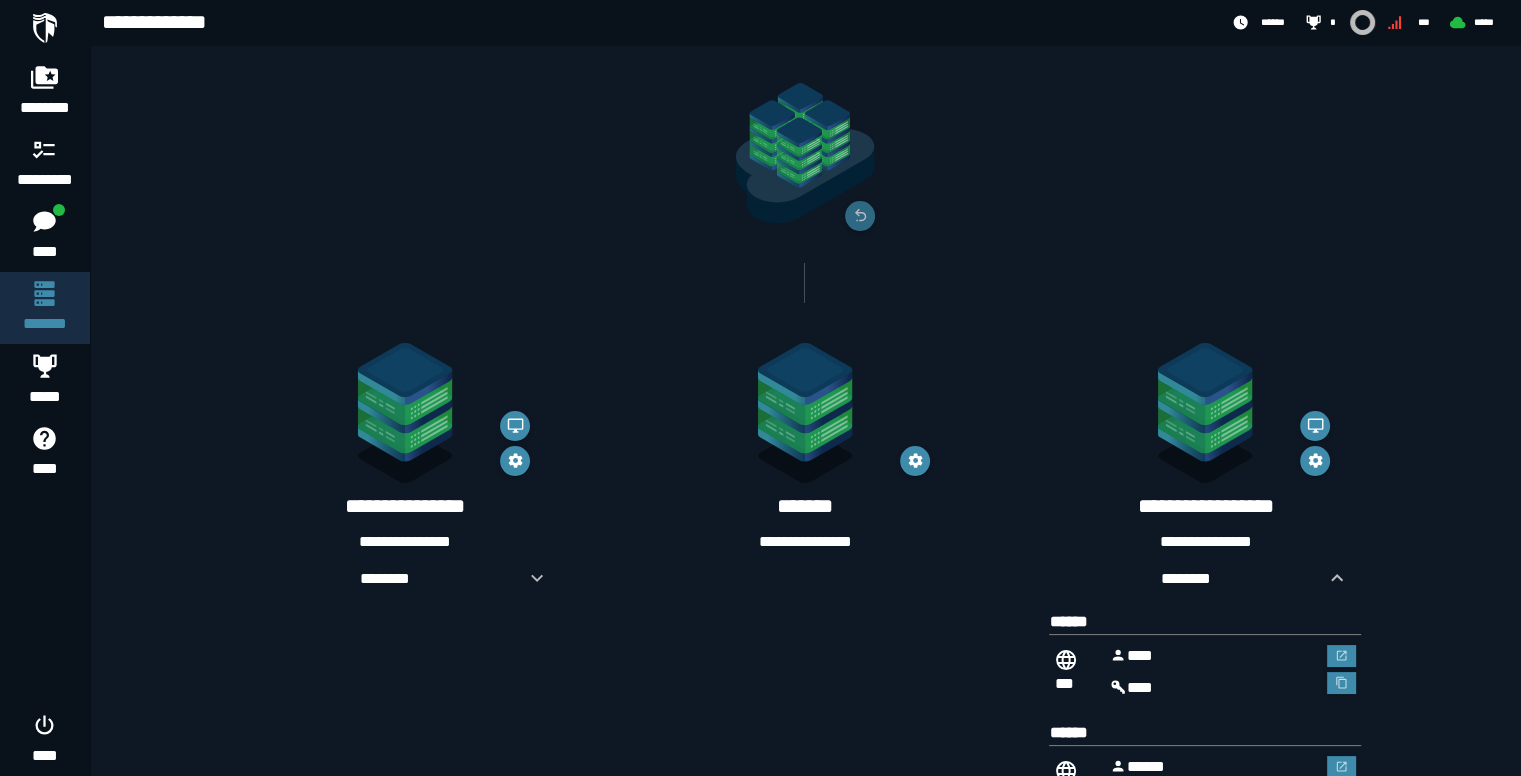 scroll, scrollTop: 82, scrollLeft: 0, axis: vertical 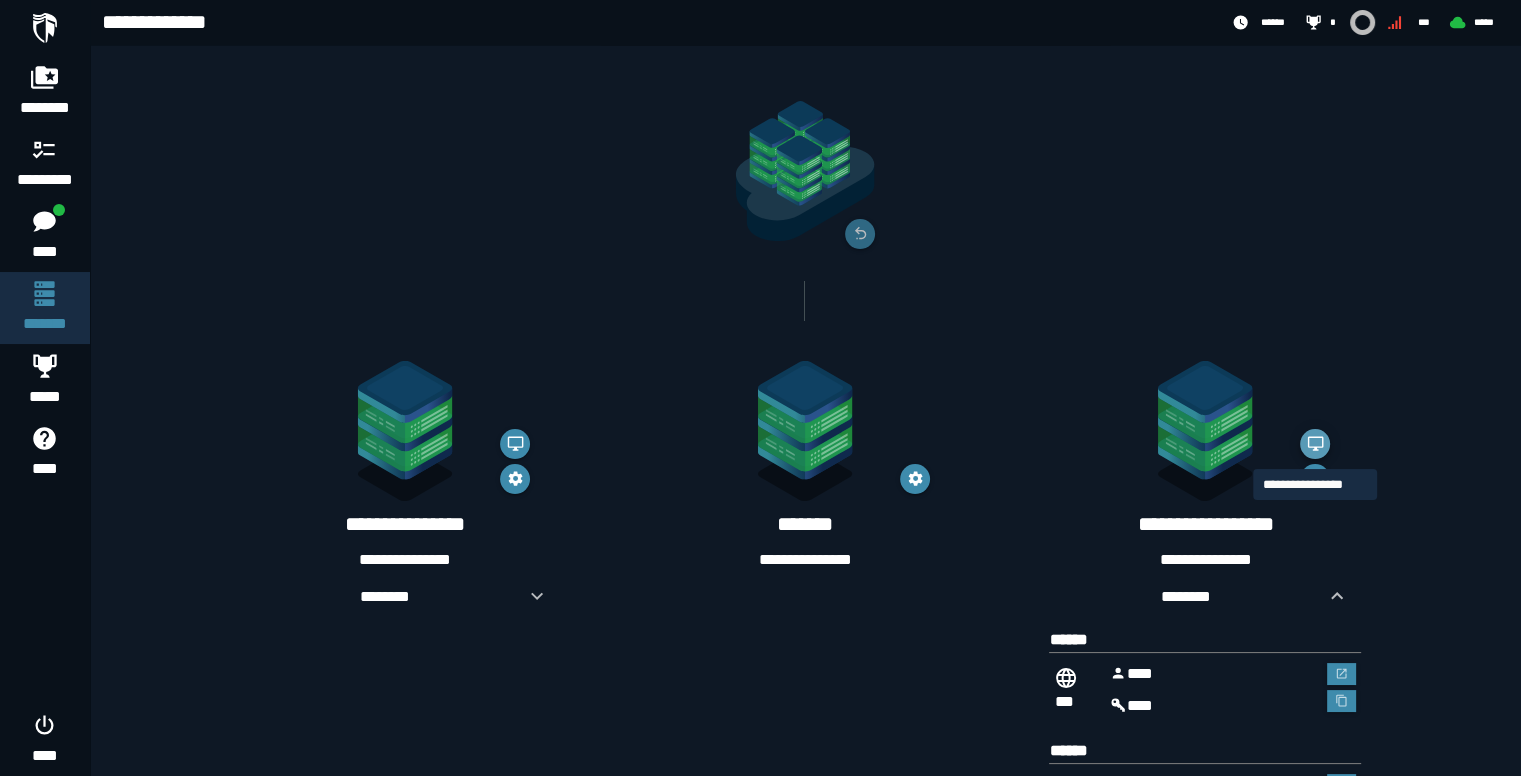 click 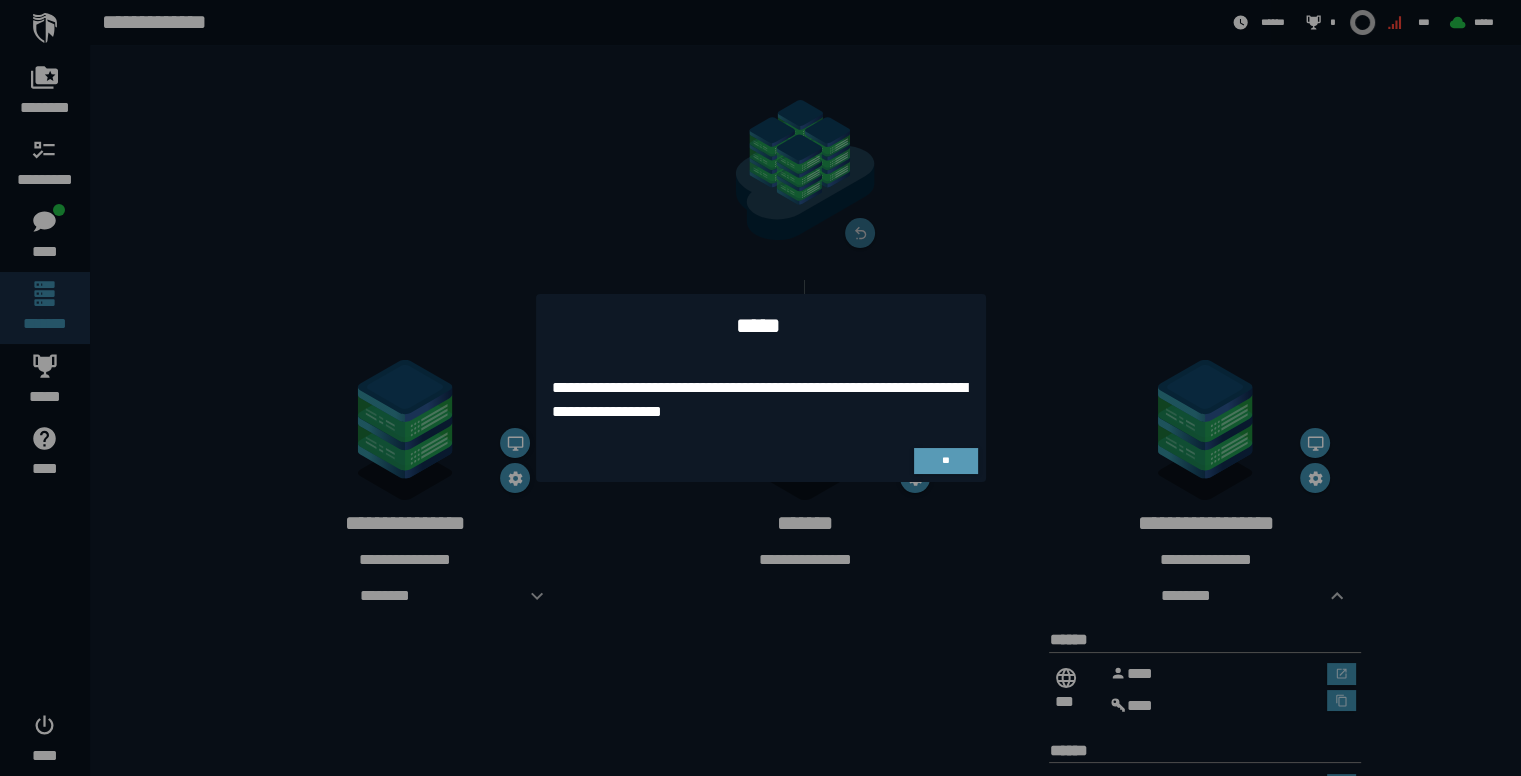 click on "**" at bounding box center [946, 461] 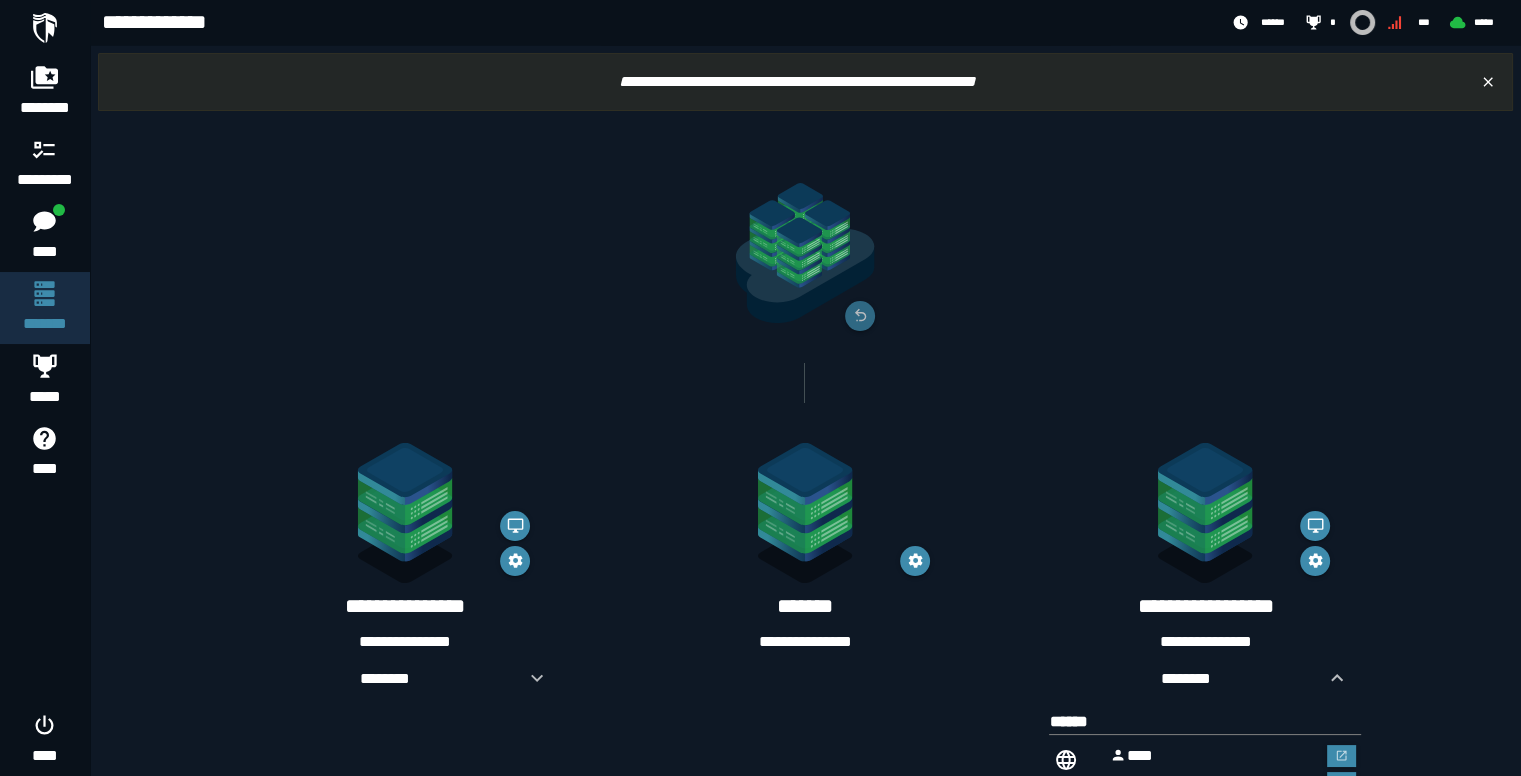scroll, scrollTop: 82, scrollLeft: 0, axis: vertical 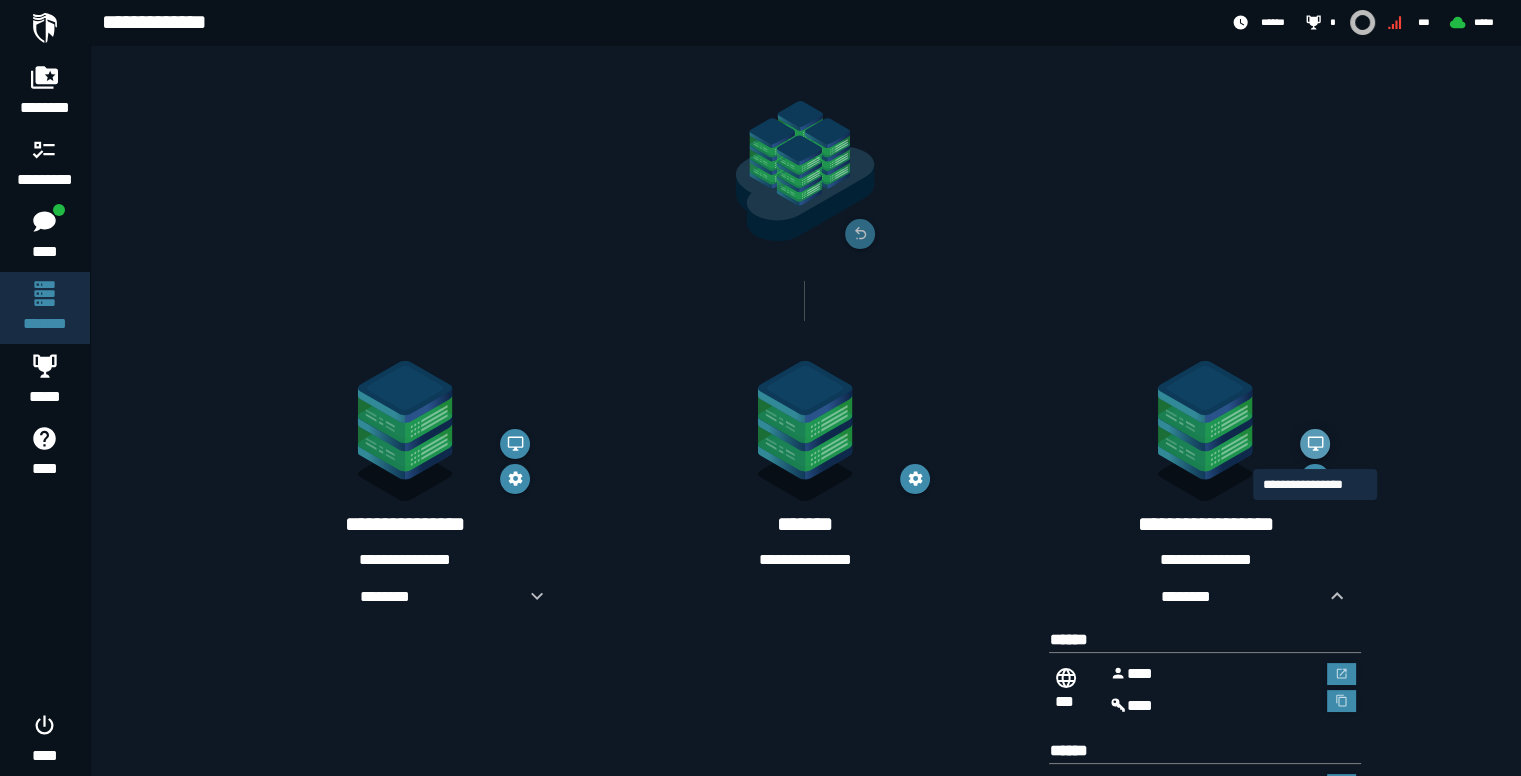 click 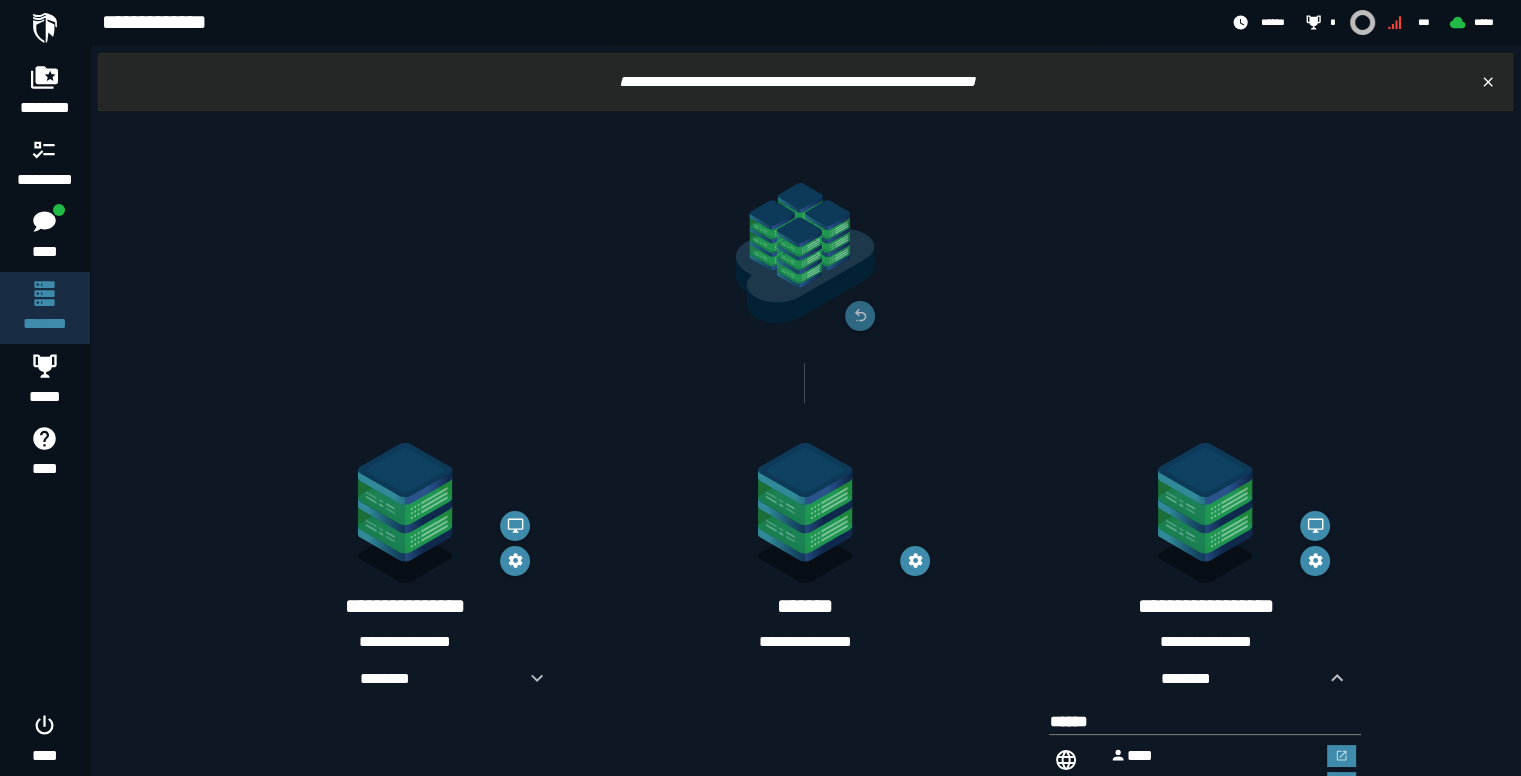 scroll, scrollTop: 82, scrollLeft: 0, axis: vertical 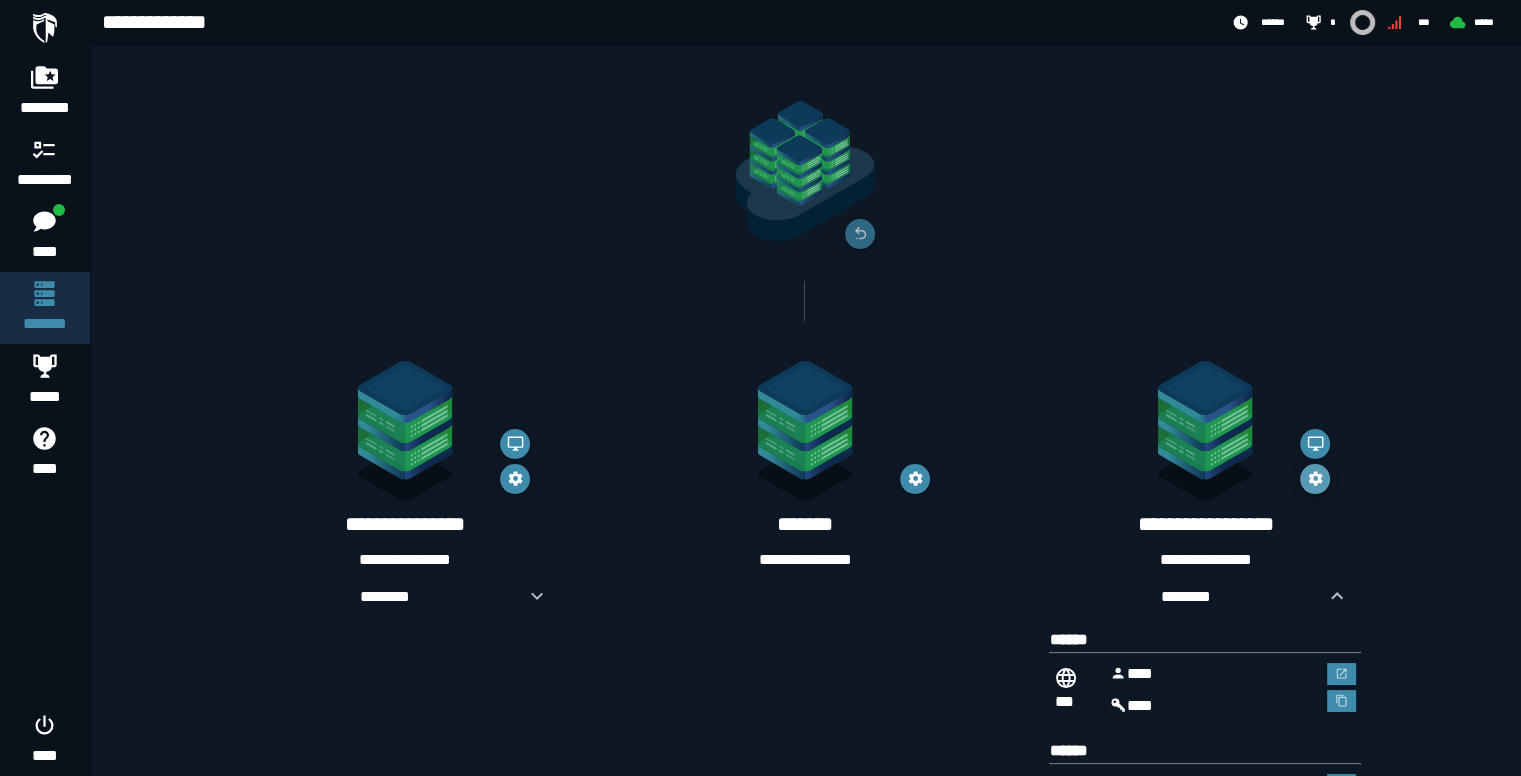 click 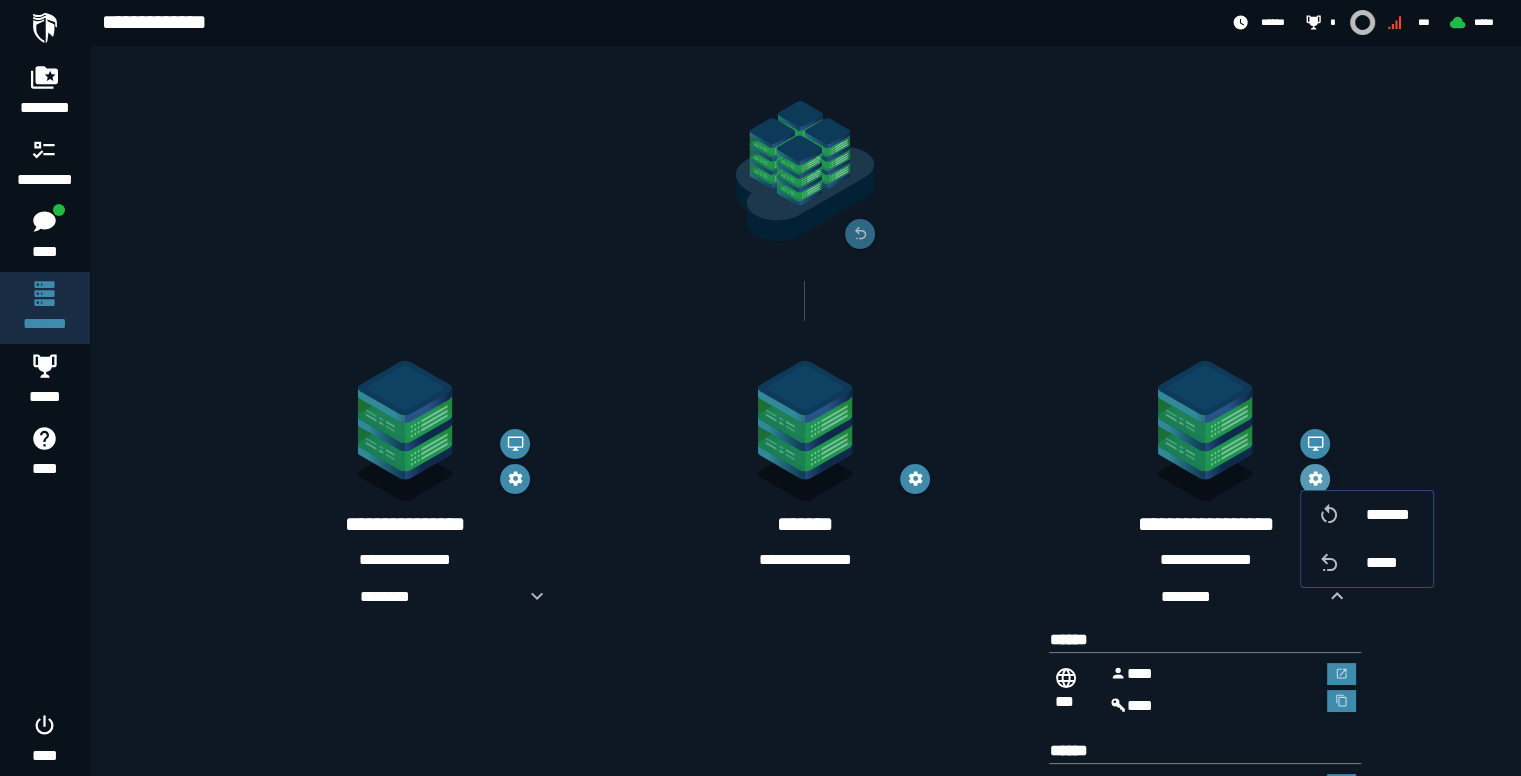 click 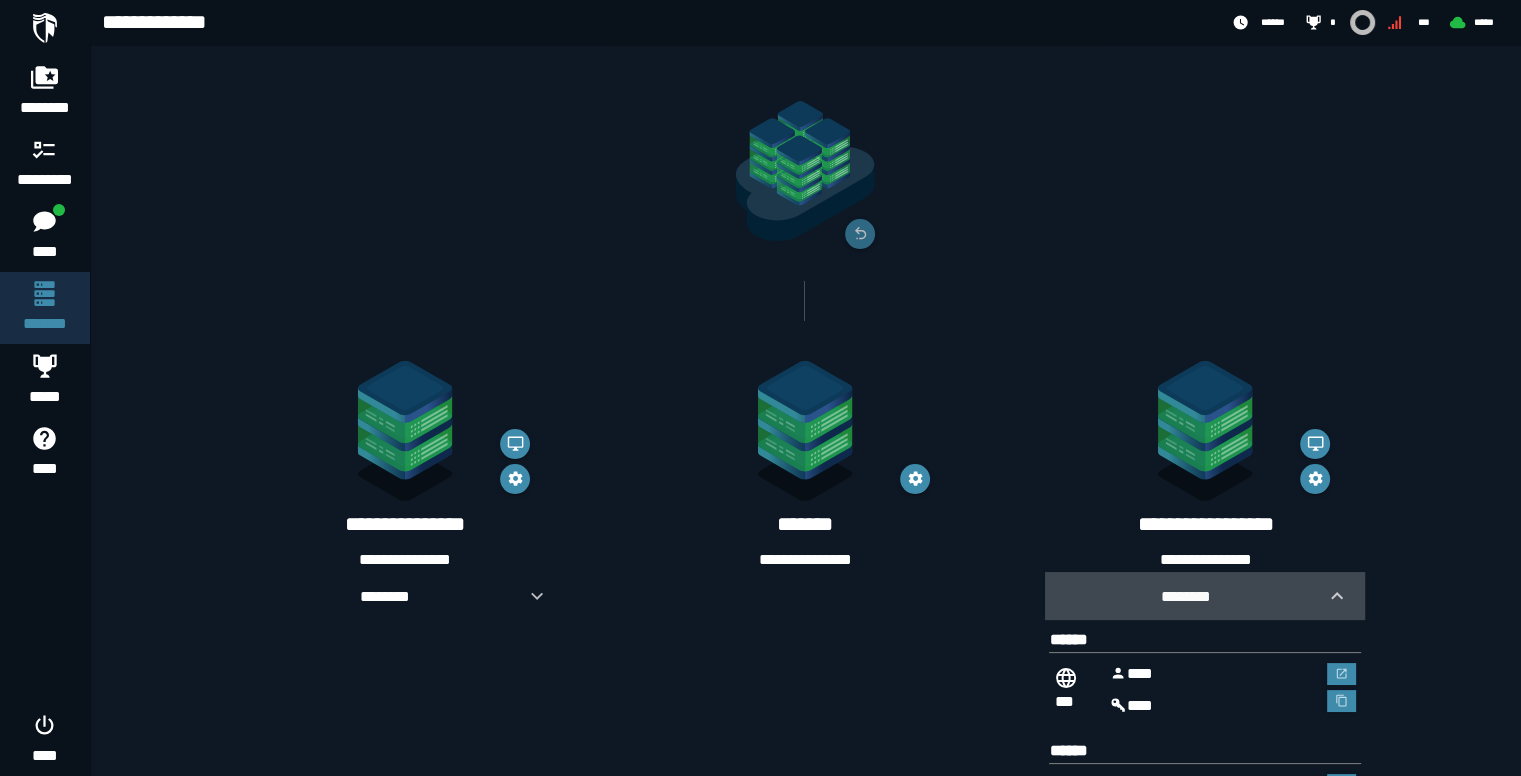 click 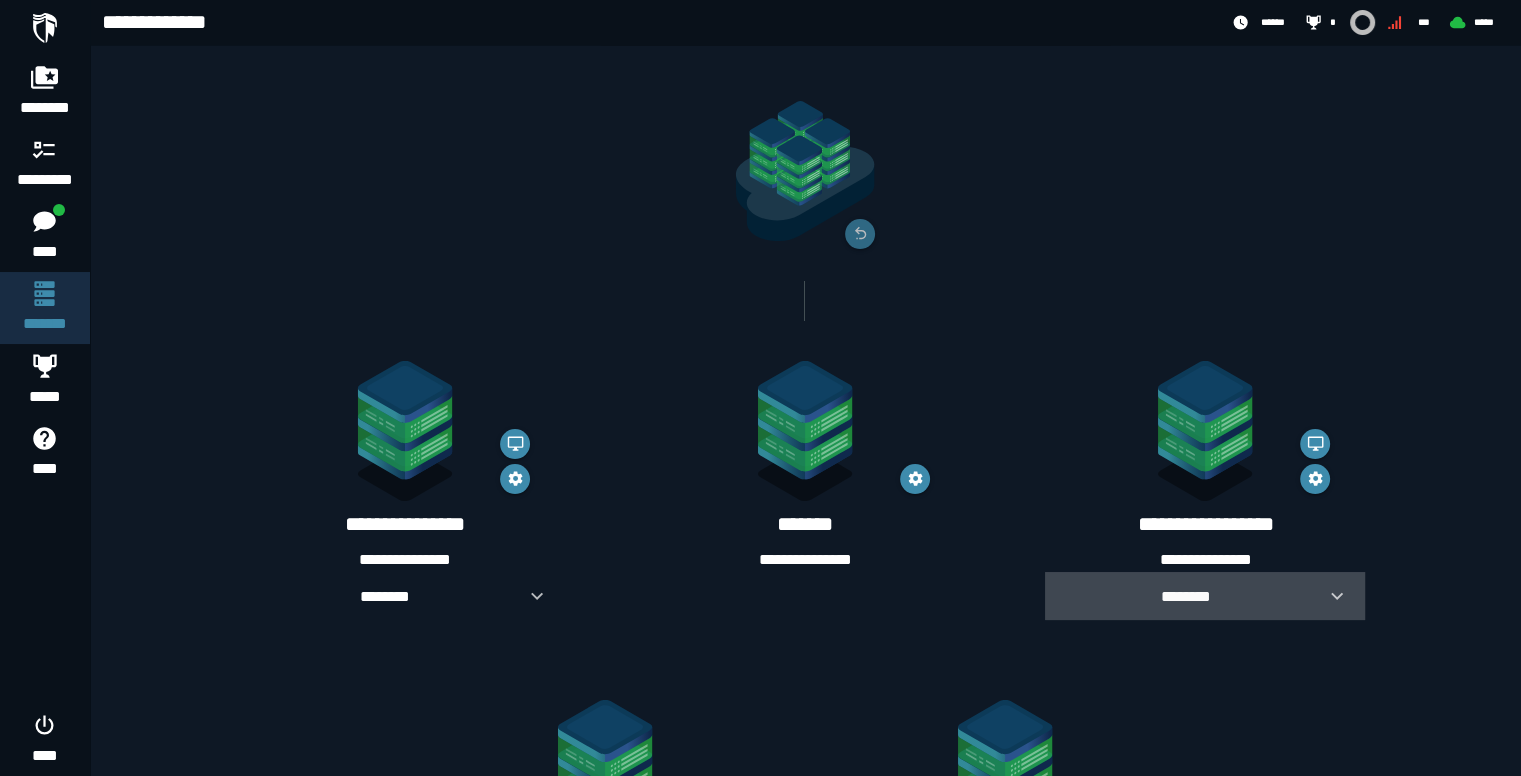 click 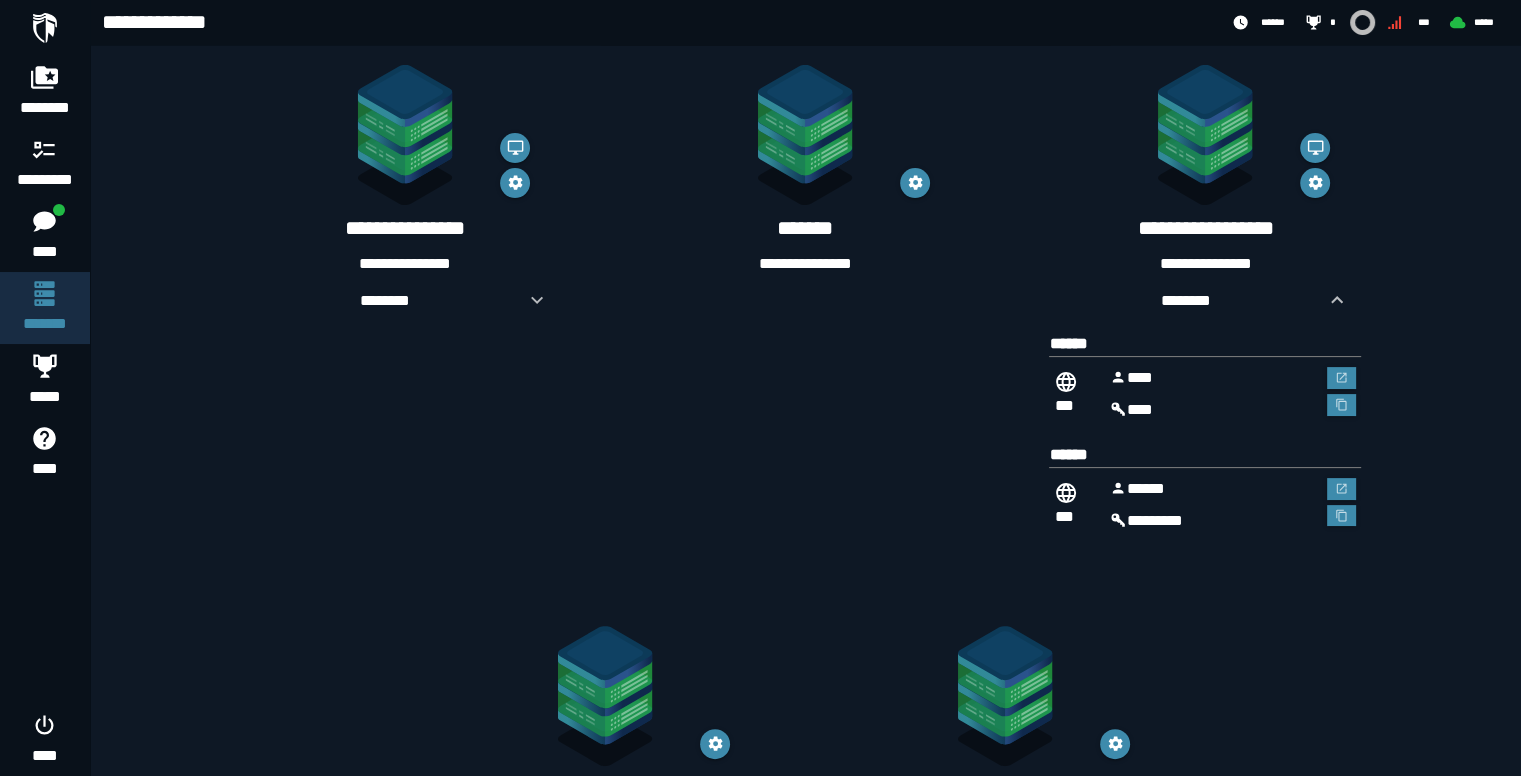 scroll, scrollTop: 382, scrollLeft: 0, axis: vertical 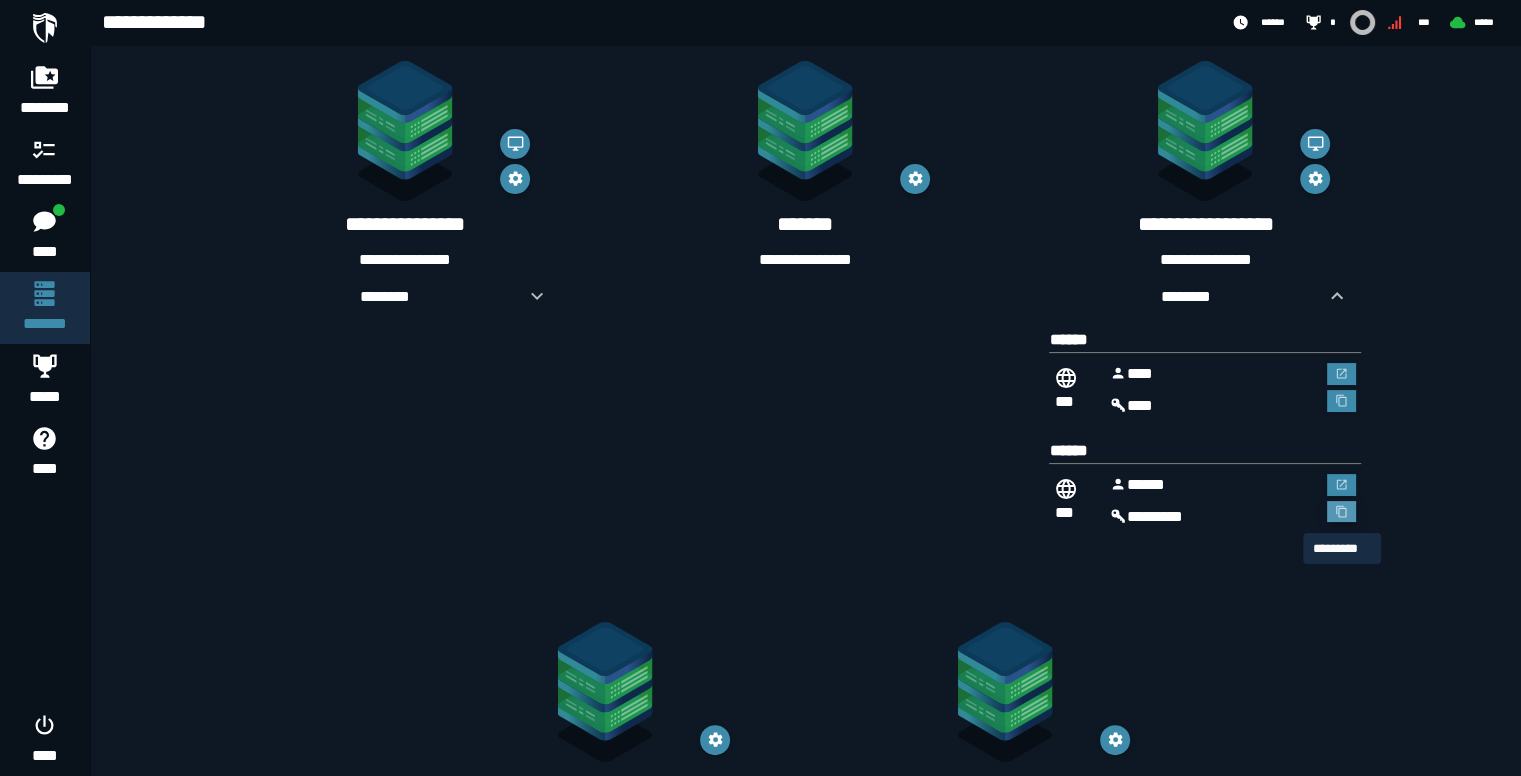 click 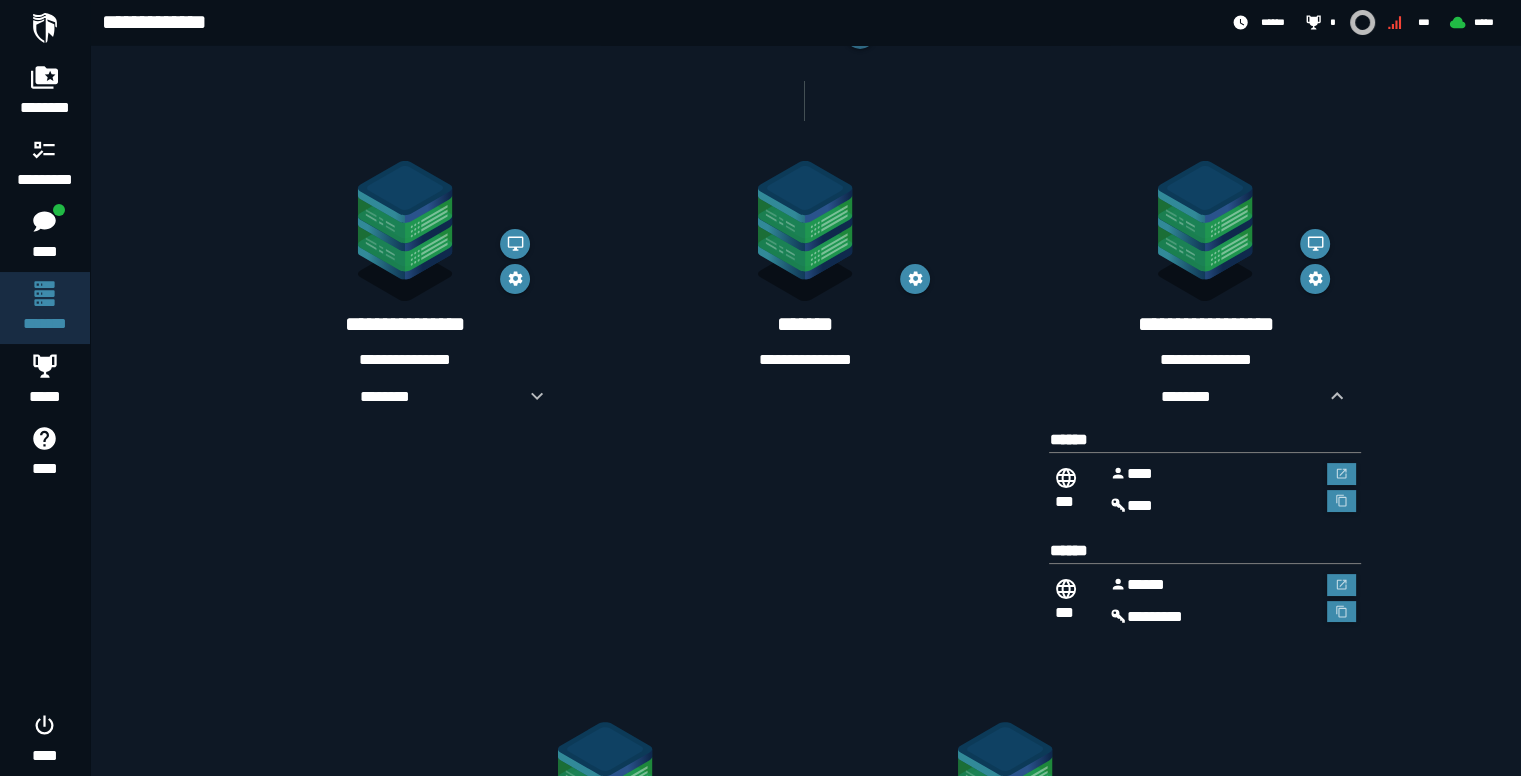scroll, scrollTop: 482, scrollLeft: 0, axis: vertical 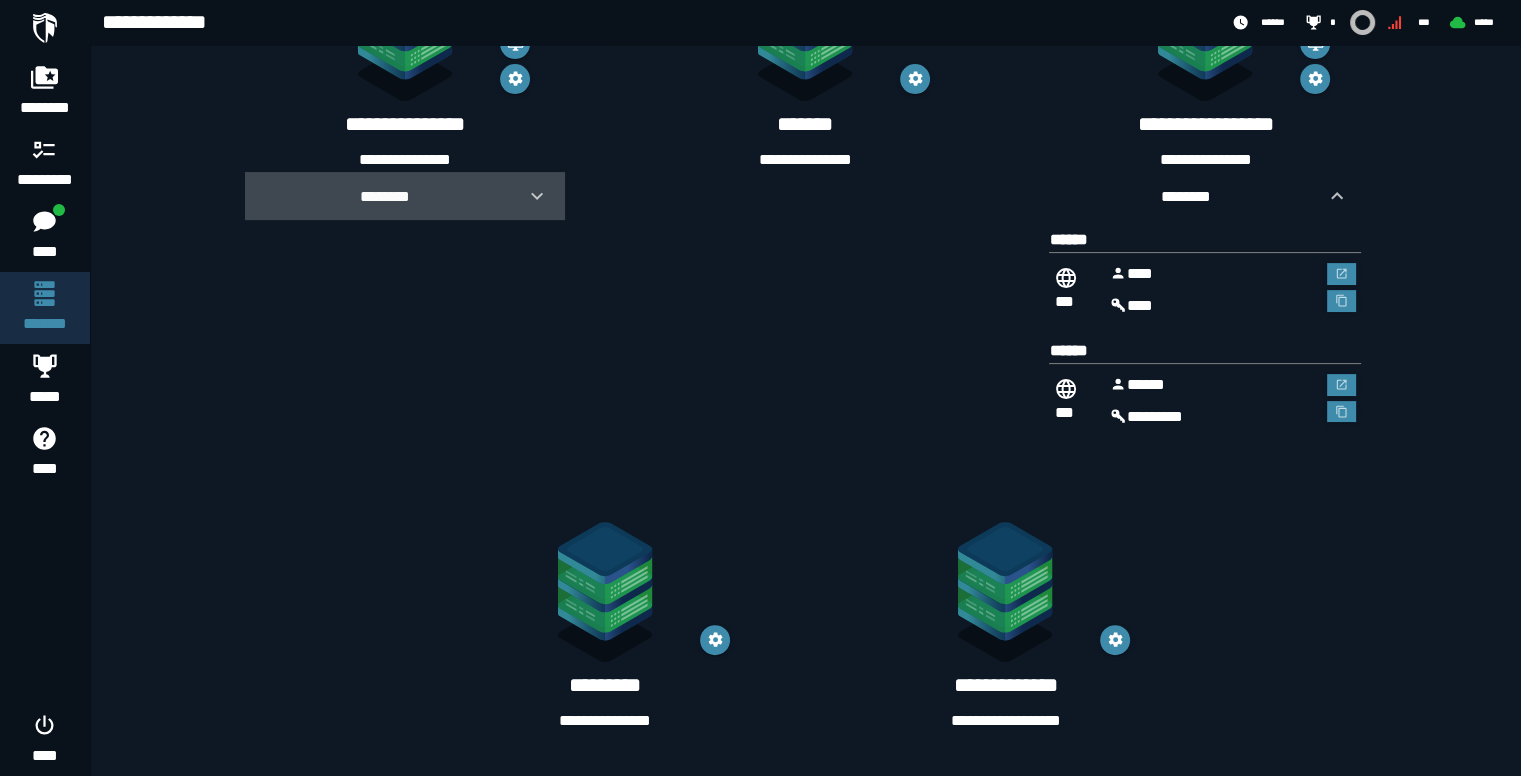 click 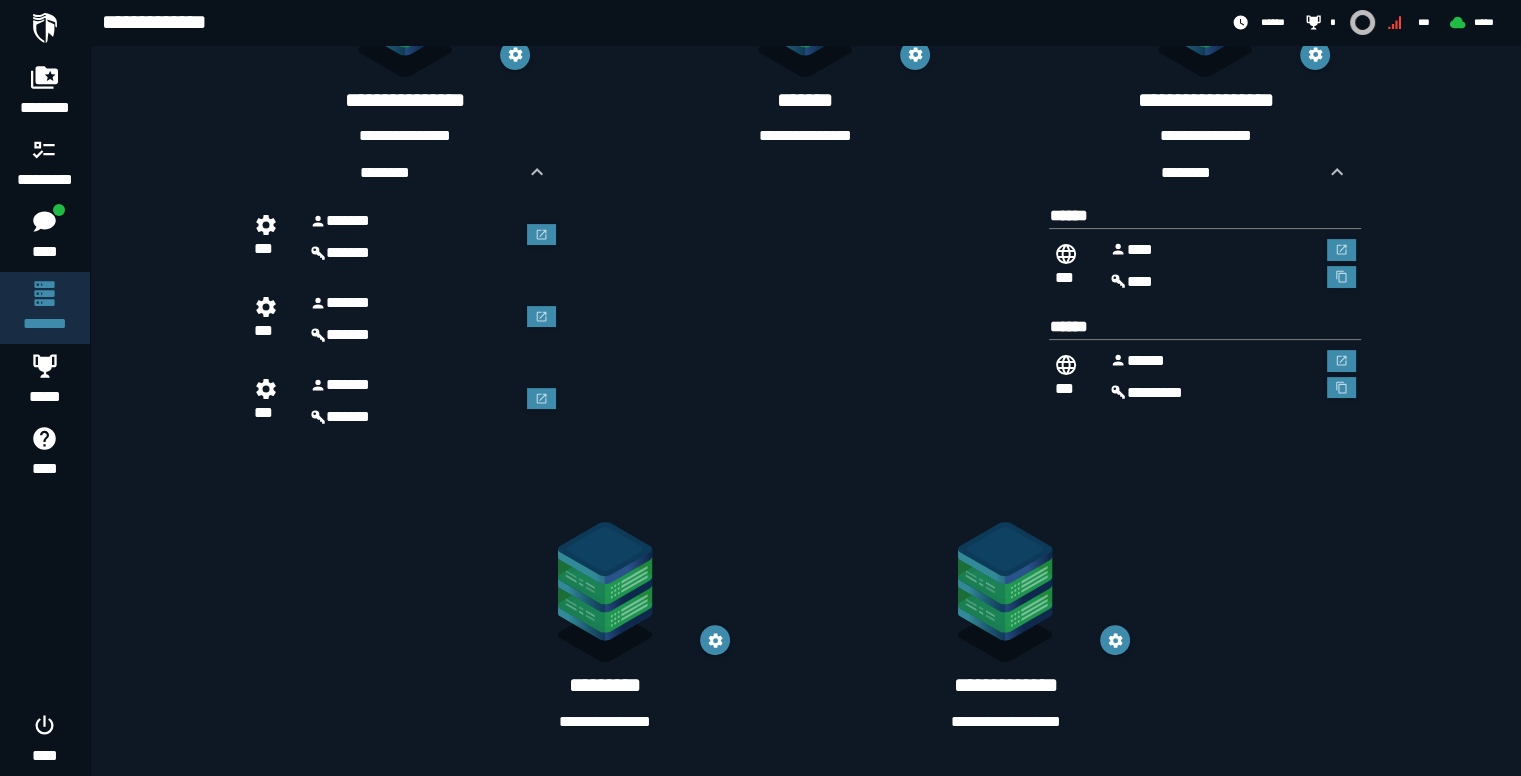 scroll, scrollTop: 507, scrollLeft: 0, axis: vertical 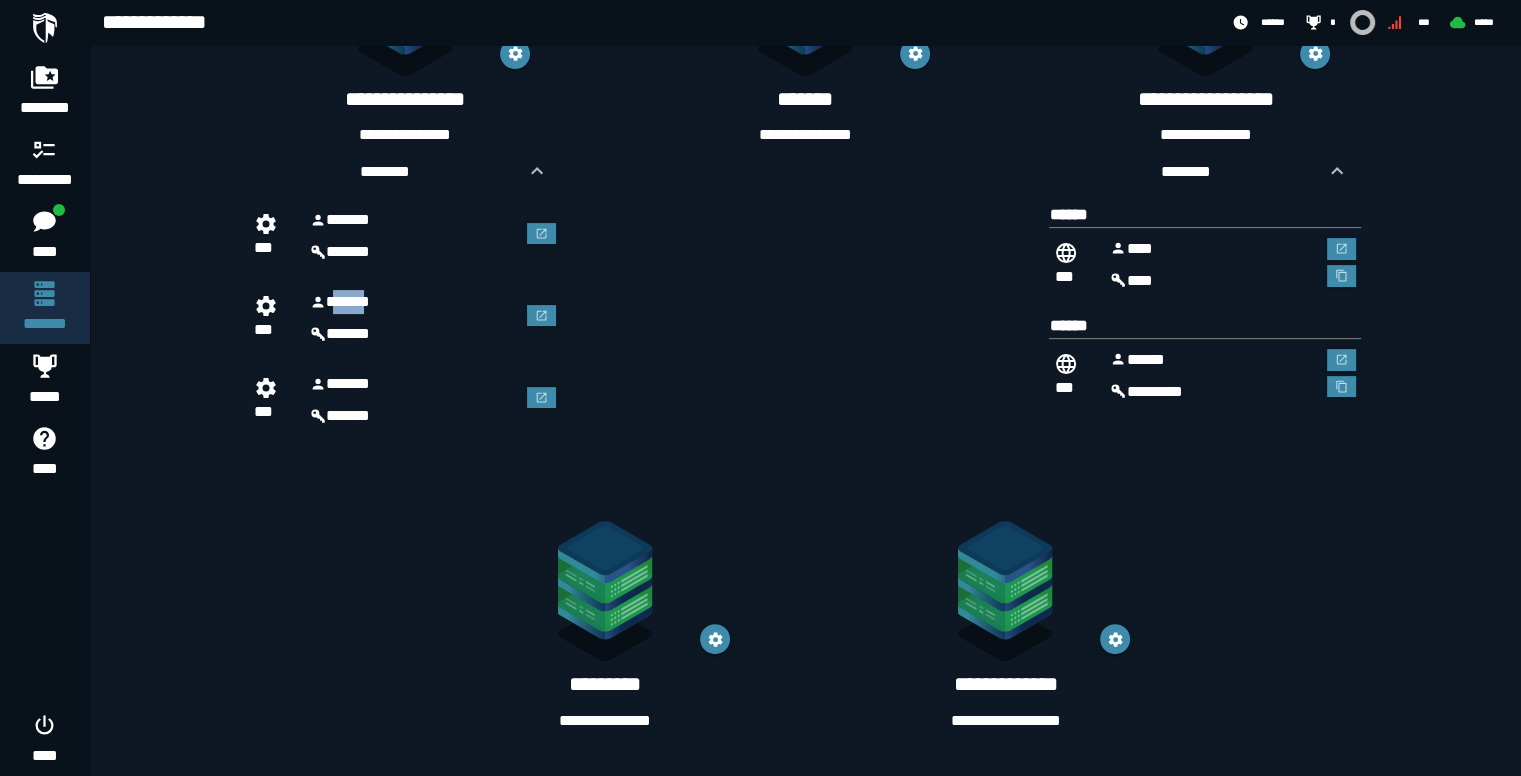 drag, startPoint x: 379, startPoint y: 293, endPoint x: 334, endPoint y: 293, distance: 45 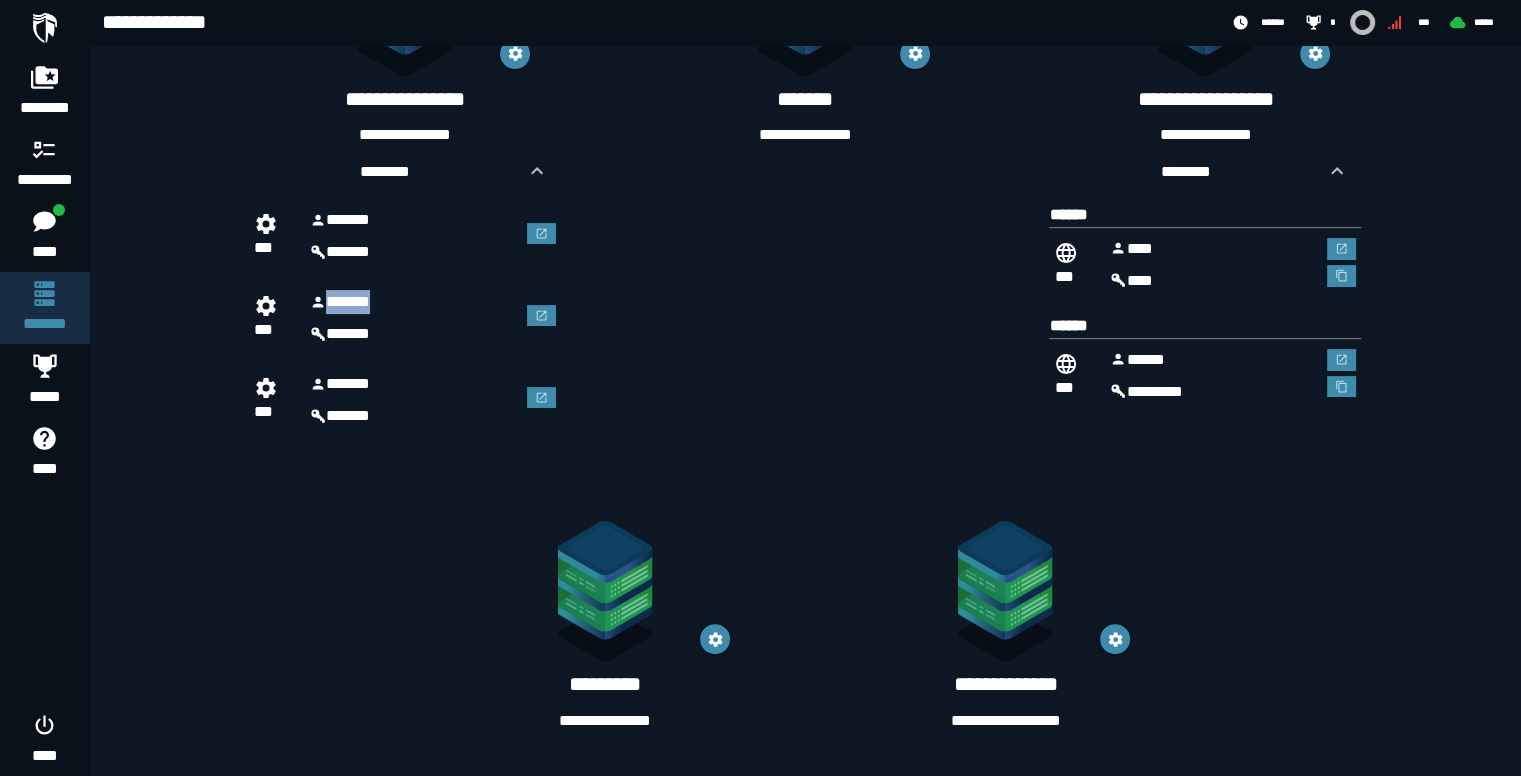 drag, startPoint x: 402, startPoint y: 293, endPoint x: 327, endPoint y: 300, distance: 75.32596 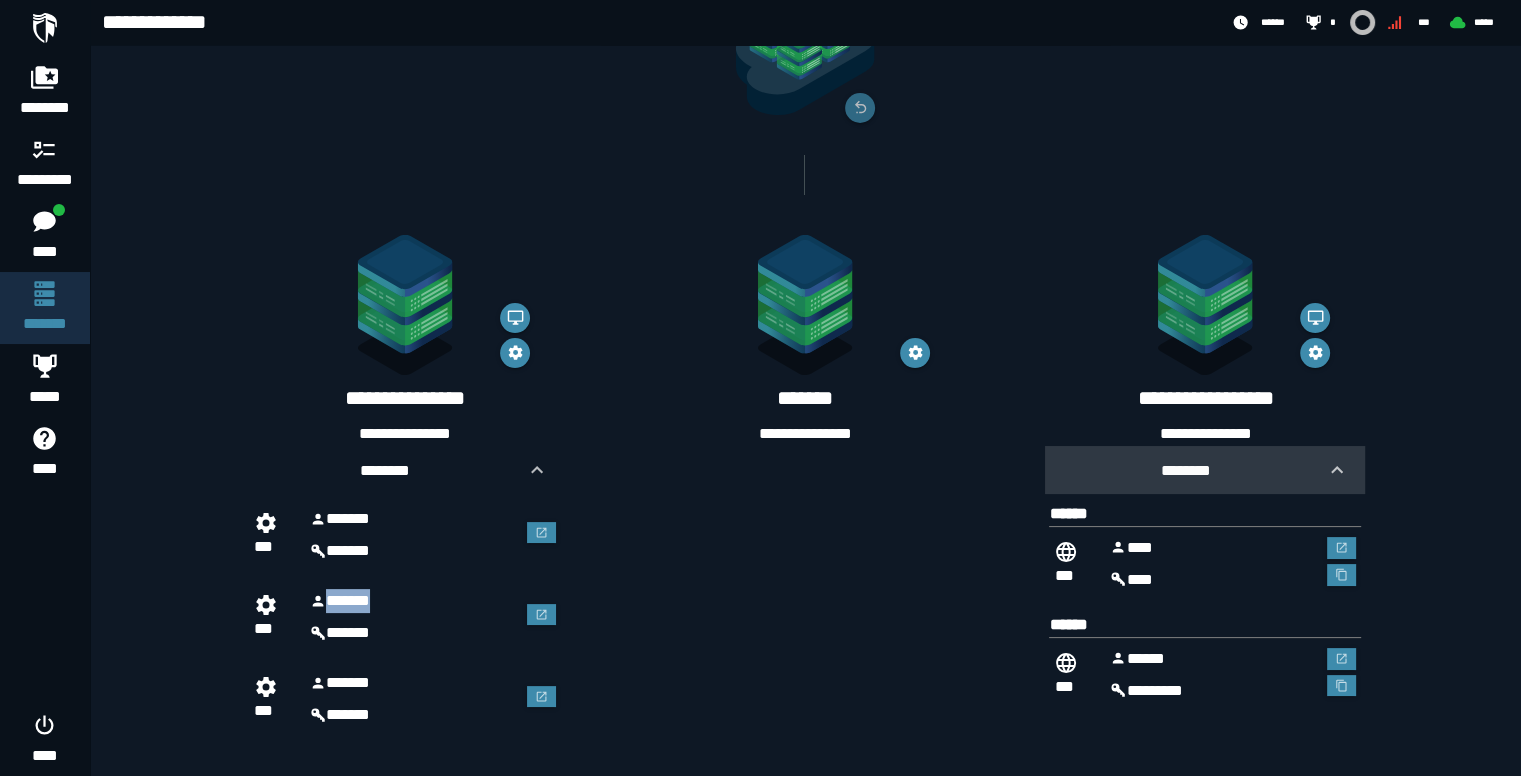 scroll, scrollTop: 407, scrollLeft: 0, axis: vertical 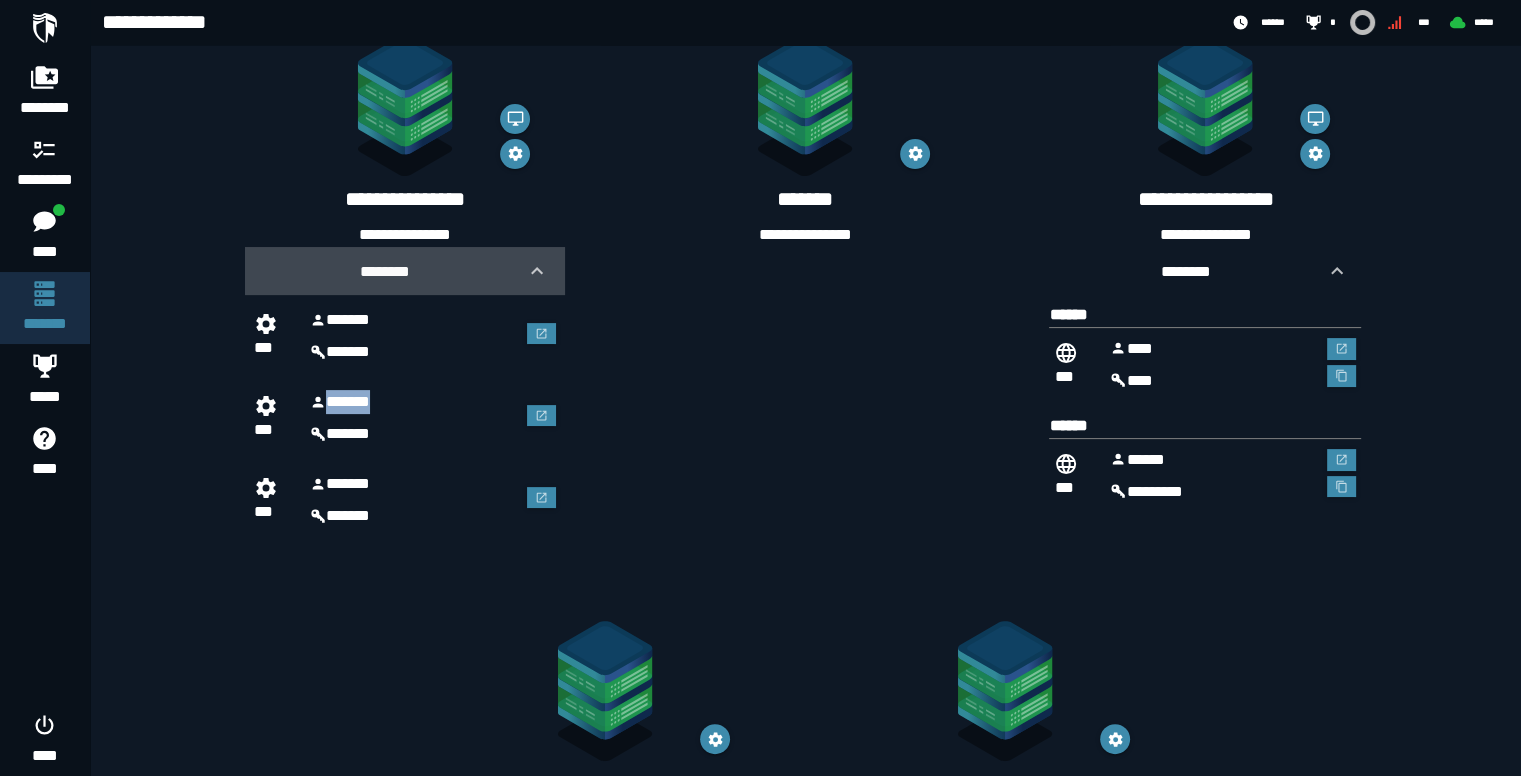 click 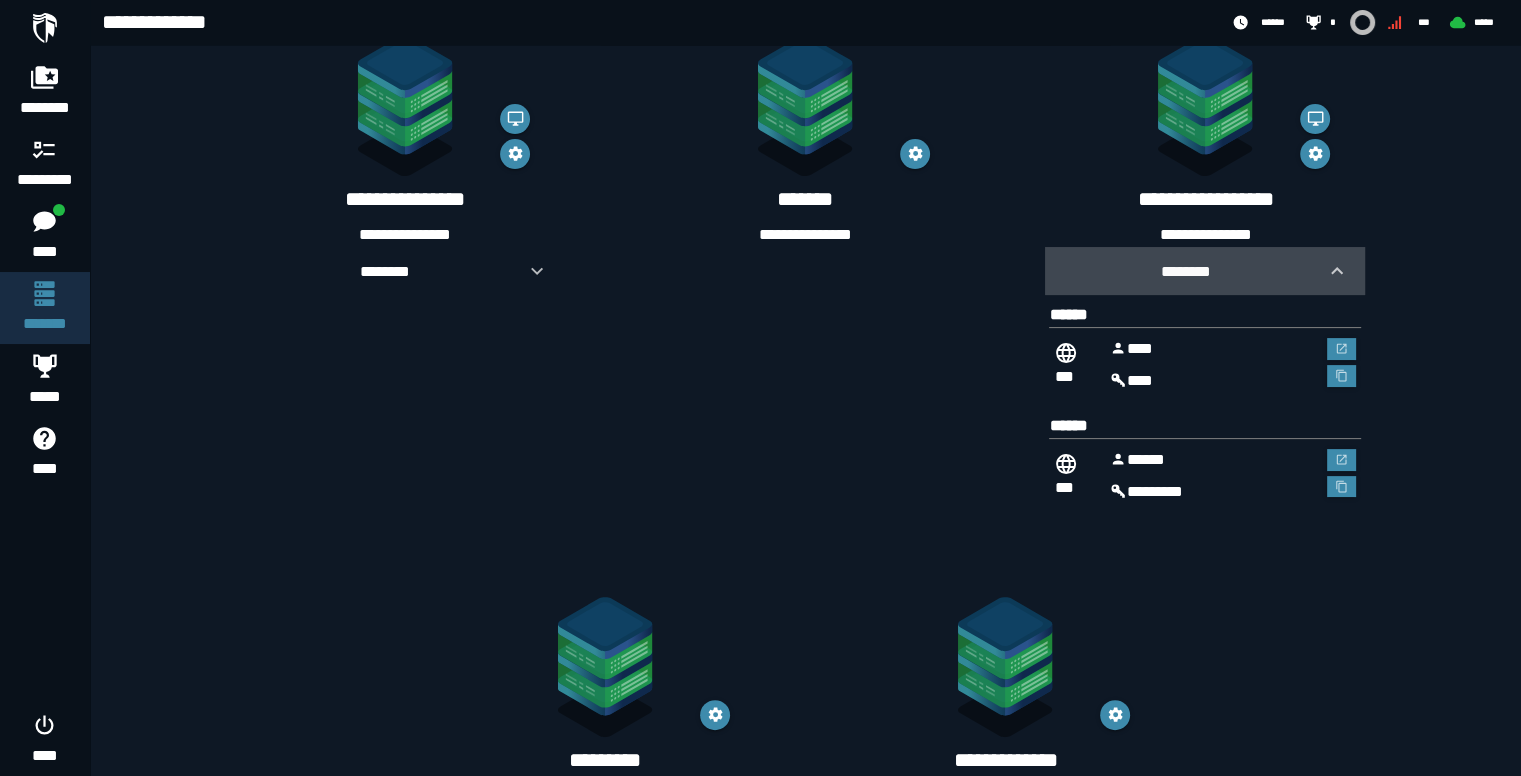 click 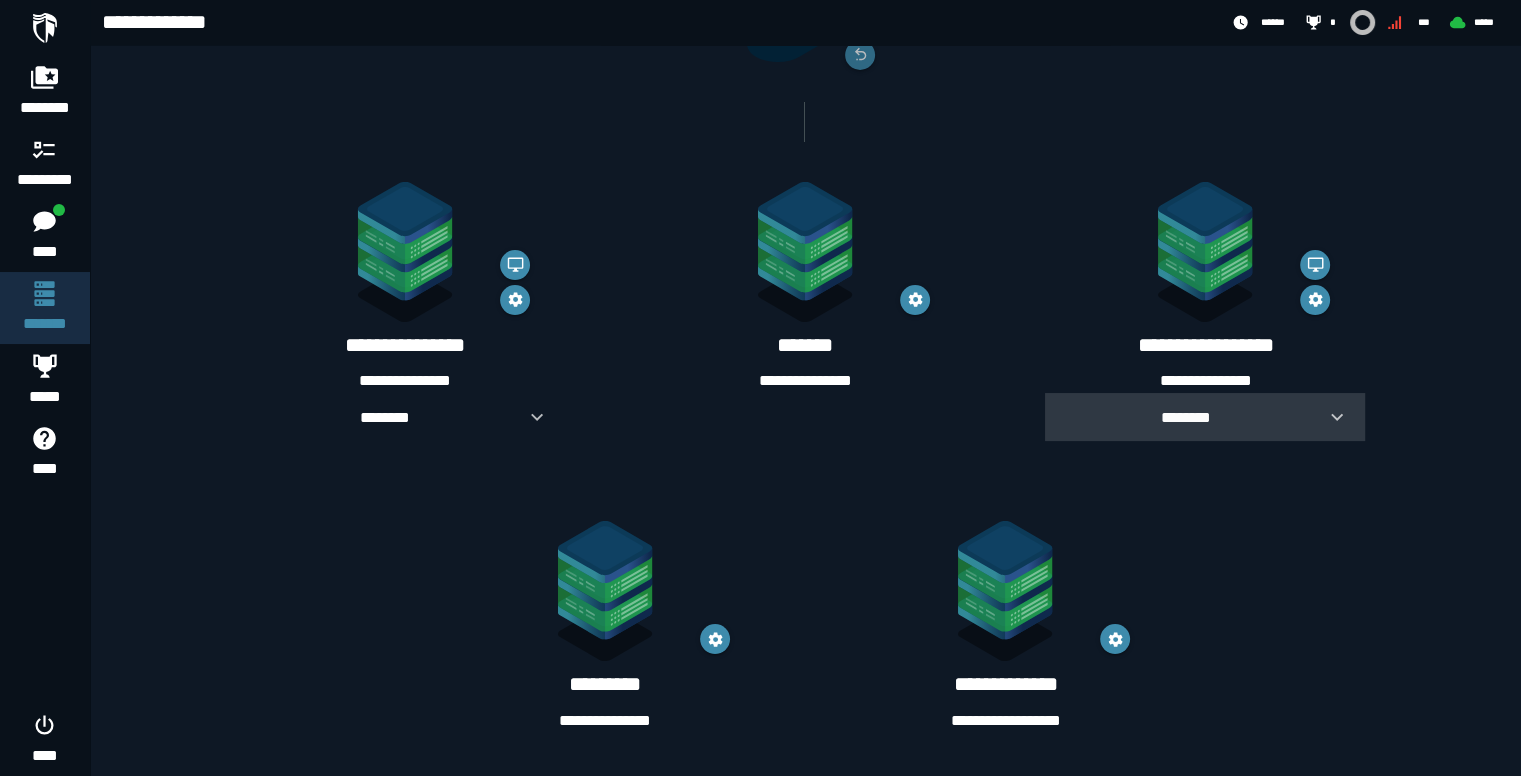 scroll, scrollTop: 260, scrollLeft: 0, axis: vertical 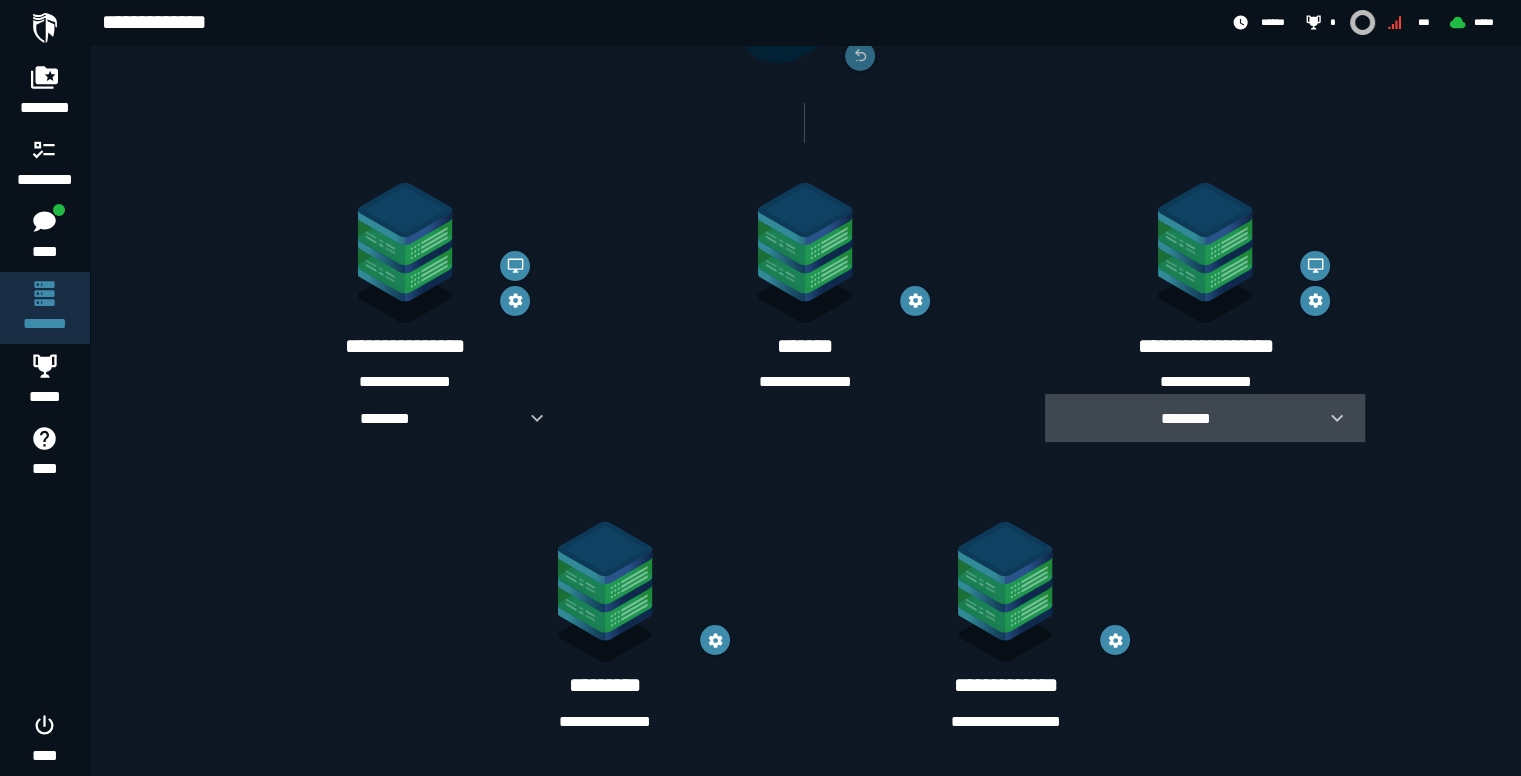 click 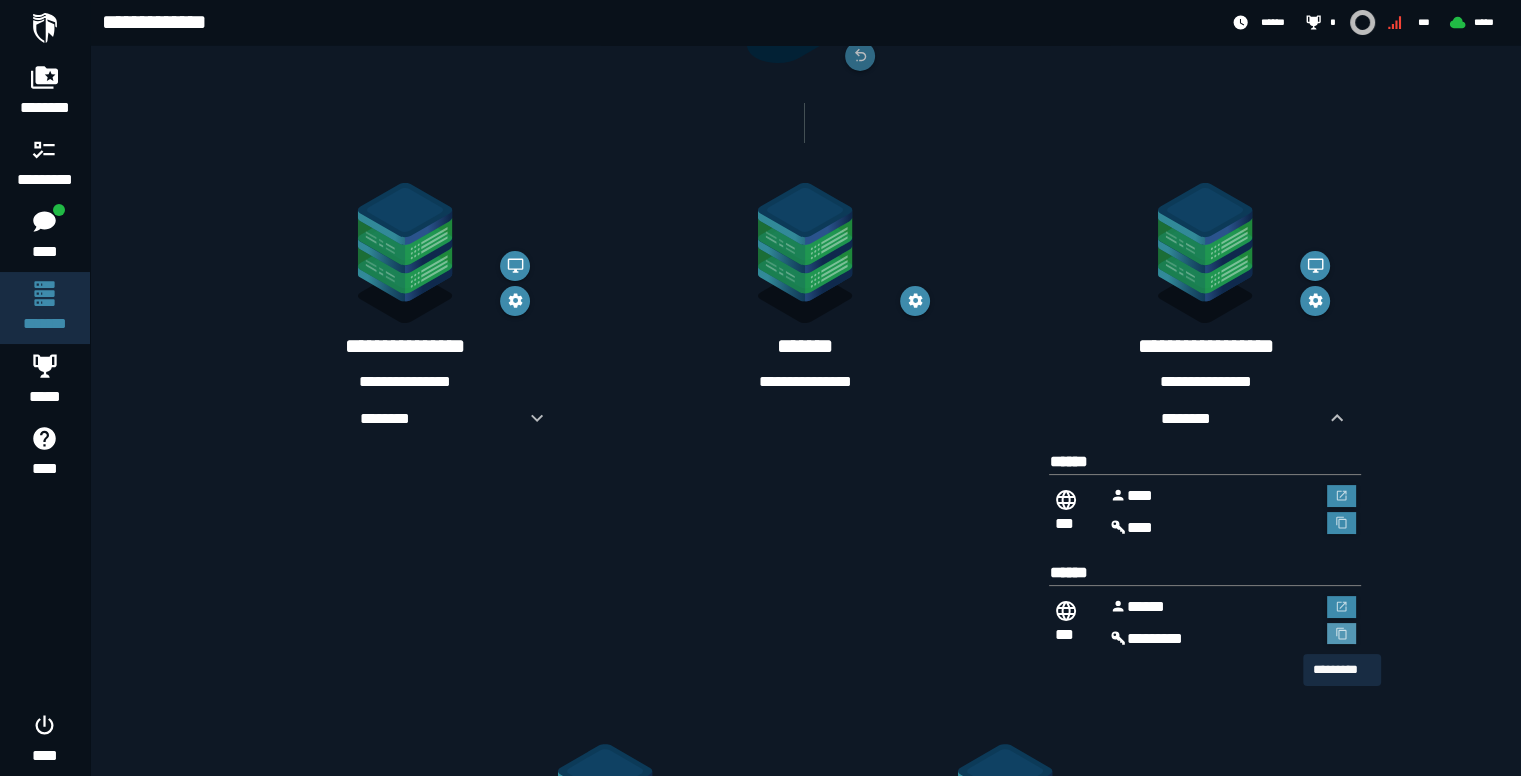 click at bounding box center [1342, 634] 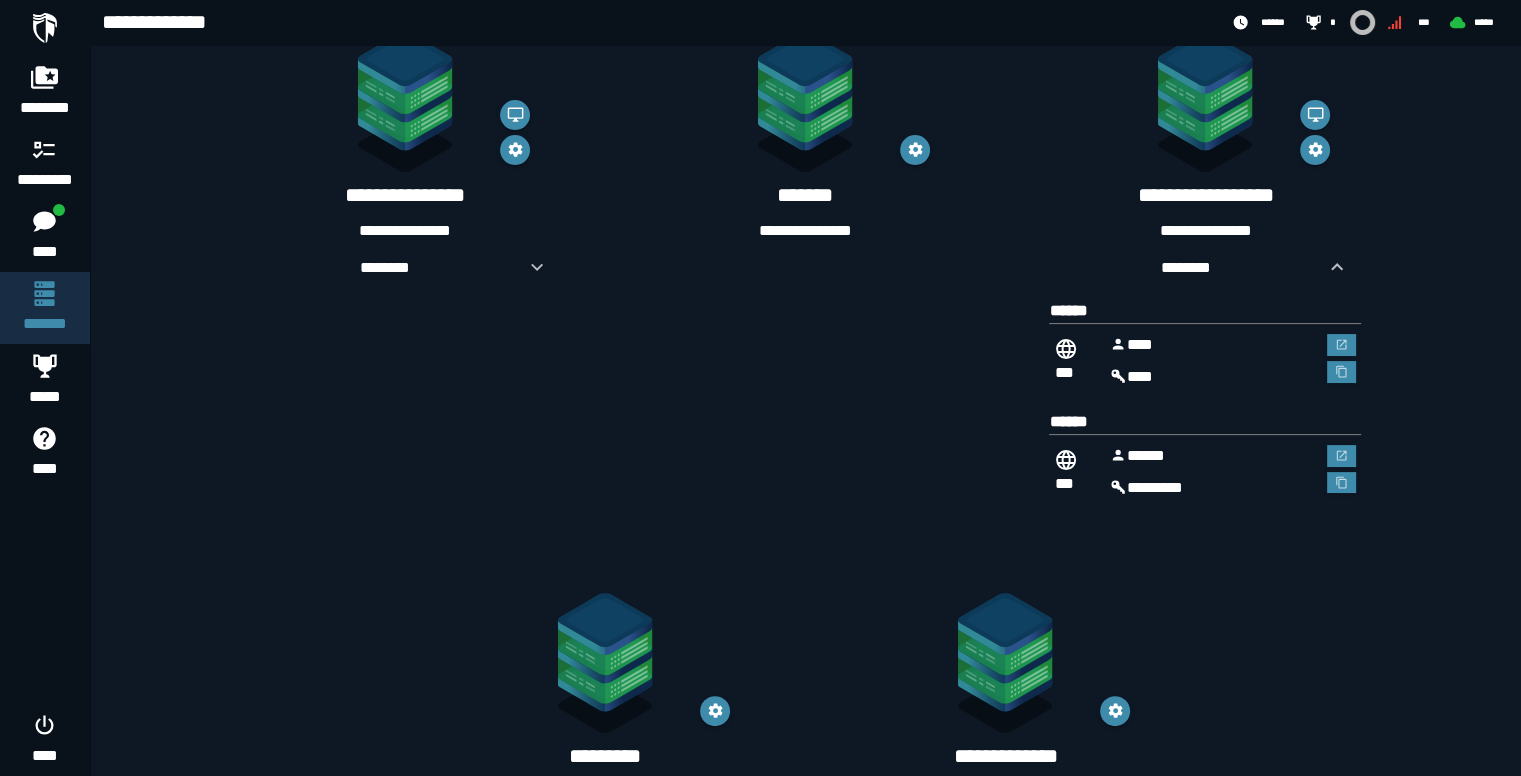 scroll, scrollTop: 482, scrollLeft: 0, axis: vertical 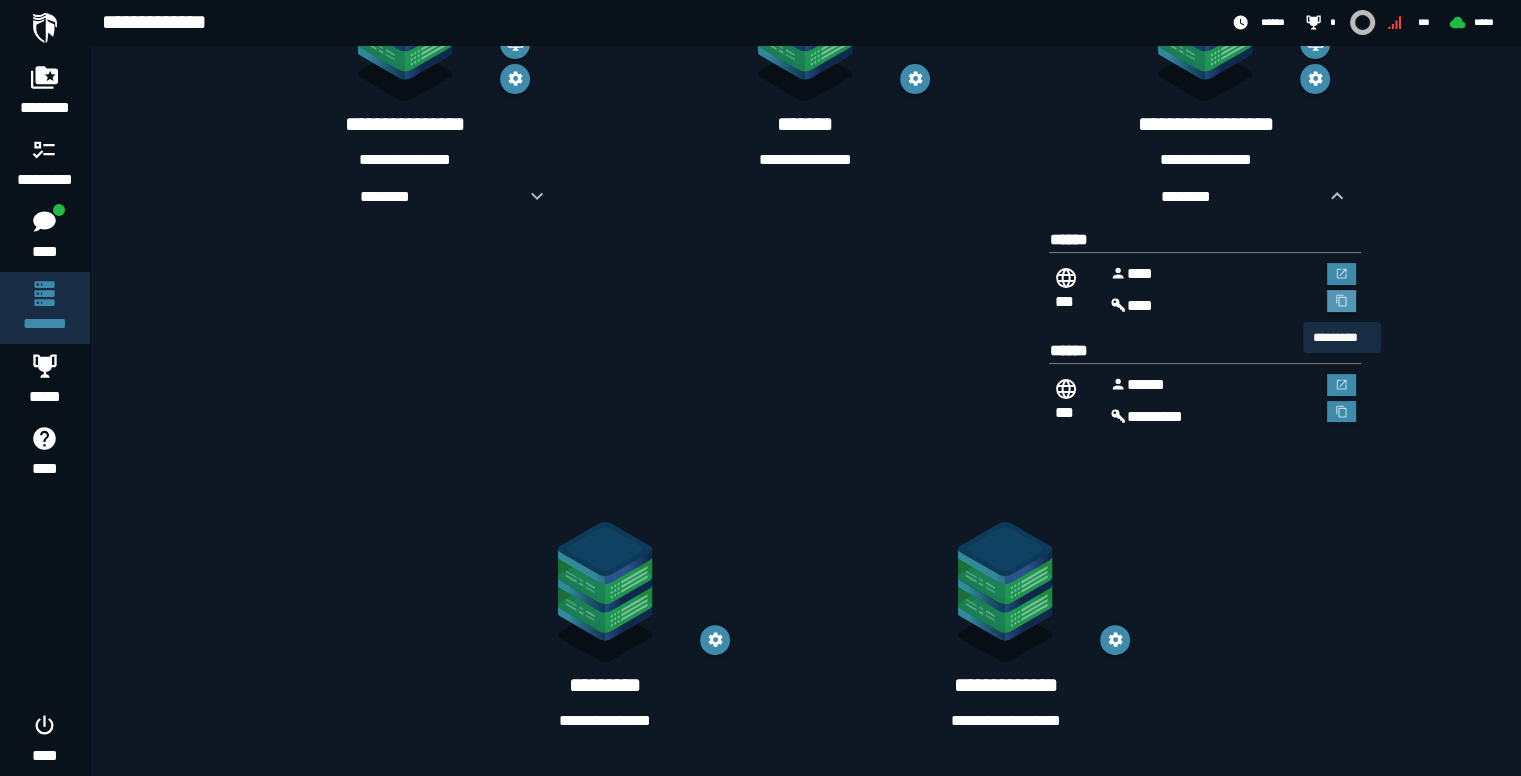 click at bounding box center [1342, 301] 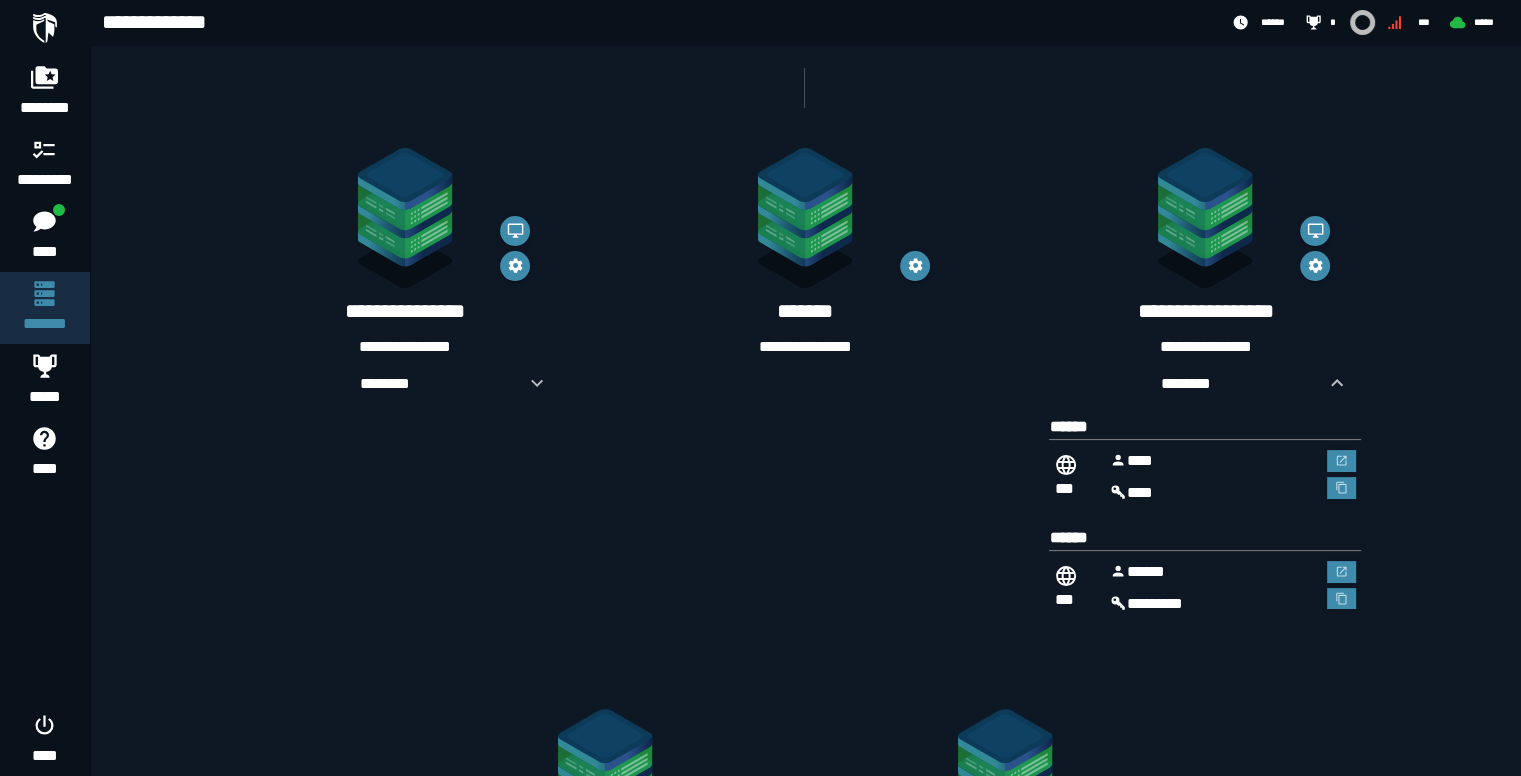 scroll, scrollTop: 200, scrollLeft: 0, axis: vertical 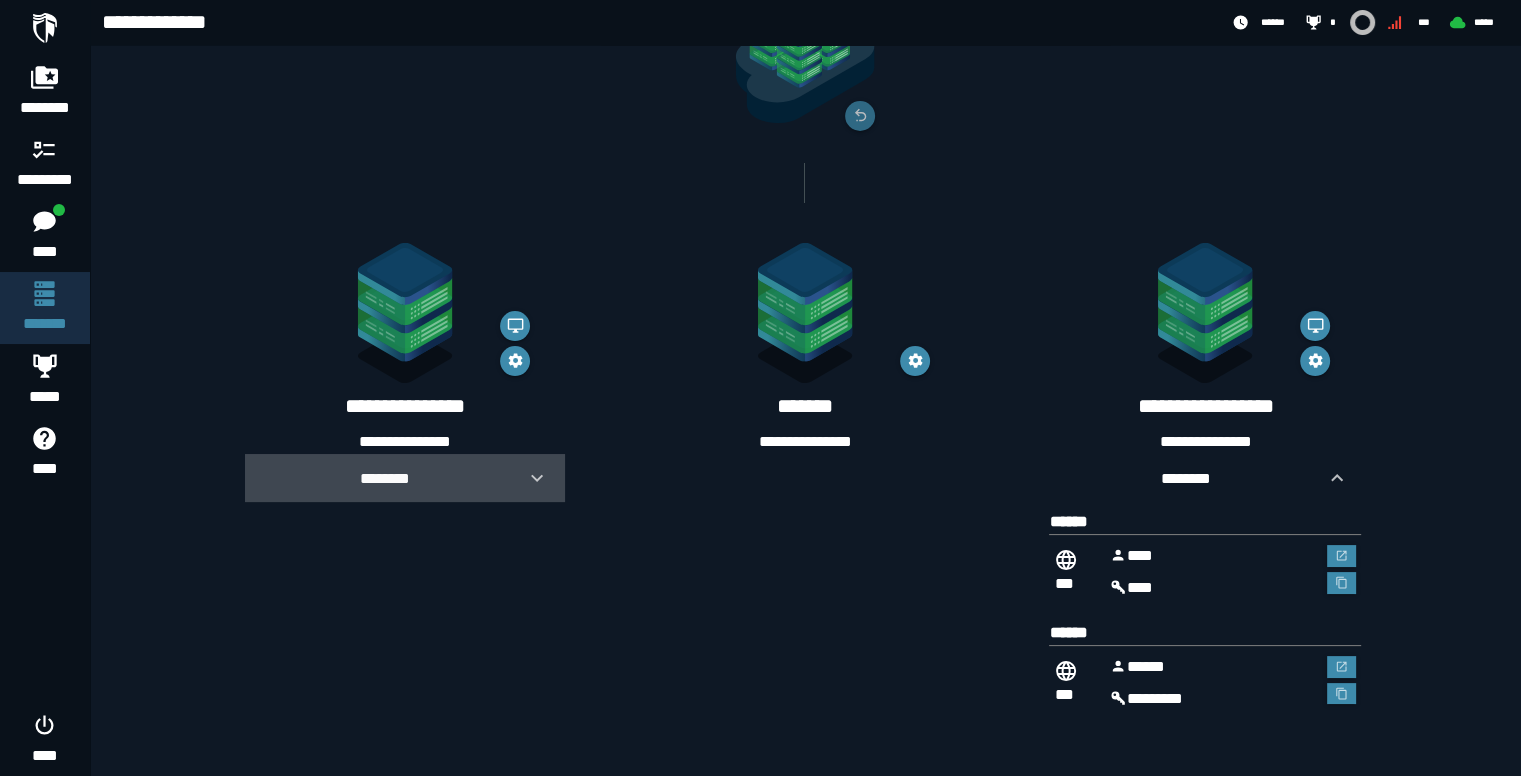 click 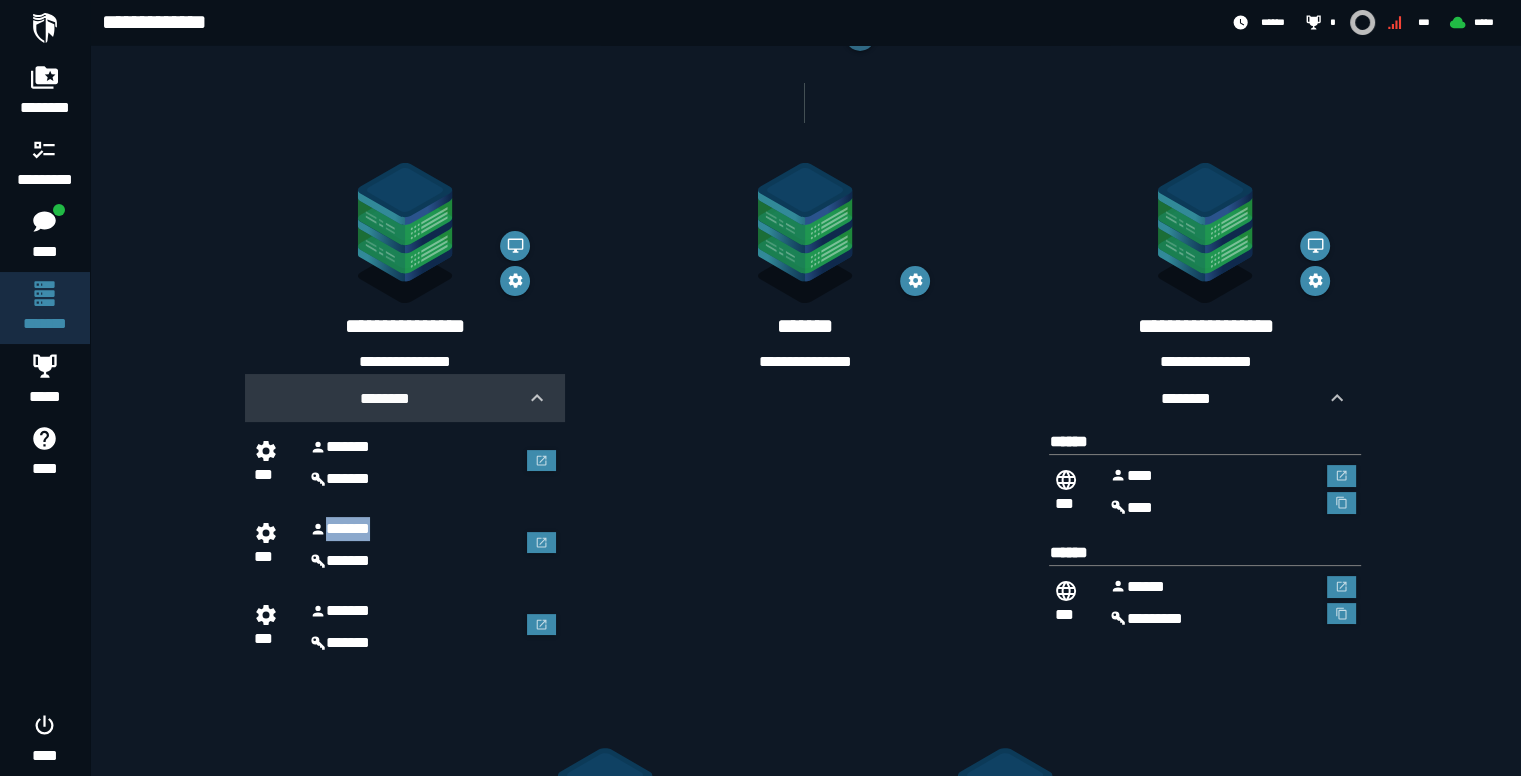 scroll, scrollTop: 400, scrollLeft: 0, axis: vertical 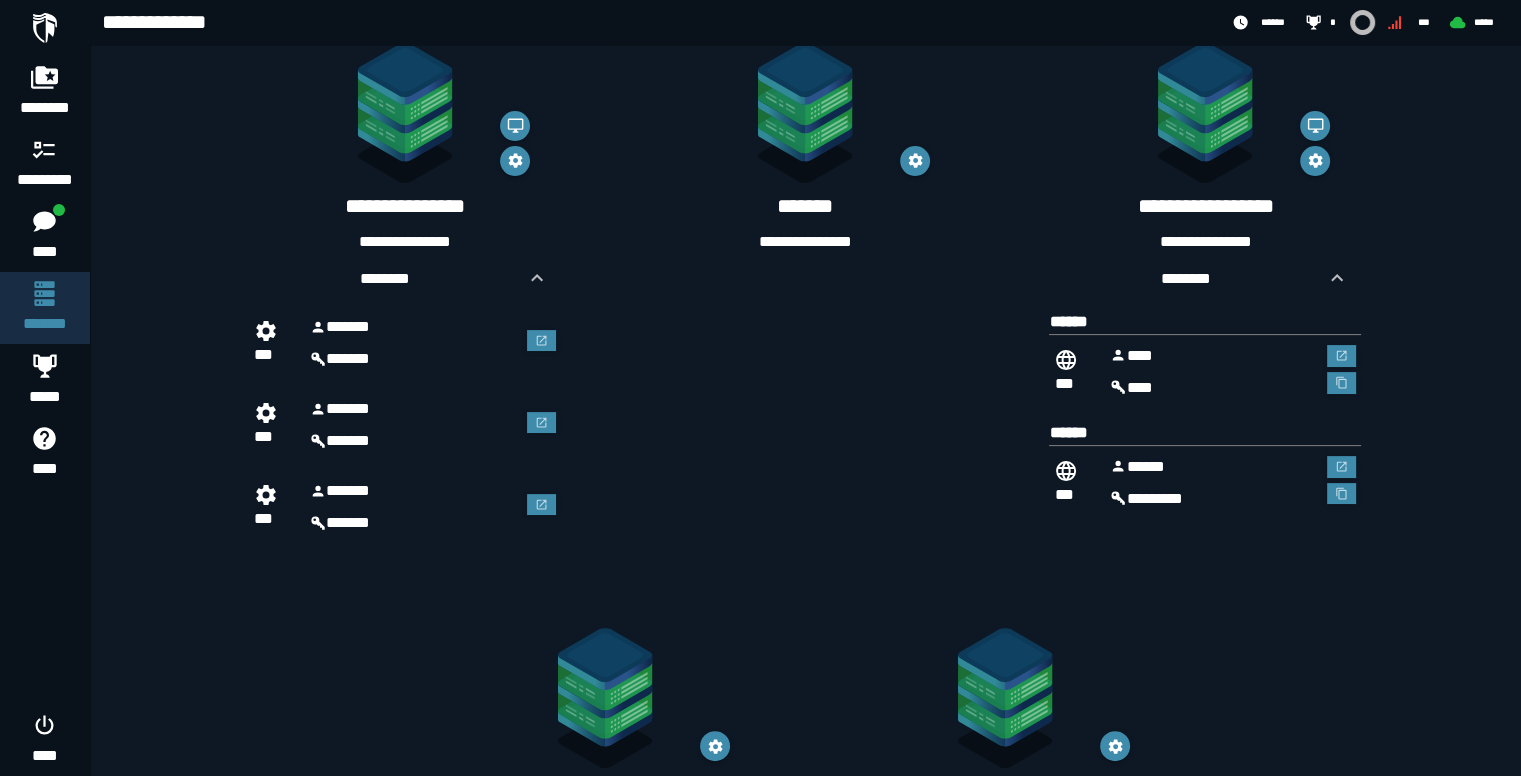 click on "**********" 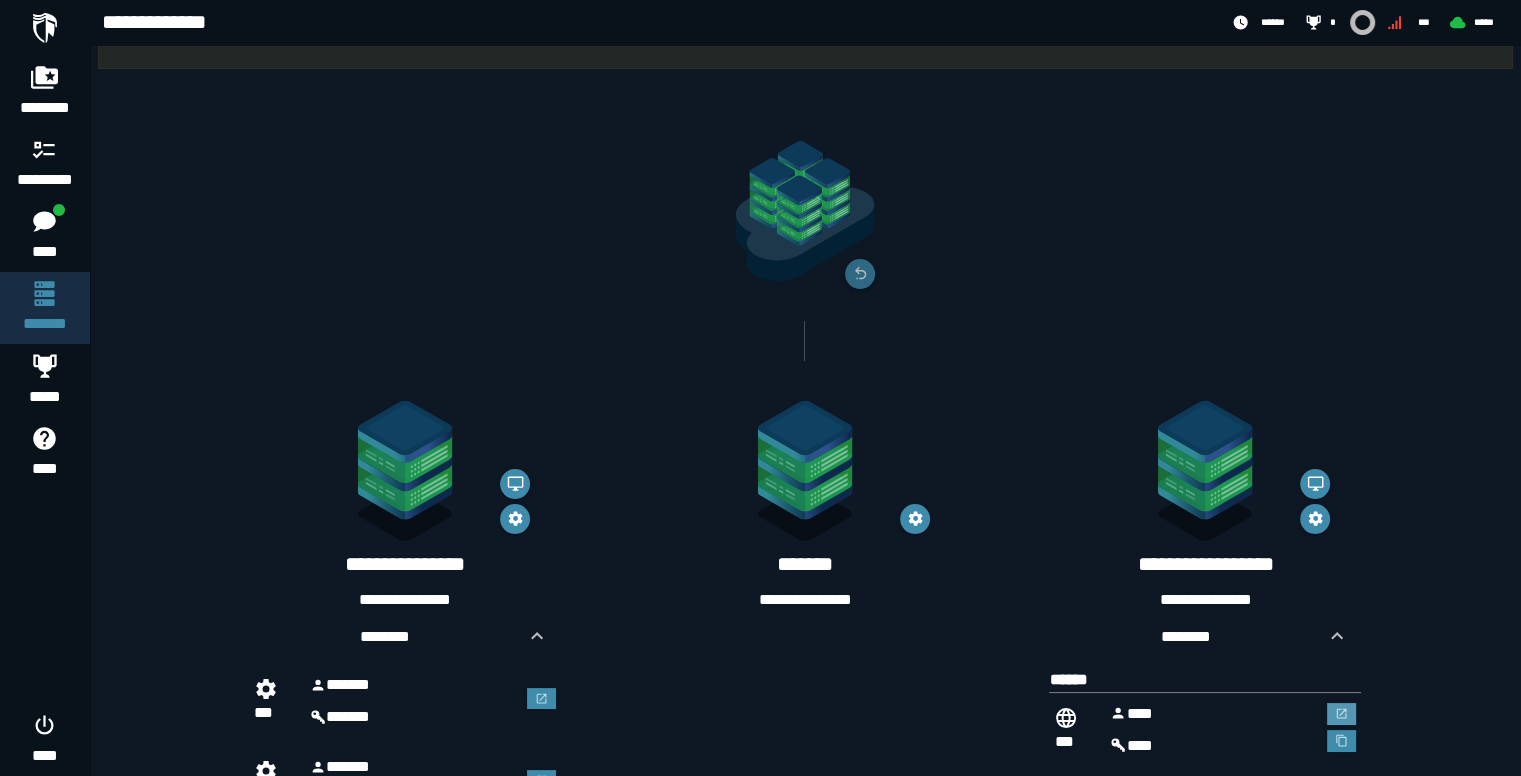 scroll, scrollTop: 0, scrollLeft: 0, axis: both 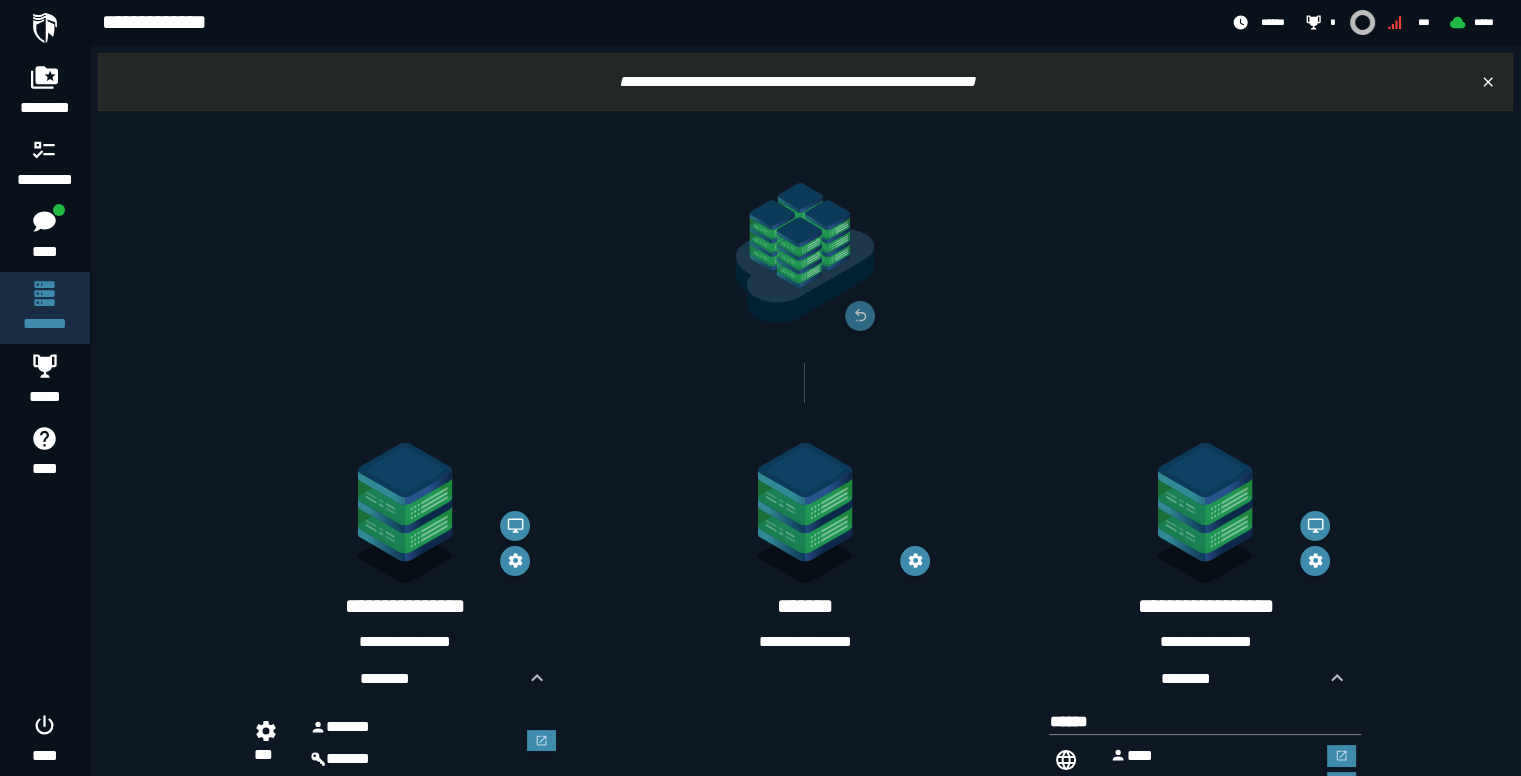 click 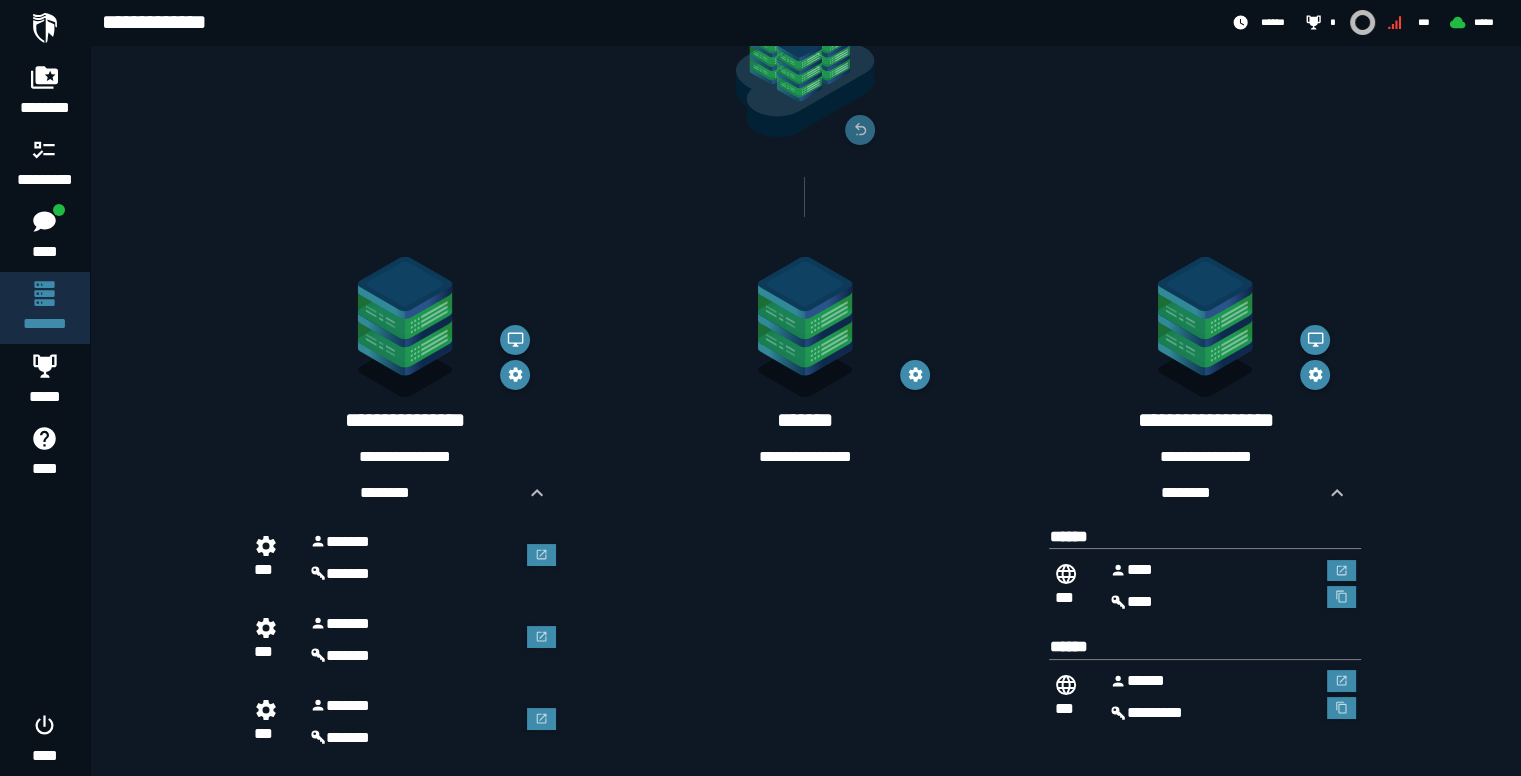 scroll, scrollTop: 400, scrollLeft: 0, axis: vertical 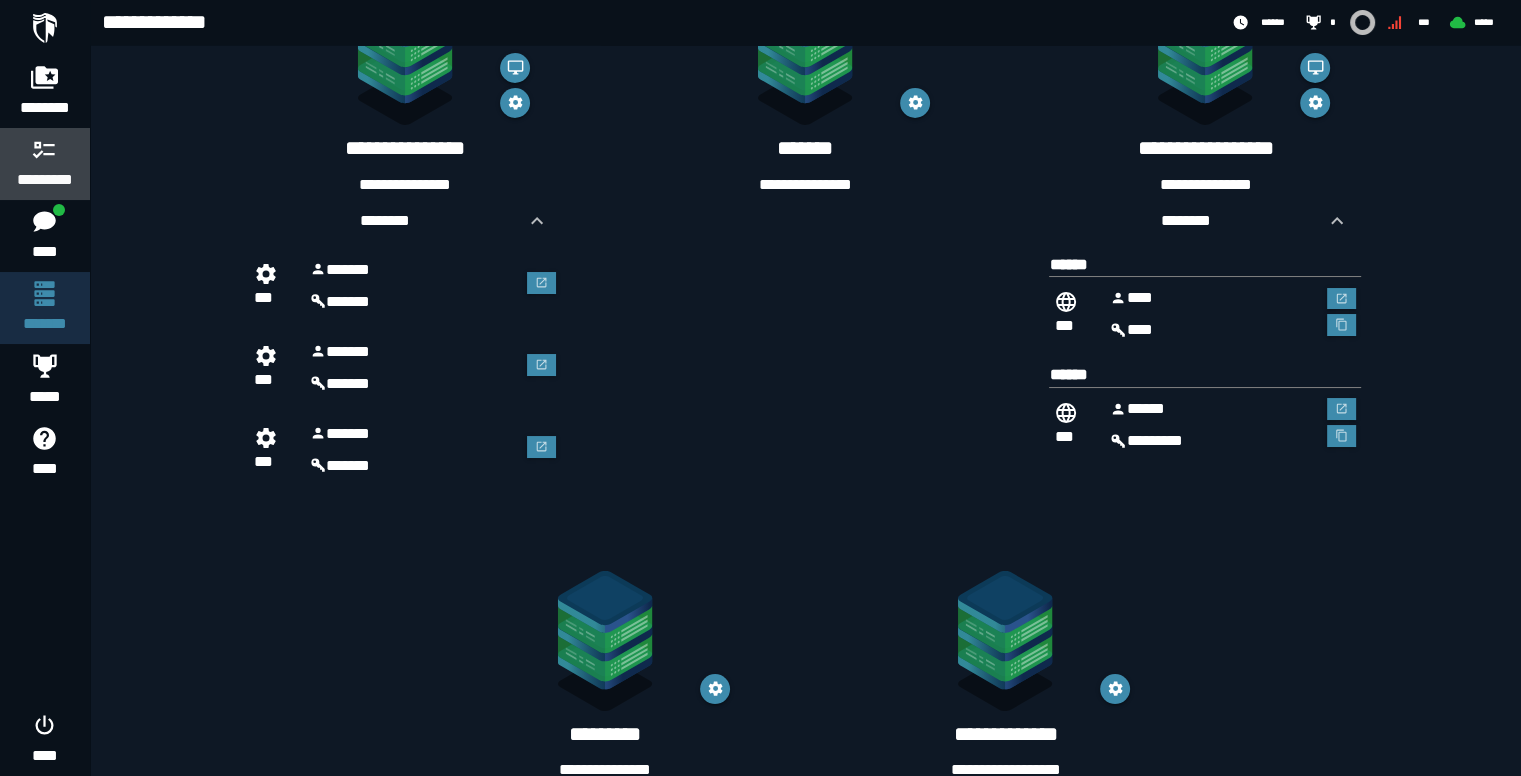 click at bounding box center [45, 149] 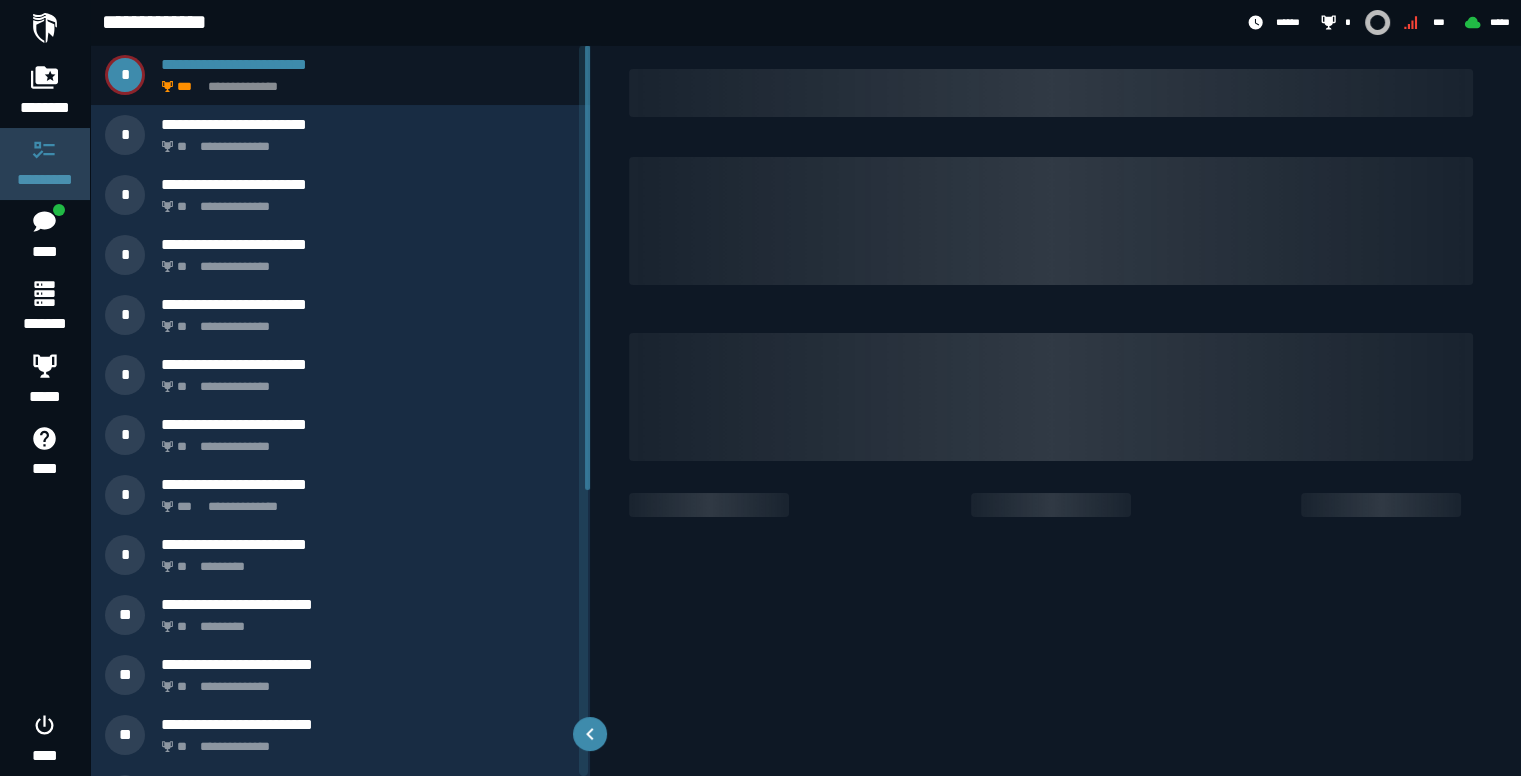 scroll, scrollTop: 0, scrollLeft: 0, axis: both 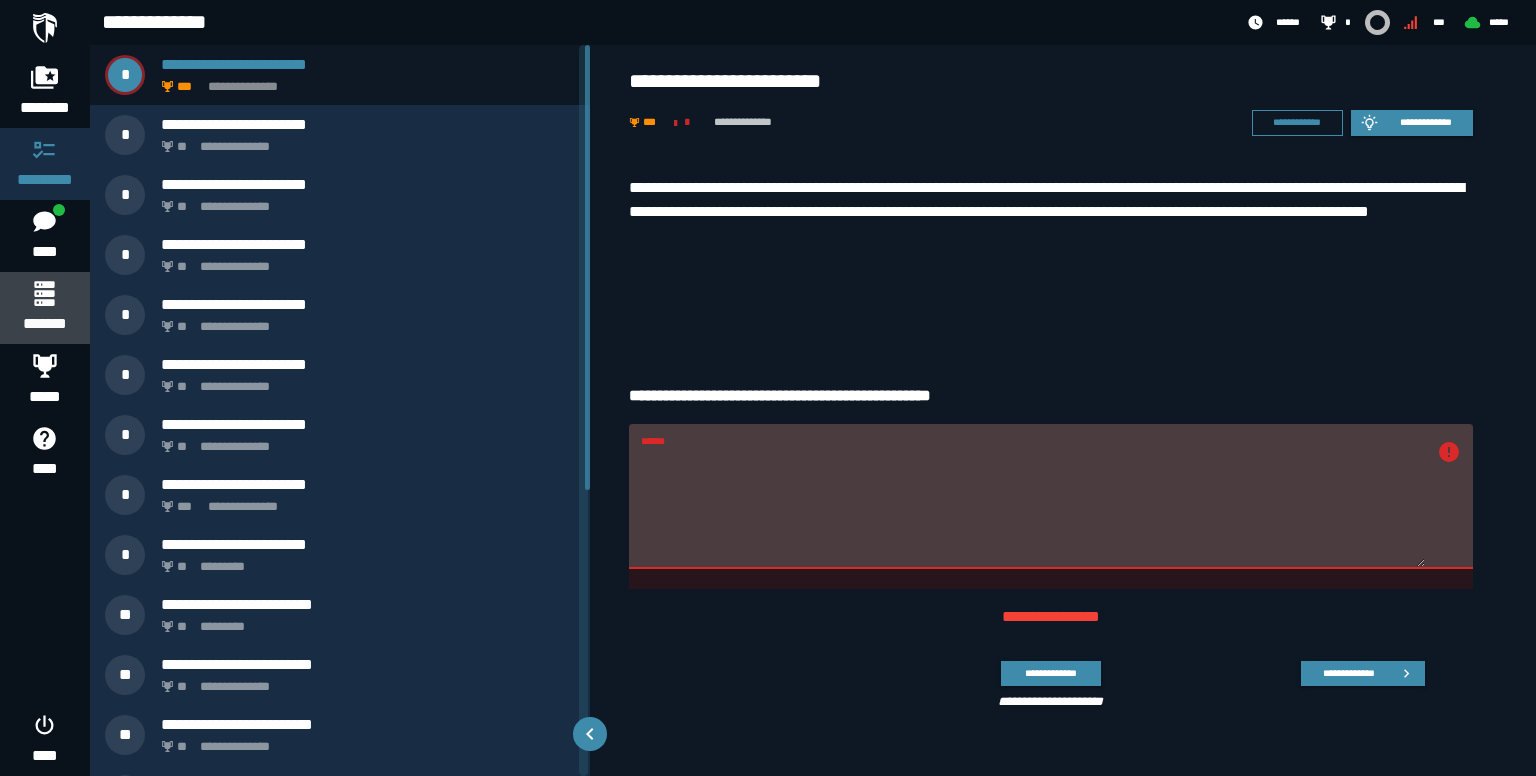 click 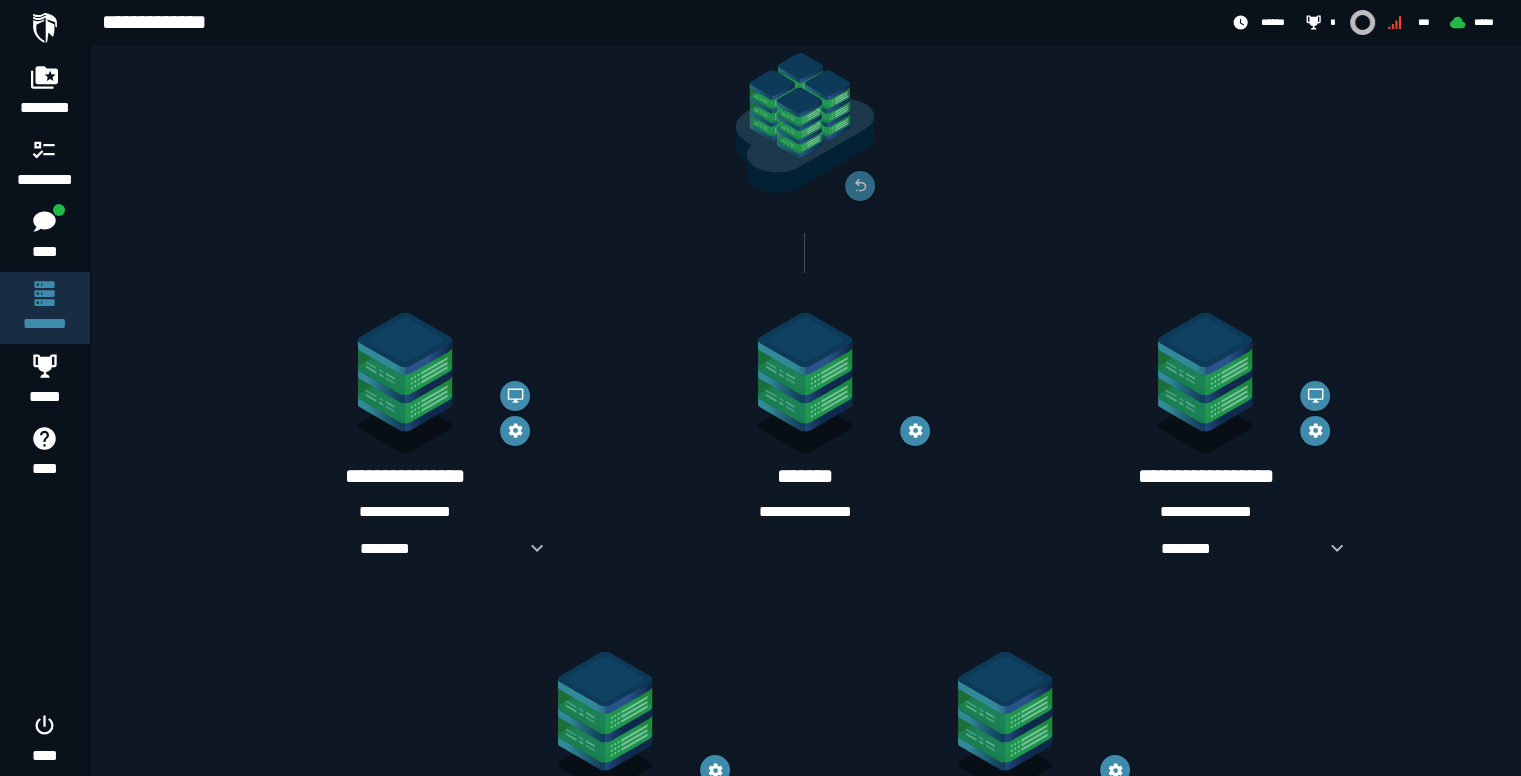 scroll, scrollTop: 260, scrollLeft: 0, axis: vertical 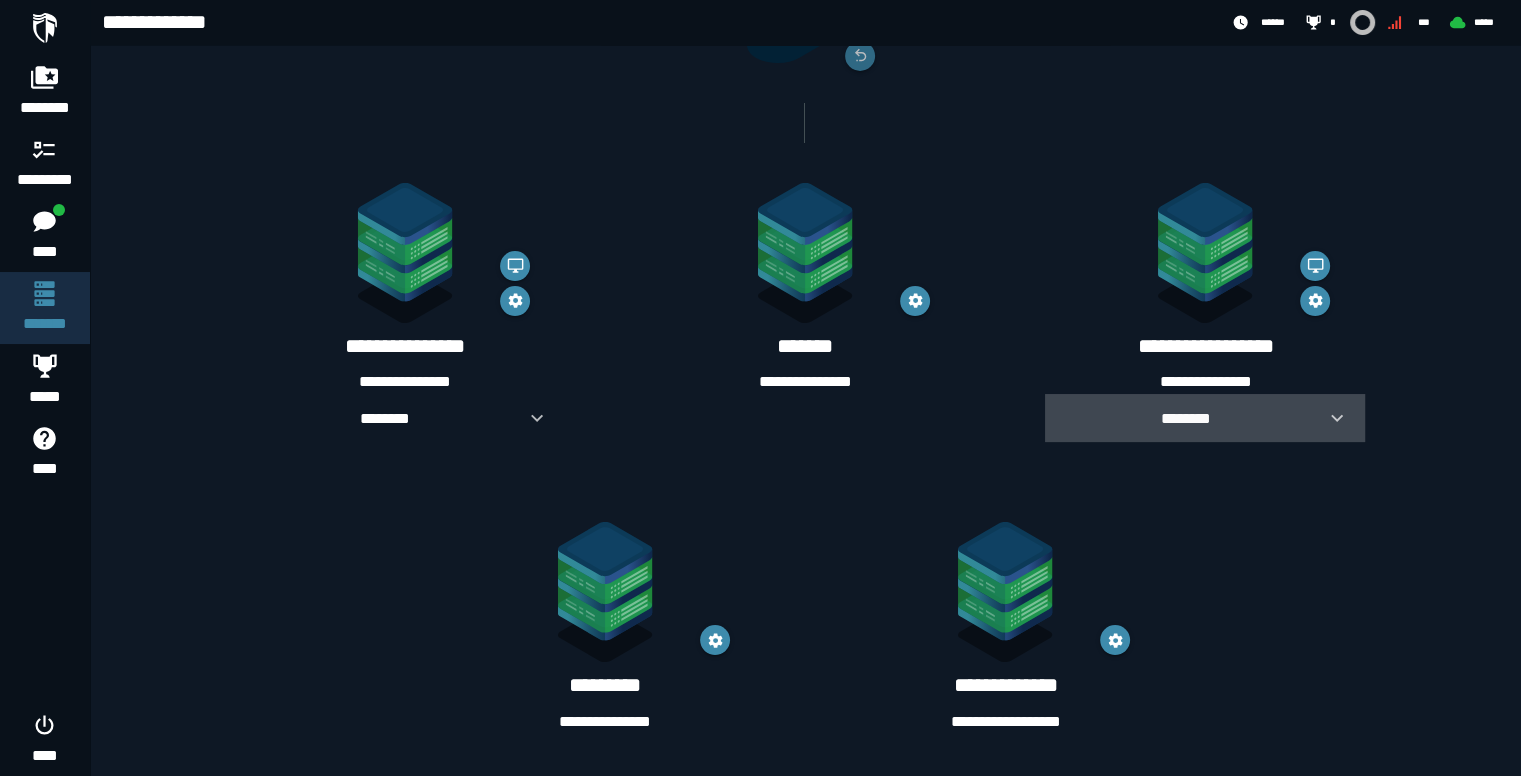 click 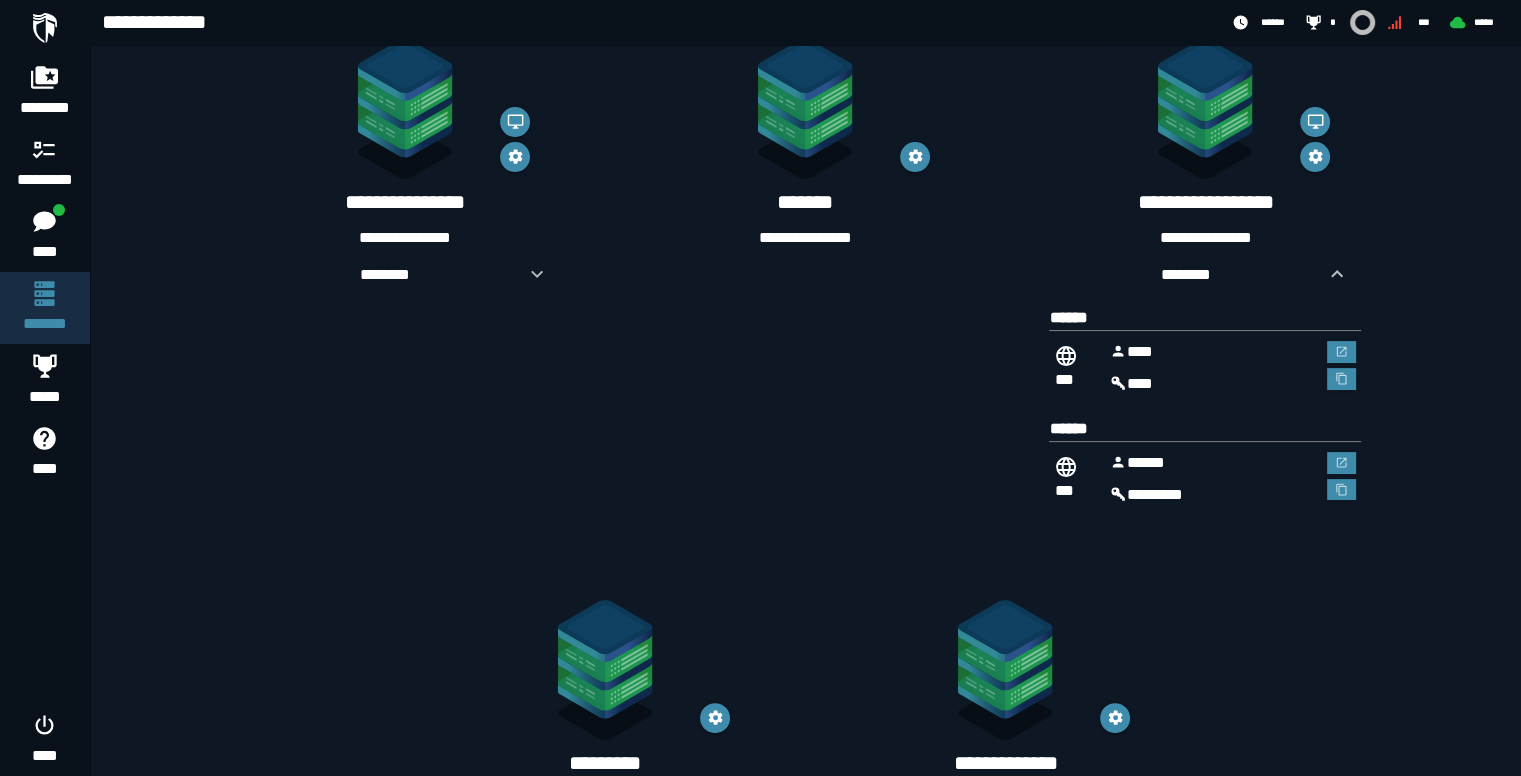 scroll, scrollTop: 282, scrollLeft: 0, axis: vertical 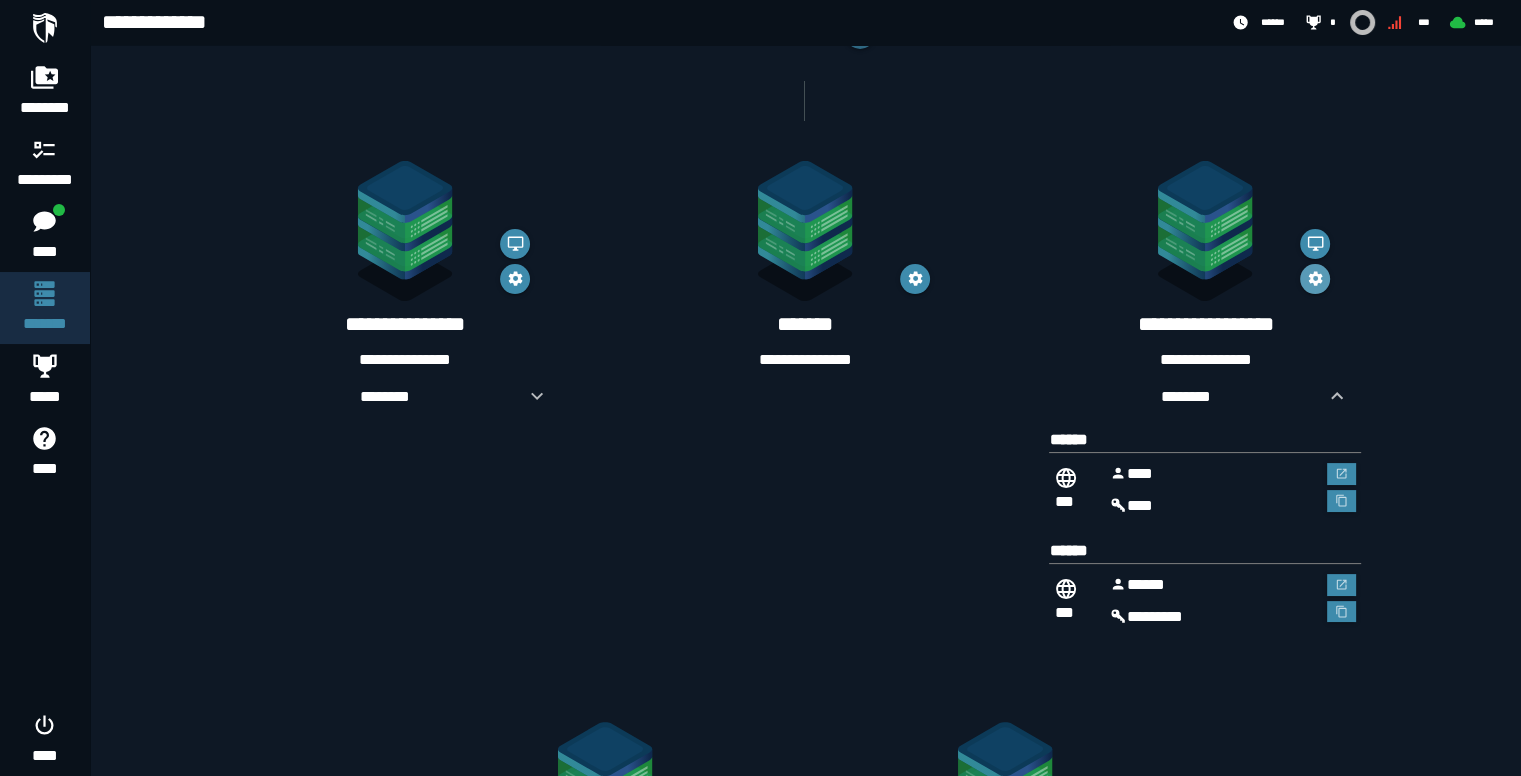 click 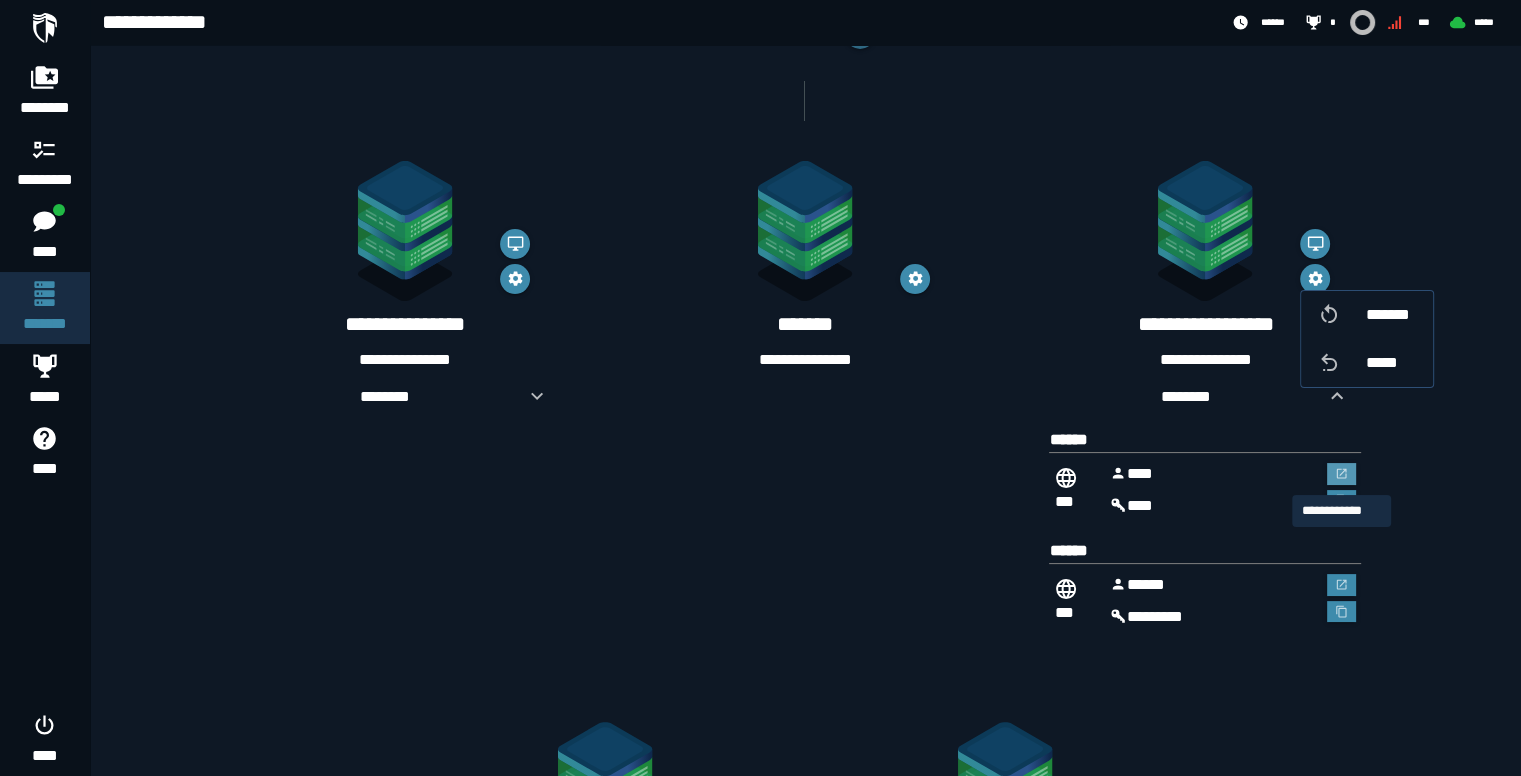 click 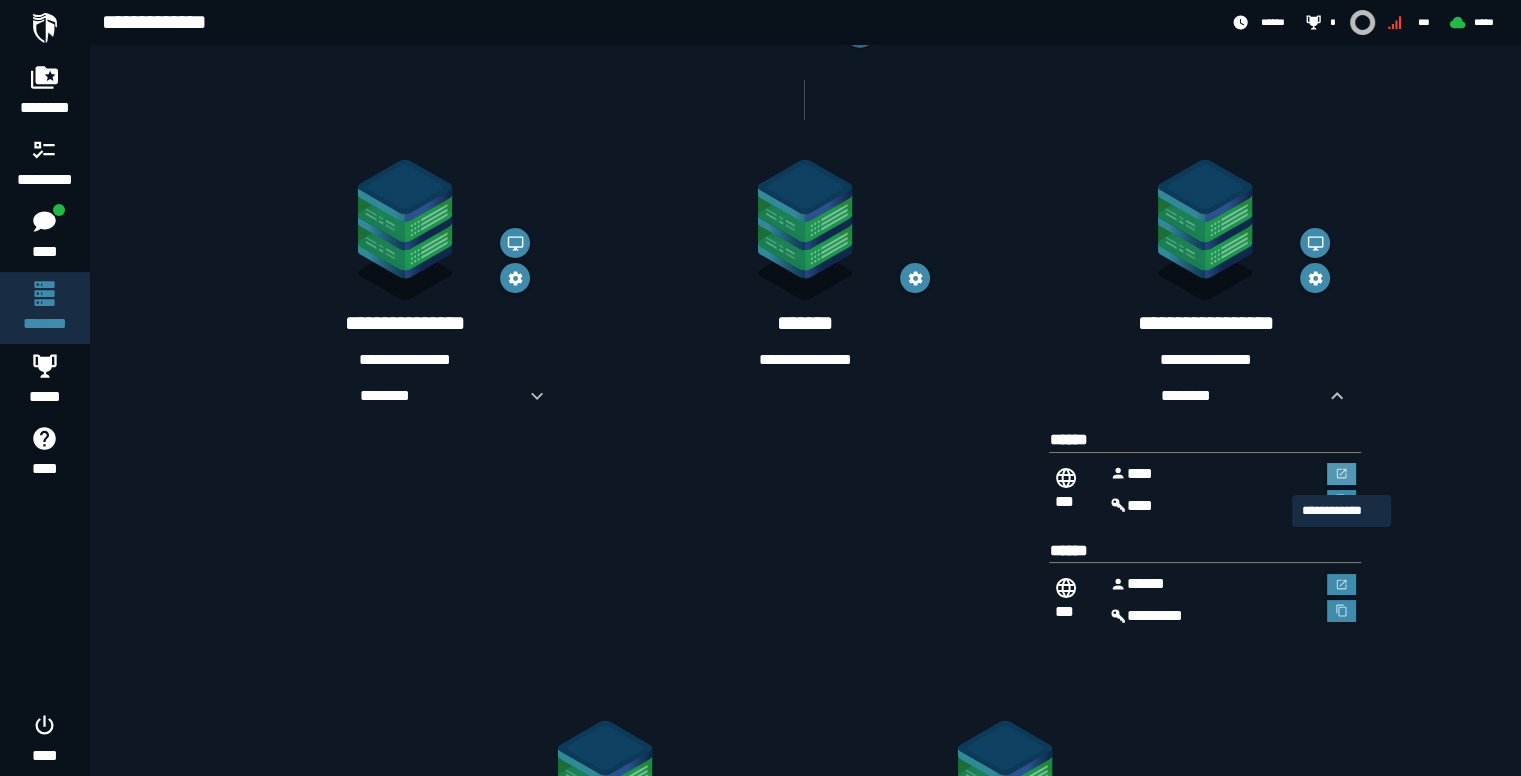 scroll, scrollTop: 0, scrollLeft: 0, axis: both 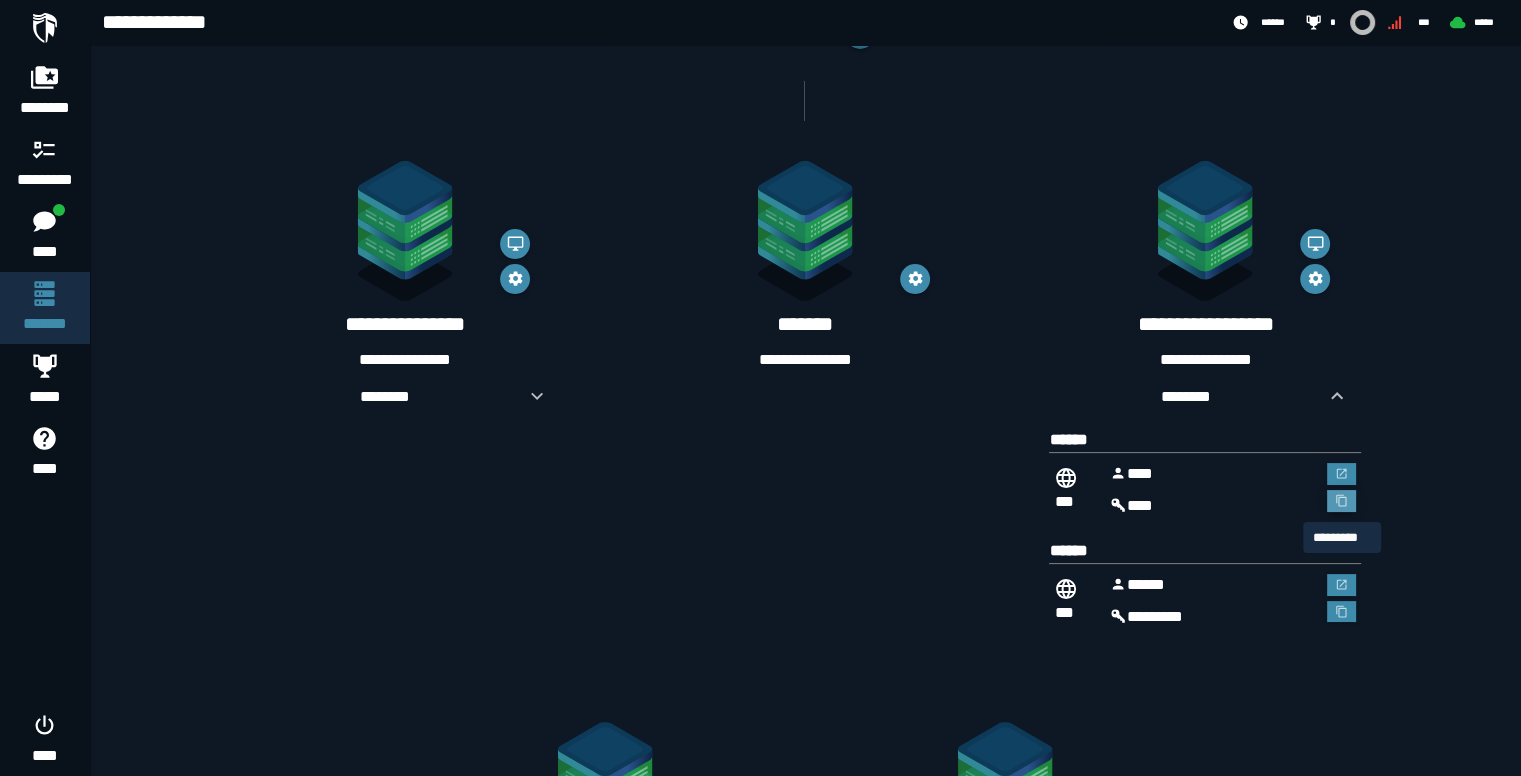click 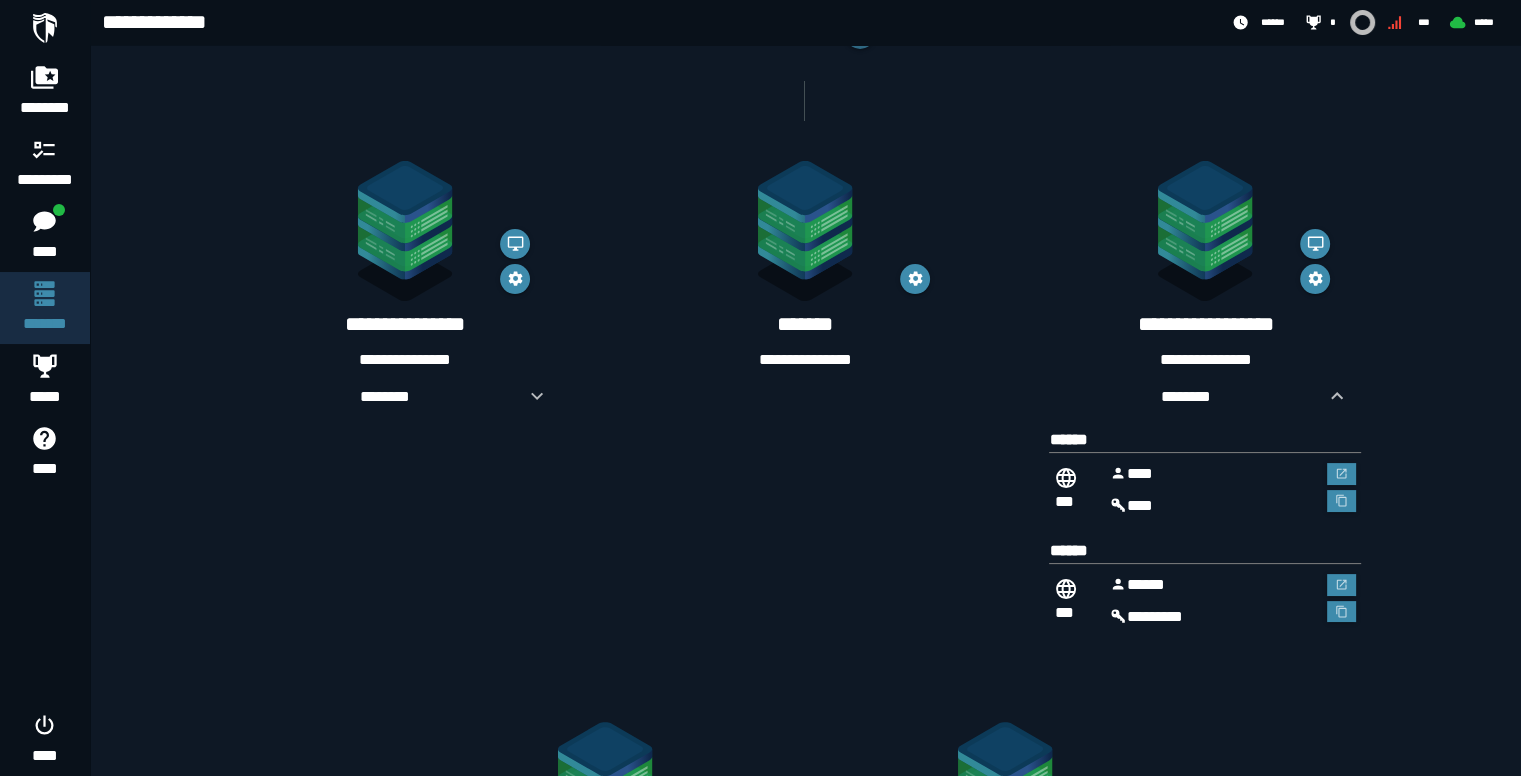 click on "********" at bounding box center [1213, 617] 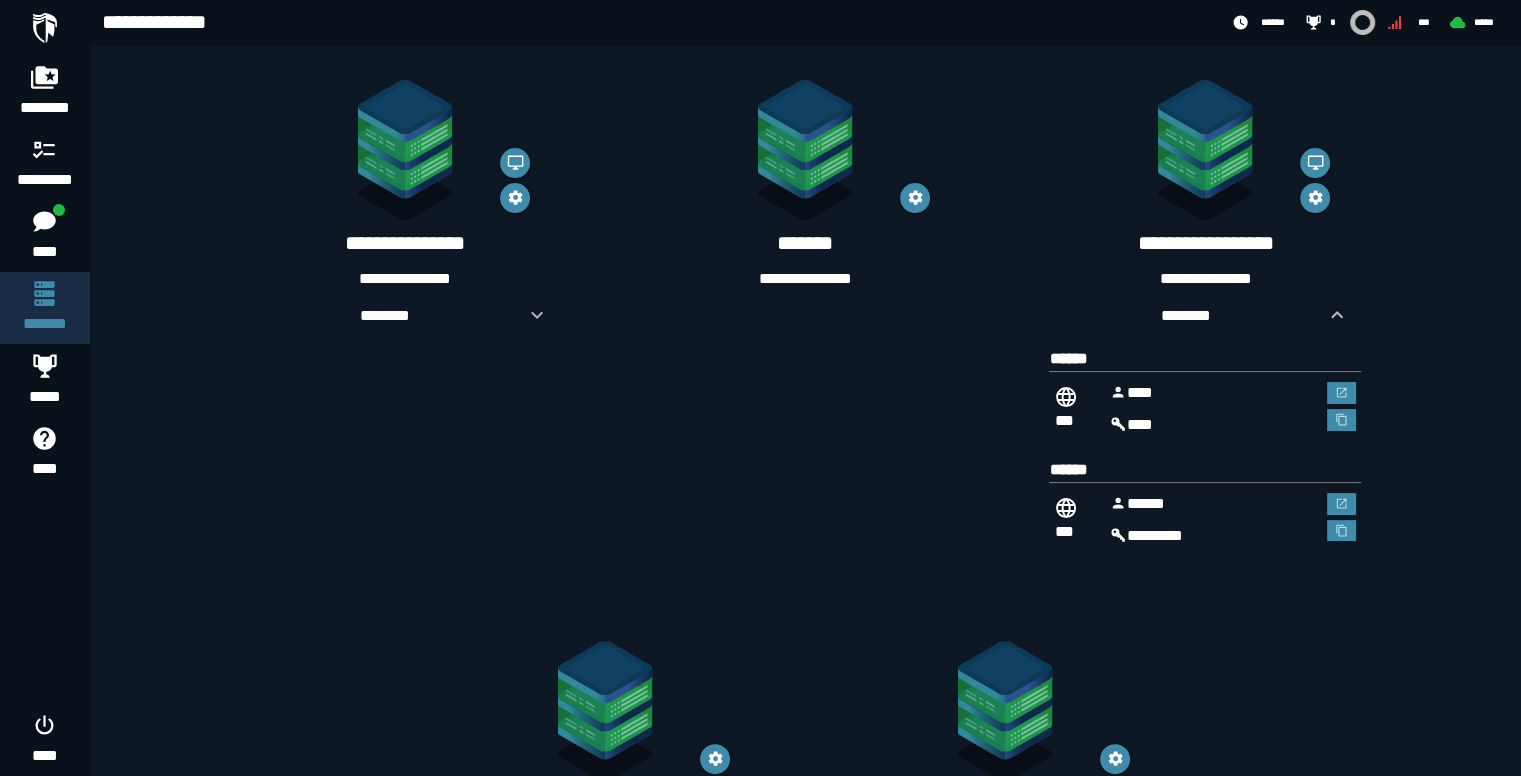 scroll, scrollTop: 482, scrollLeft: 0, axis: vertical 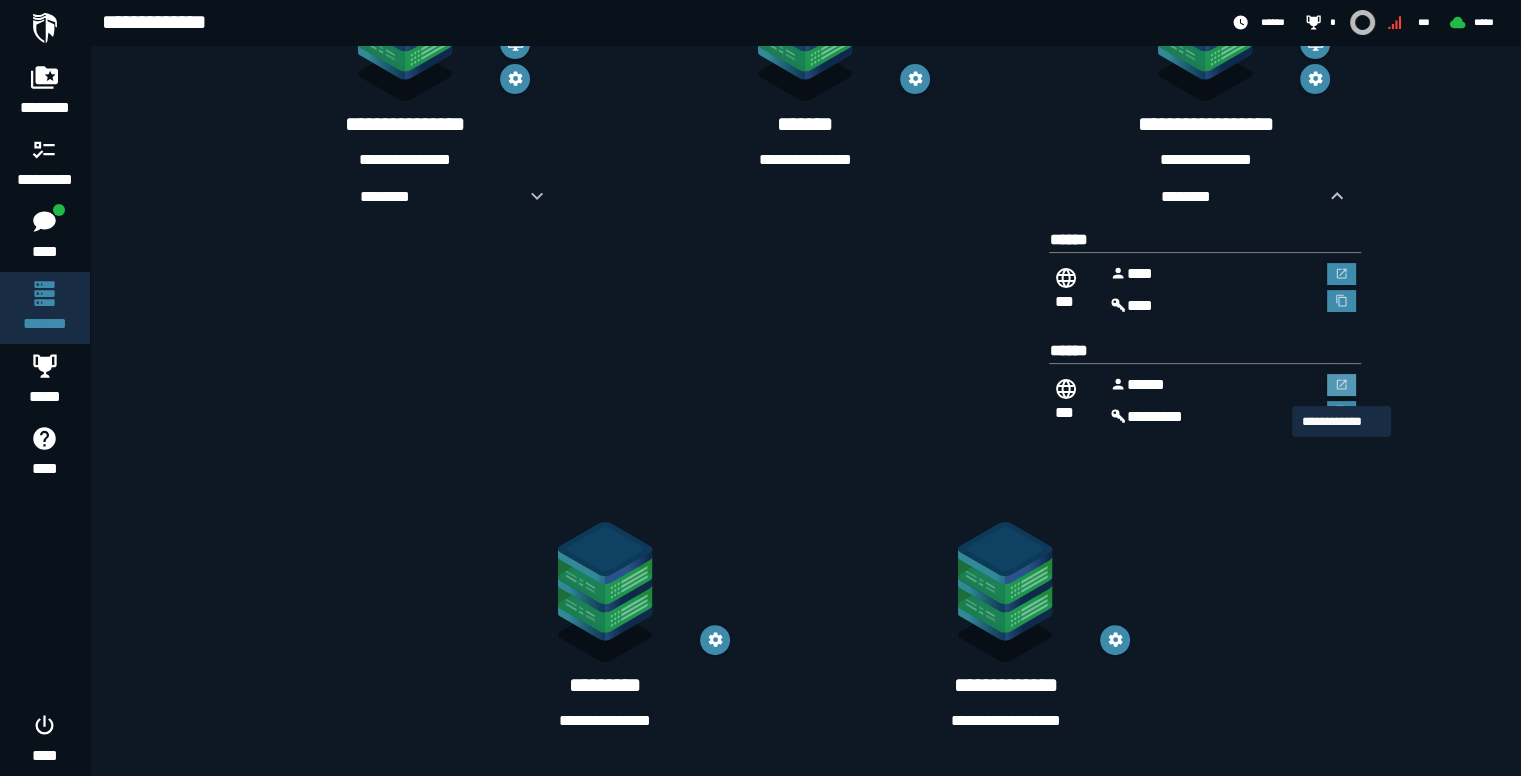 click 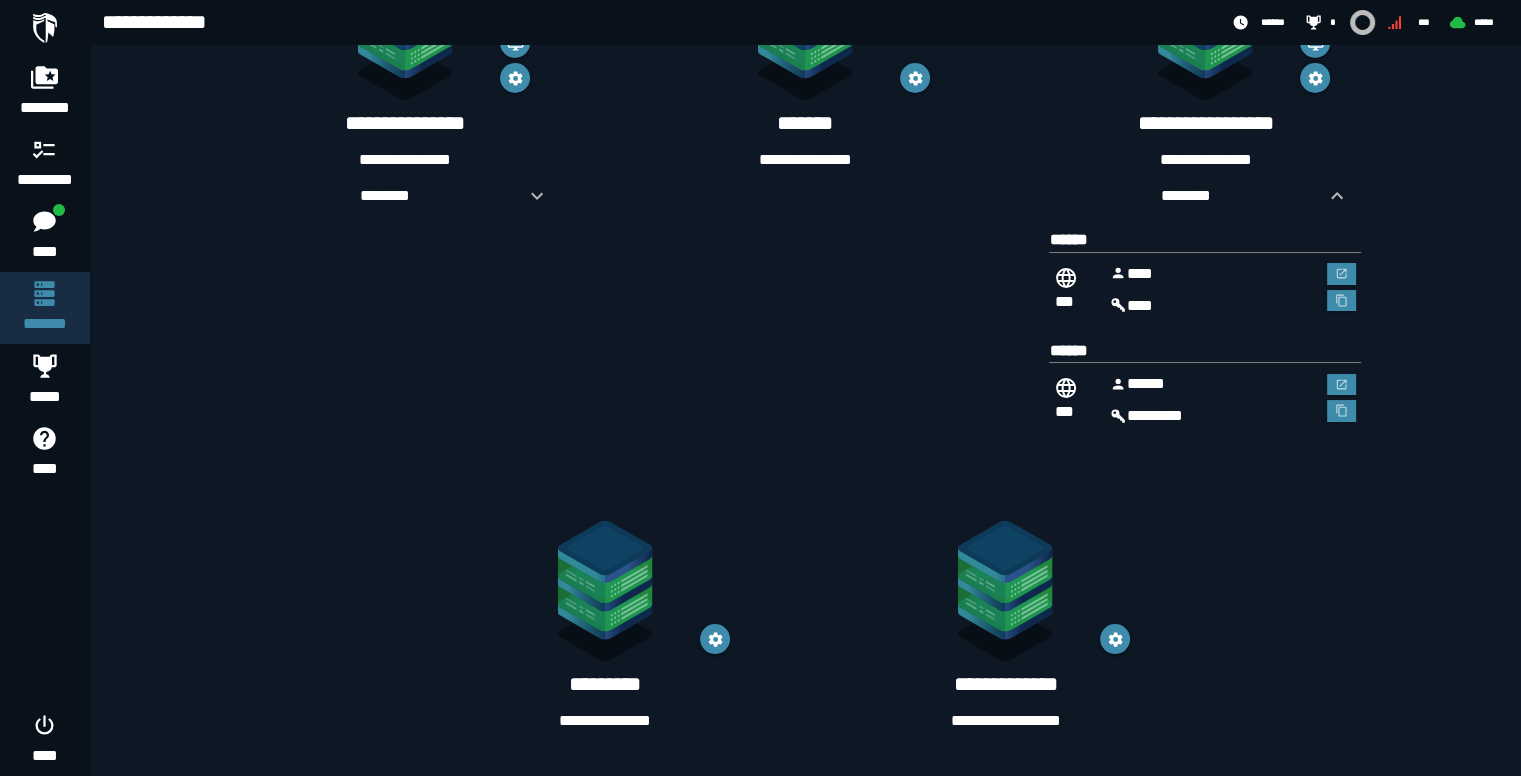 scroll, scrollTop: 482, scrollLeft: 0, axis: vertical 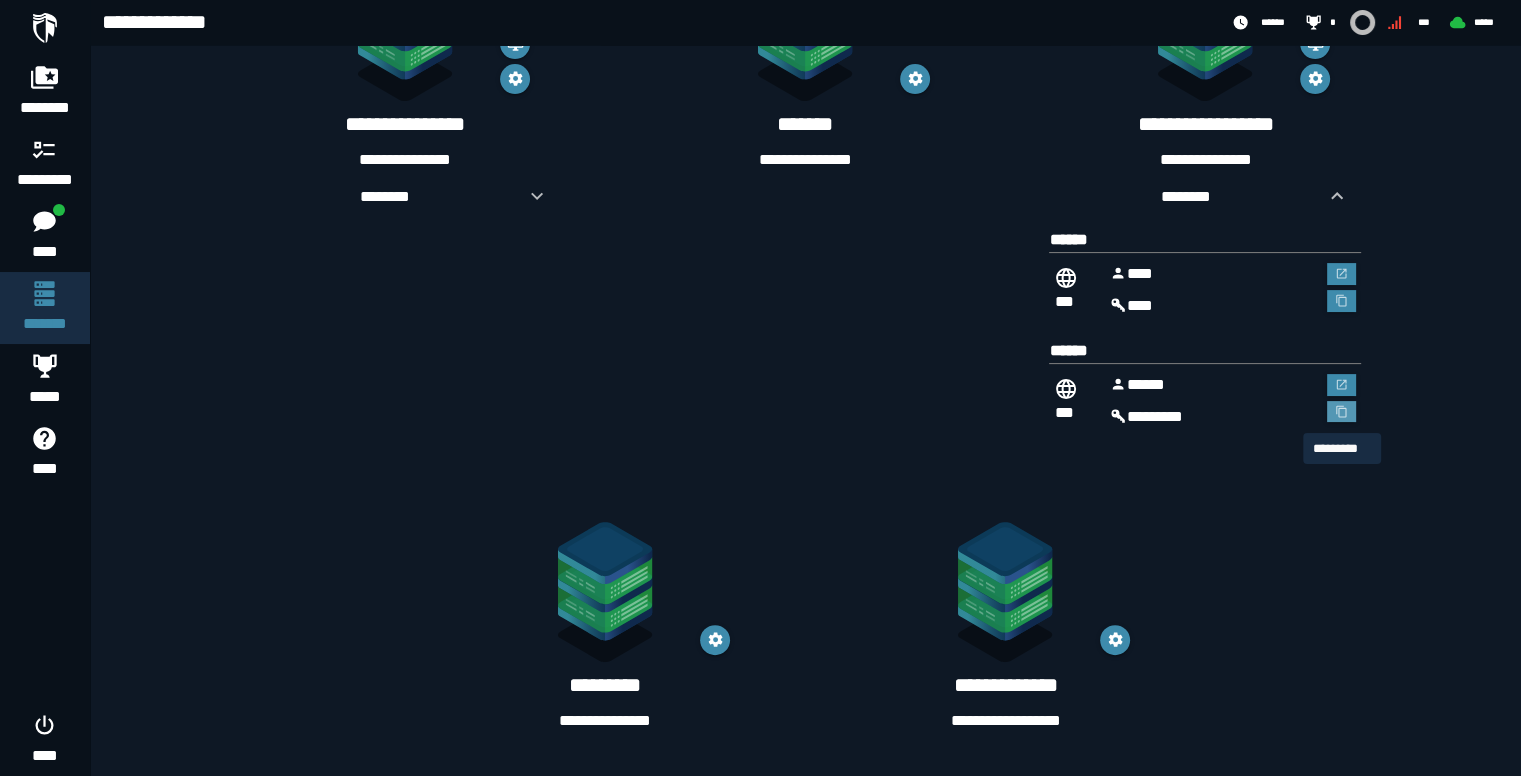 click 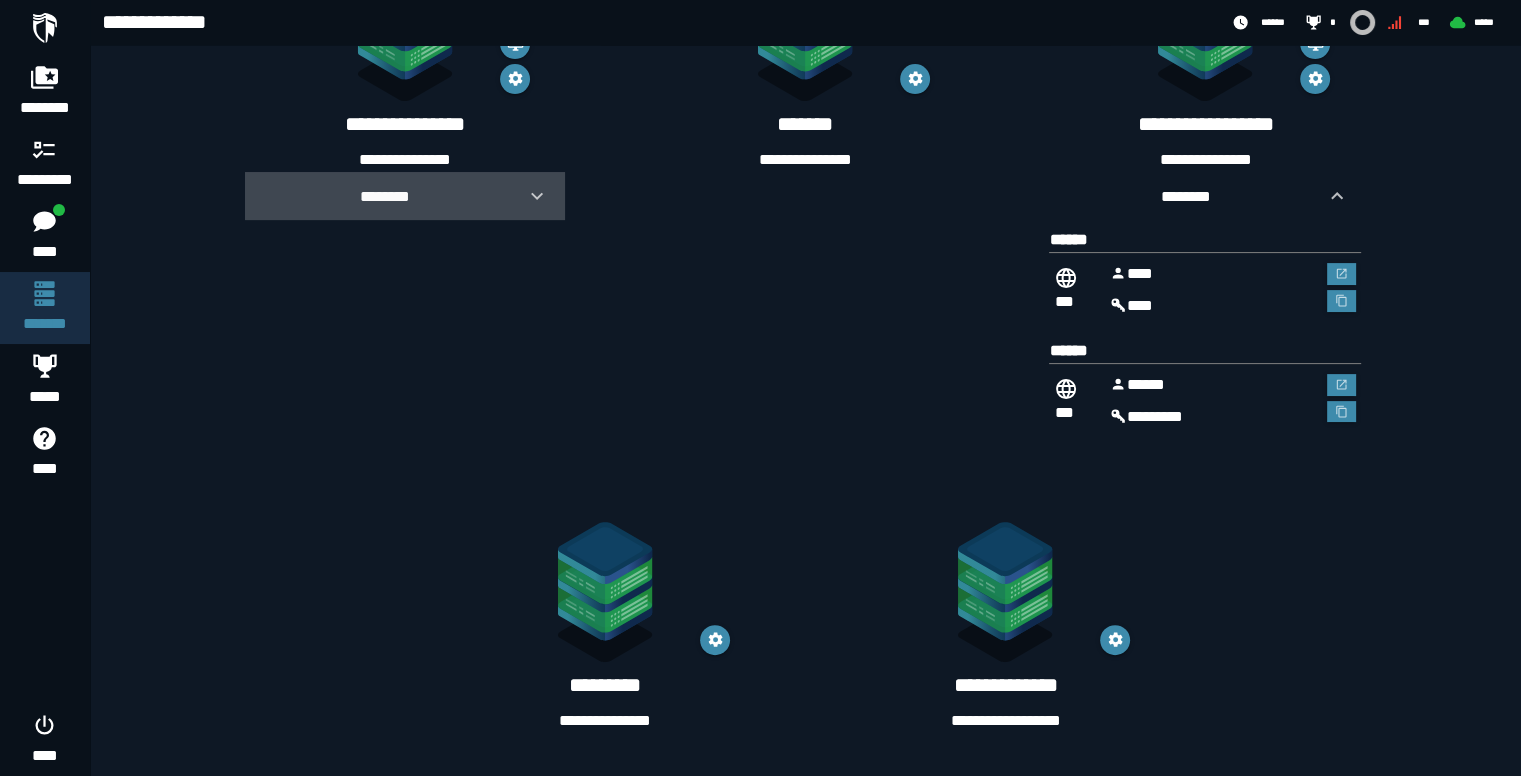 click 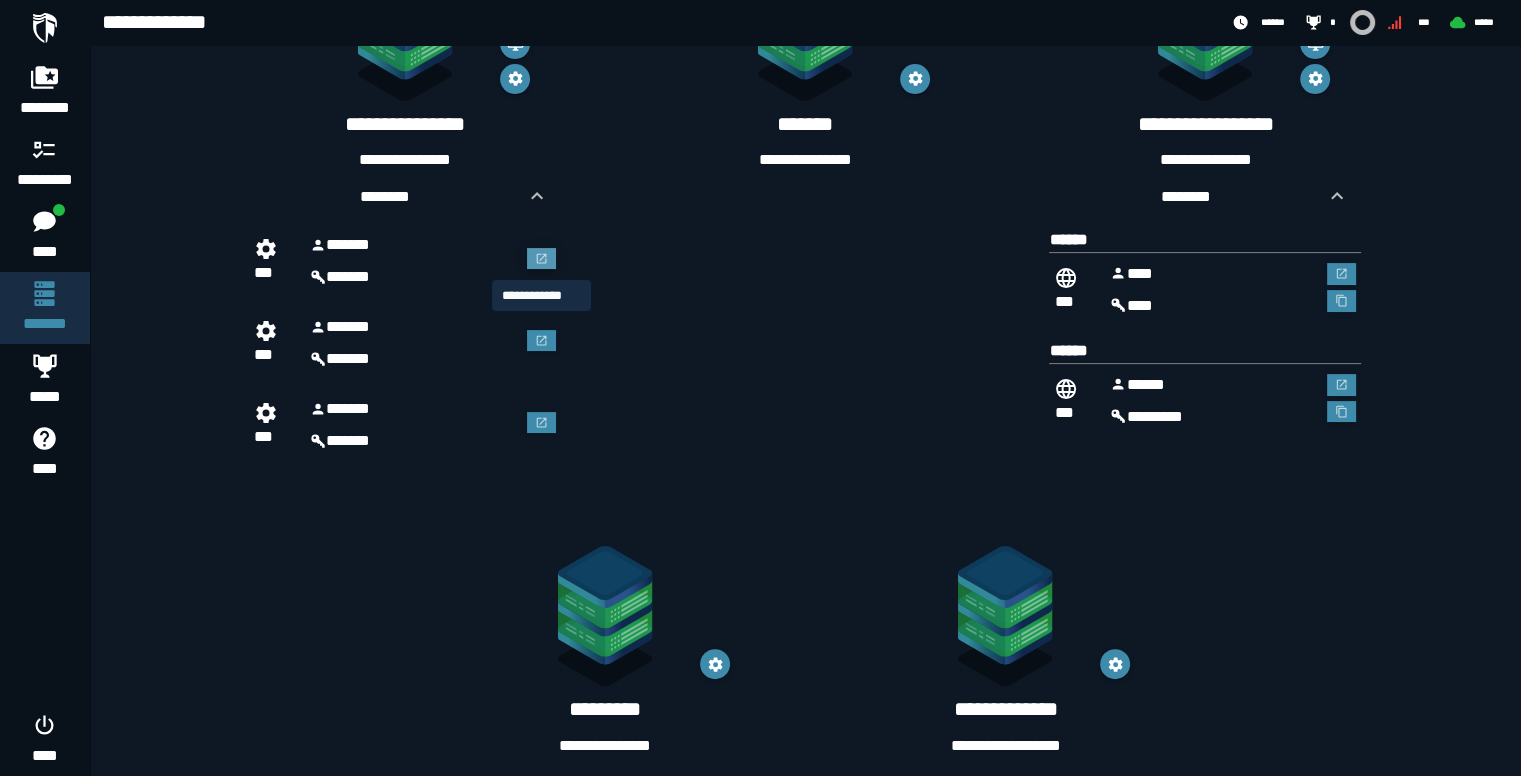 click 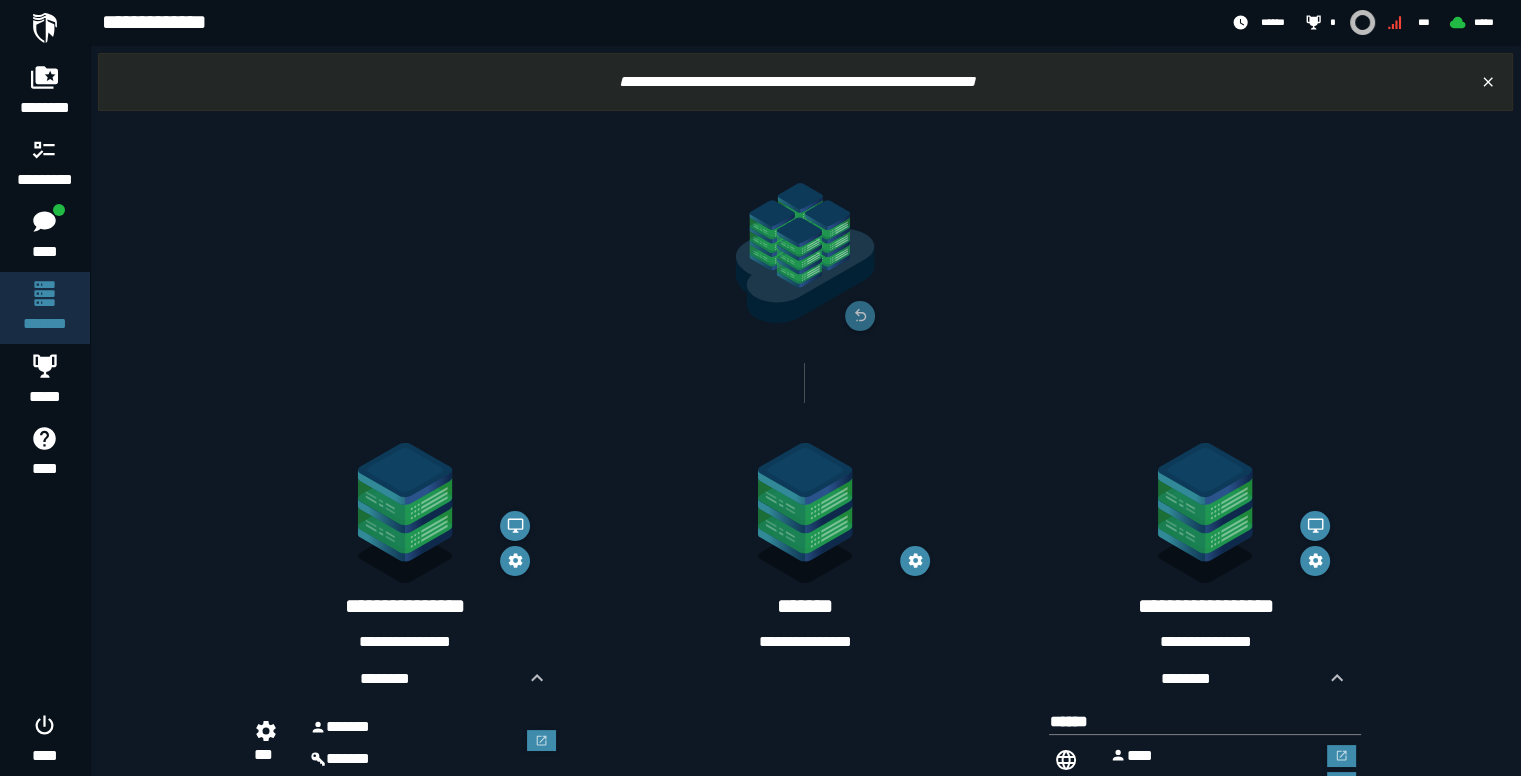 scroll, scrollTop: 482, scrollLeft: 0, axis: vertical 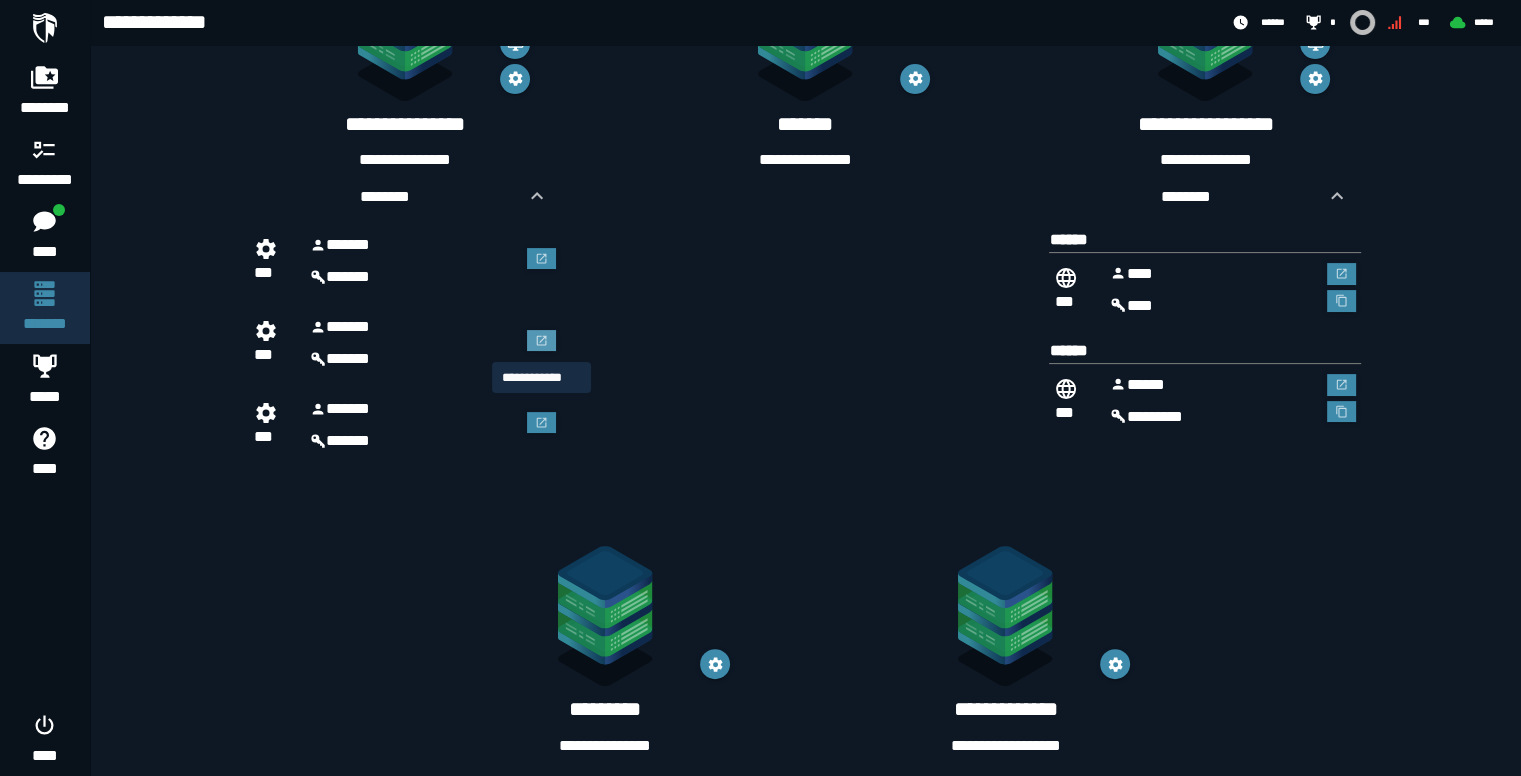 click 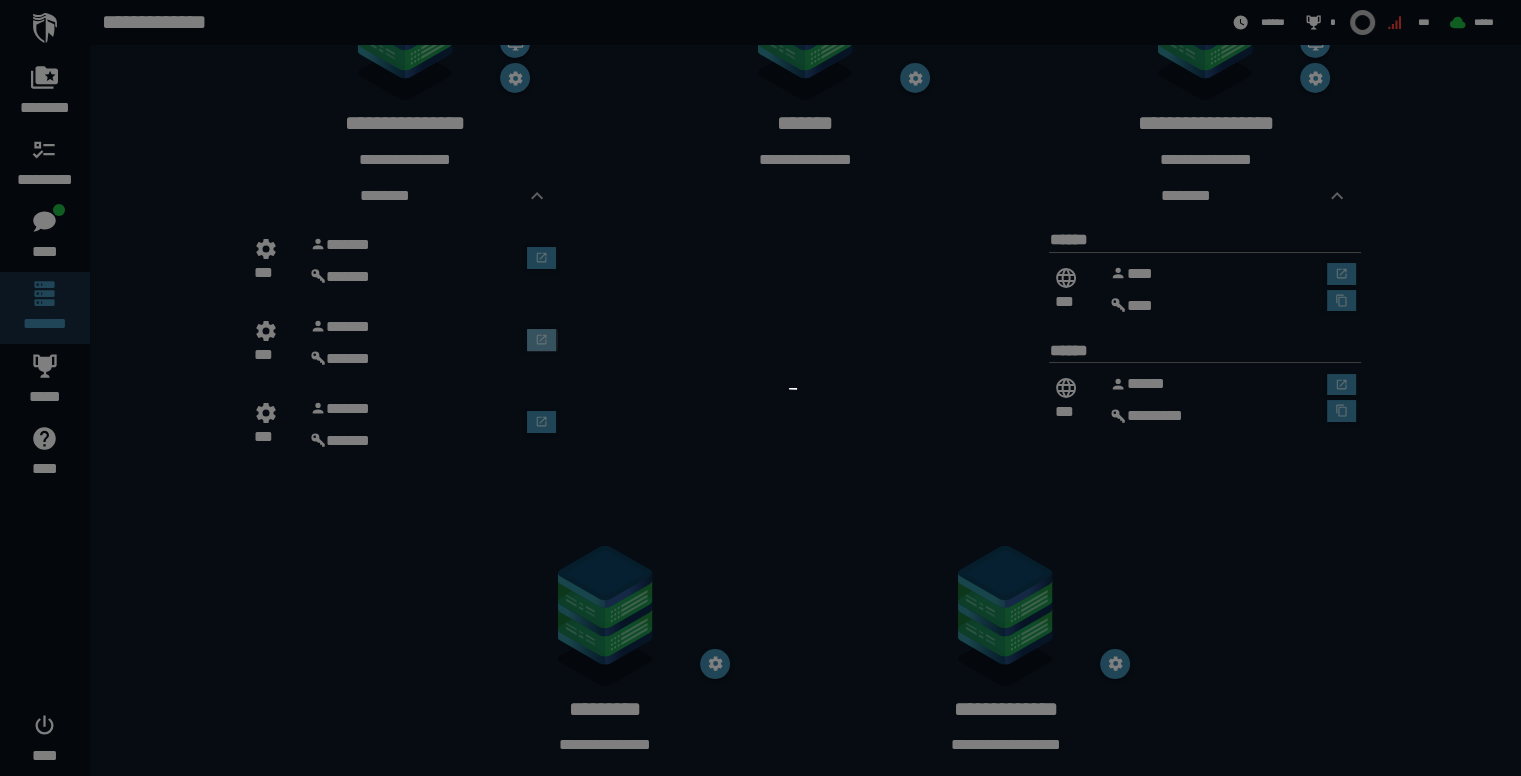 scroll, scrollTop: 0, scrollLeft: 0, axis: both 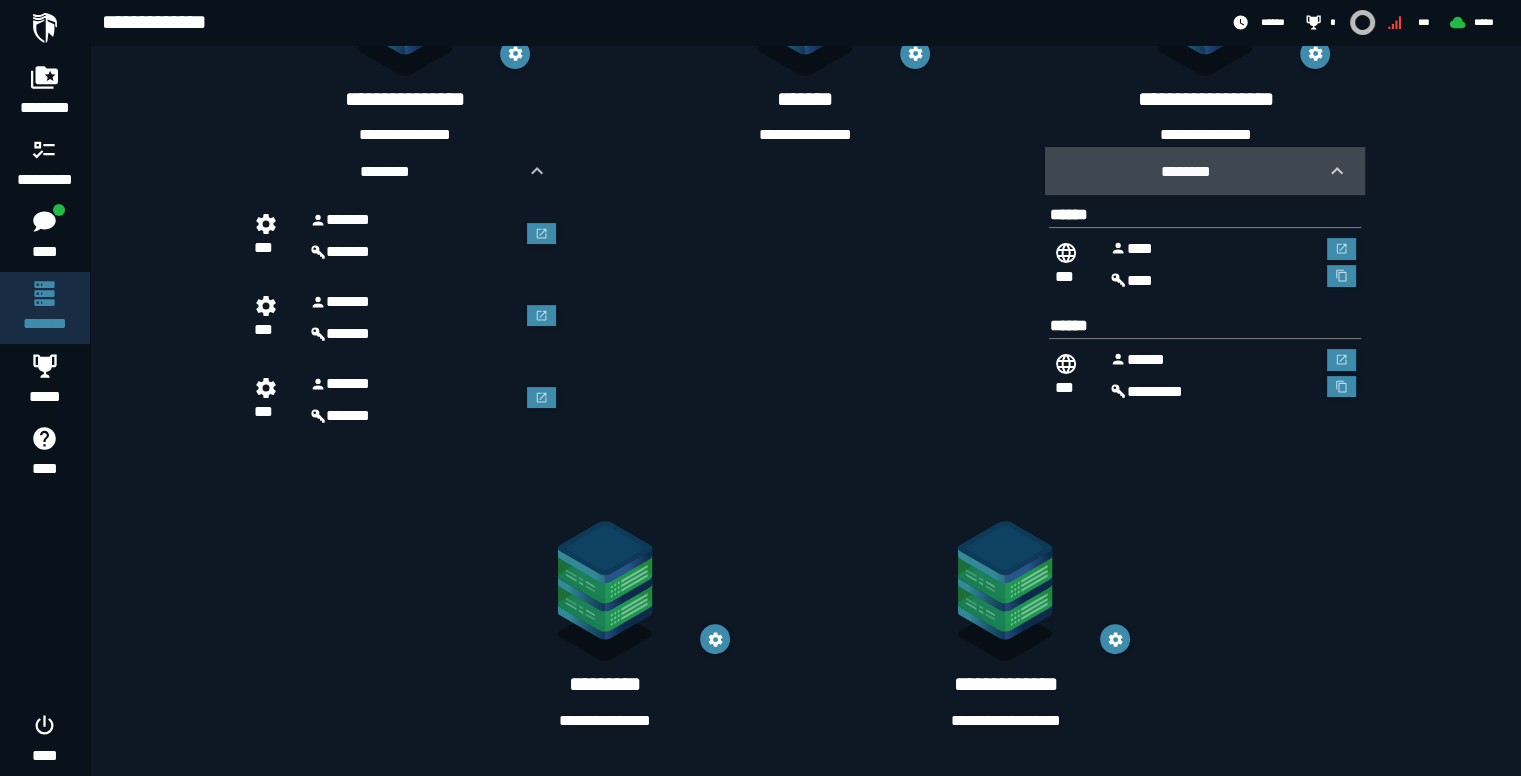 click 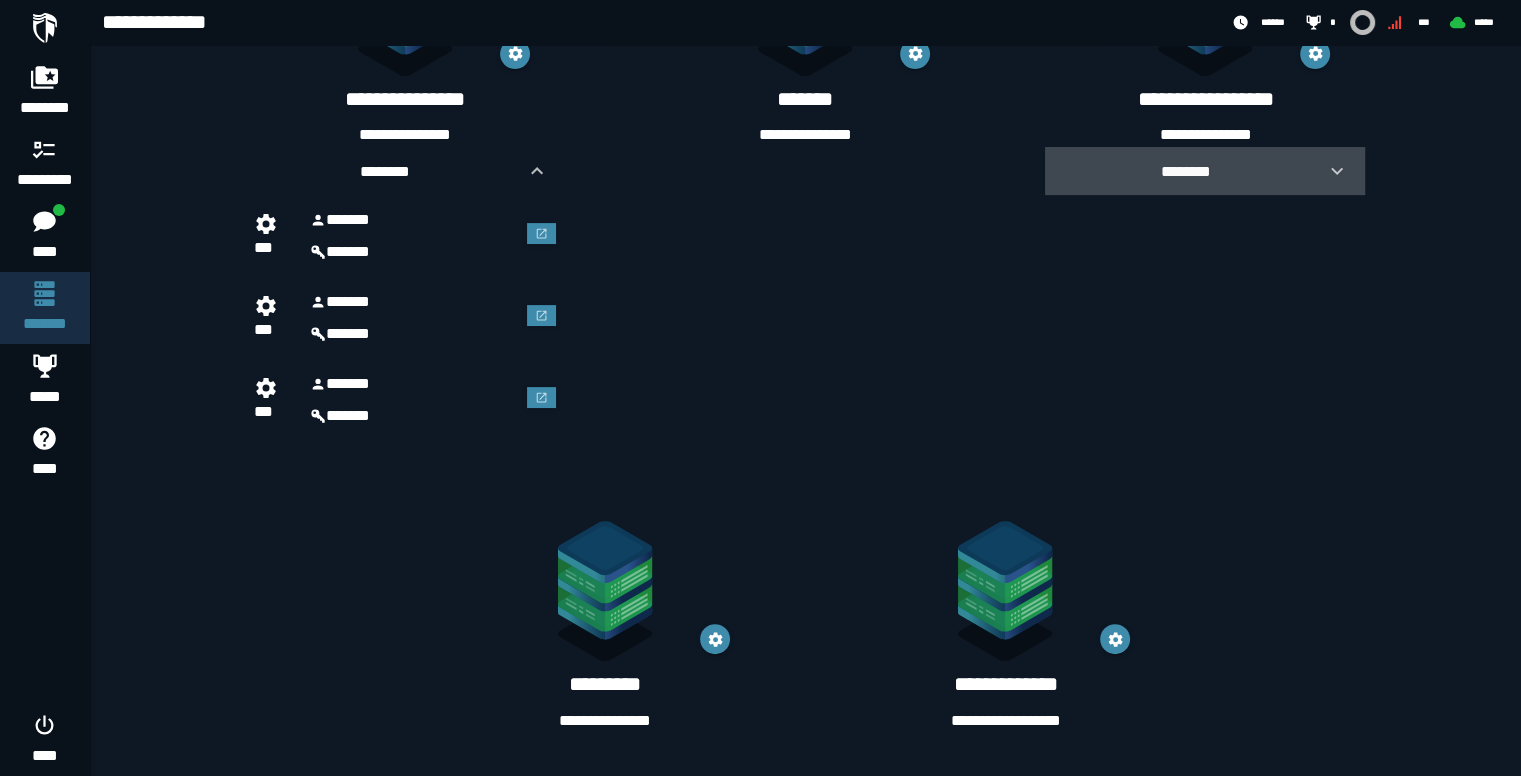 click 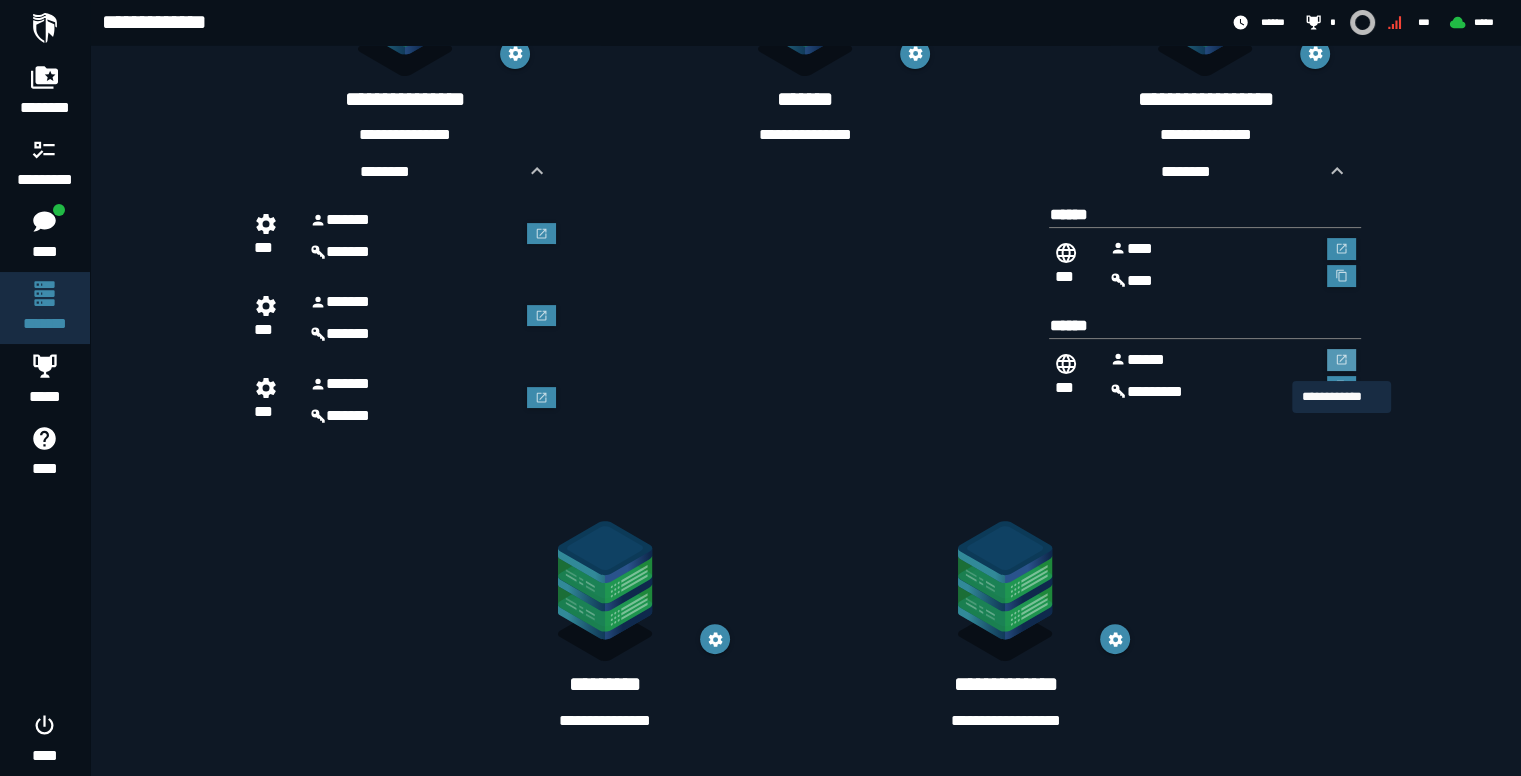 click 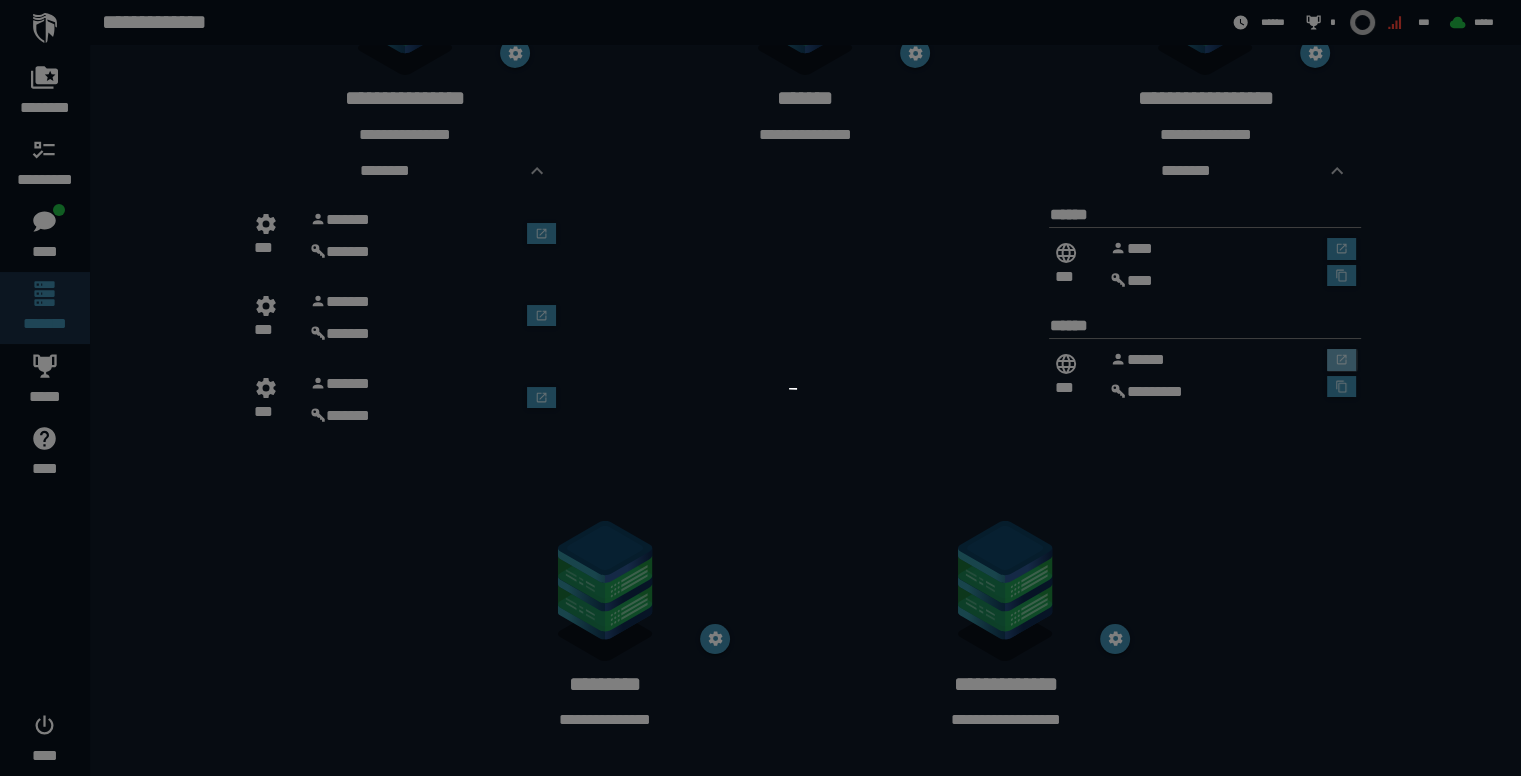 scroll, scrollTop: 0, scrollLeft: 0, axis: both 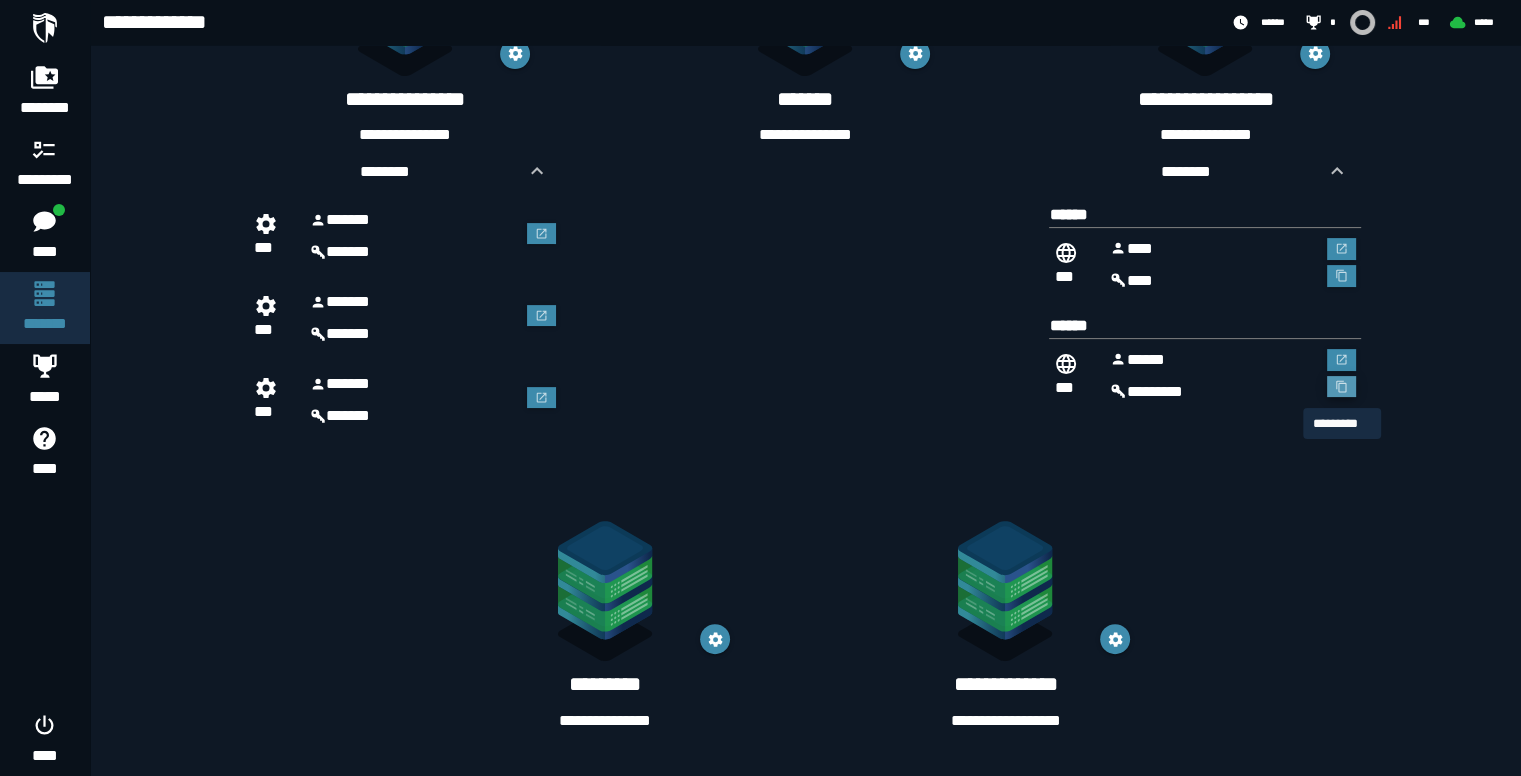 click at bounding box center [1342, 387] 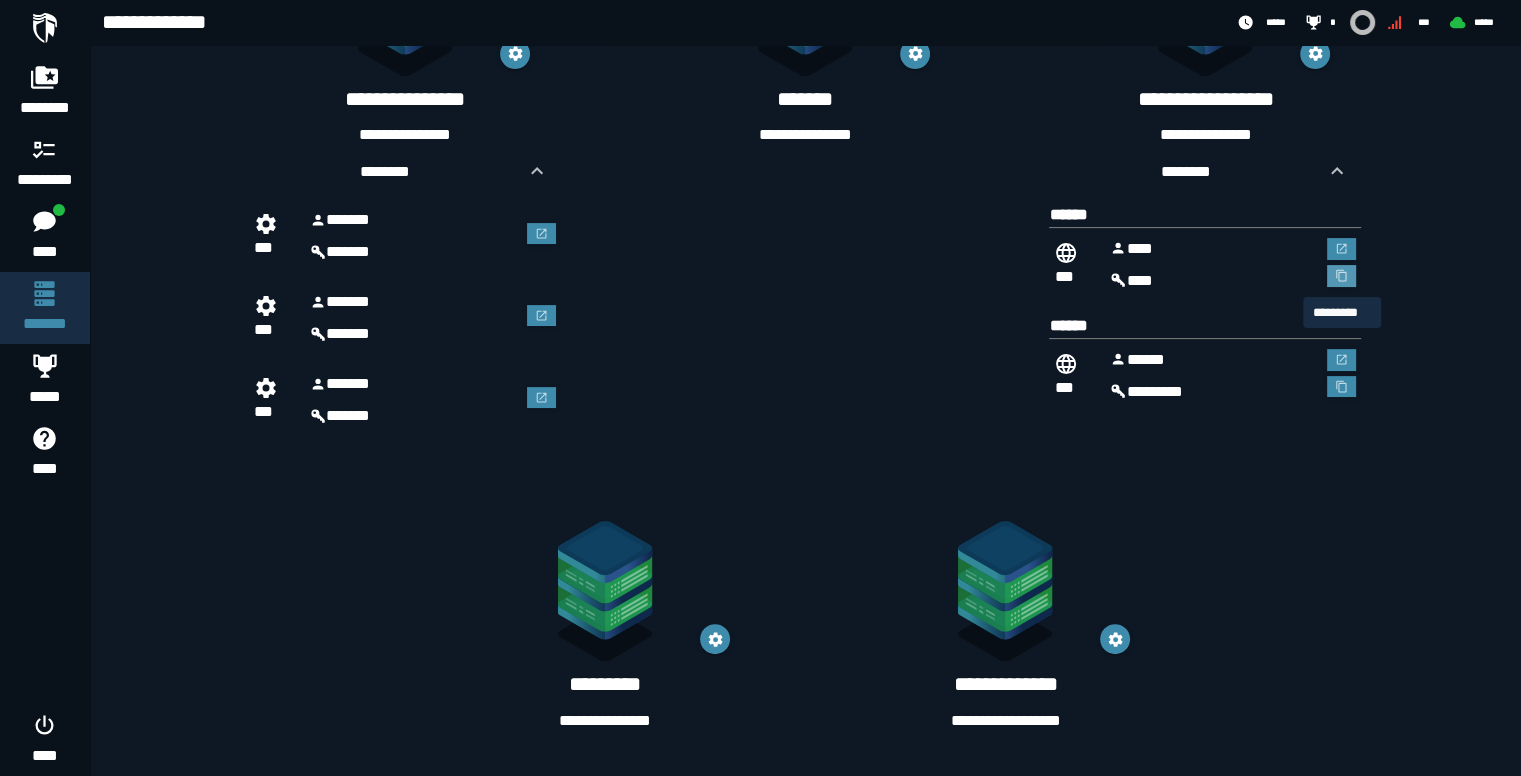 click 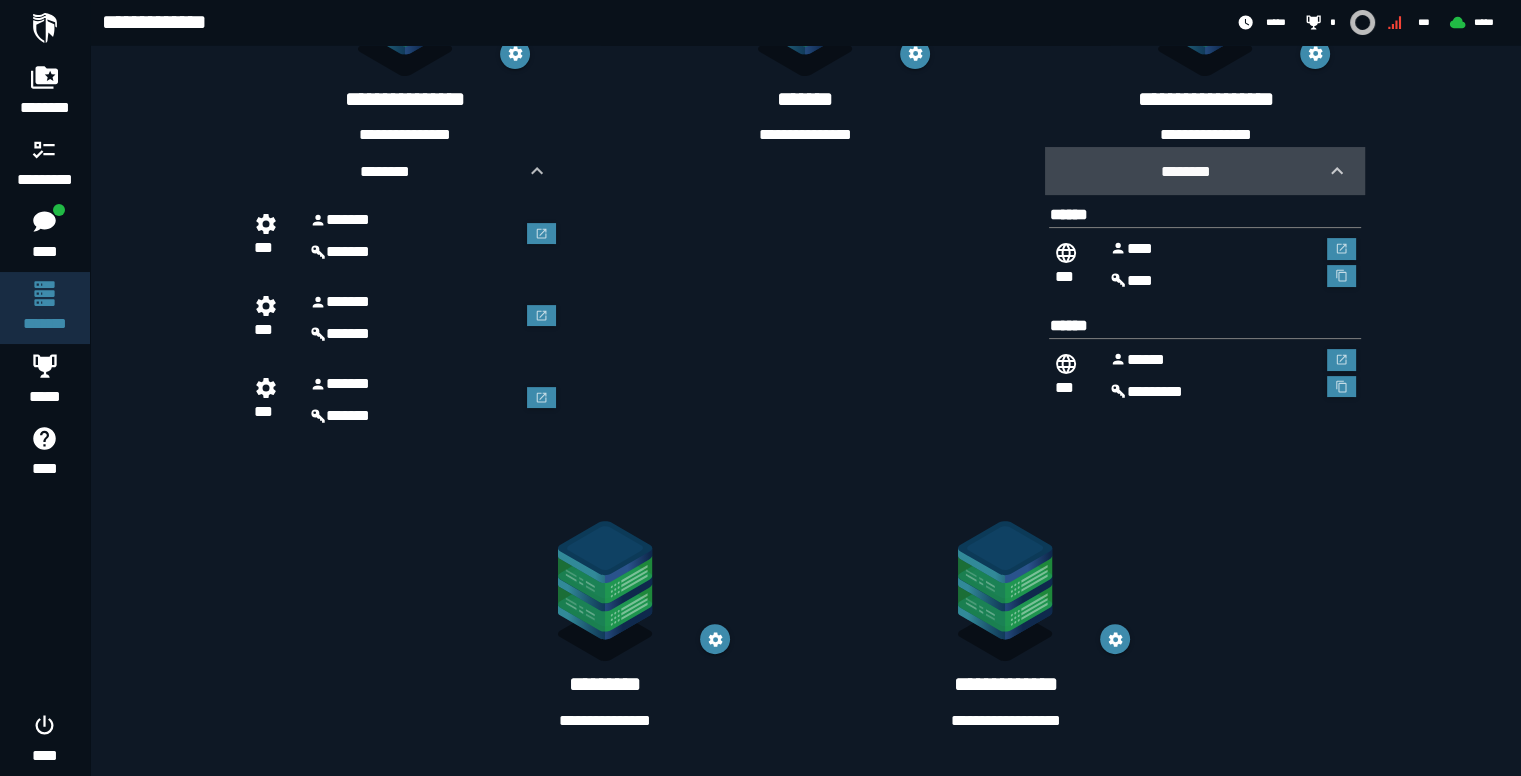 click 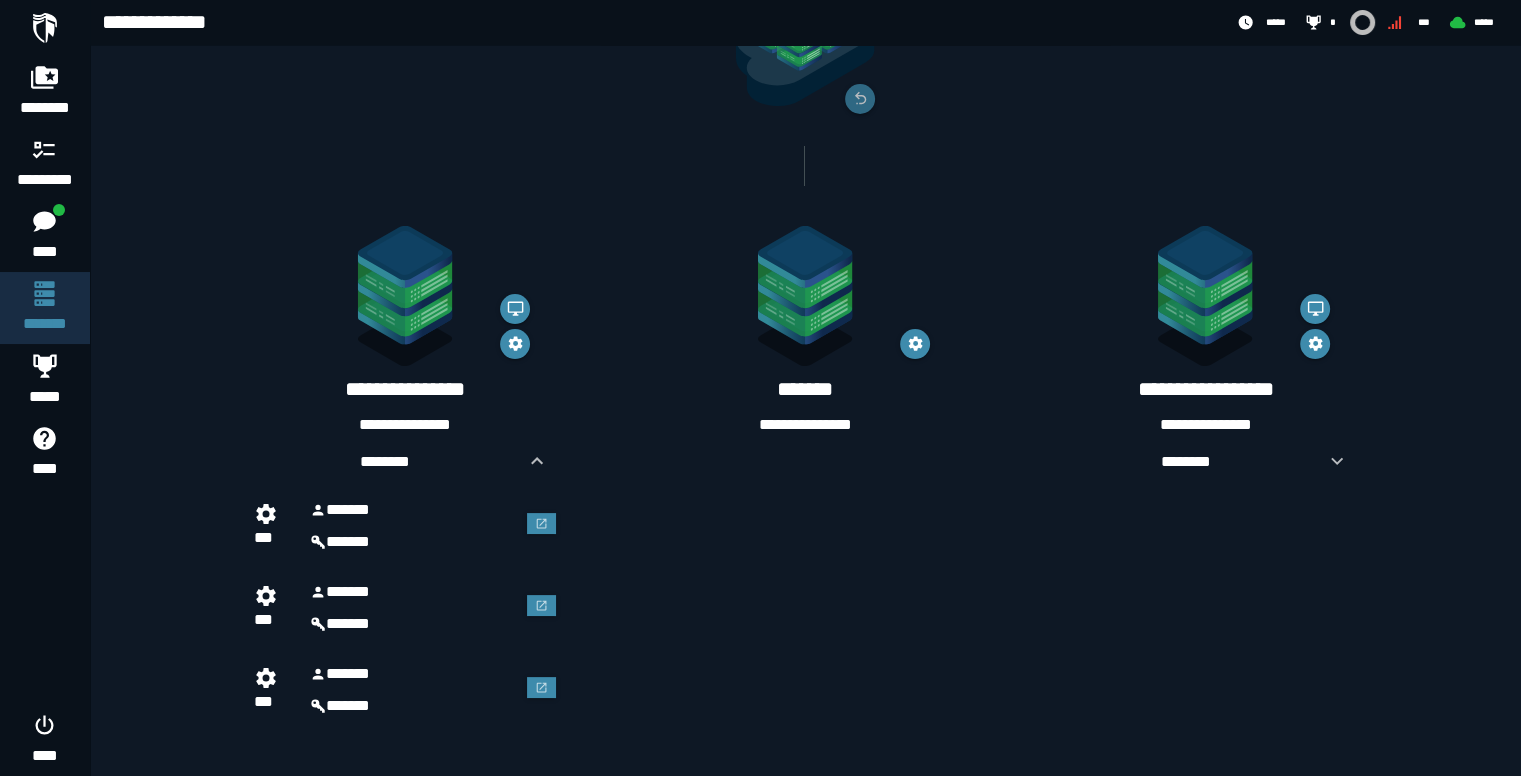 scroll, scrollTop: 207, scrollLeft: 0, axis: vertical 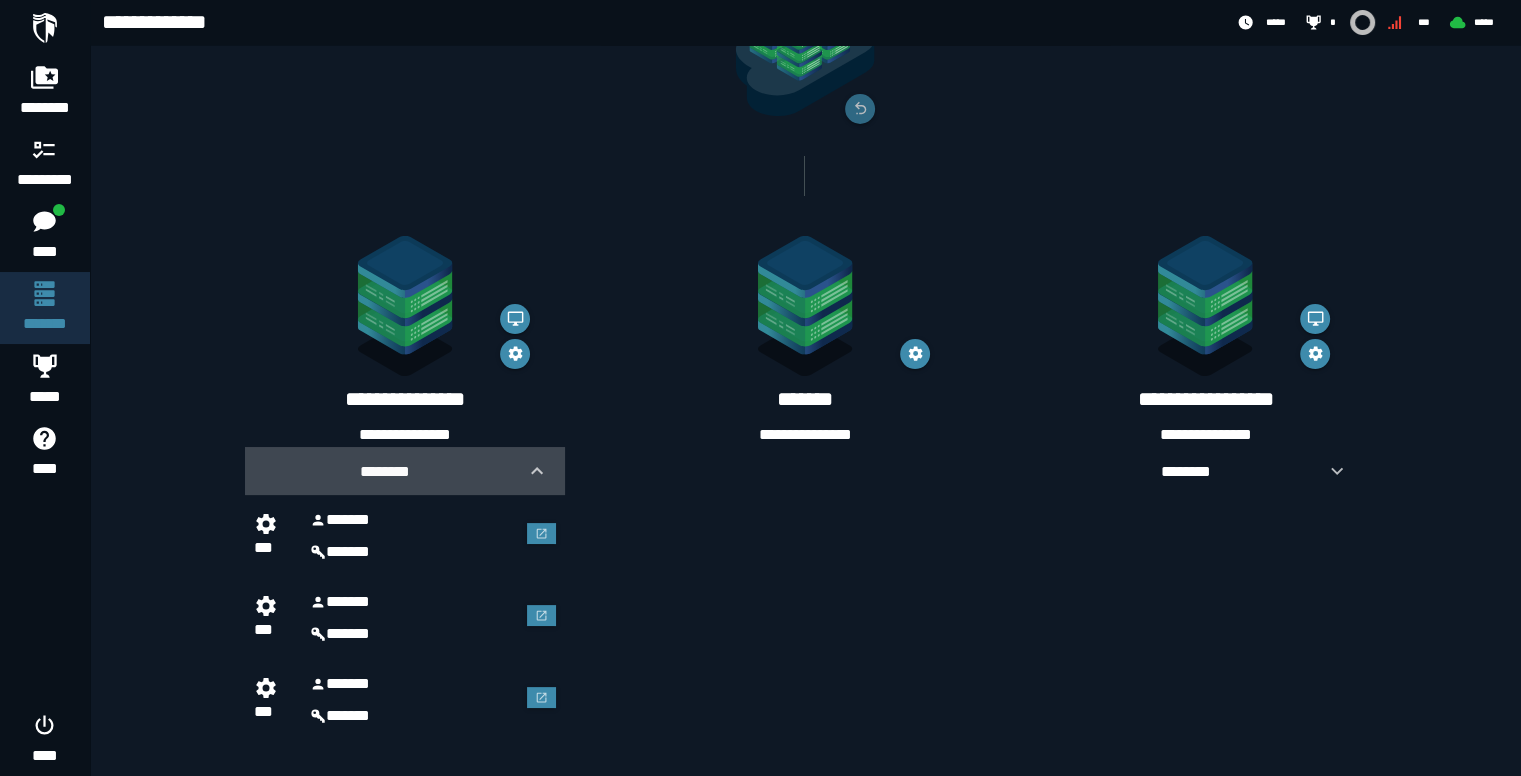click at bounding box center (529, 471) 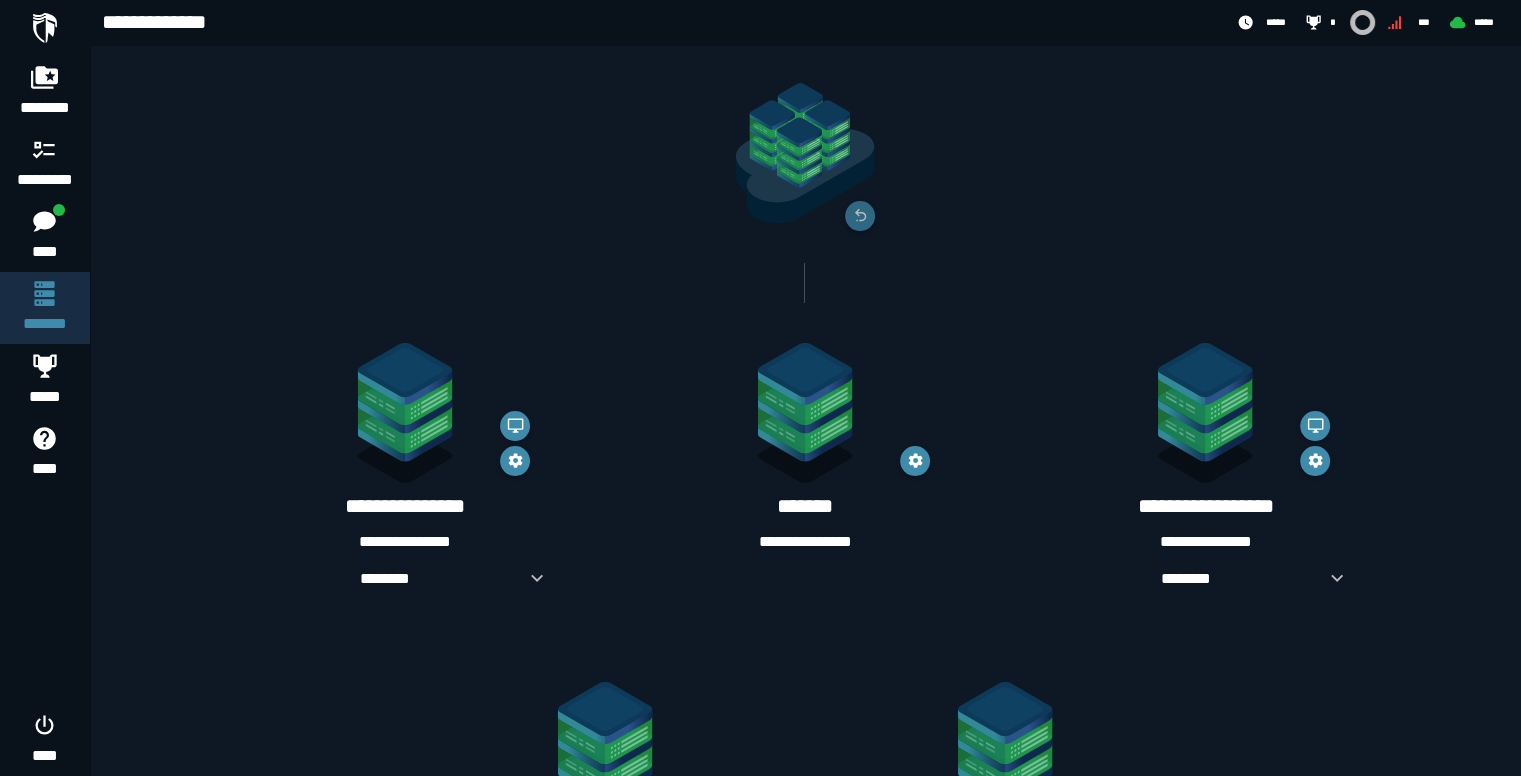 scroll, scrollTop: 0, scrollLeft: 0, axis: both 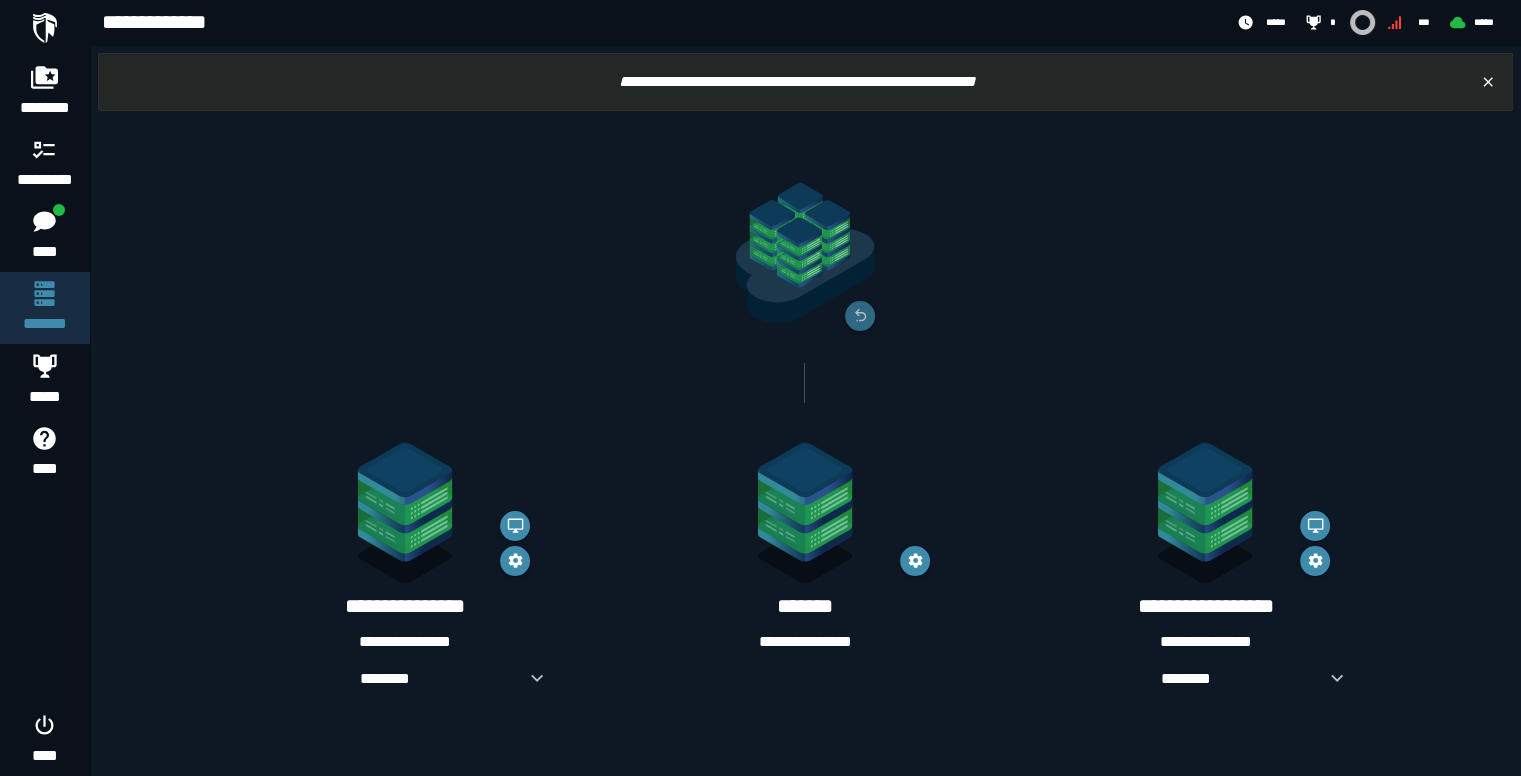 click 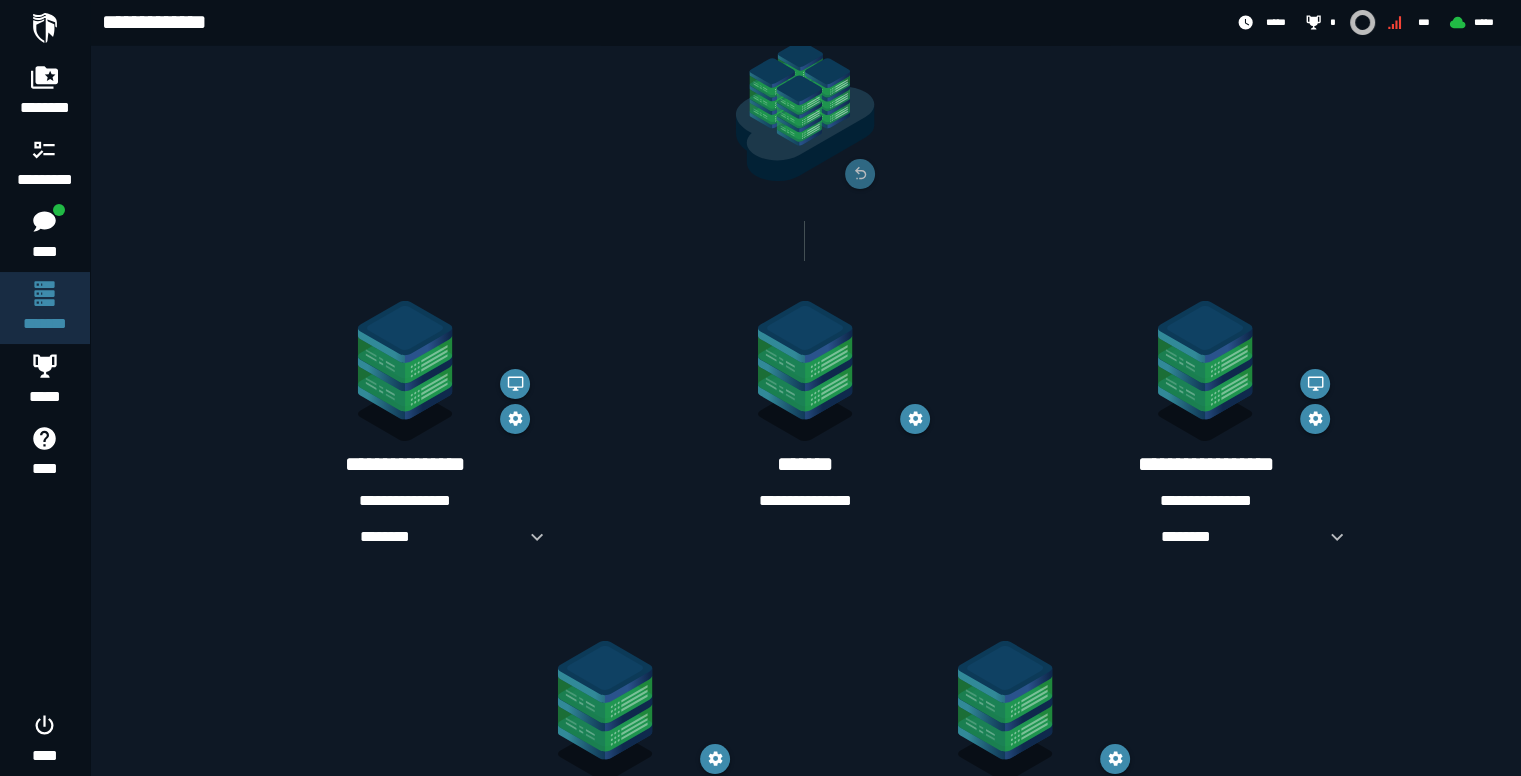 scroll, scrollTop: 203, scrollLeft: 0, axis: vertical 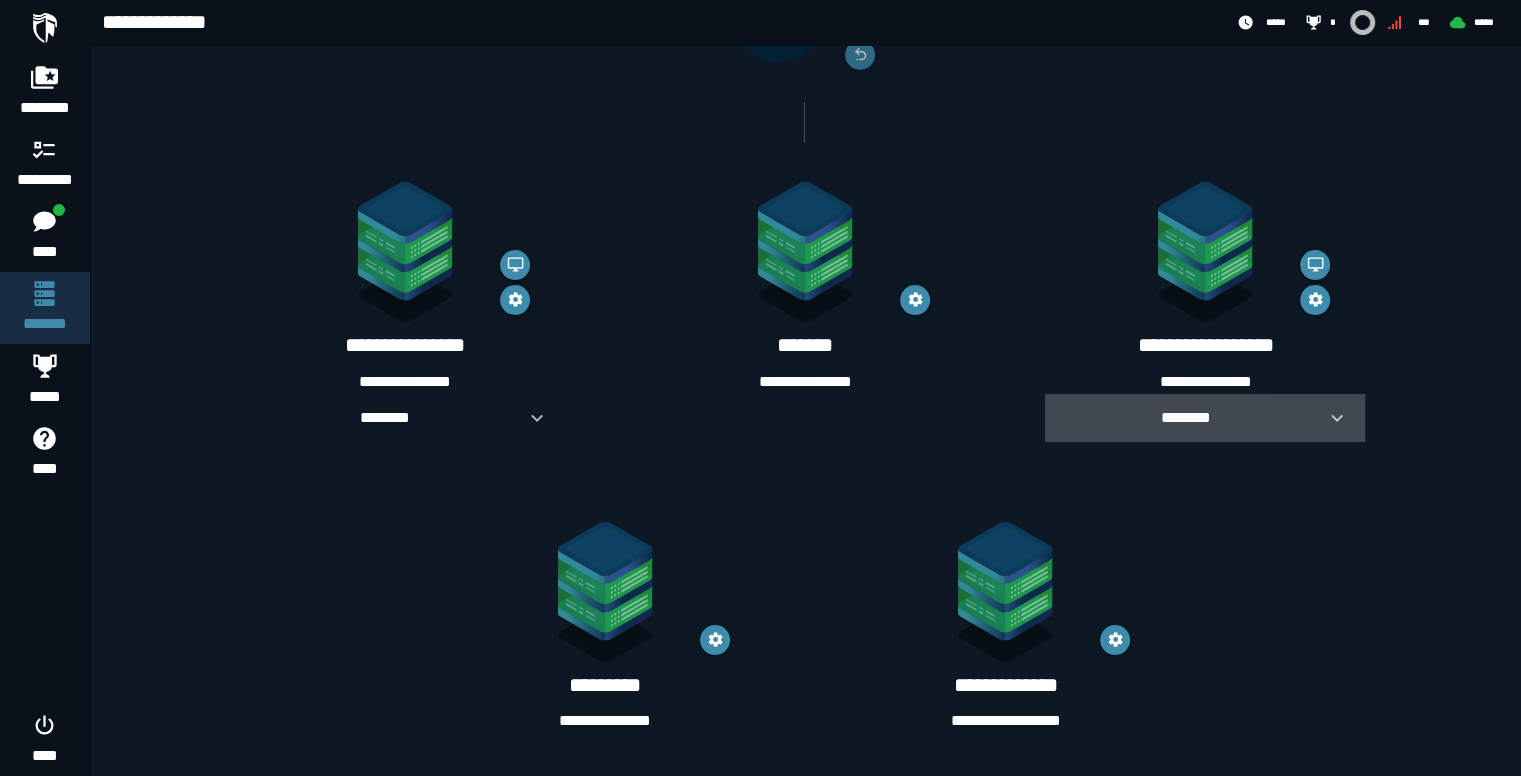 click on "********" at bounding box center (1205, 418) 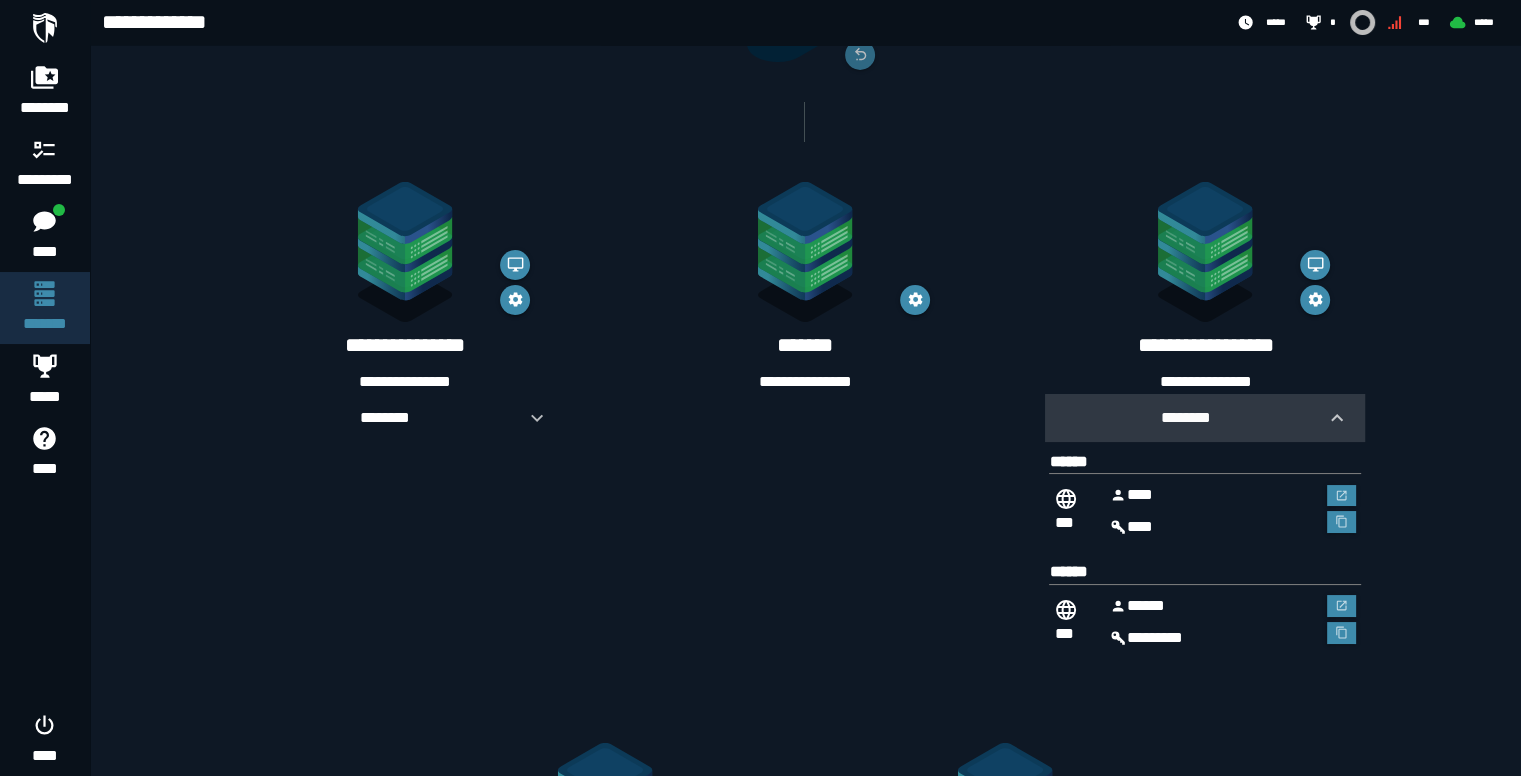 scroll, scrollTop: 424, scrollLeft: 0, axis: vertical 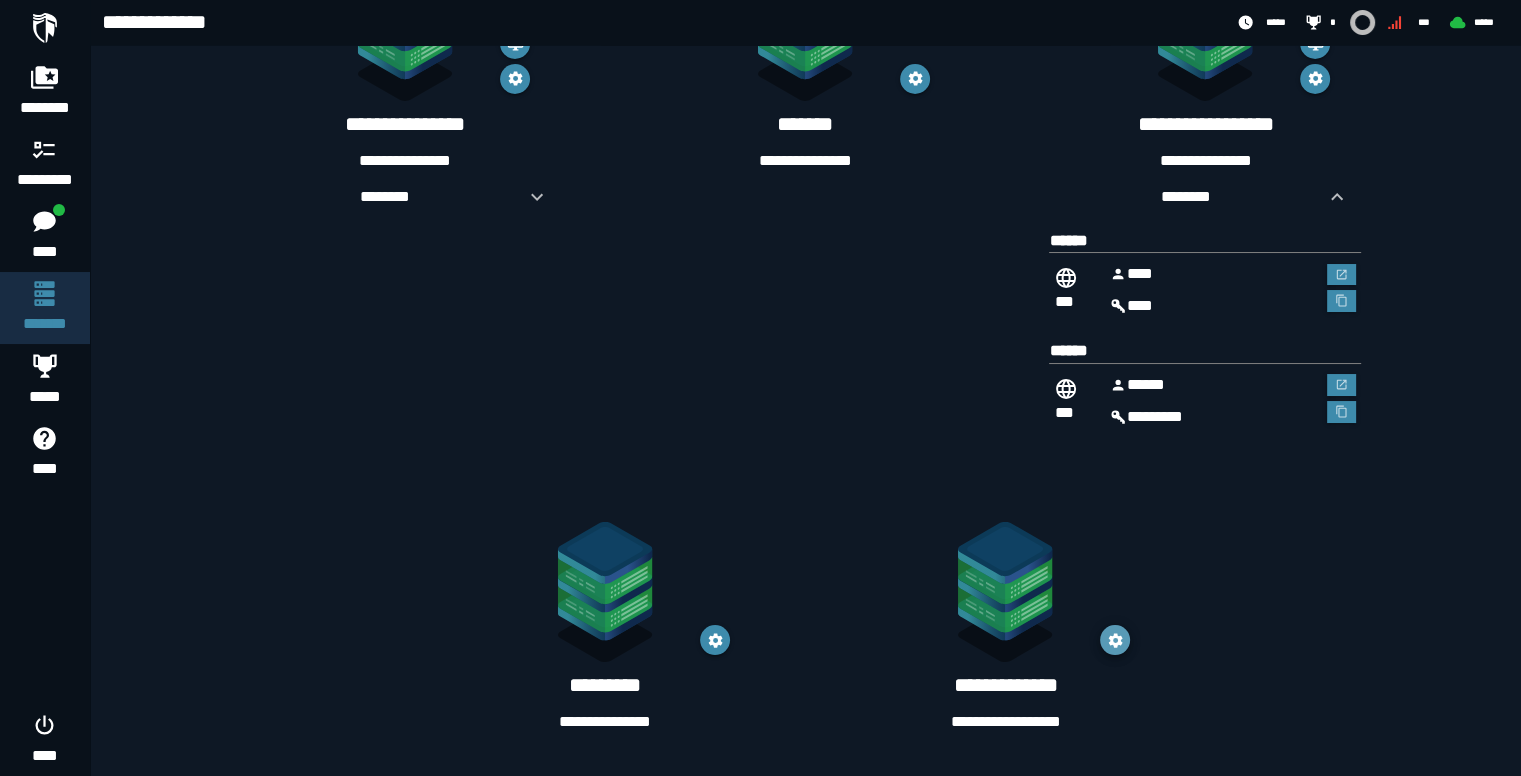 click 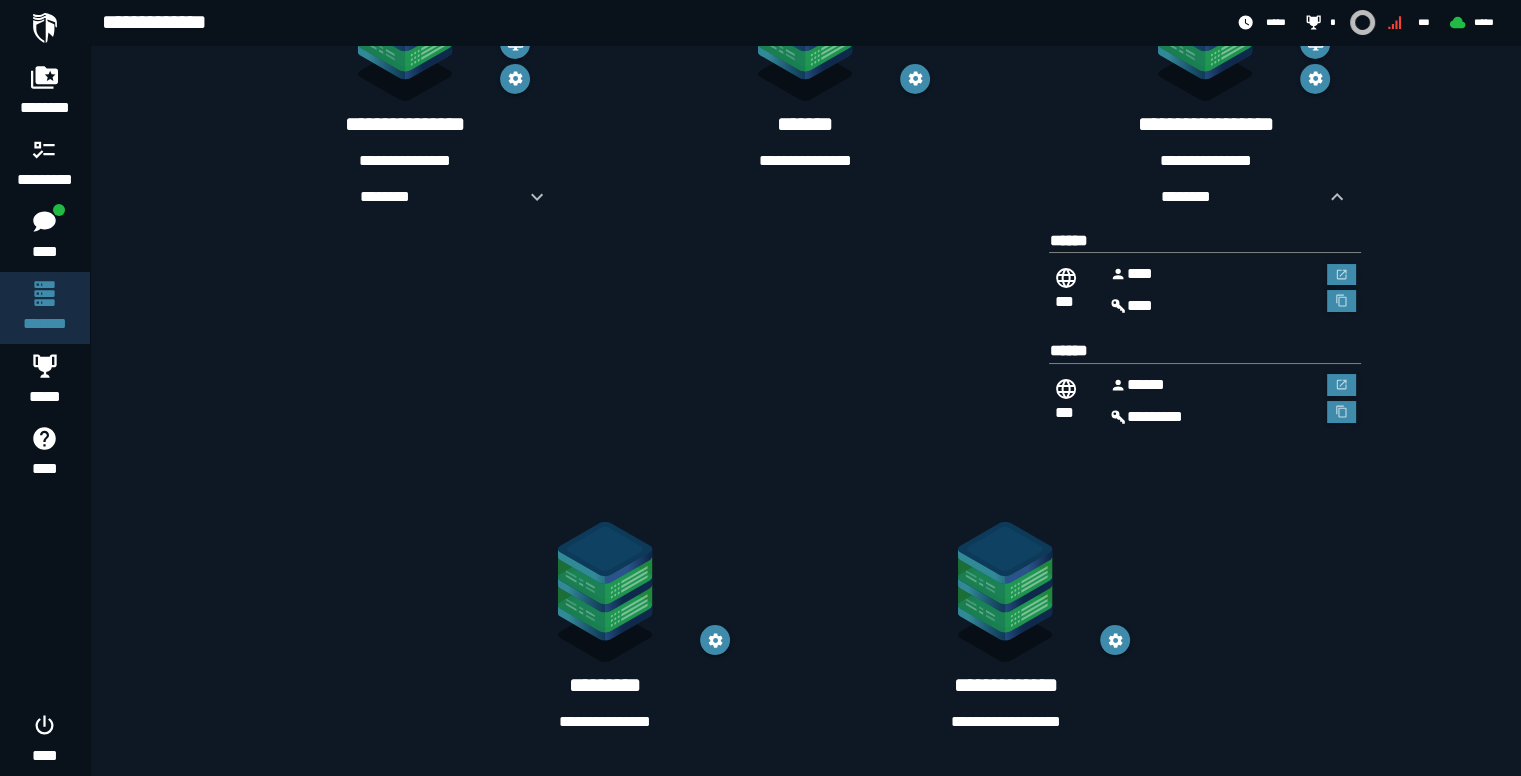 click on "**********" at bounding box center (1005, 685) 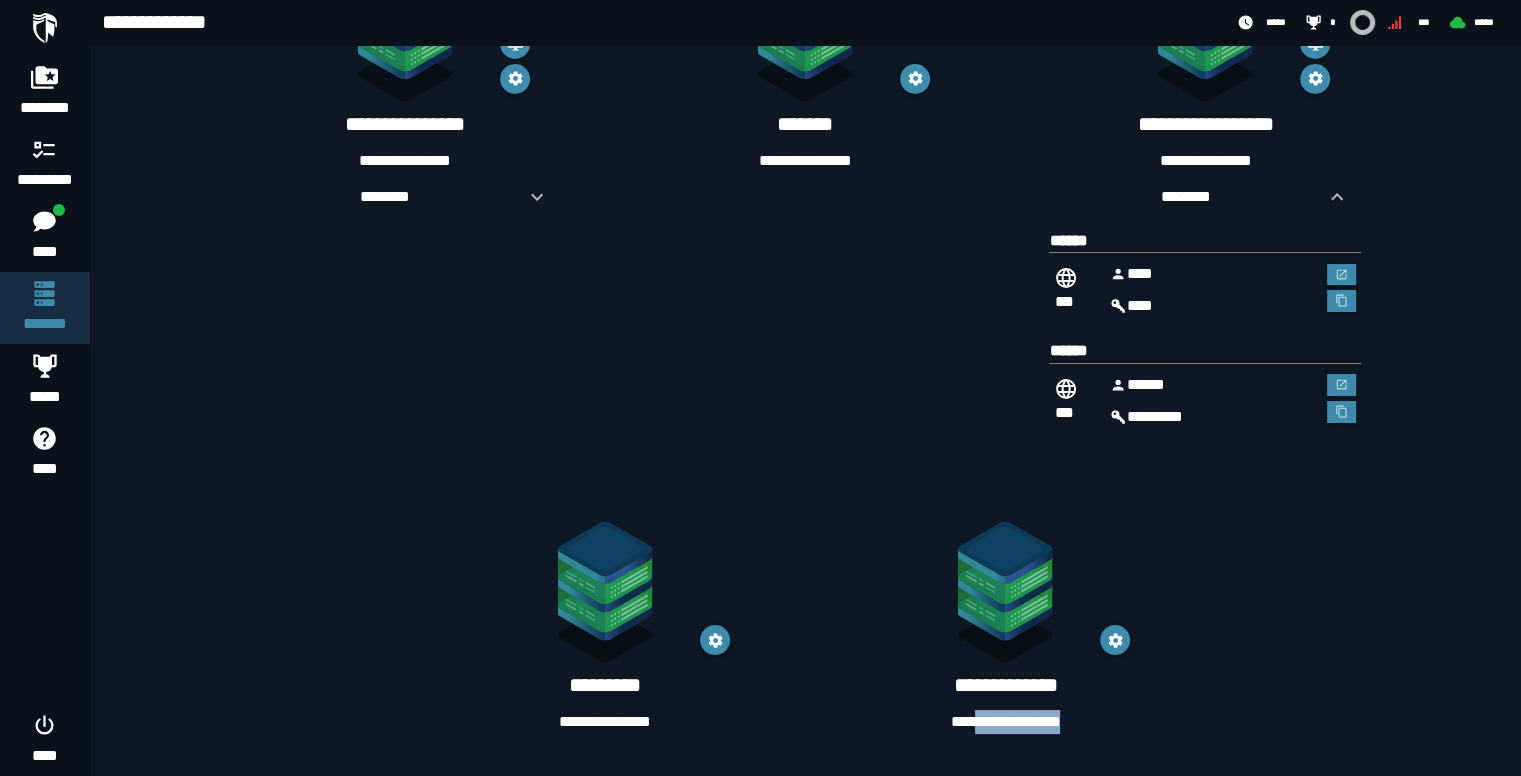 drag, startPoint x: 1079, startPoint y: 712, endPoint x: 962, endPoint y: 716, distance: 117.06836 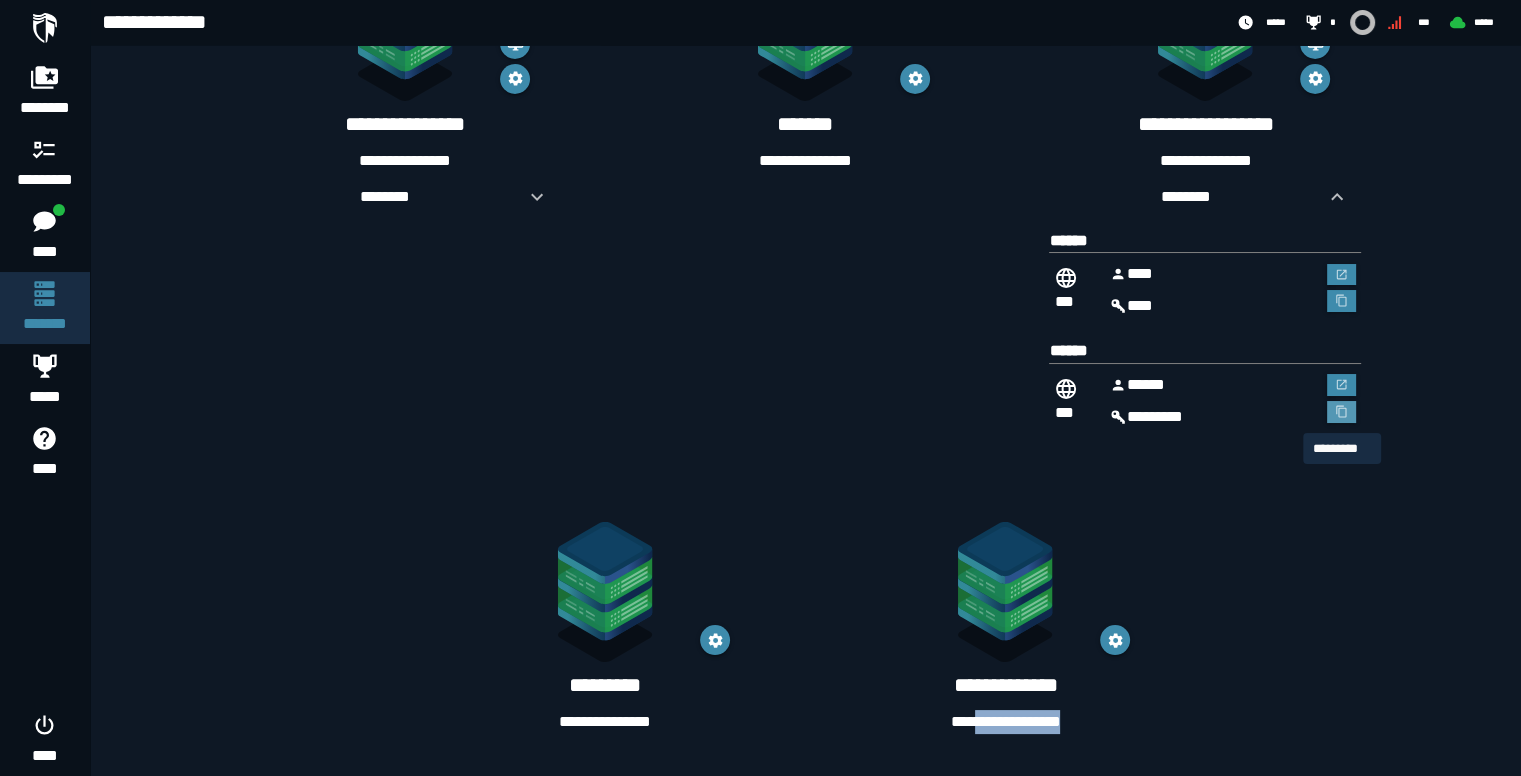 click at bounding box center (1342, 412) 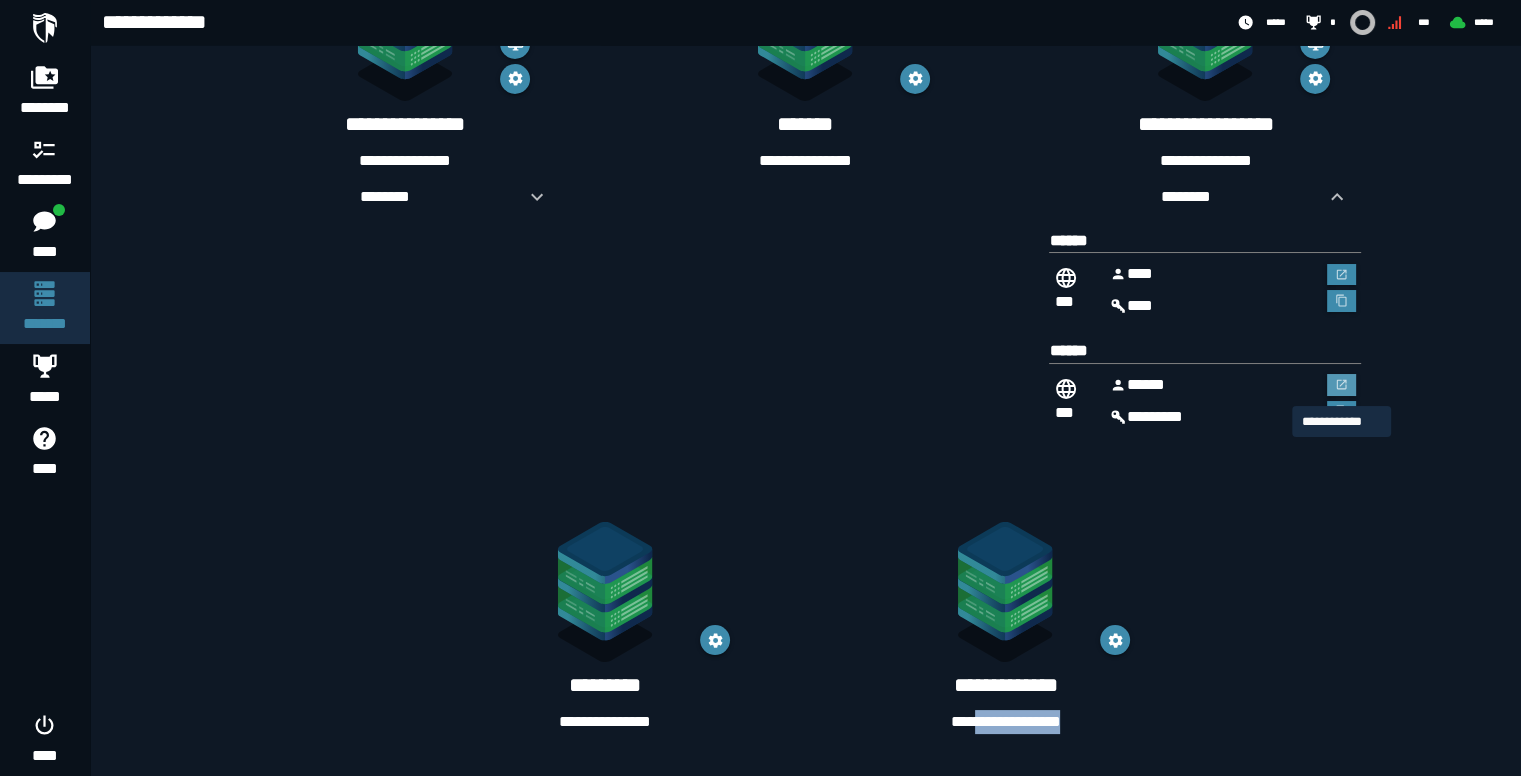 click 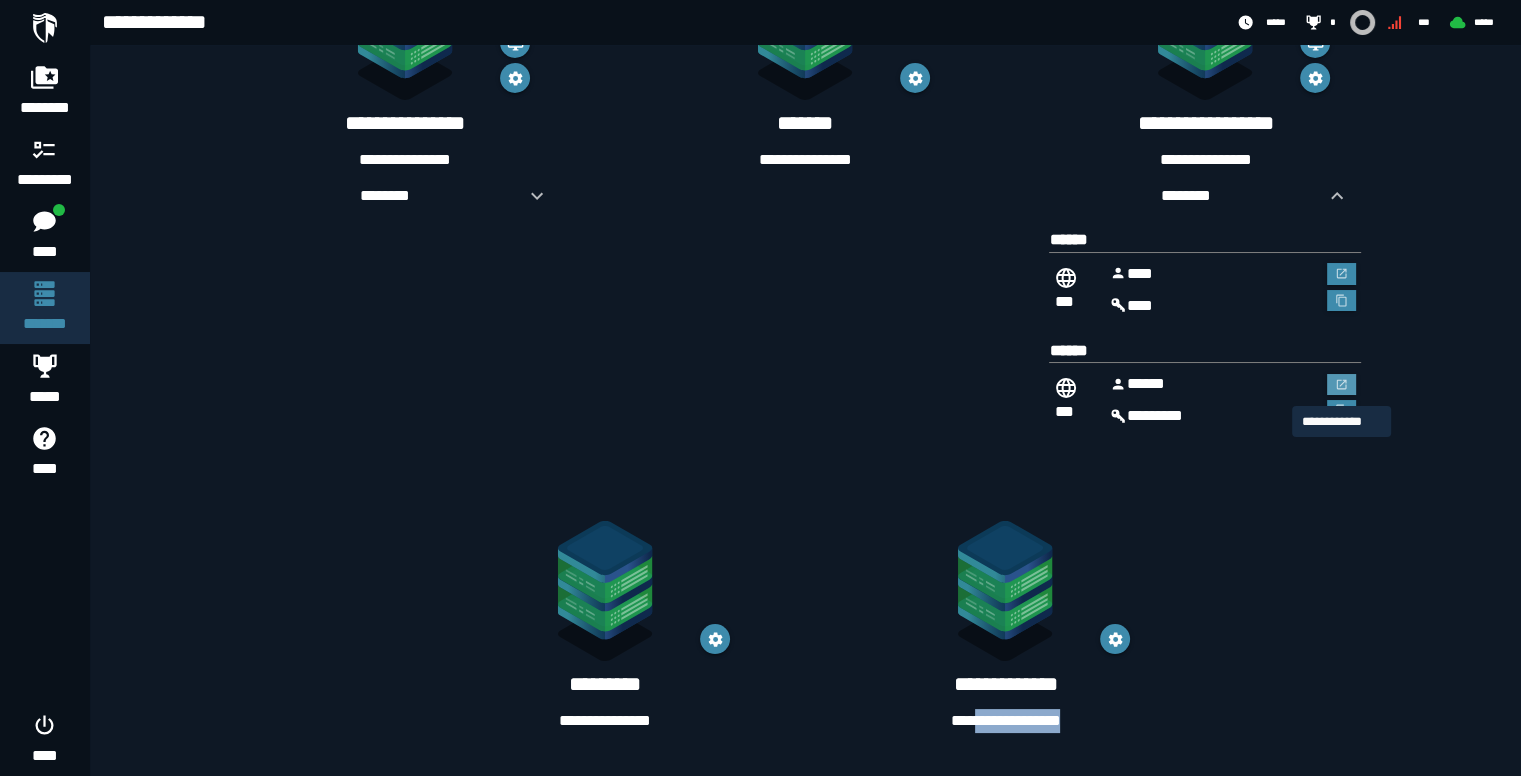 scroll, scrollTop: 0, scrollLeft: 0, axis: both 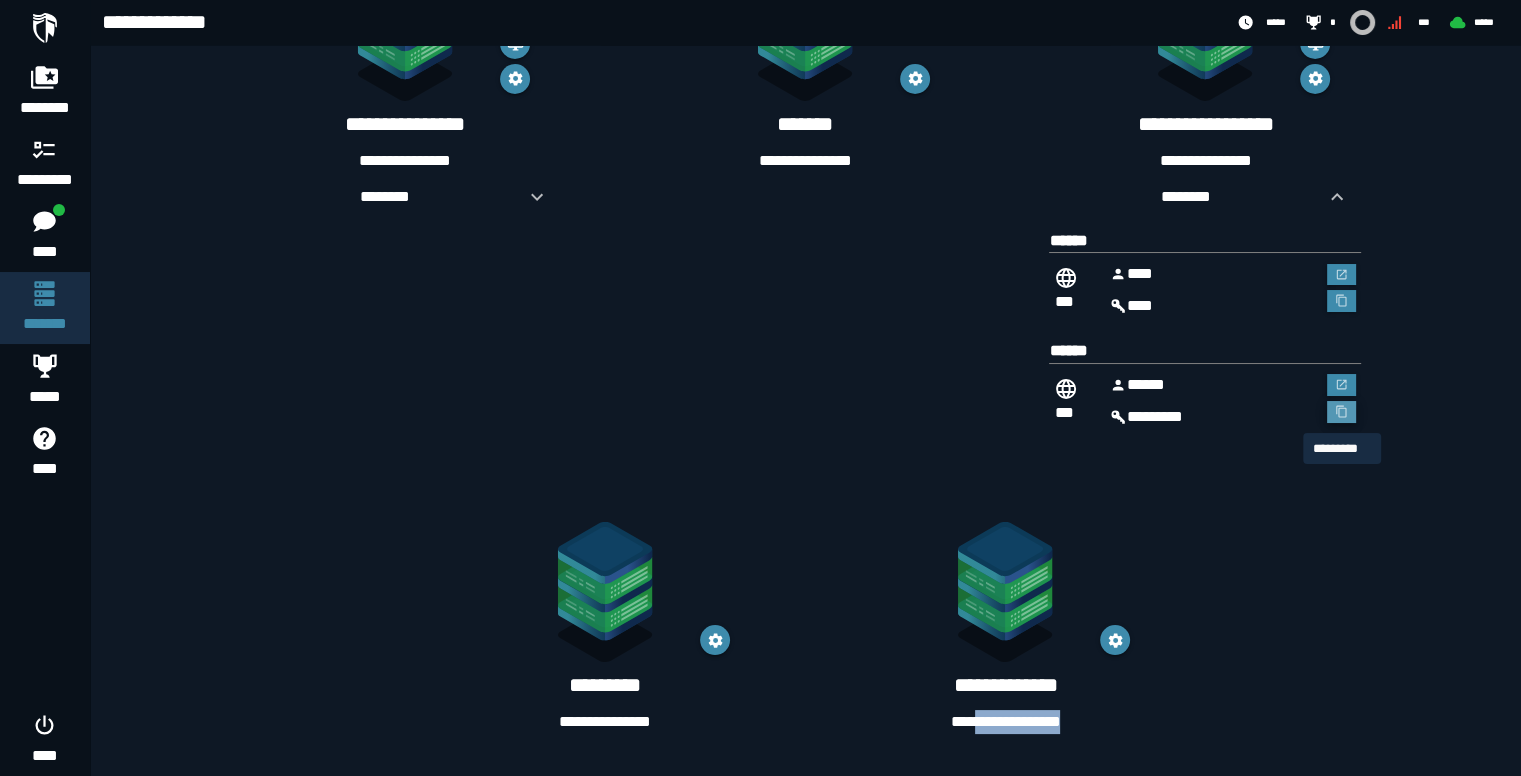 click at bounding box center (1342, 412) 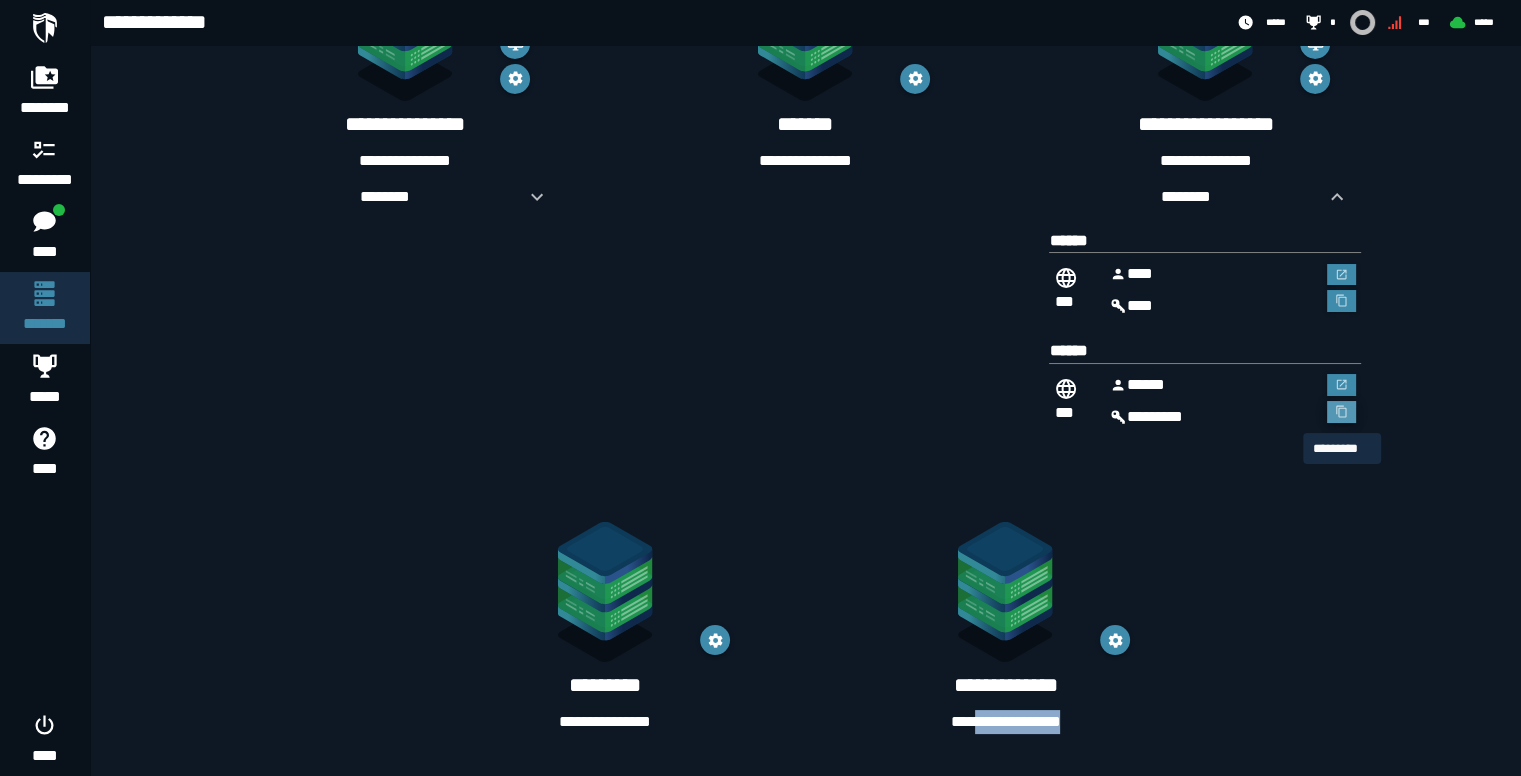 click 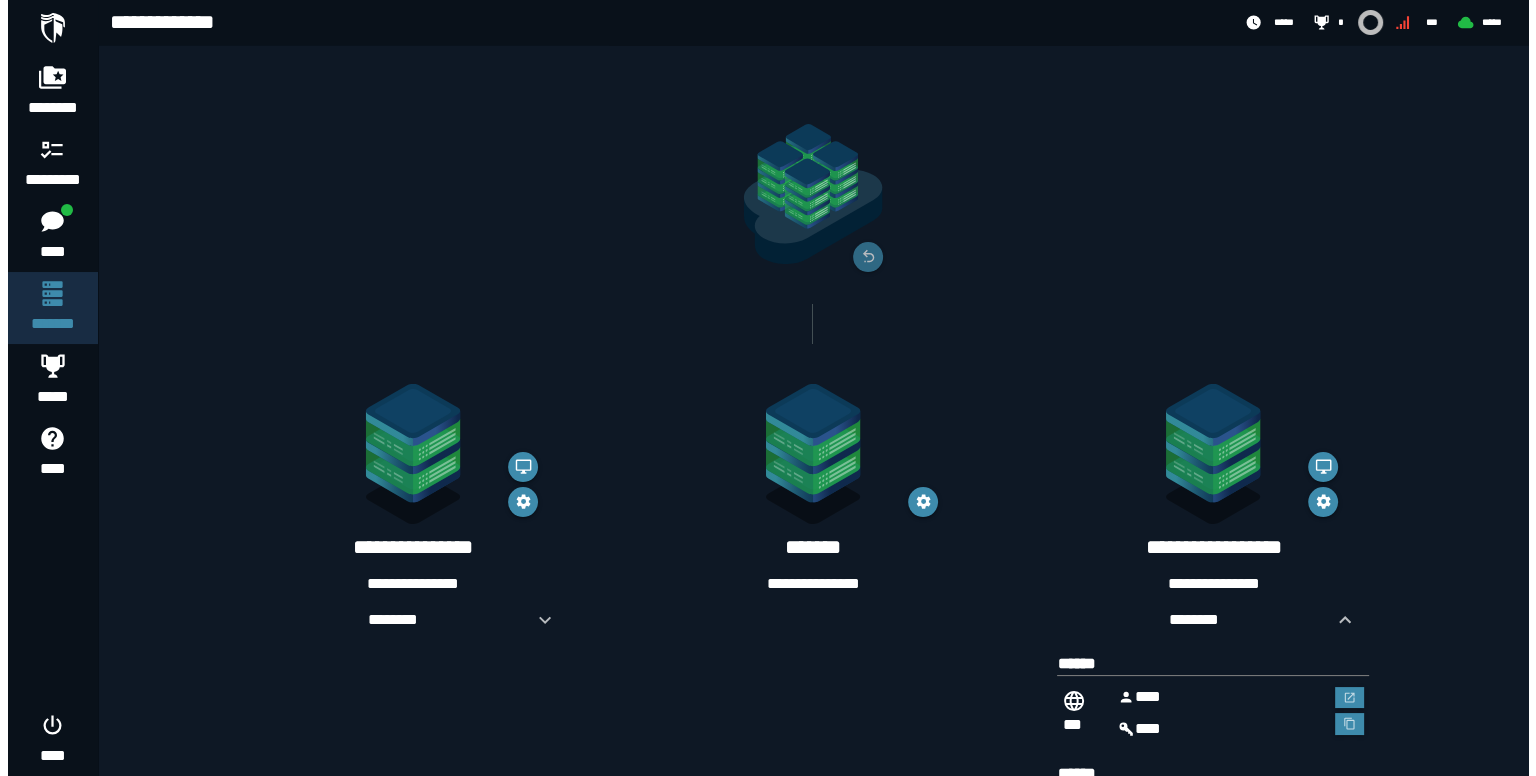 scroll, scrollTop: 0, scrollLeft: 0, axis: both 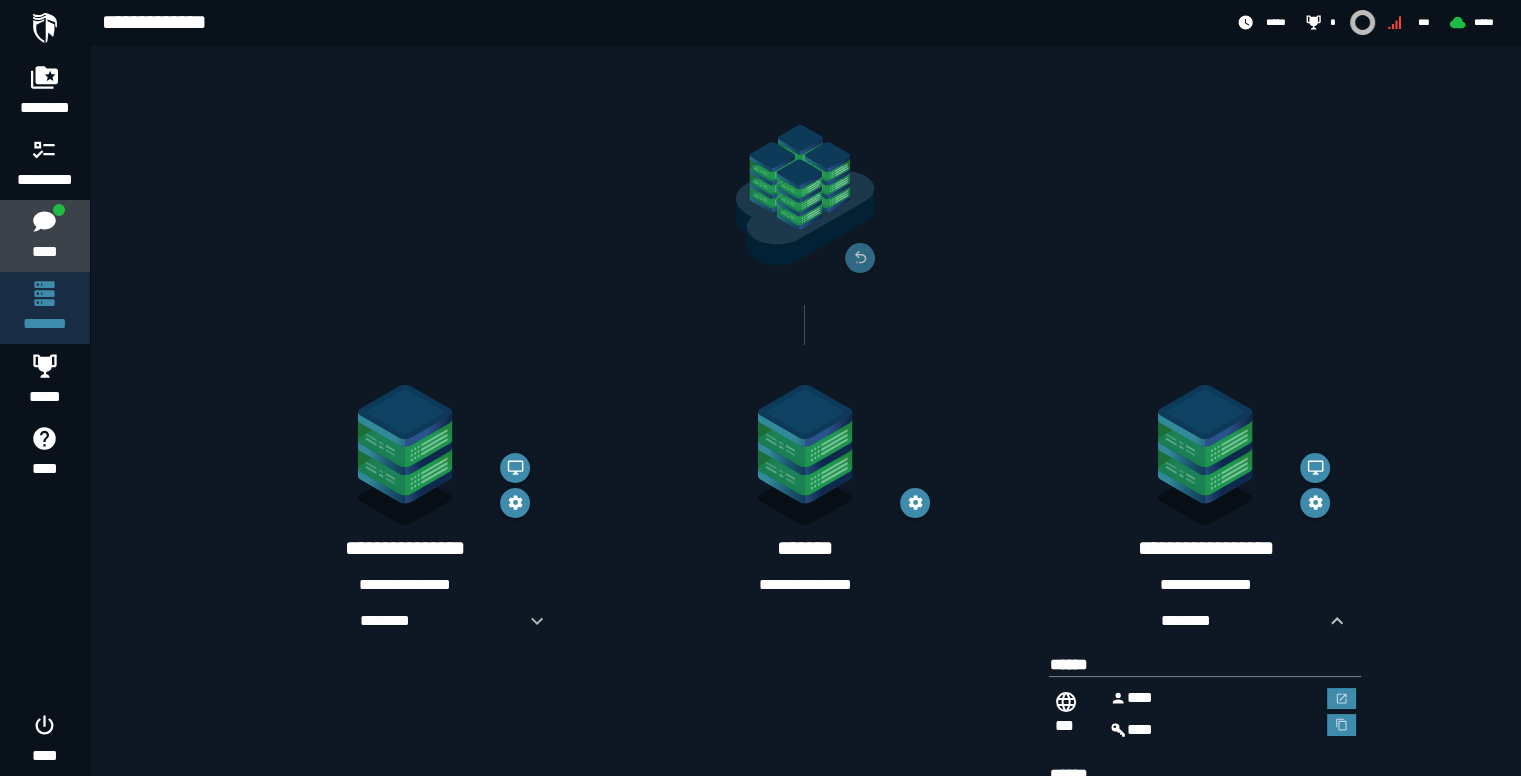 click on "****" 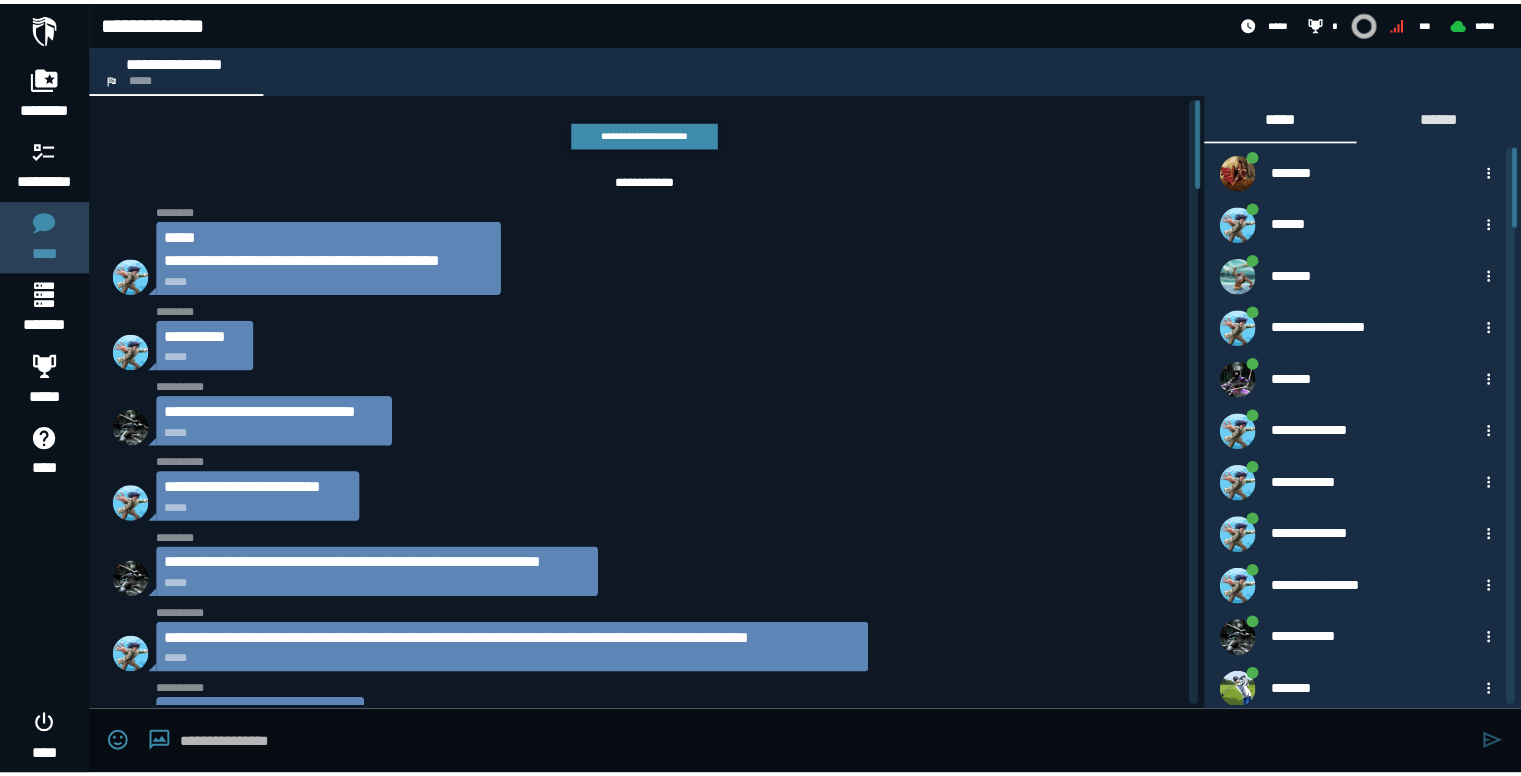 scroll, scrollTop: 3539, scrollLeft: 0, axis: vertical 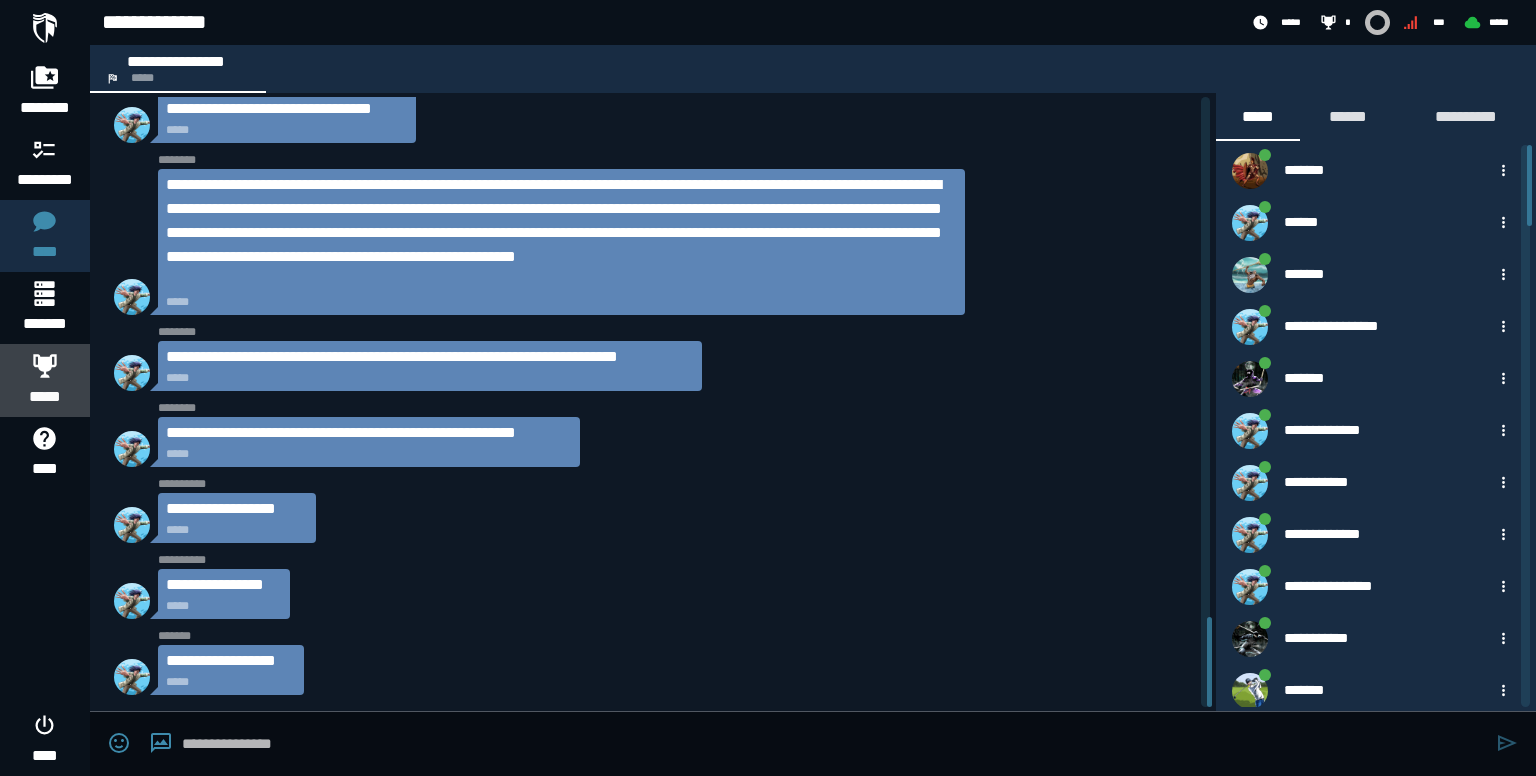 click on "*****" 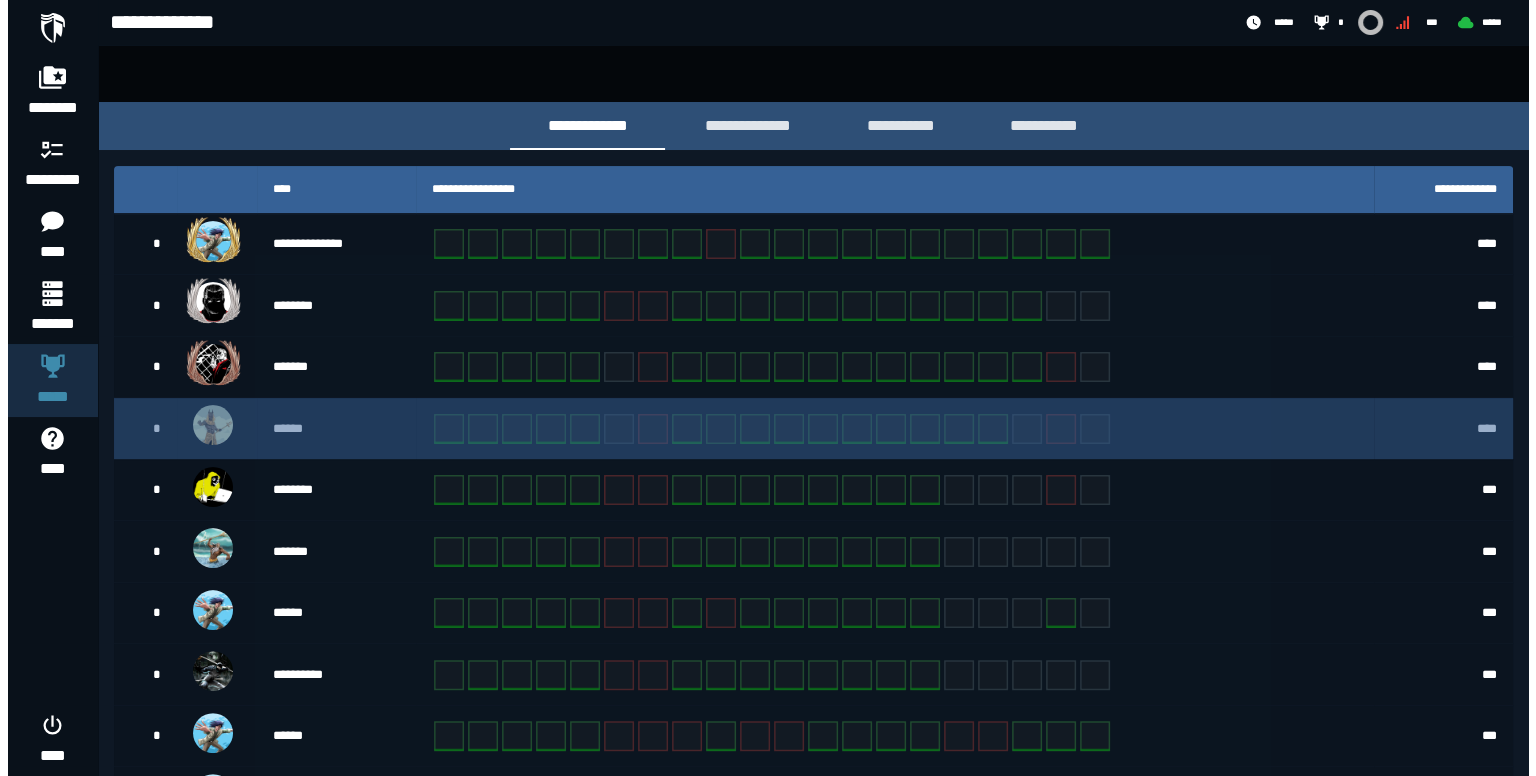 scroll, scrollTop: 0, scrollLeft: 0, axis: both 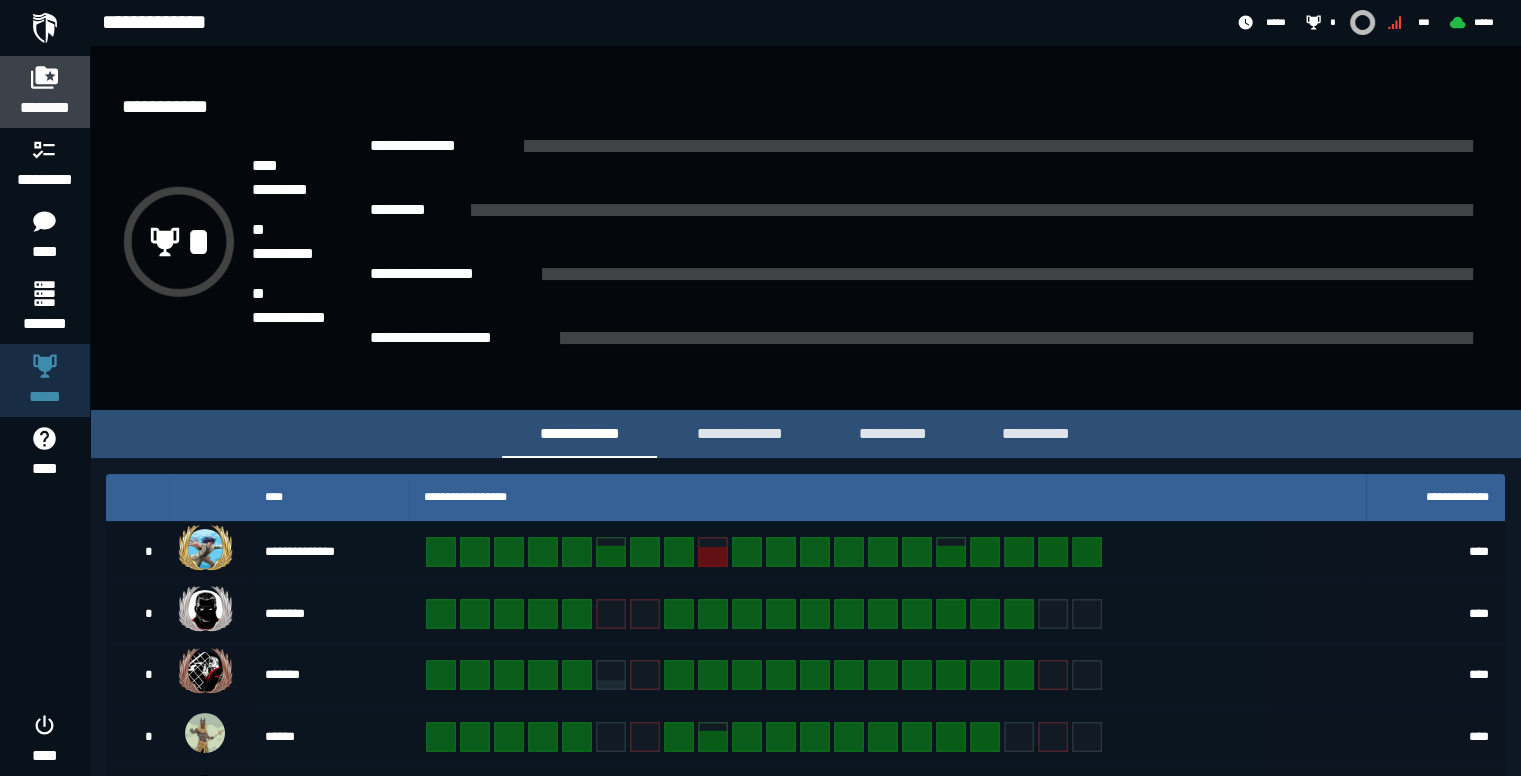 click 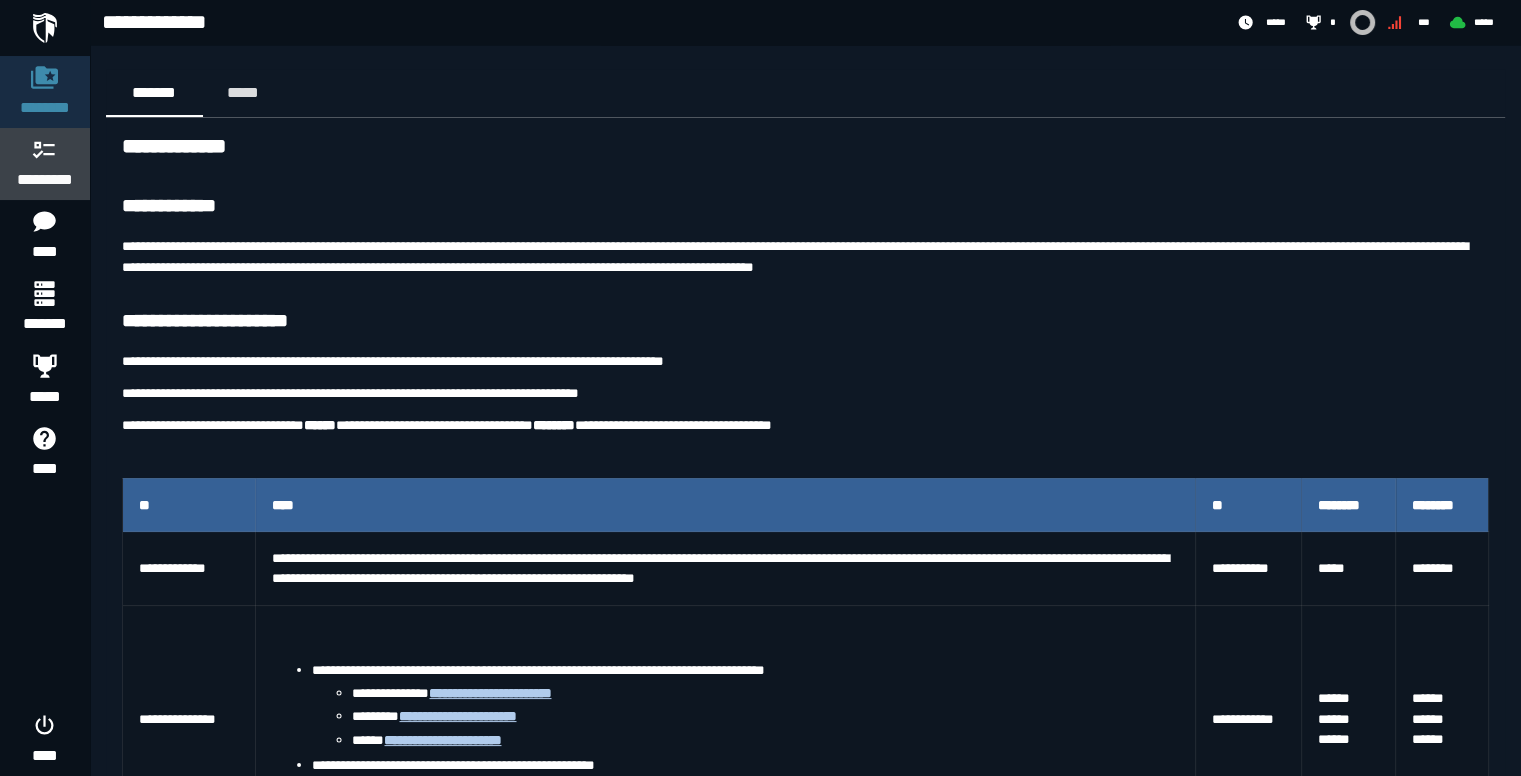 click on "*********" at bounding box center [45, 180] 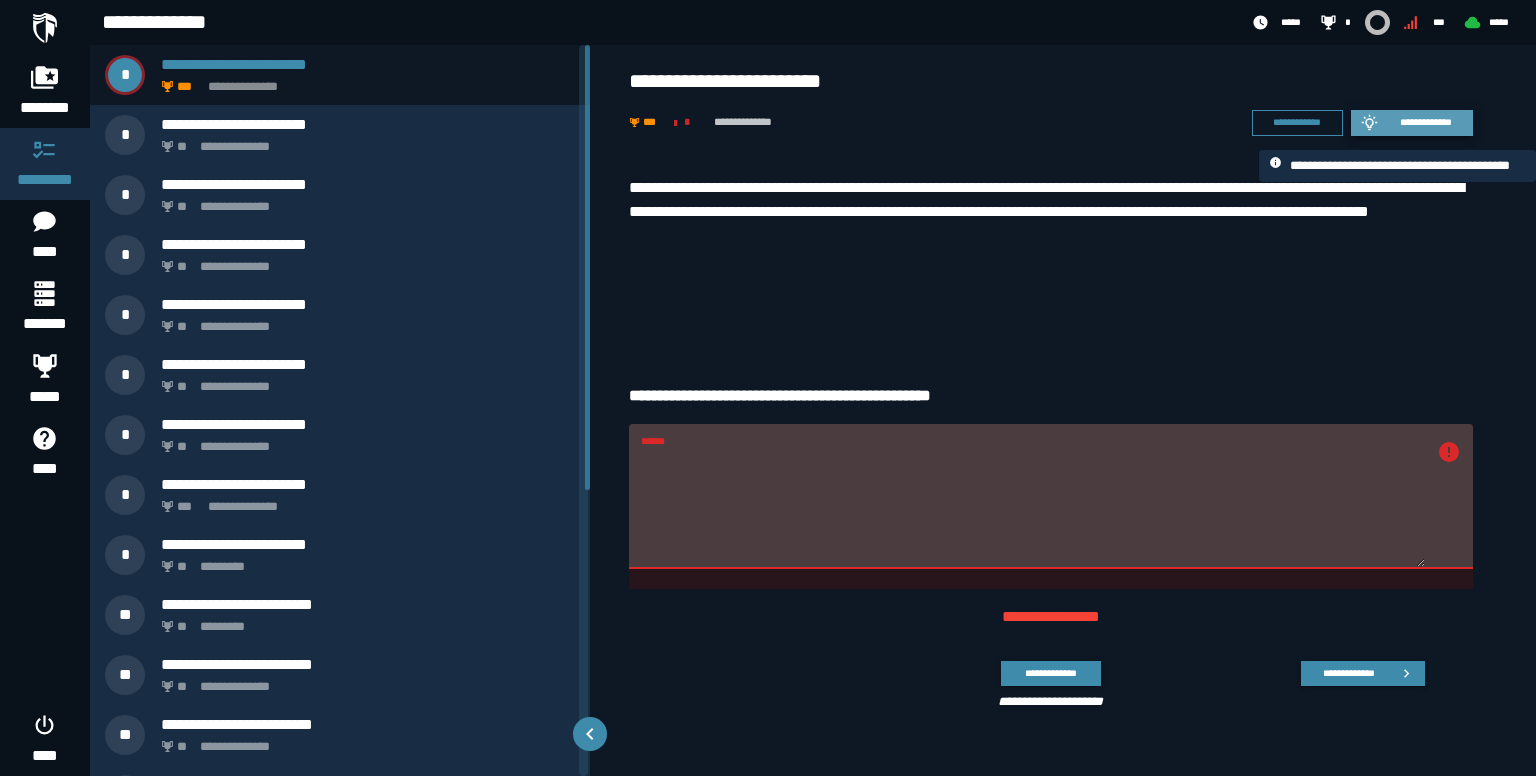 click on "**********" at bounding box center [1426, 122] 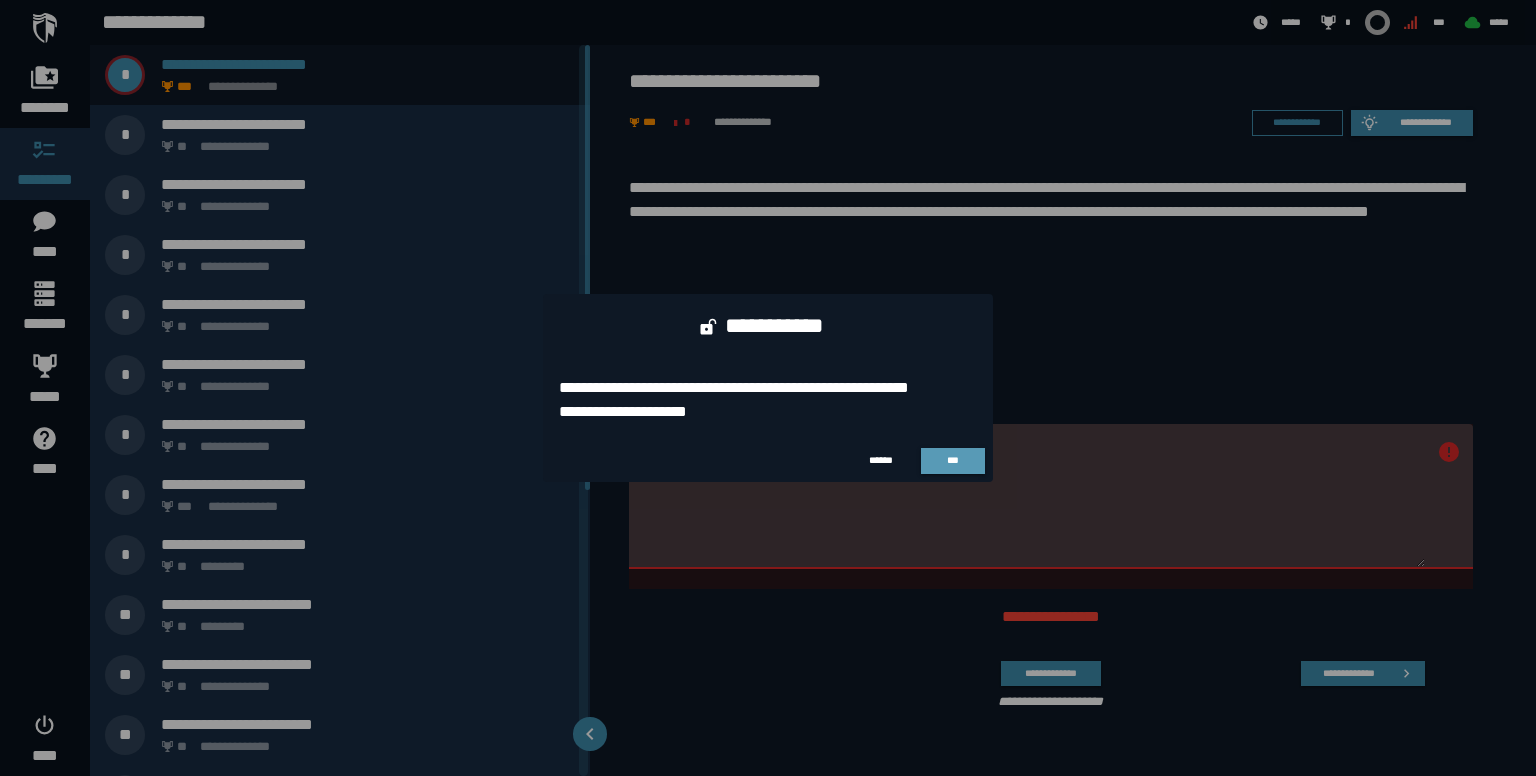 click on "***" at bounding box center (953, 461) 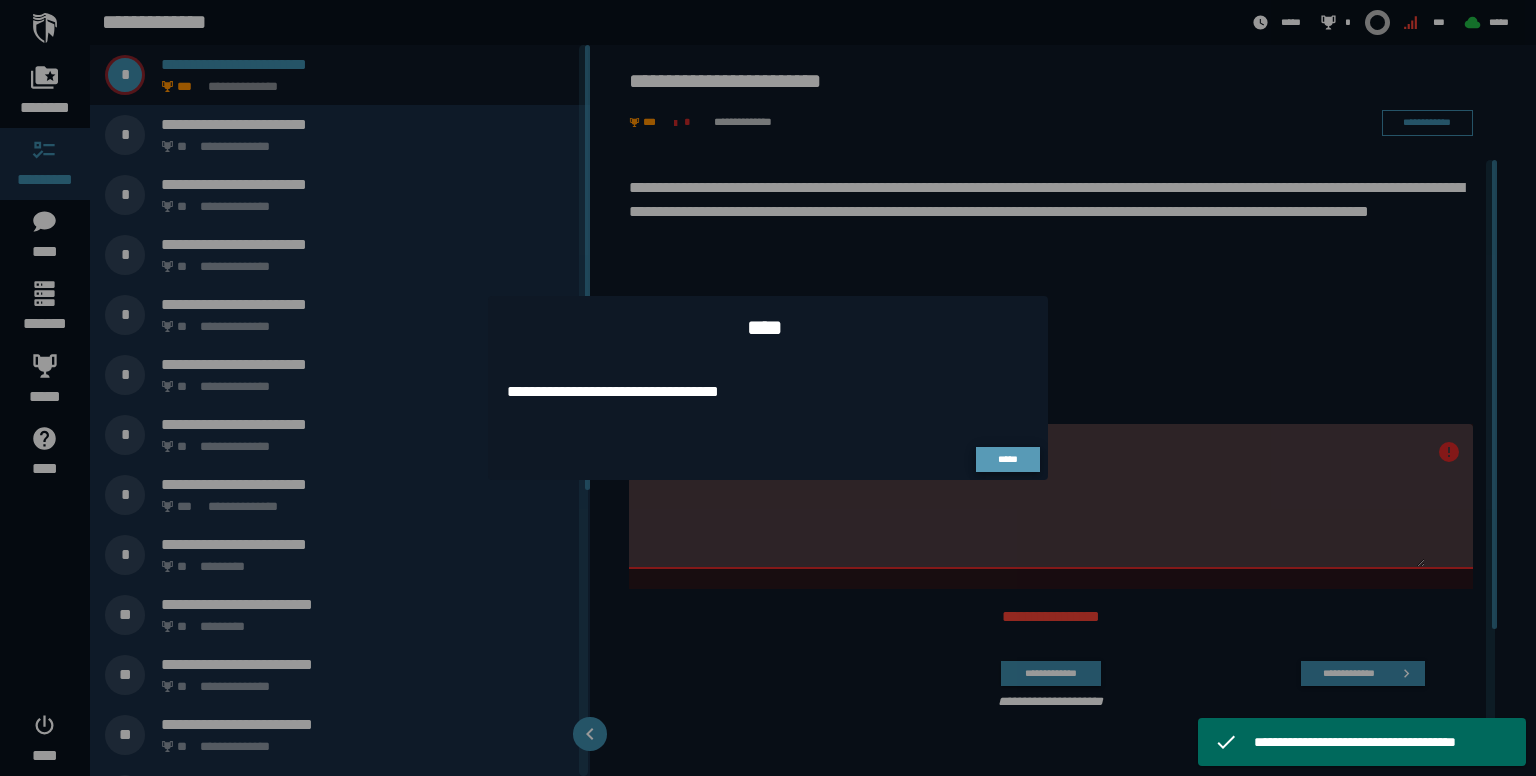 click on "*****" at bounding box center (1008, 459) 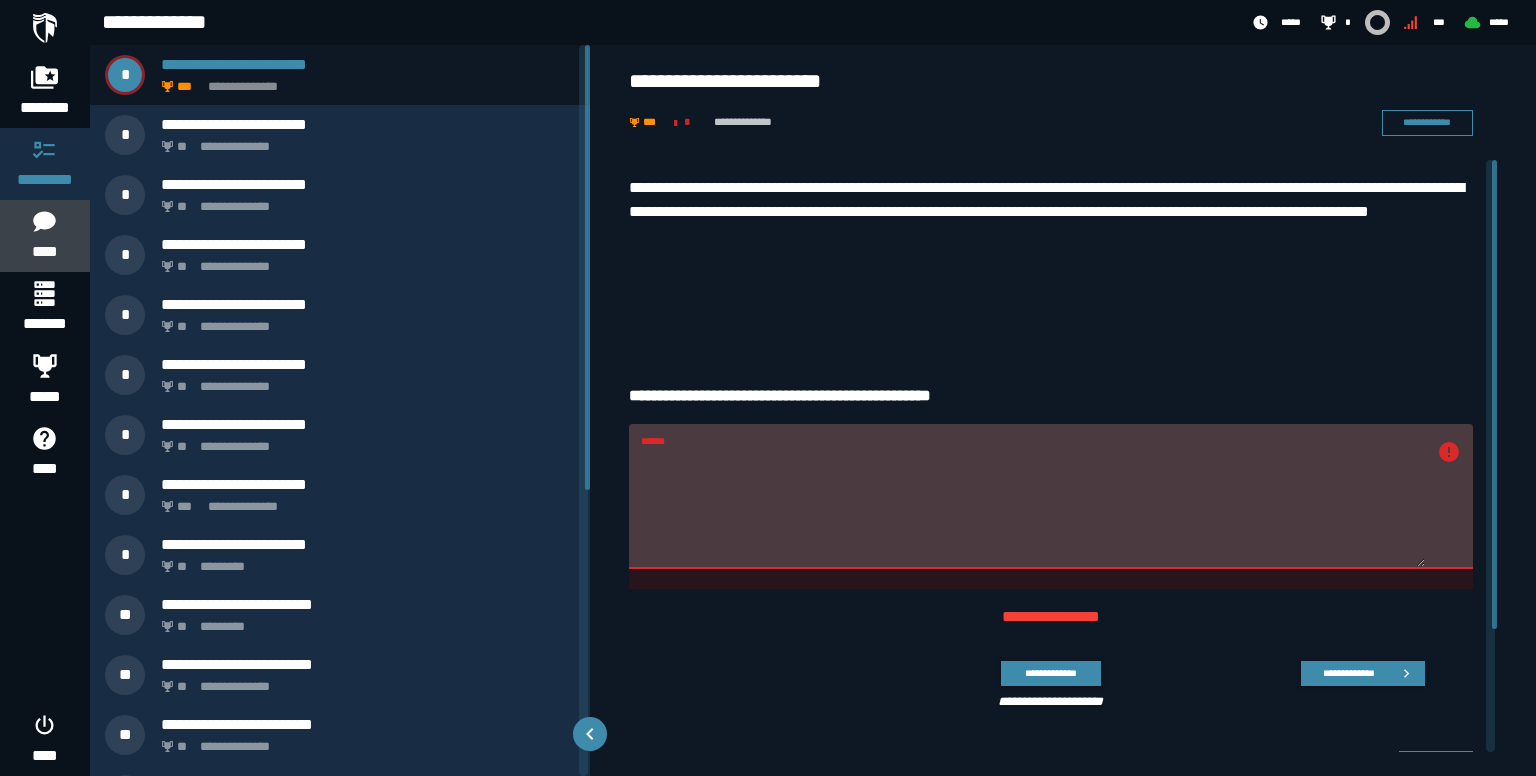 click 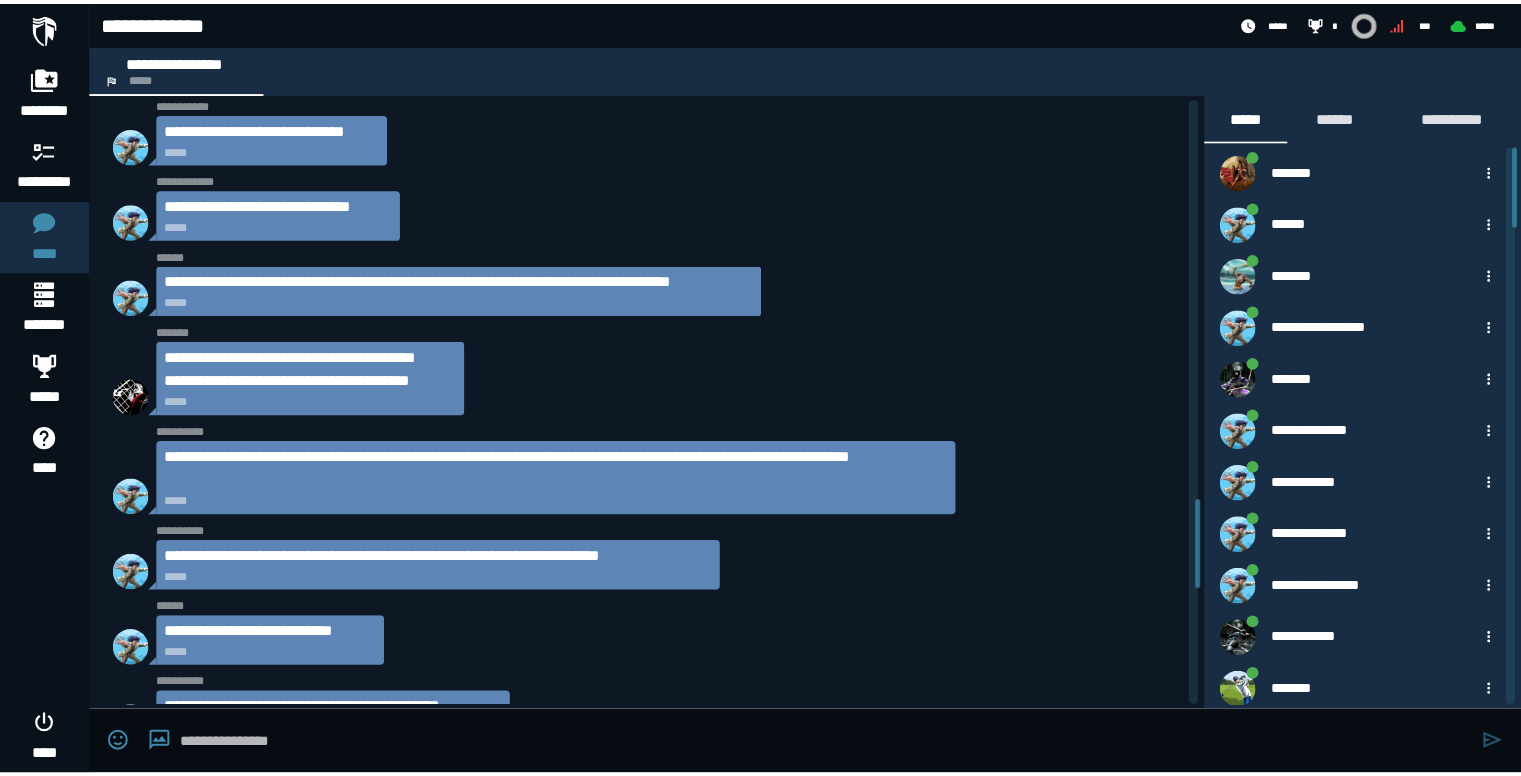 scroll, scrollTop: 2839, scrollLeft: 0, axis: vertical 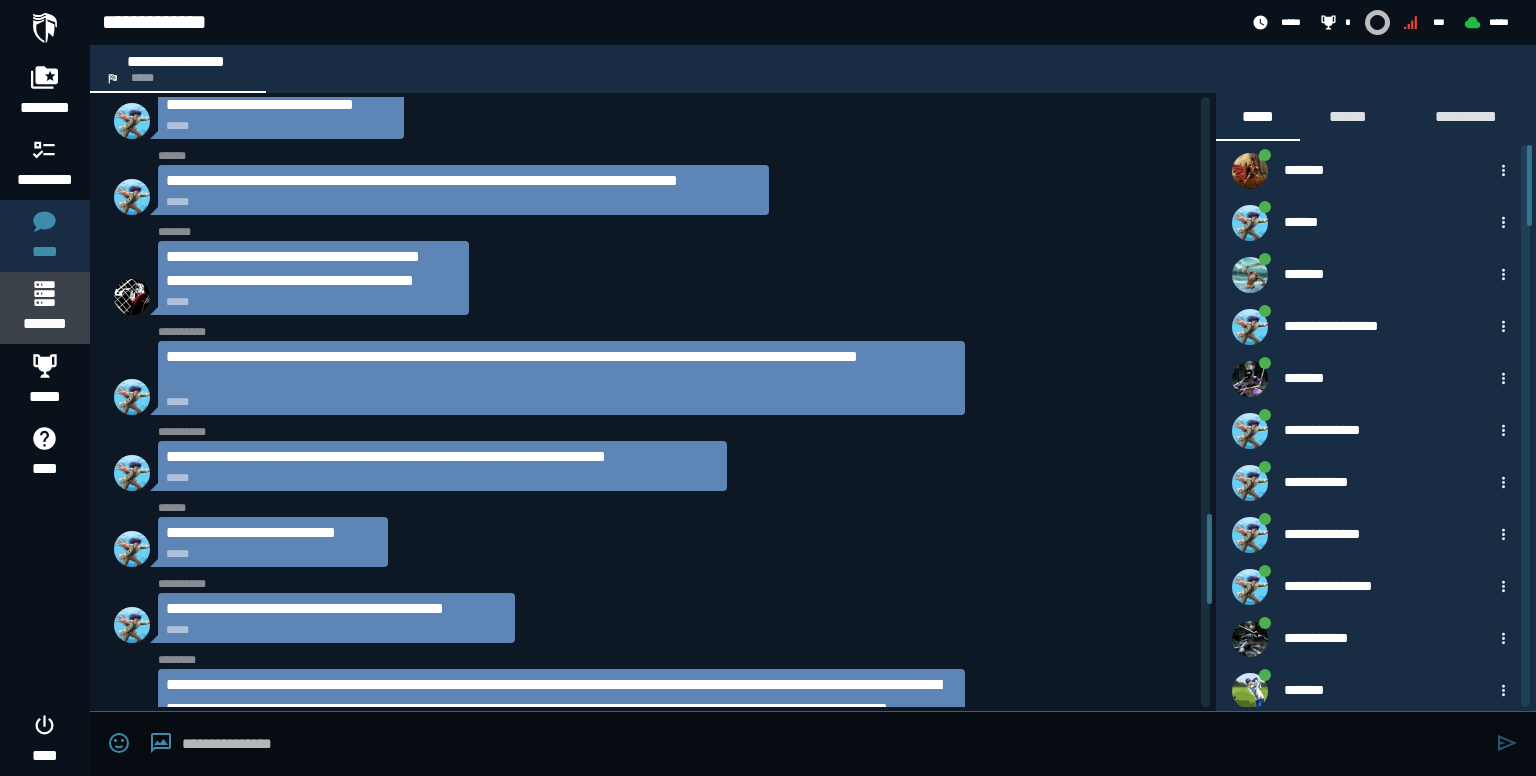 click 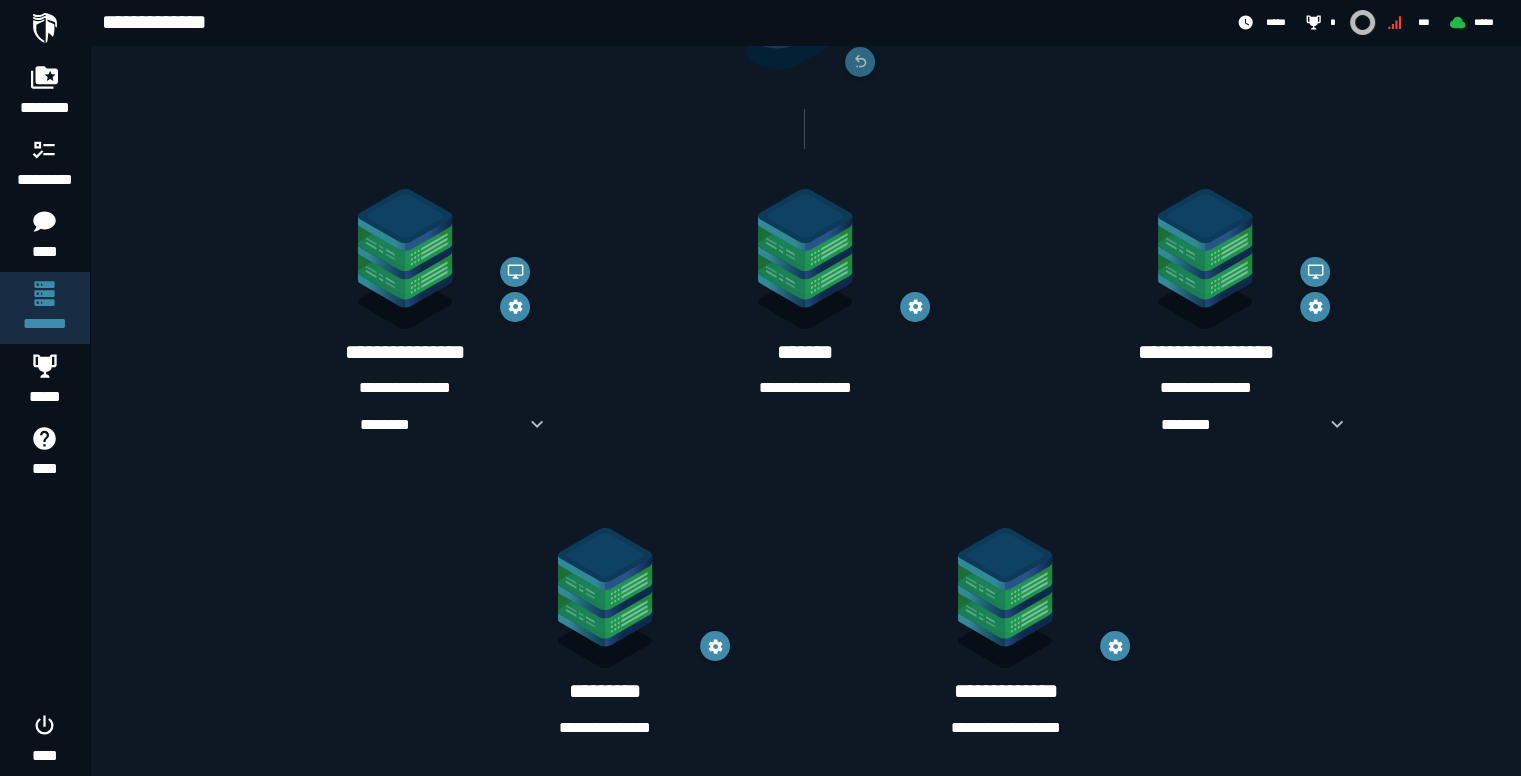 scroll, scrollTop: 260, scrollLeft: 0, axis: vertical 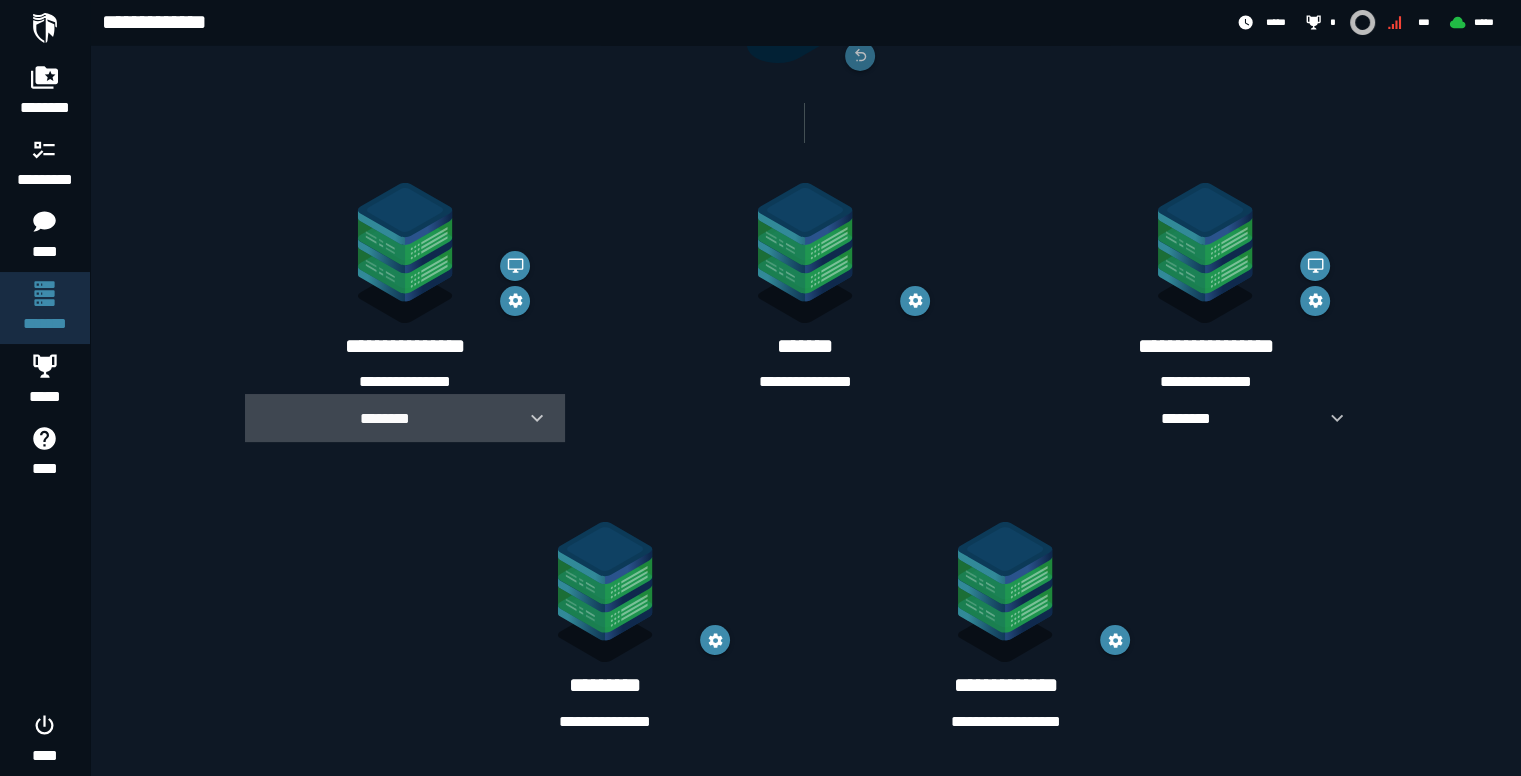 click at bounding box center (529, 418) 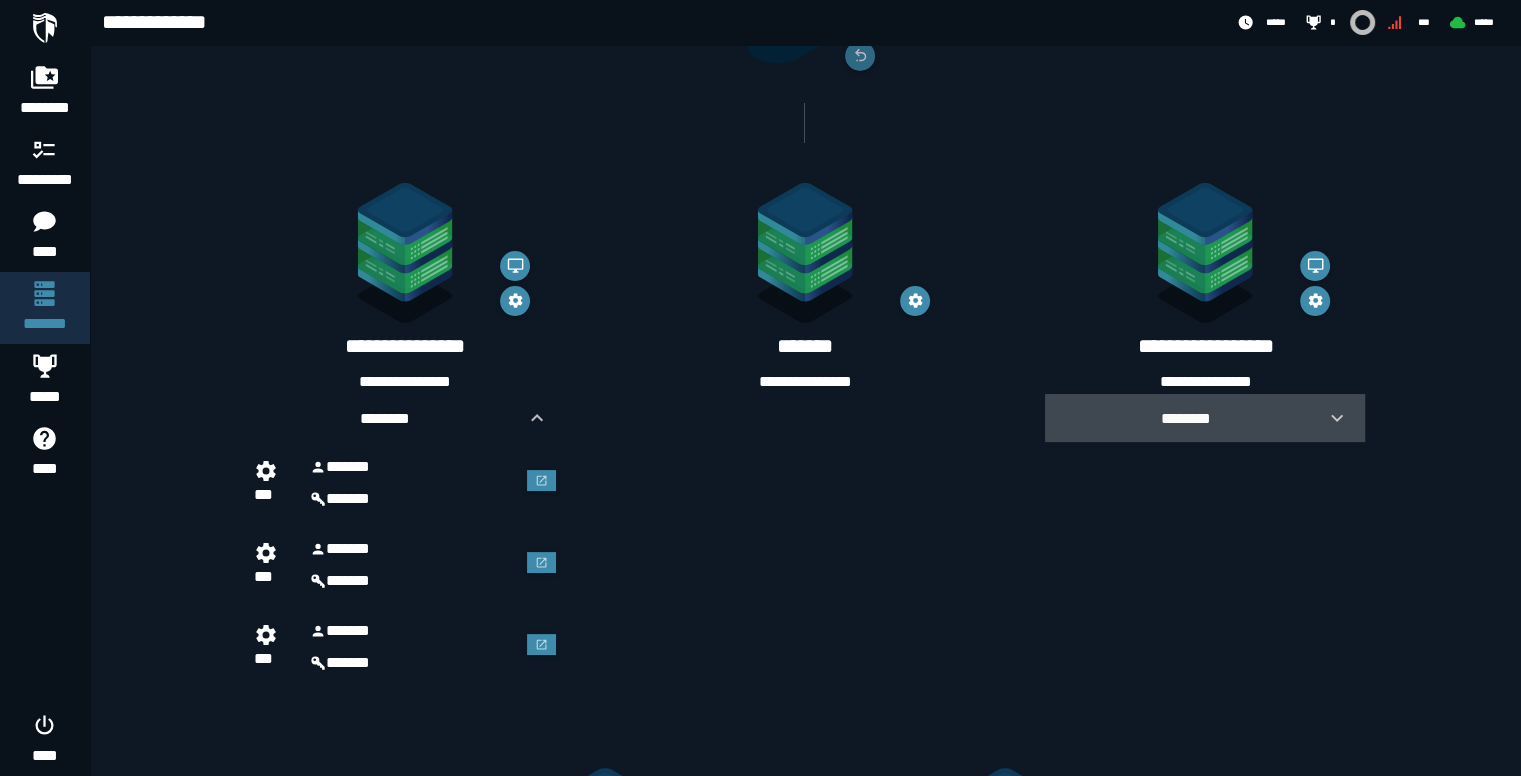 click 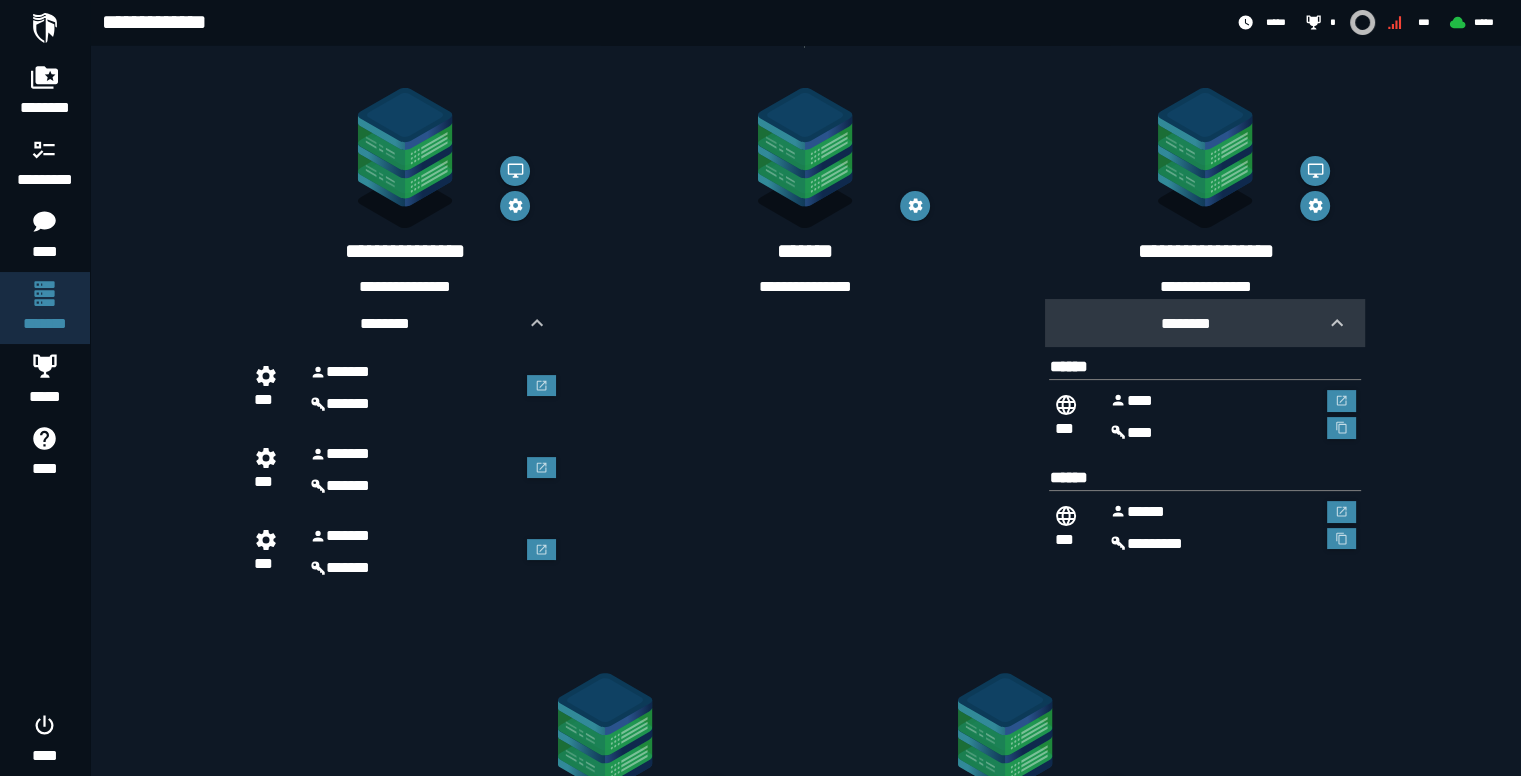 scroll, scrollTop: 507, scrollLeft: 0, axis: vertical 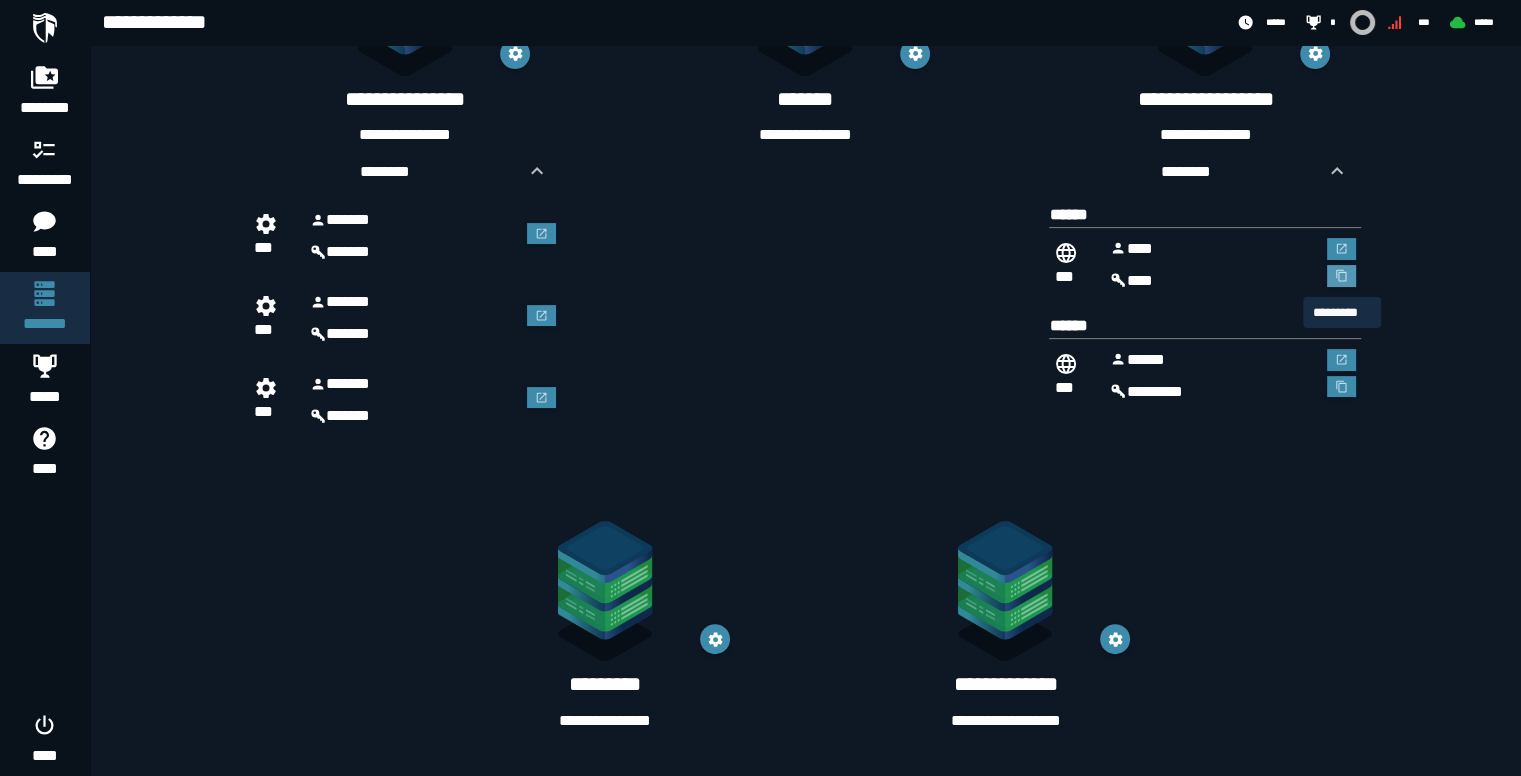 click 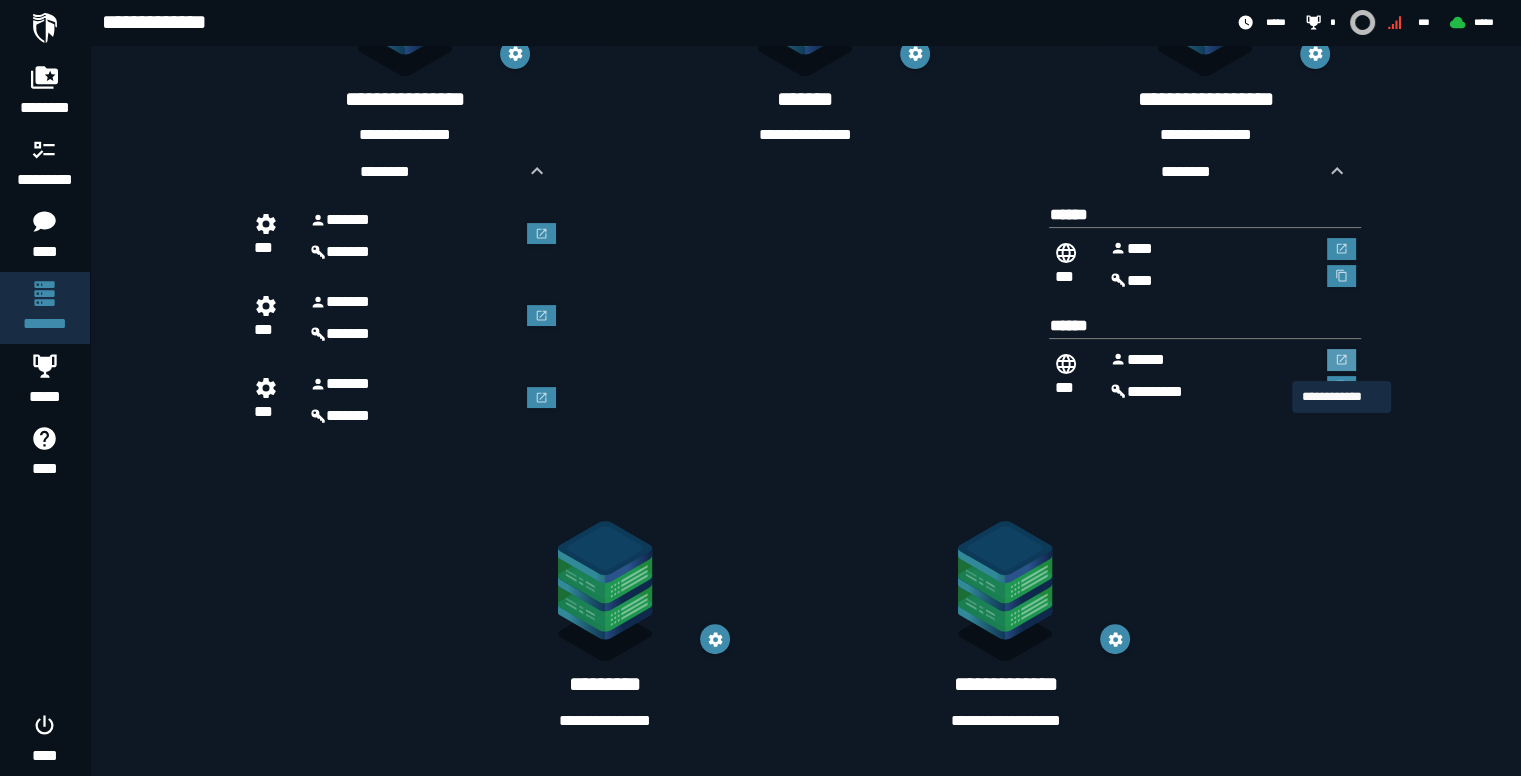 click 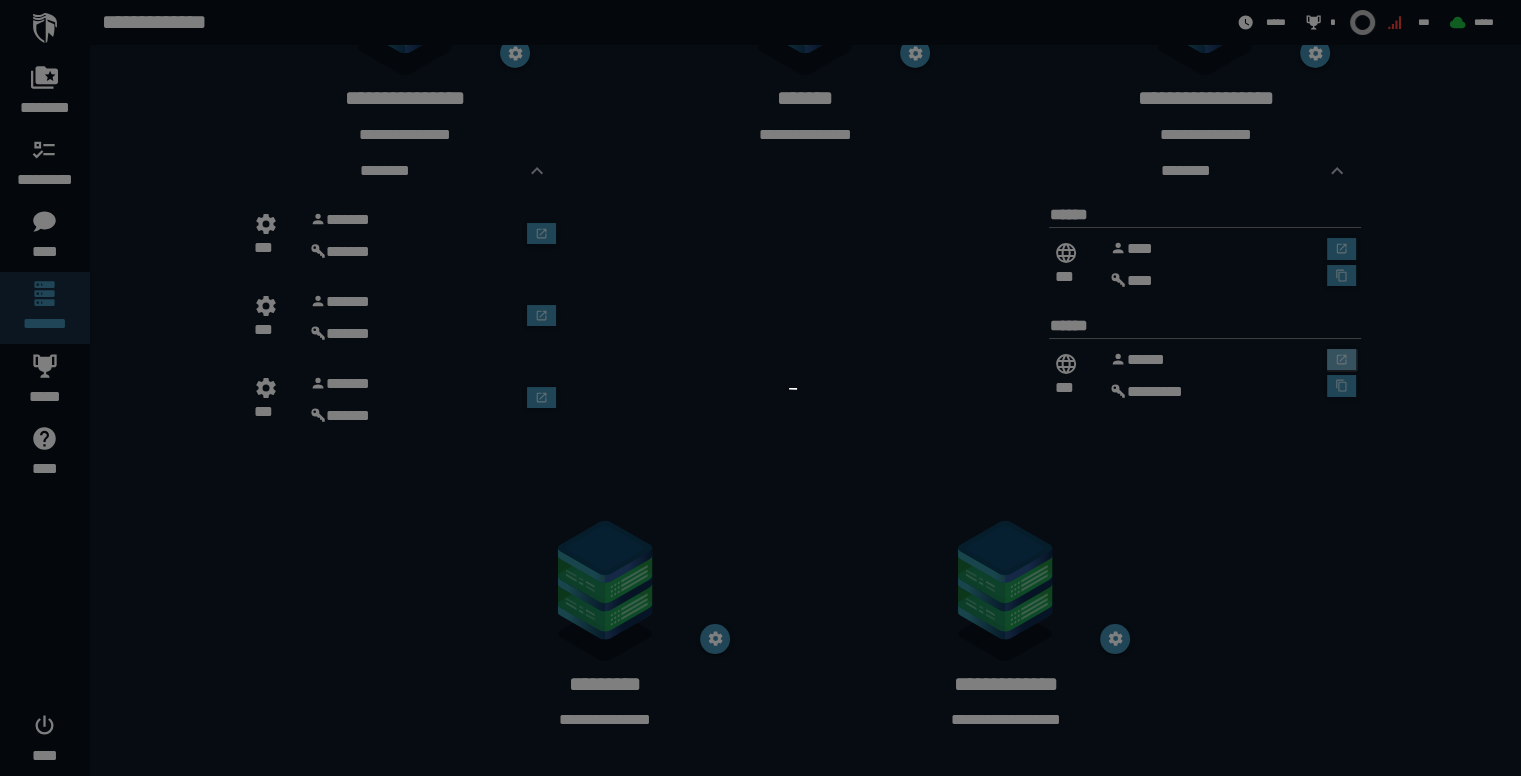 scroll, scrollTop: 0, scrollLeft: 0, axis: both 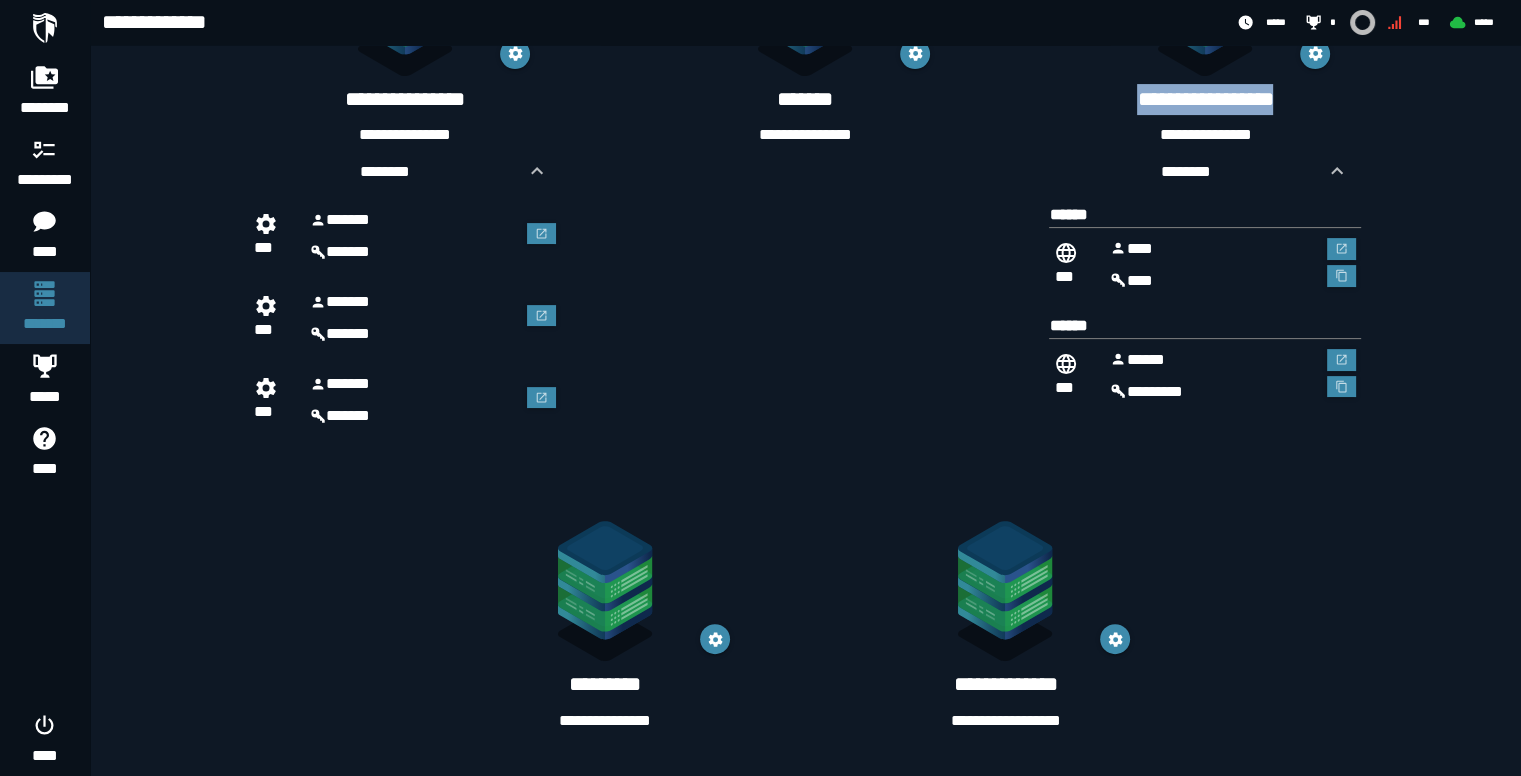drag, startPoint x: 1105, startPoint y: 95, endPoint x: 1311, endPoint y: 81, distance: 206.47517 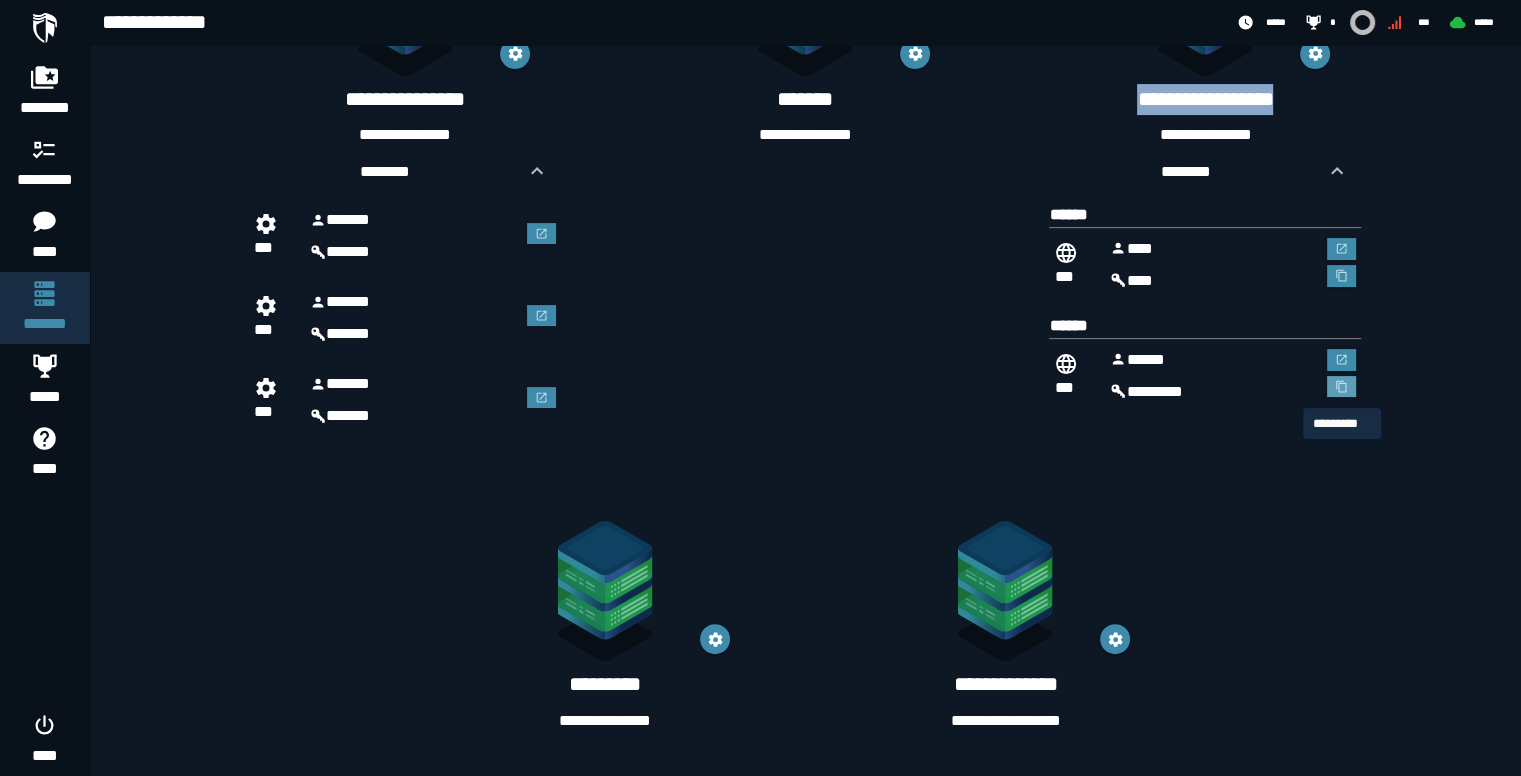 drag, startPoint x: 1352, startPoint y: 381, endPoint x: 1340, endPoint y: 374, distance: 13.892444 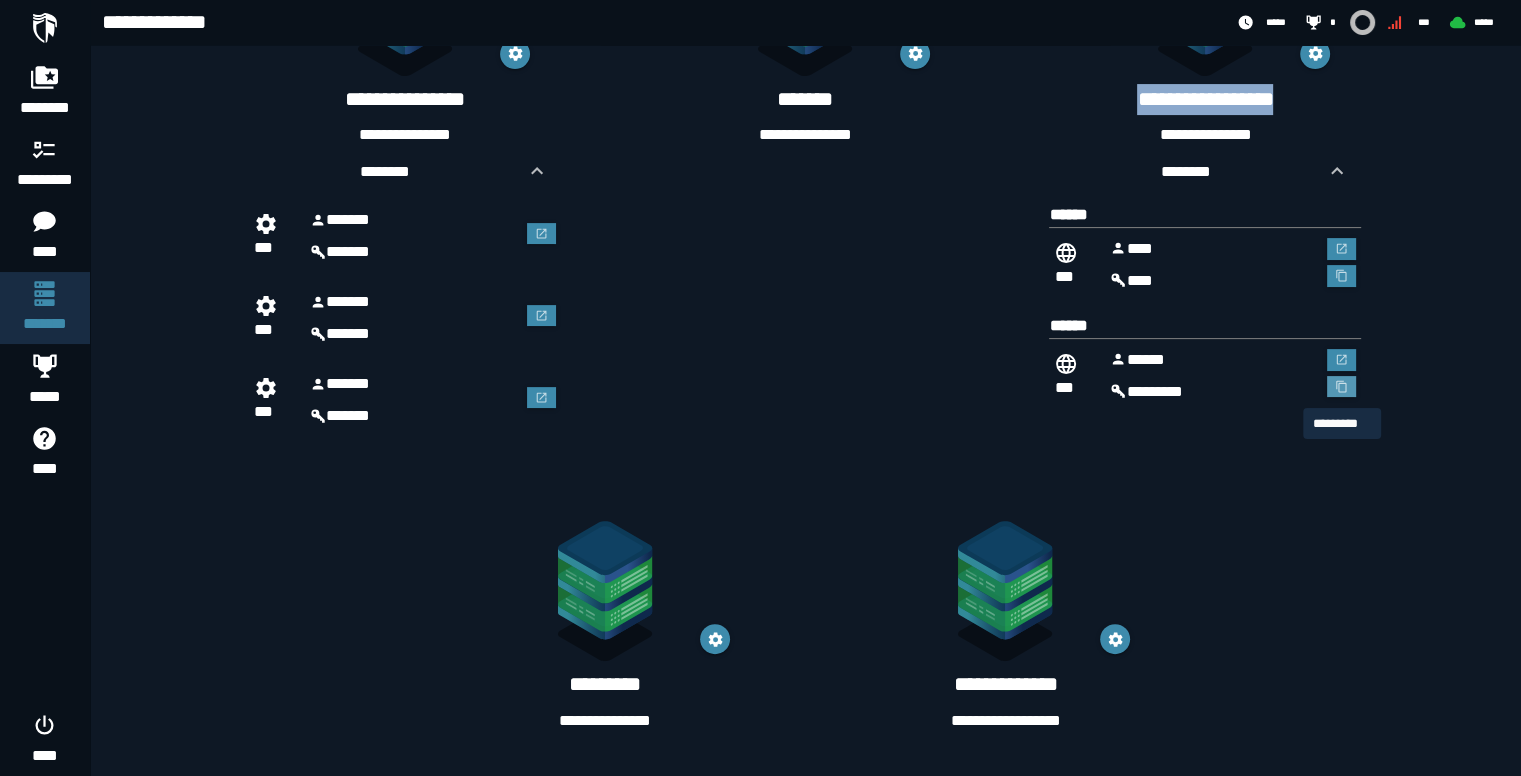 click at bounding box center [1342, 387] 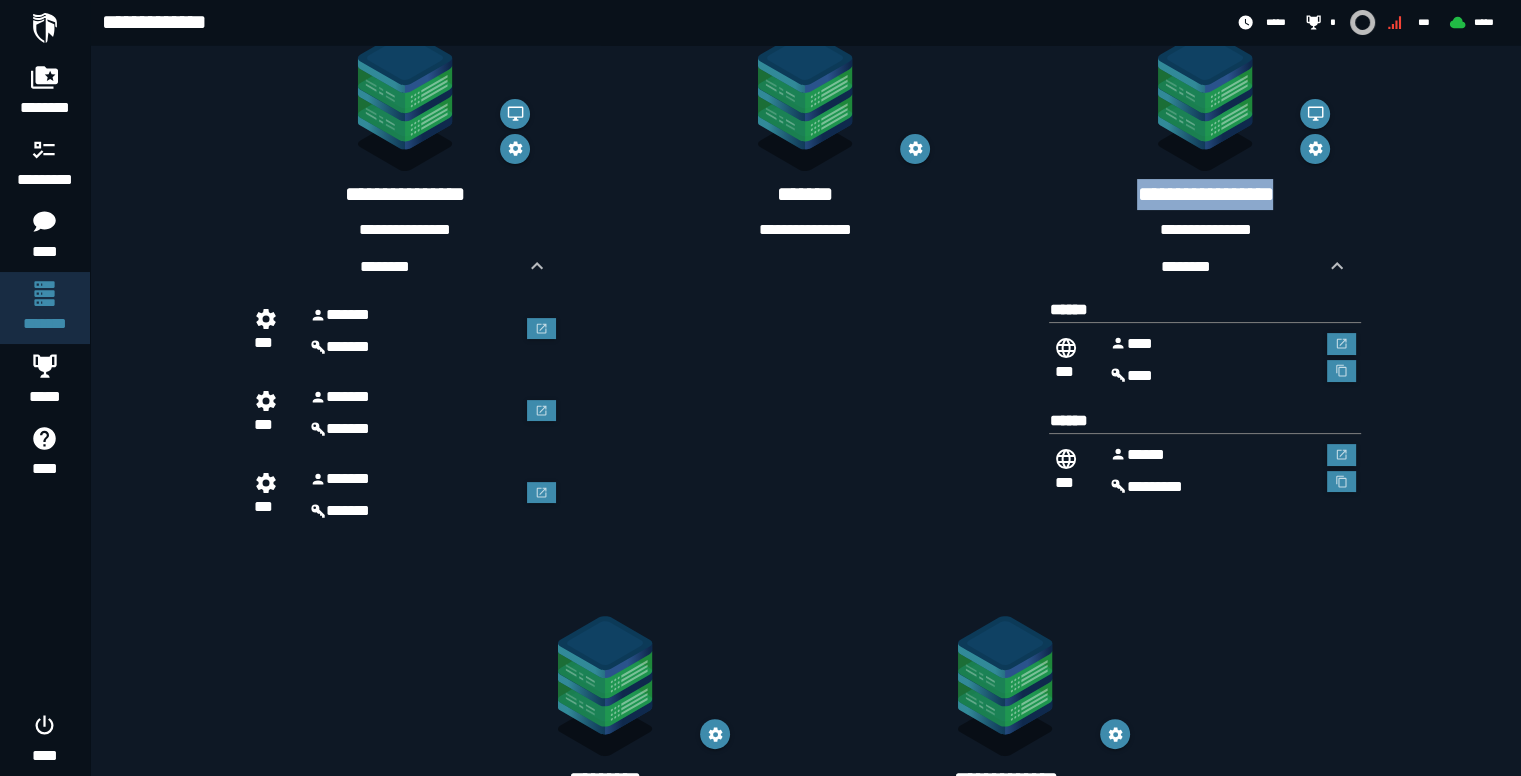 scroll, scrollTop: 207, scrollLeft: 0, axis: vertical 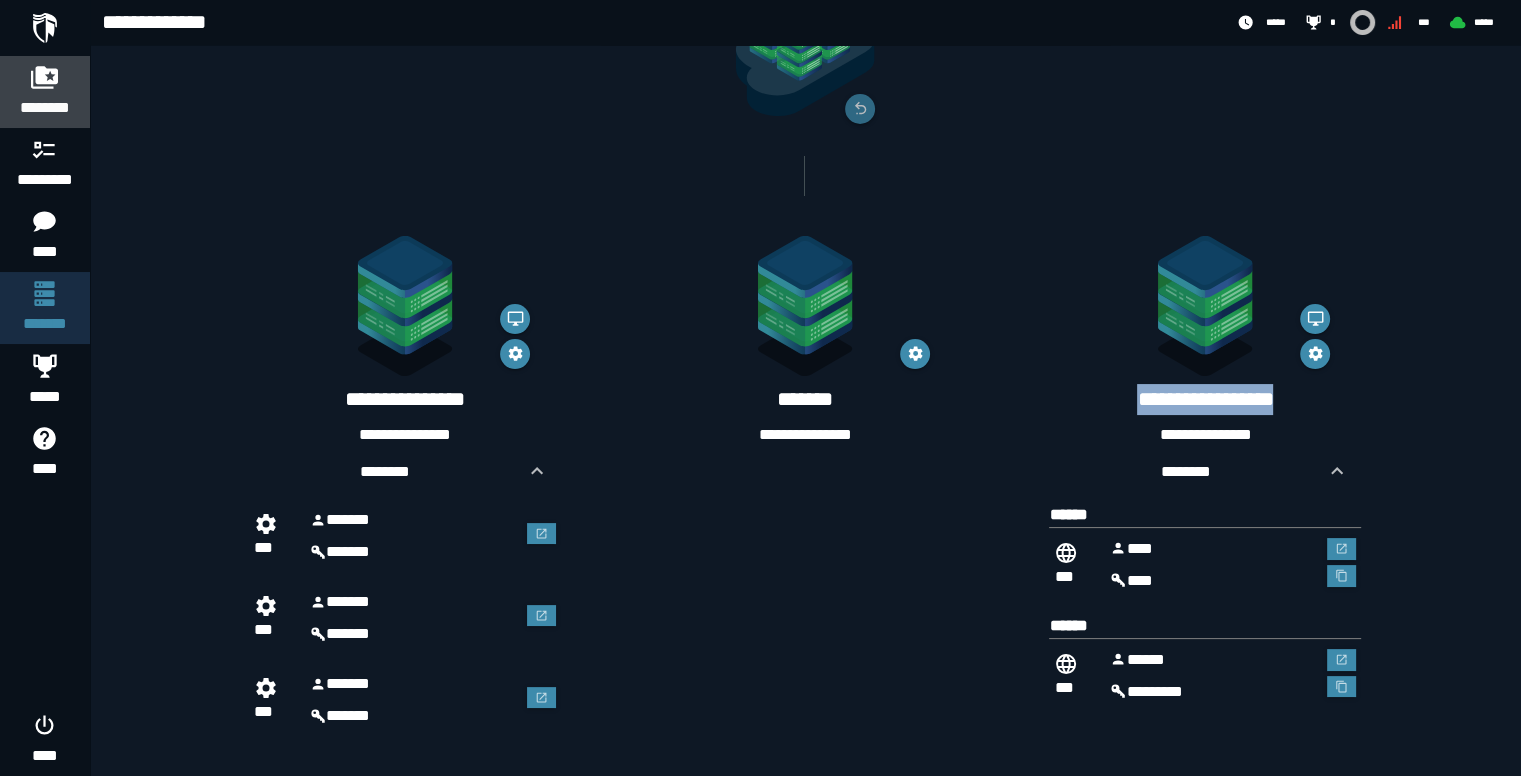 click 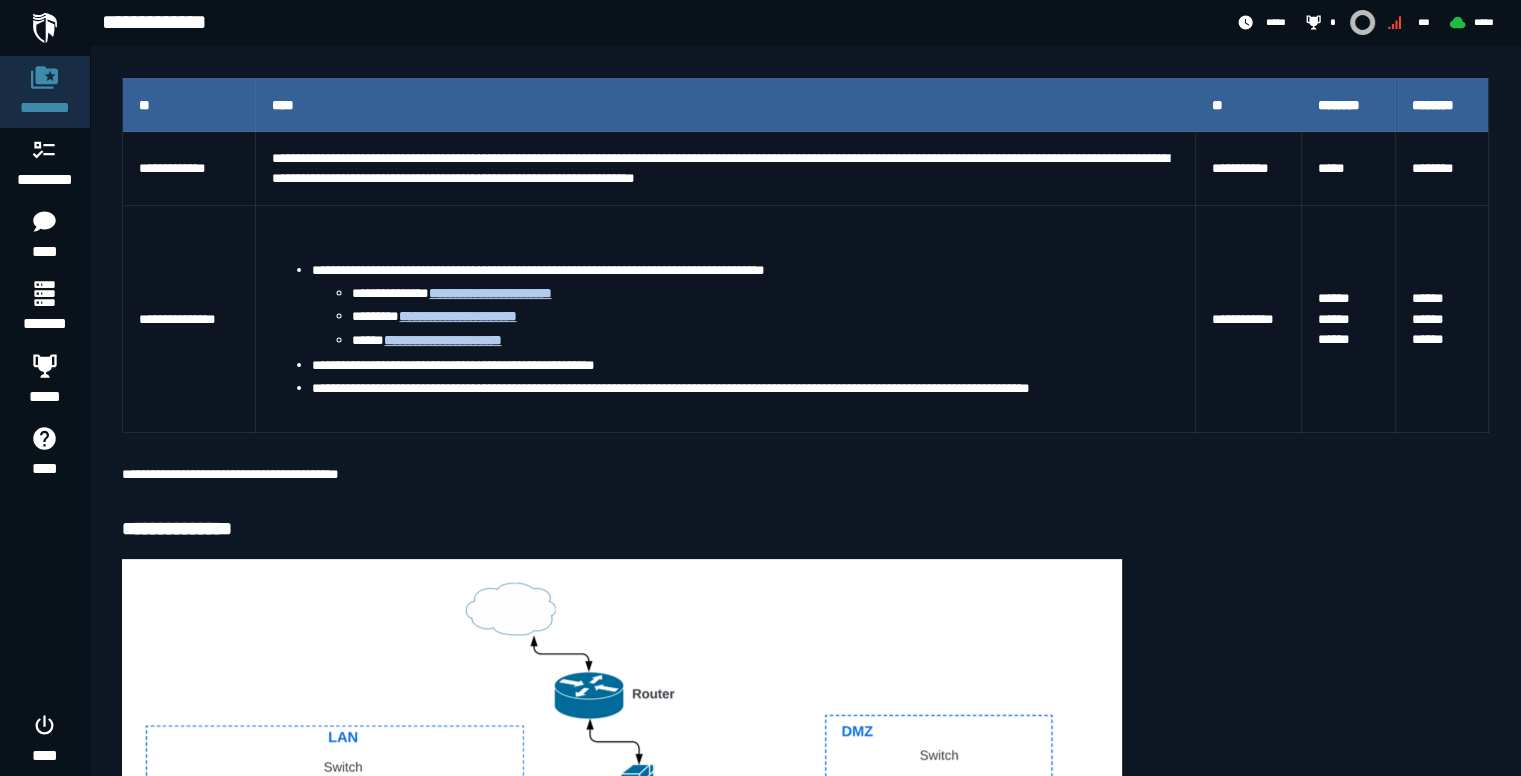 scroll, scrollTop: 300, scrollLeft: 0, axis: vertical 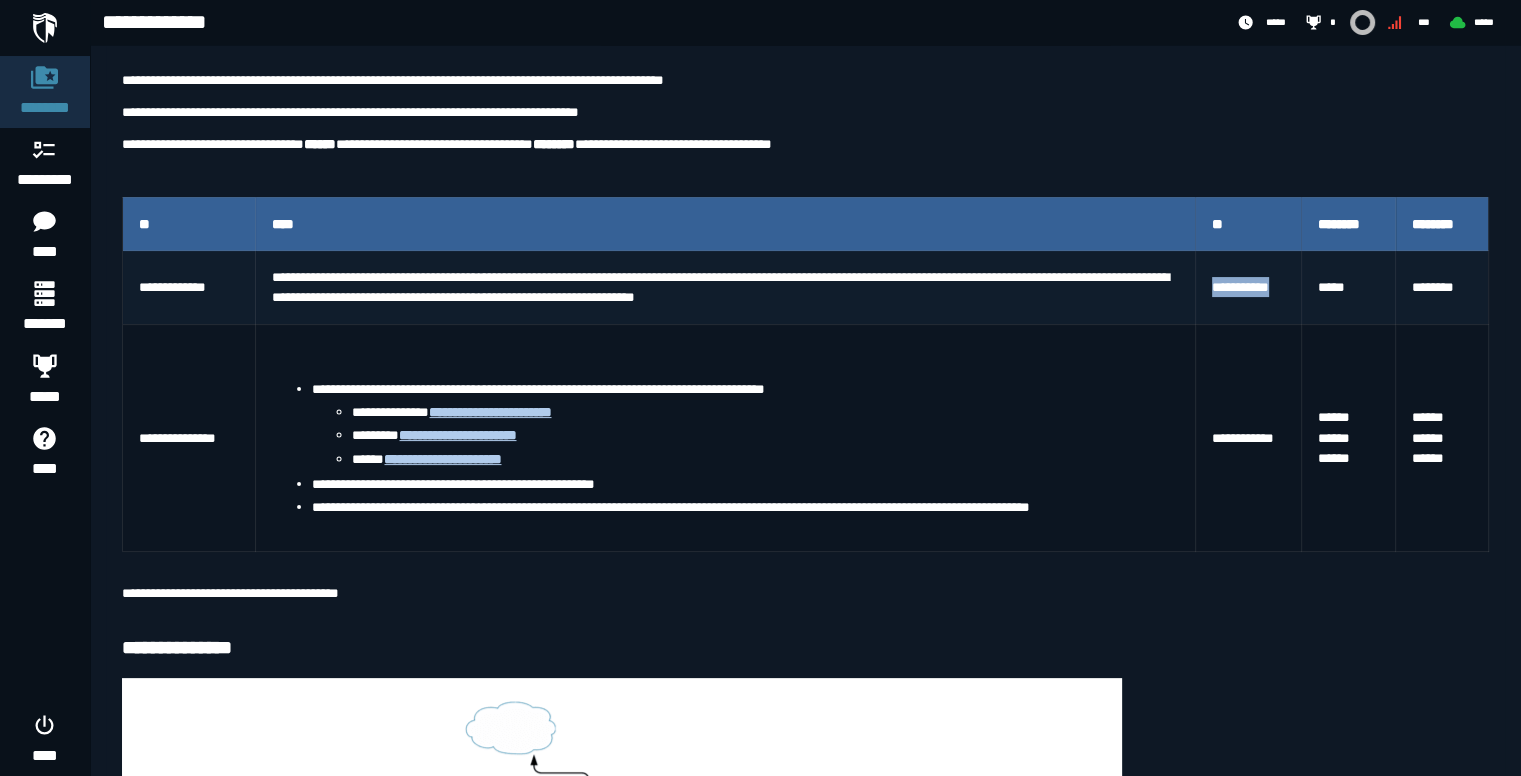 drag, startPoint x: 1210, startPoint y: 289, endPoint x: 1281, endPoint y: 282, distance: 71.34424 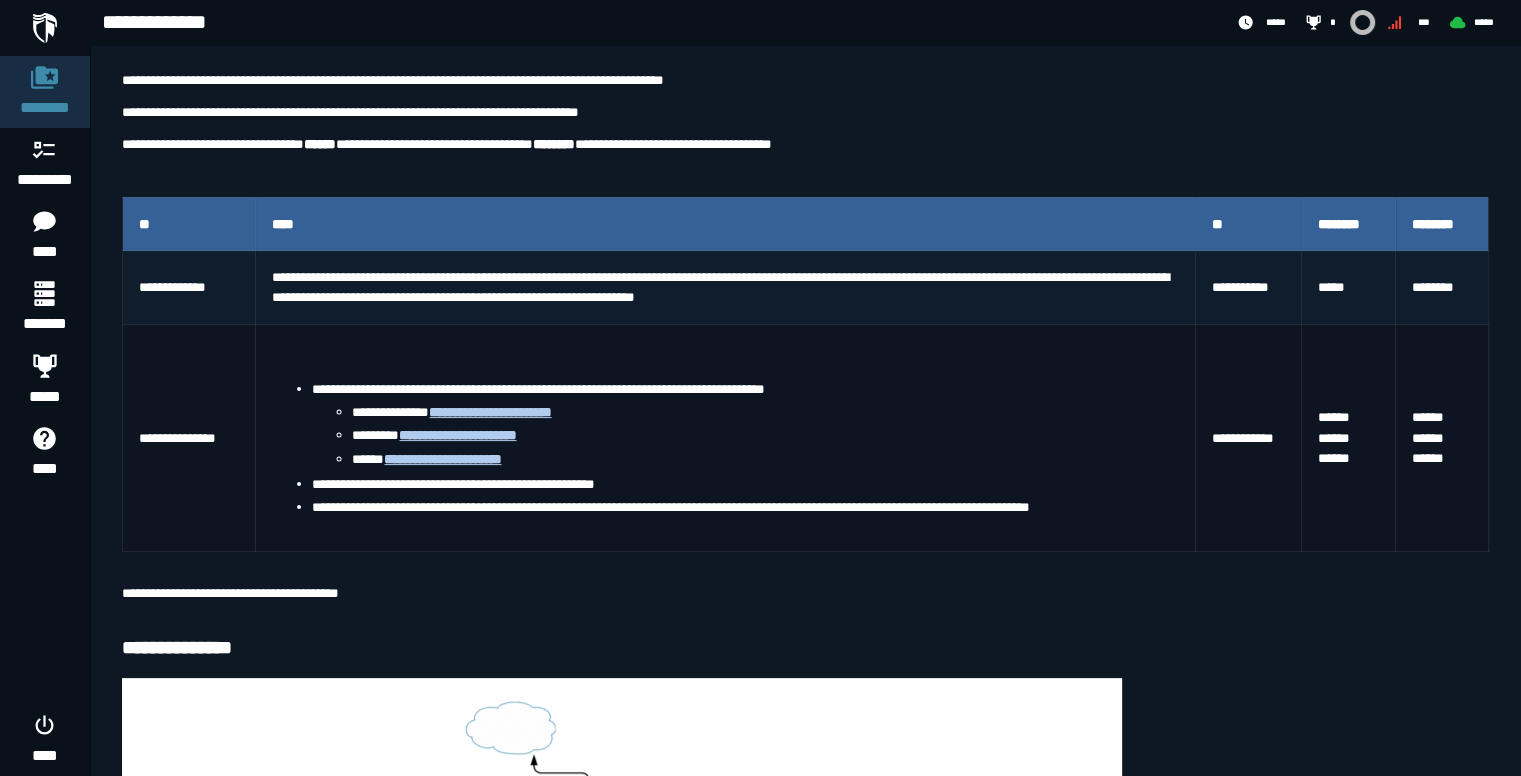 click on "*****" at bounding box center (1348, 288) 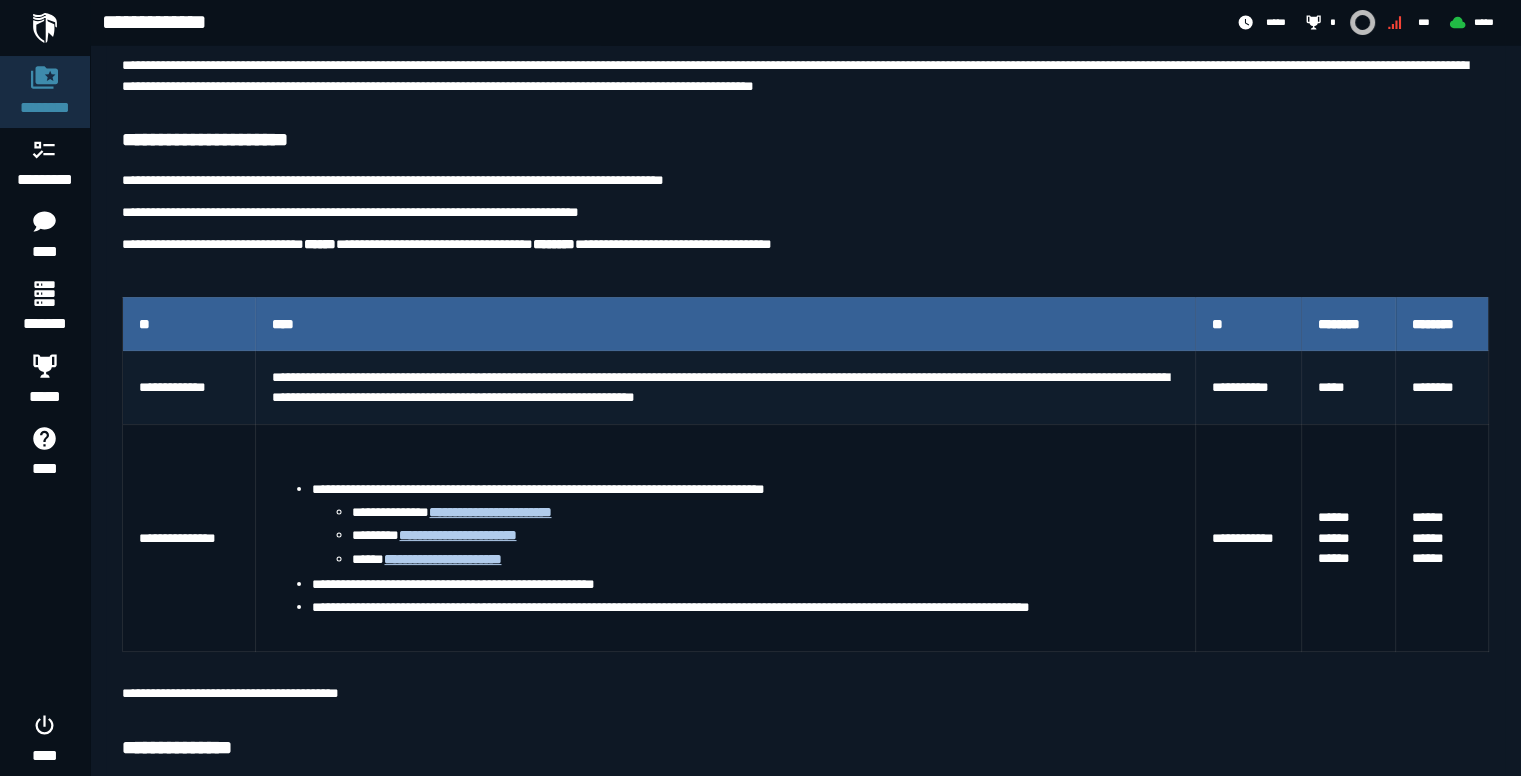 scroll, scrollTop: 81, scrollLeft: 0, axis: vertical 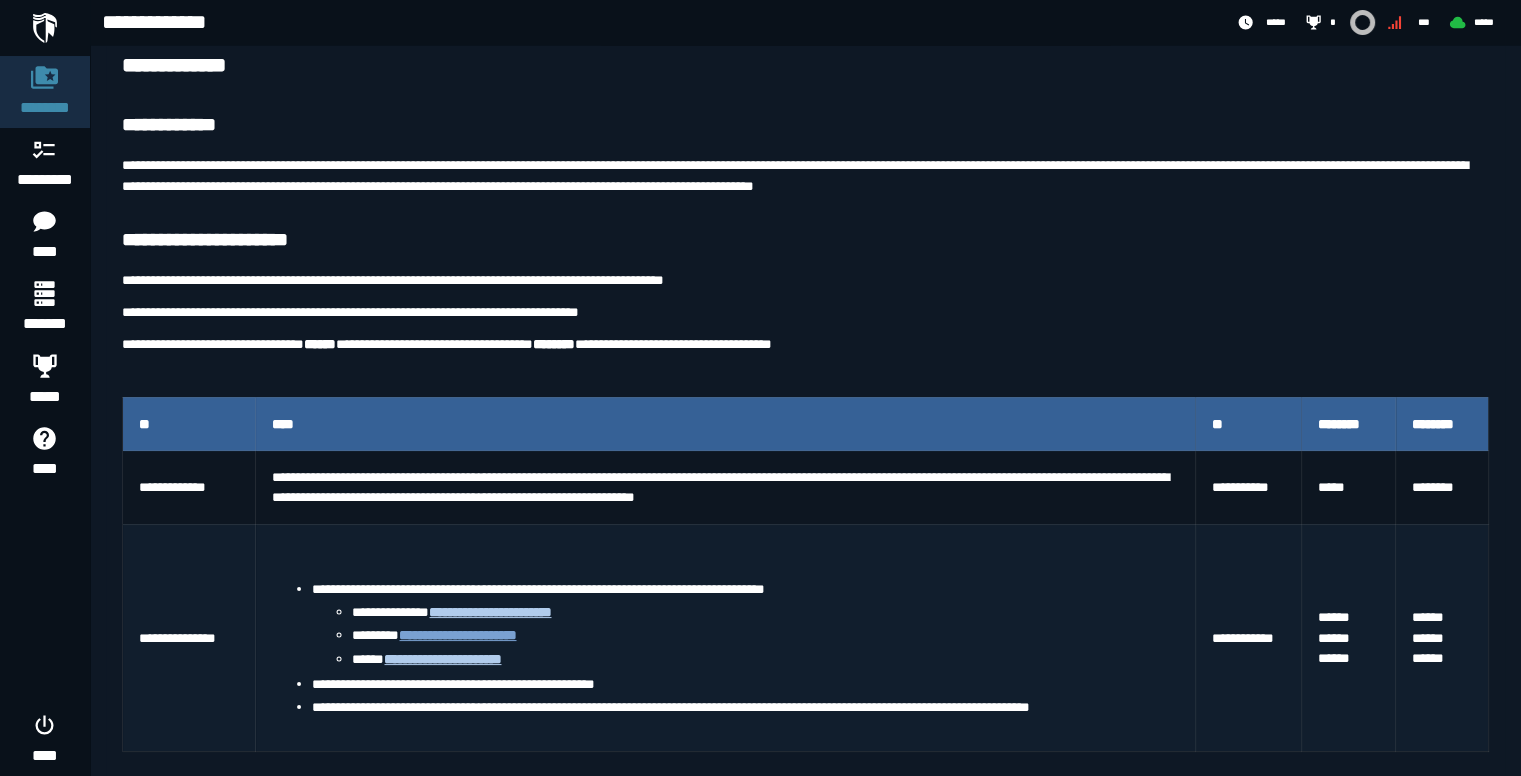 click on "**********" at bounding box center [457, 635] 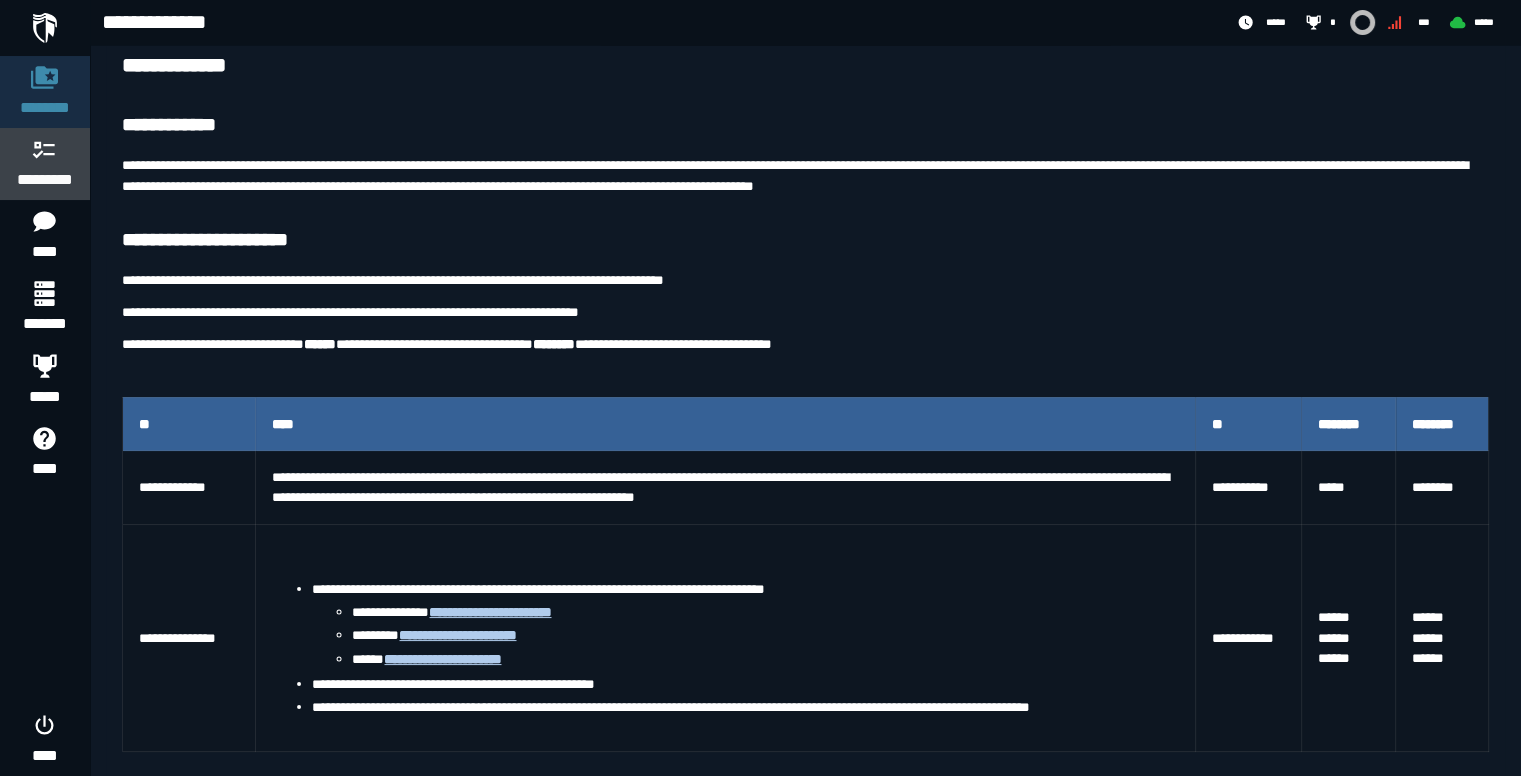 click on "*********" at bounding box center [45, 180] 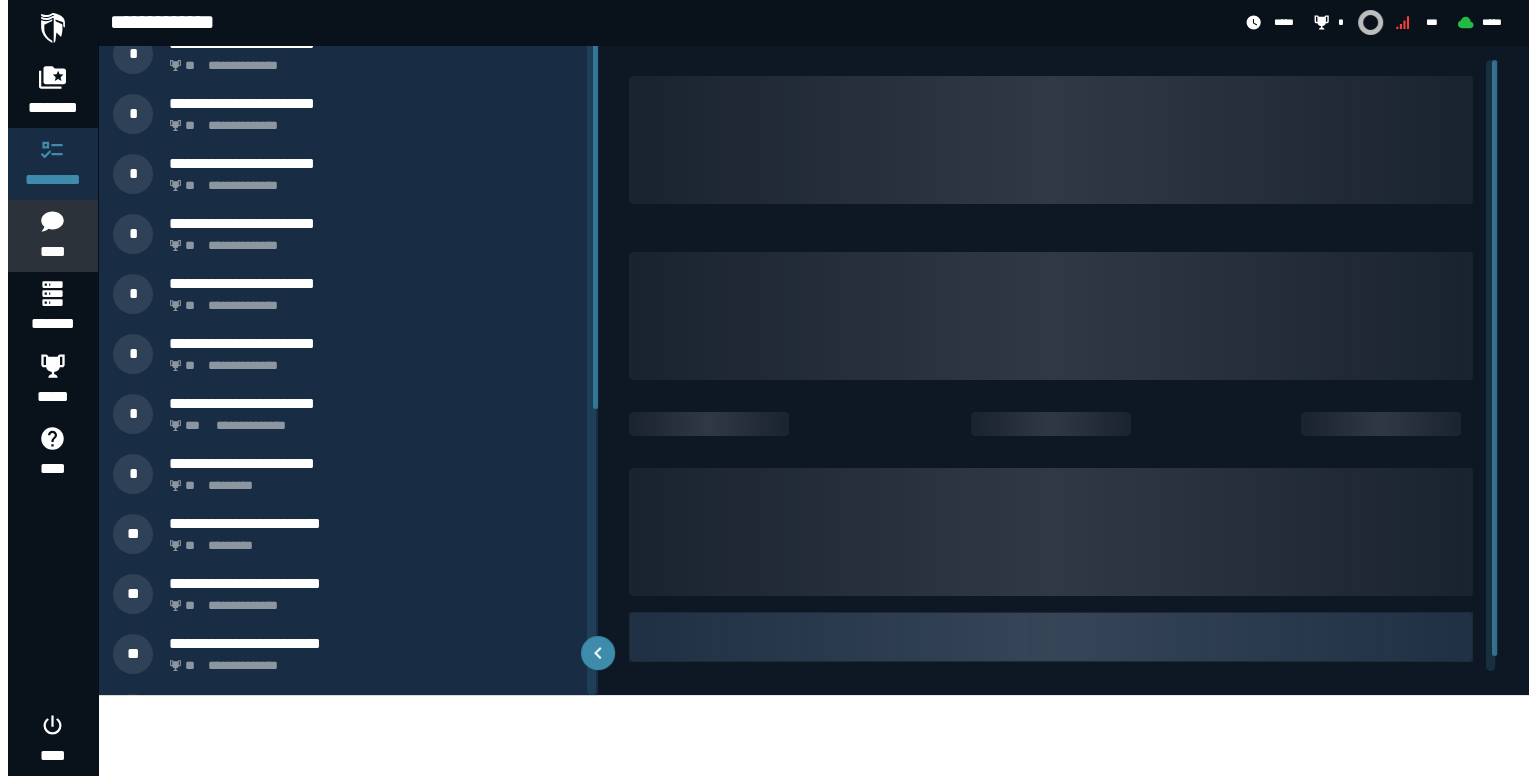 scroll, scrollTop: 0, scrollLeft: 0, axis: both 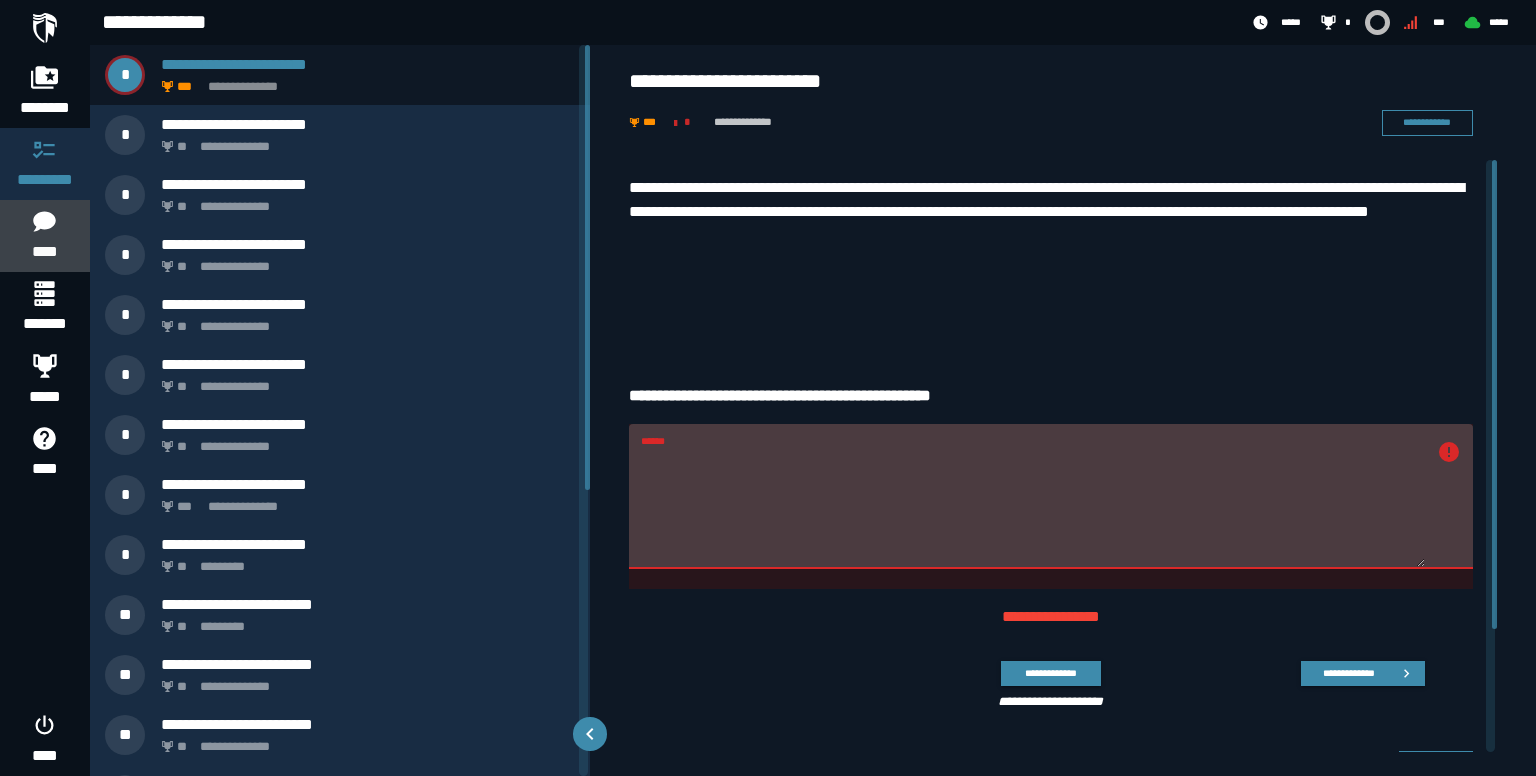 click 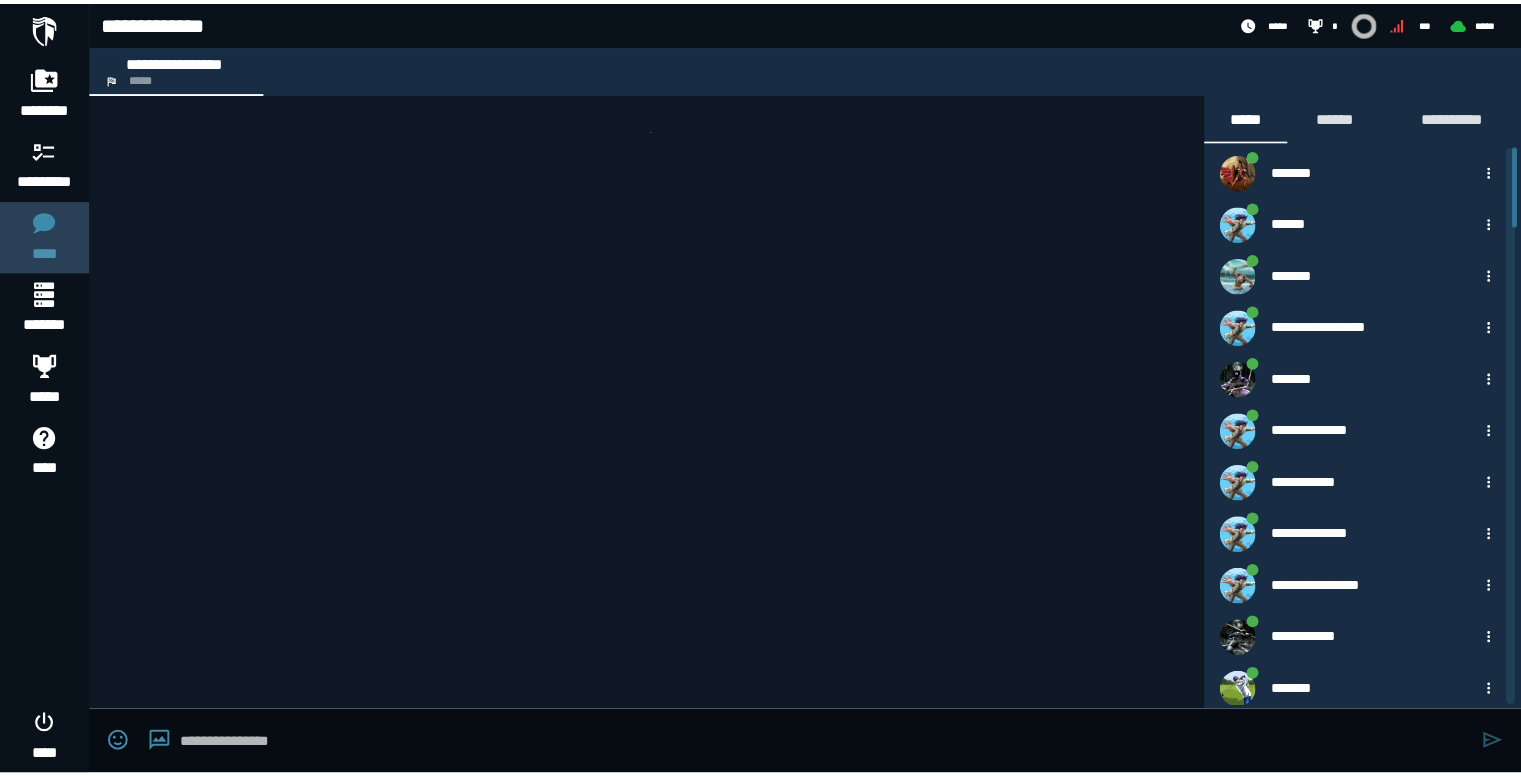 scroll, scrollTop: 3515, scrollLeft: 0, axis: vertical 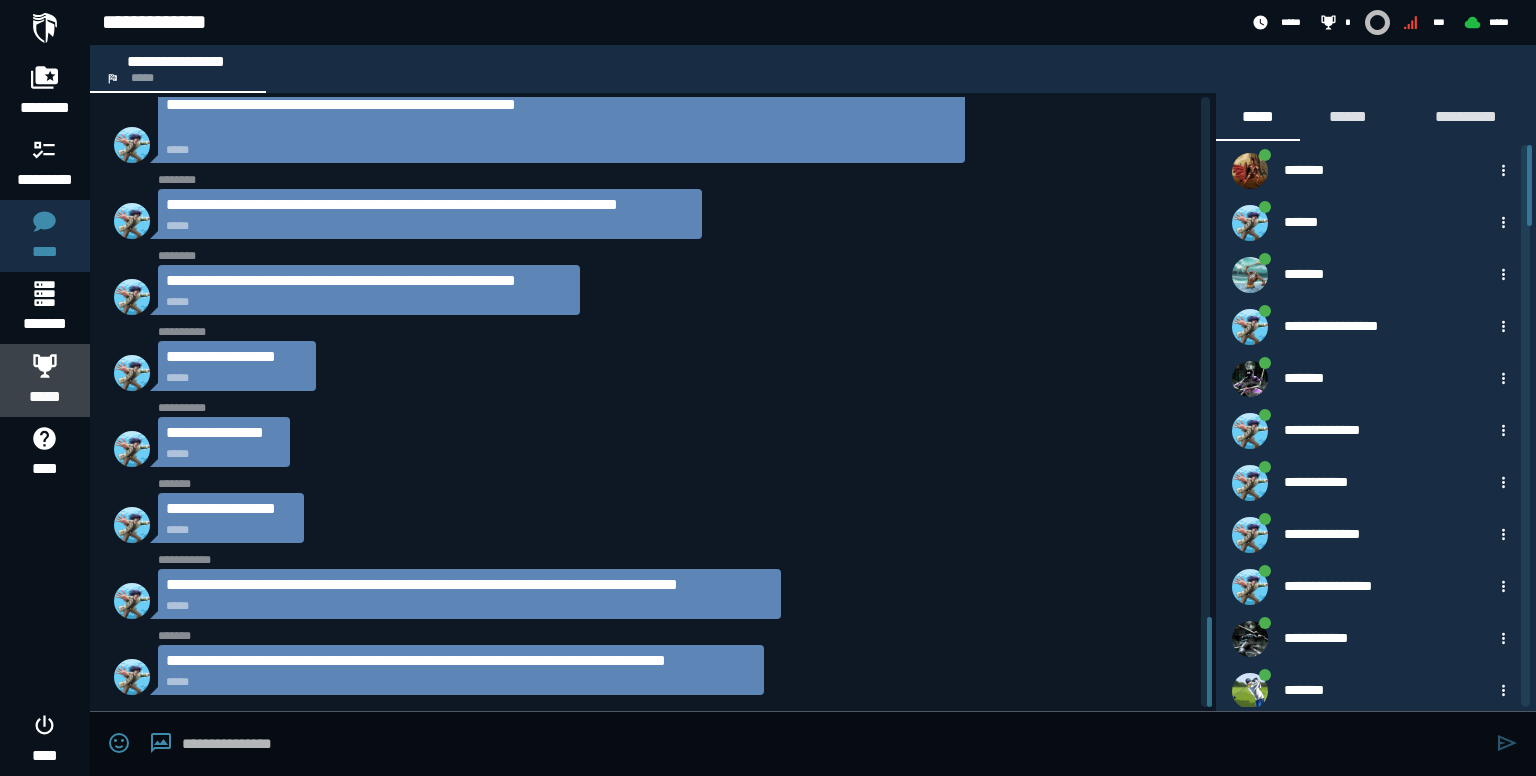 click on "*****" at bounding box center (45, 397) 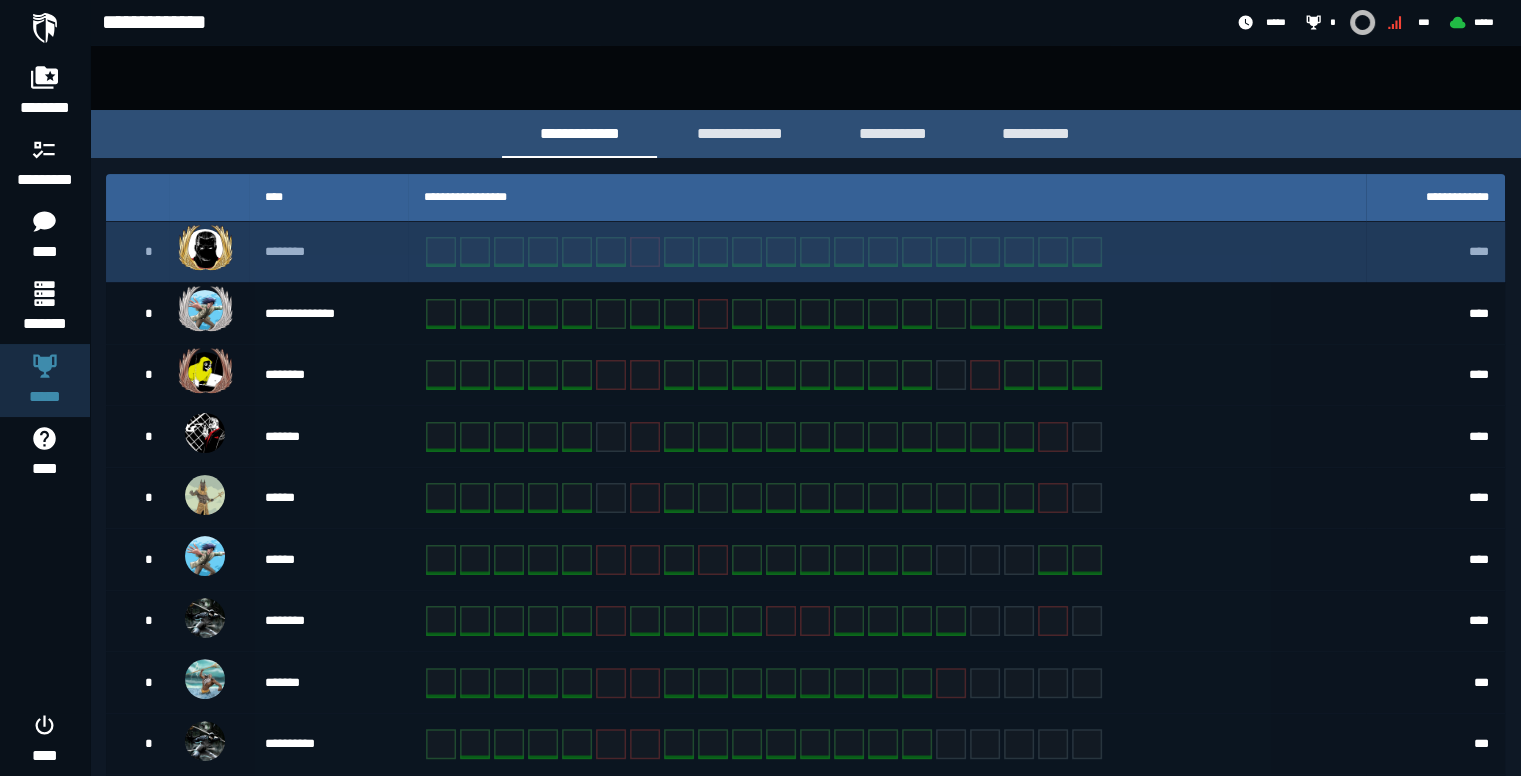 scroll, scrollTop: 200, scrollLeft: 0, axis: vertical 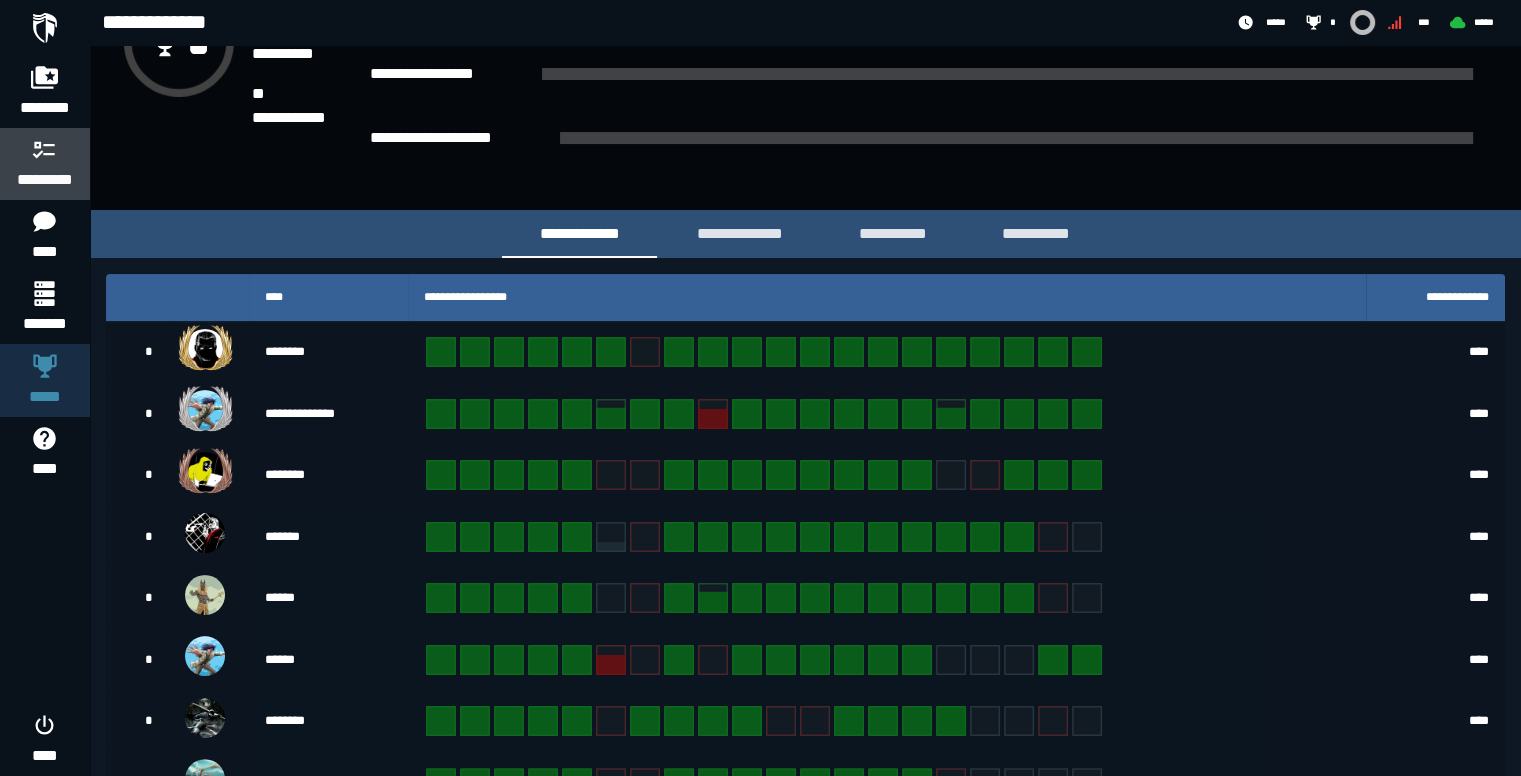 click at bounding box center (45, 149) 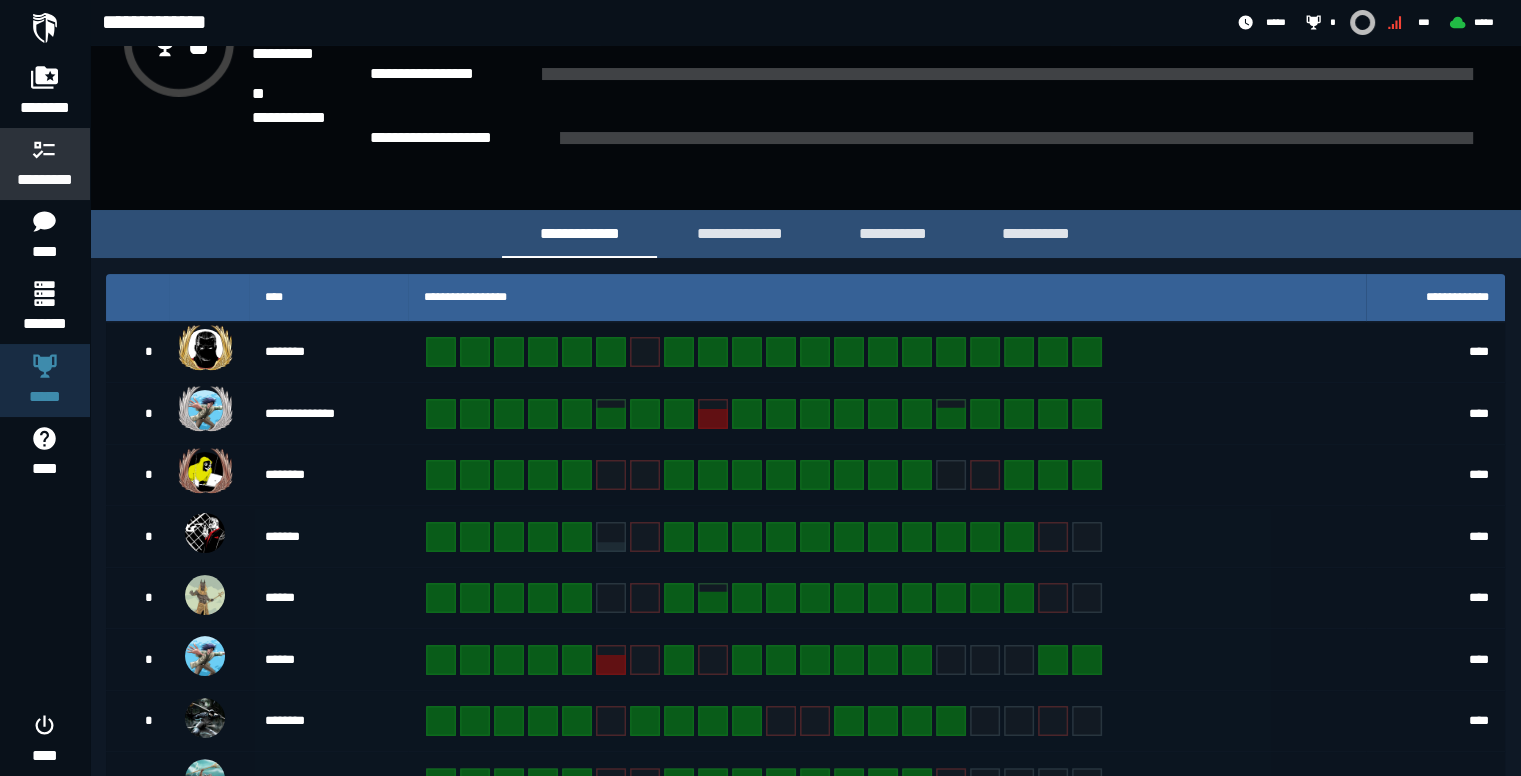scroll, scrollTop: 0, scrollLeft: 0, axis: both 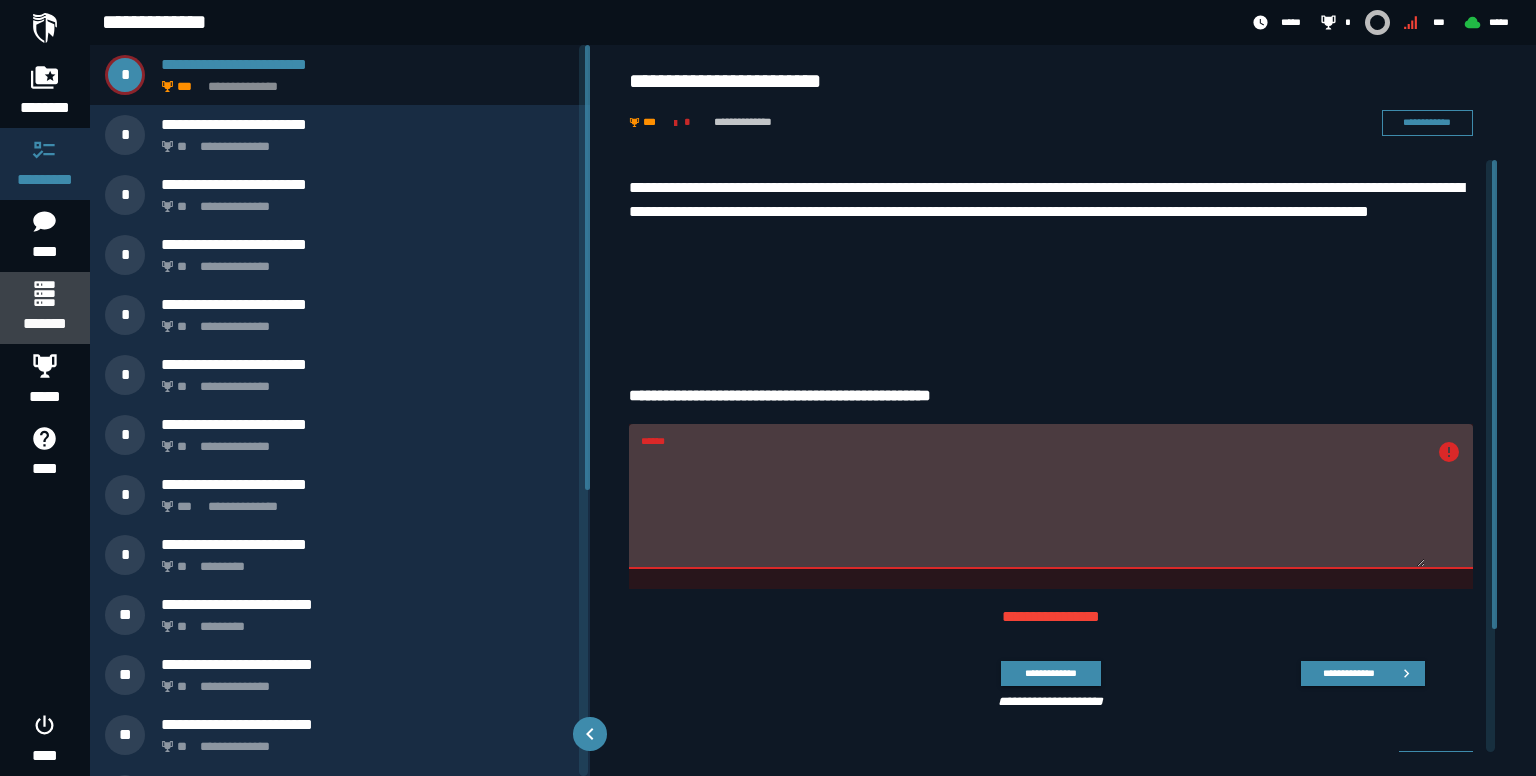 click 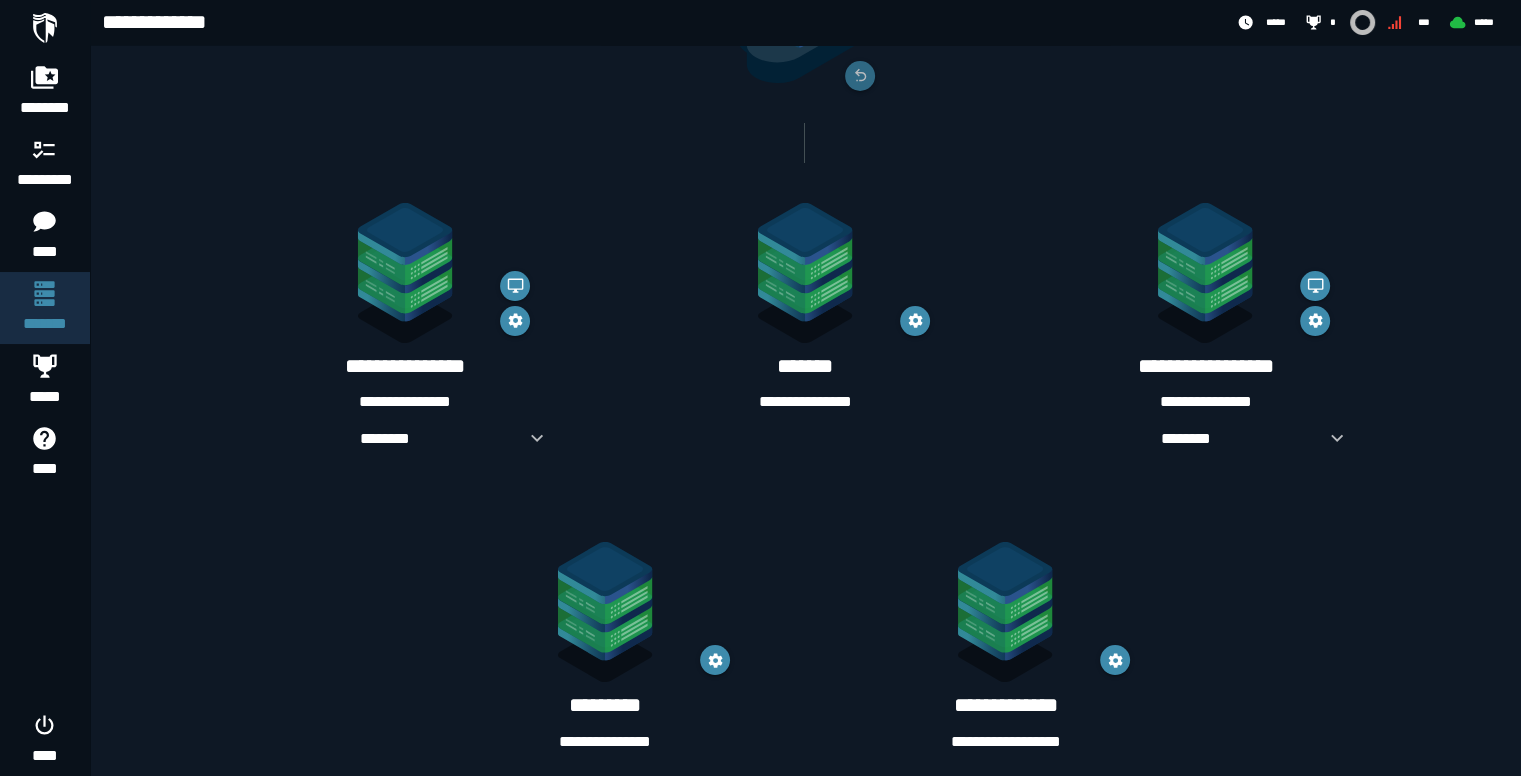 scroll, scrollTop: 260, scrollLeft: 0, axis: vertical 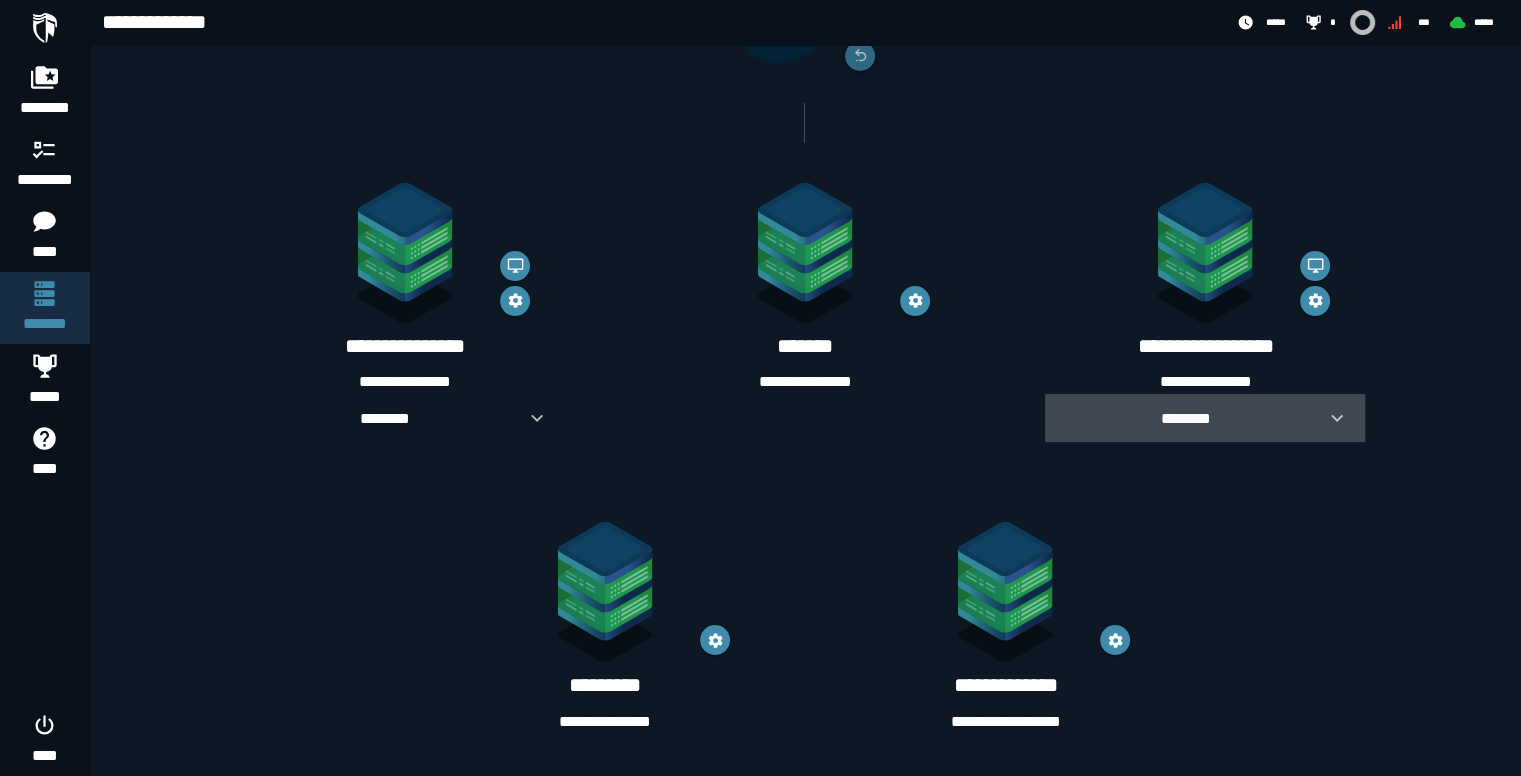 click 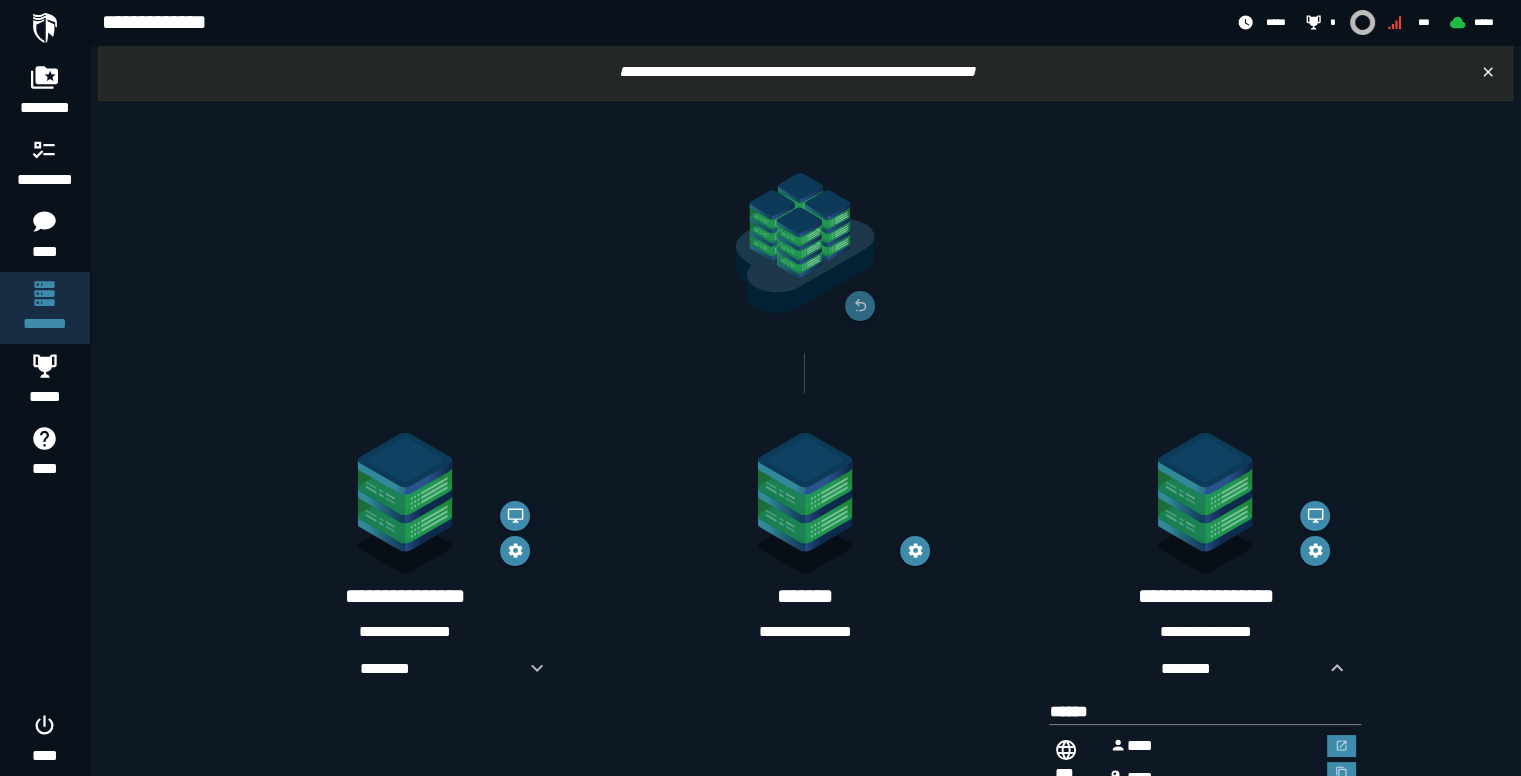 scroll, scrollTop: 0, scrollLeft: 0, axis: both 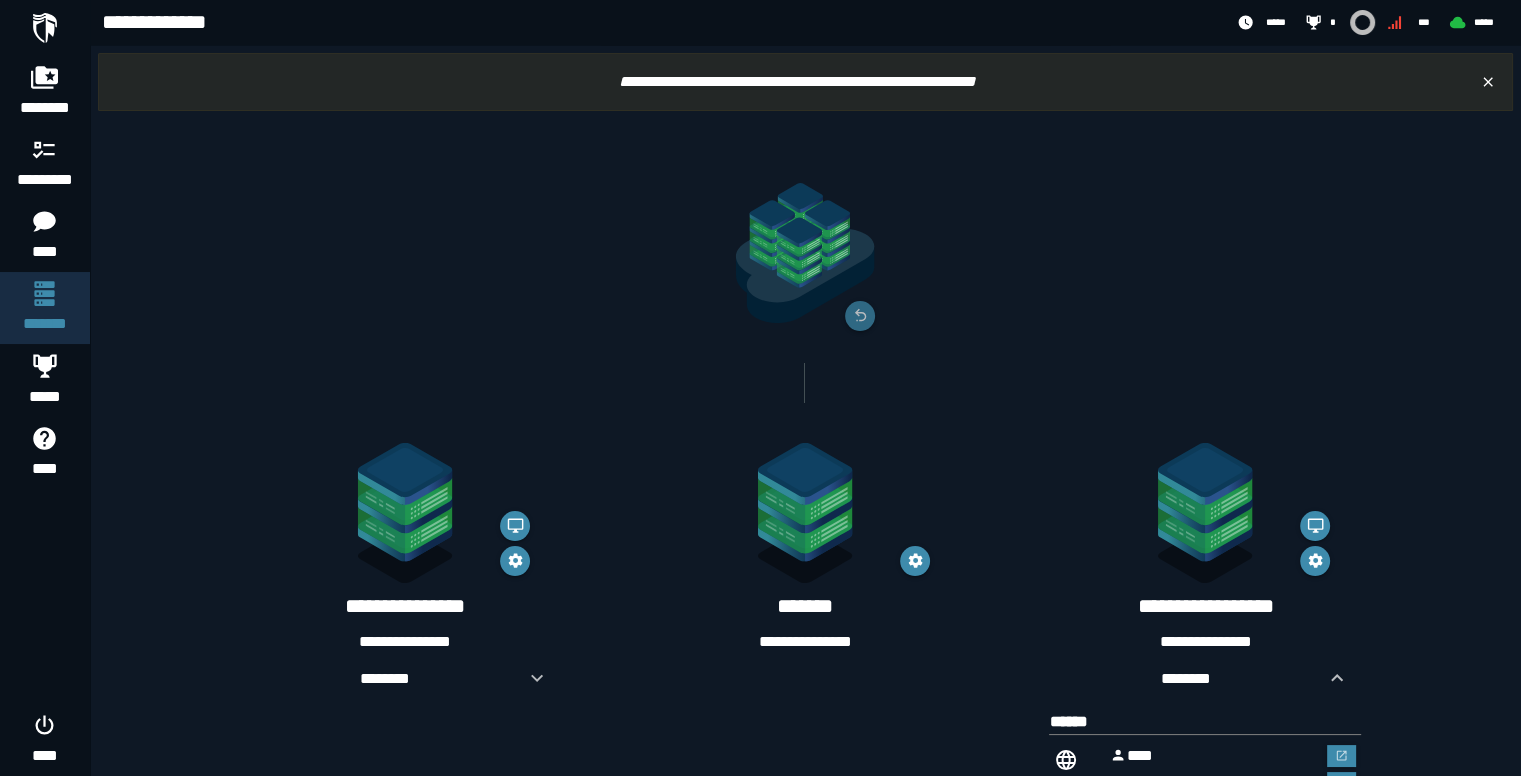 click 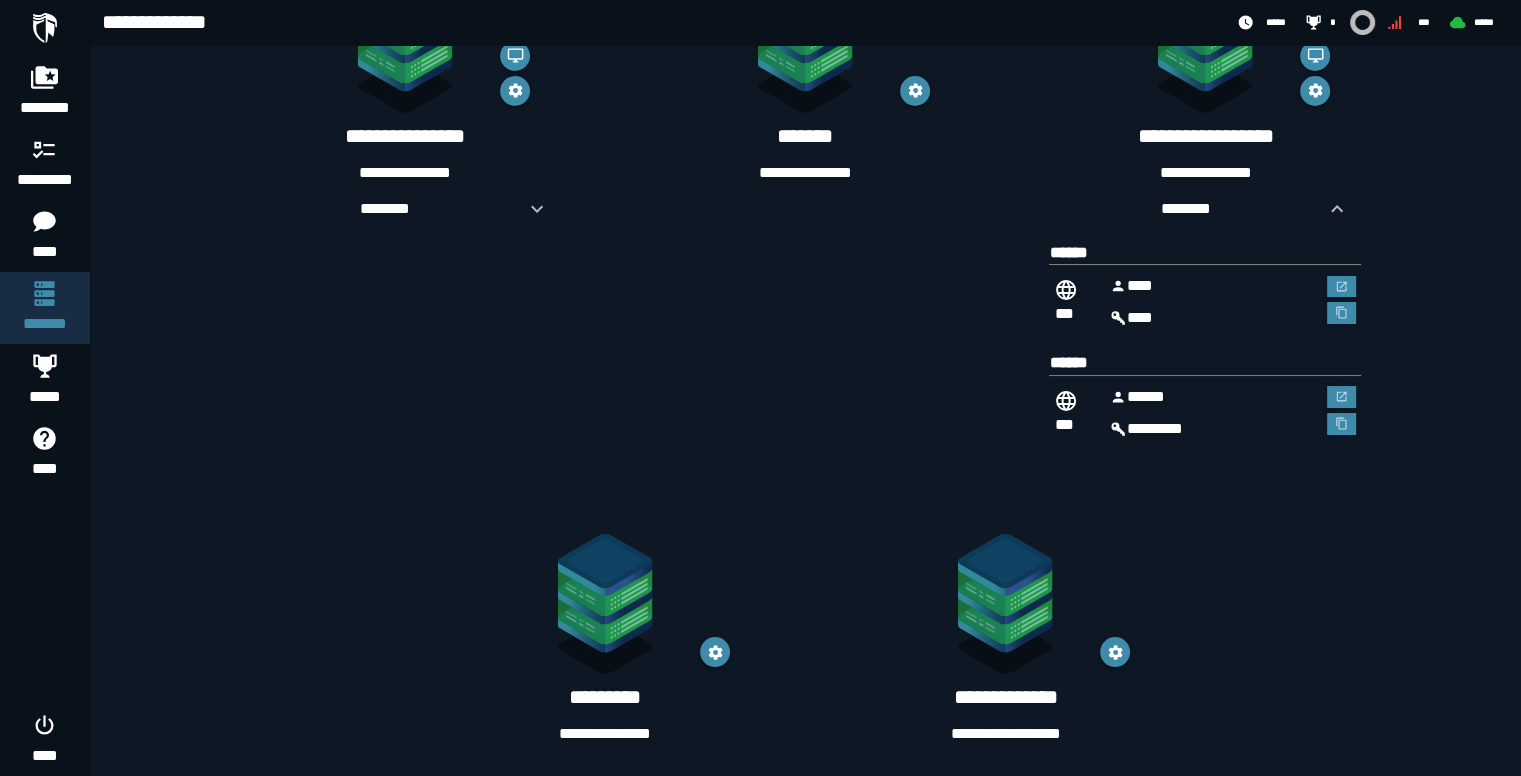 scroll, scrollTop: 424, scrollLeft: 0, axis: vertical 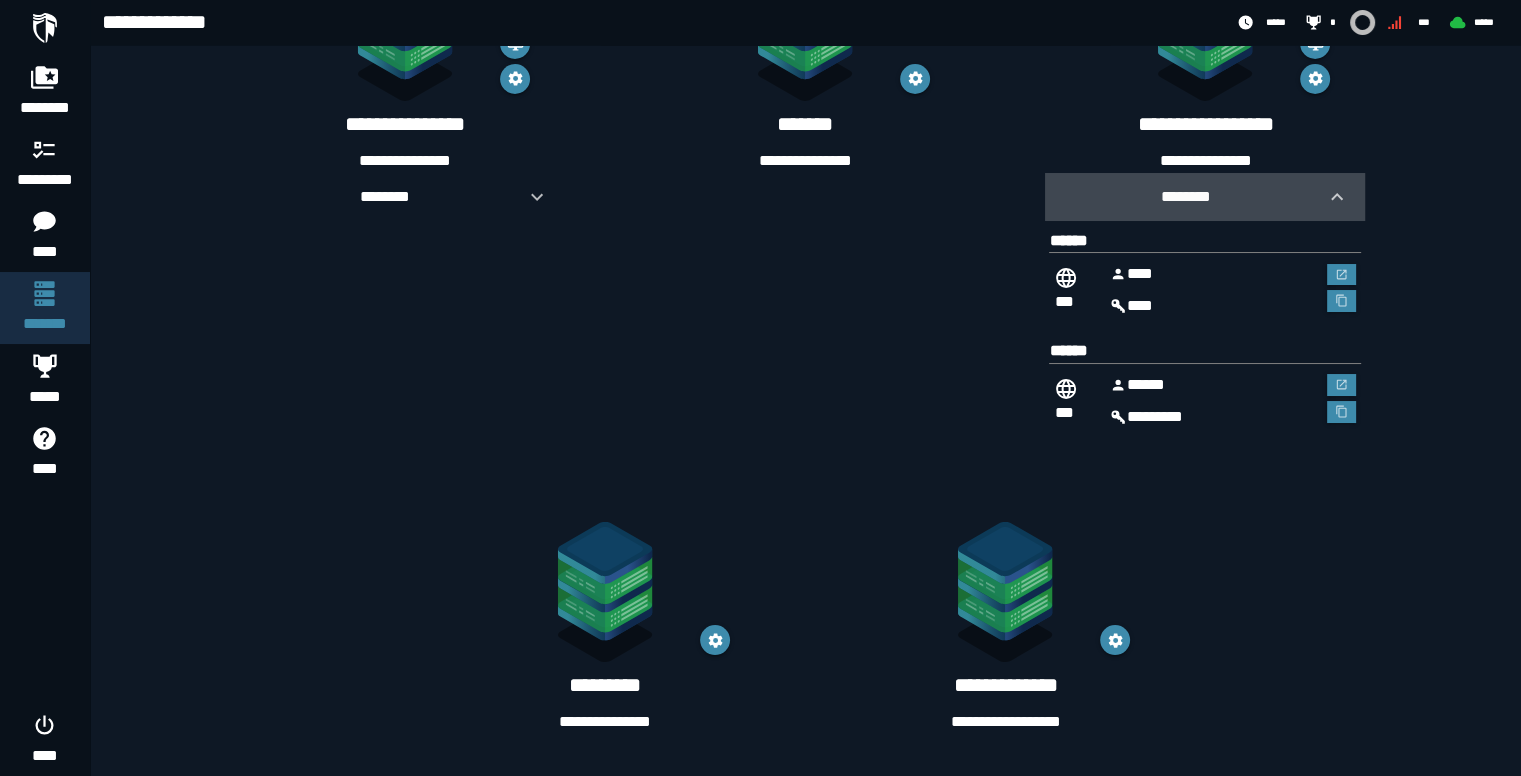click 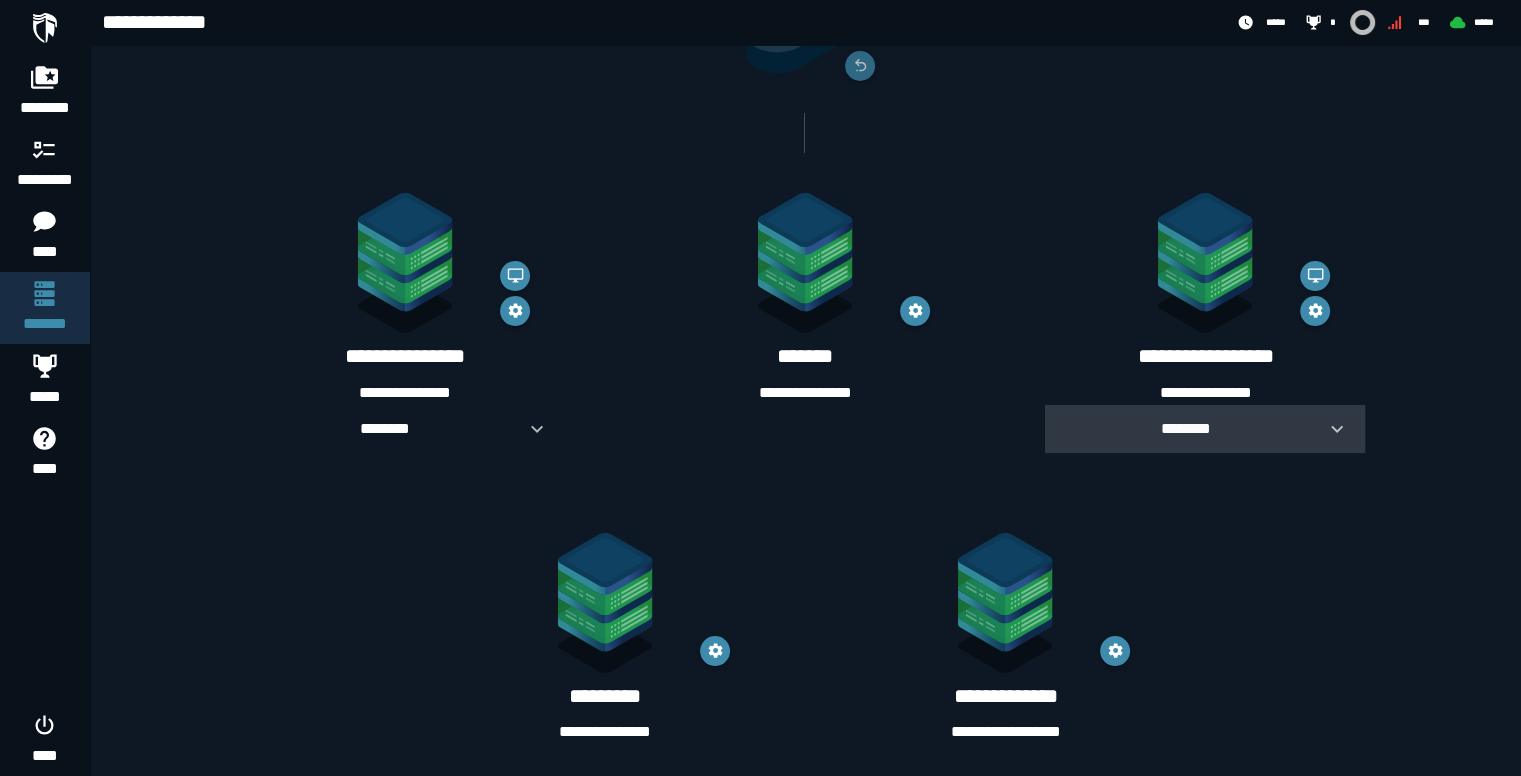 scroll, scrollTop: 203, scrollLeft: 0, axis: vertical 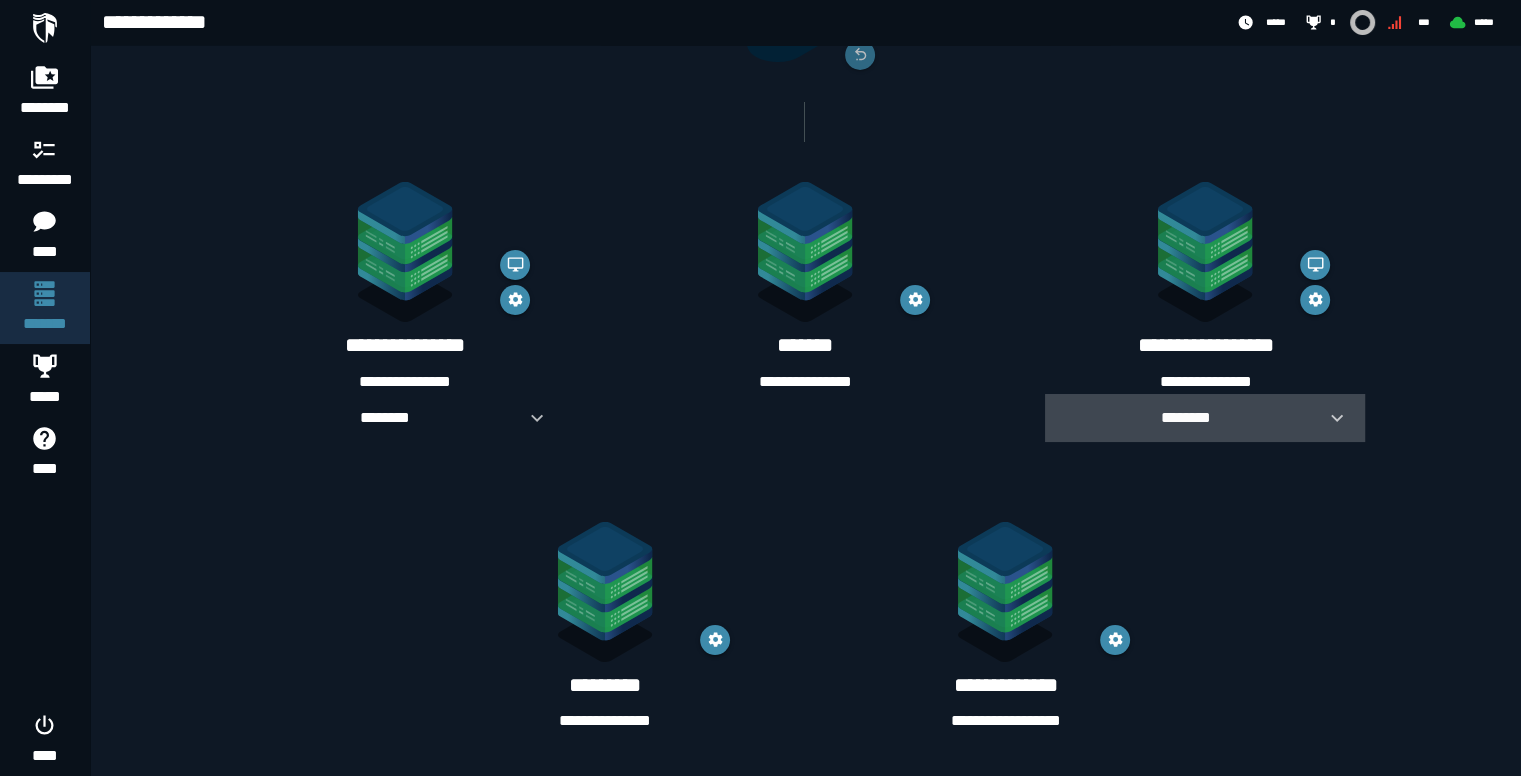 click at bounding box center (1329, 418) 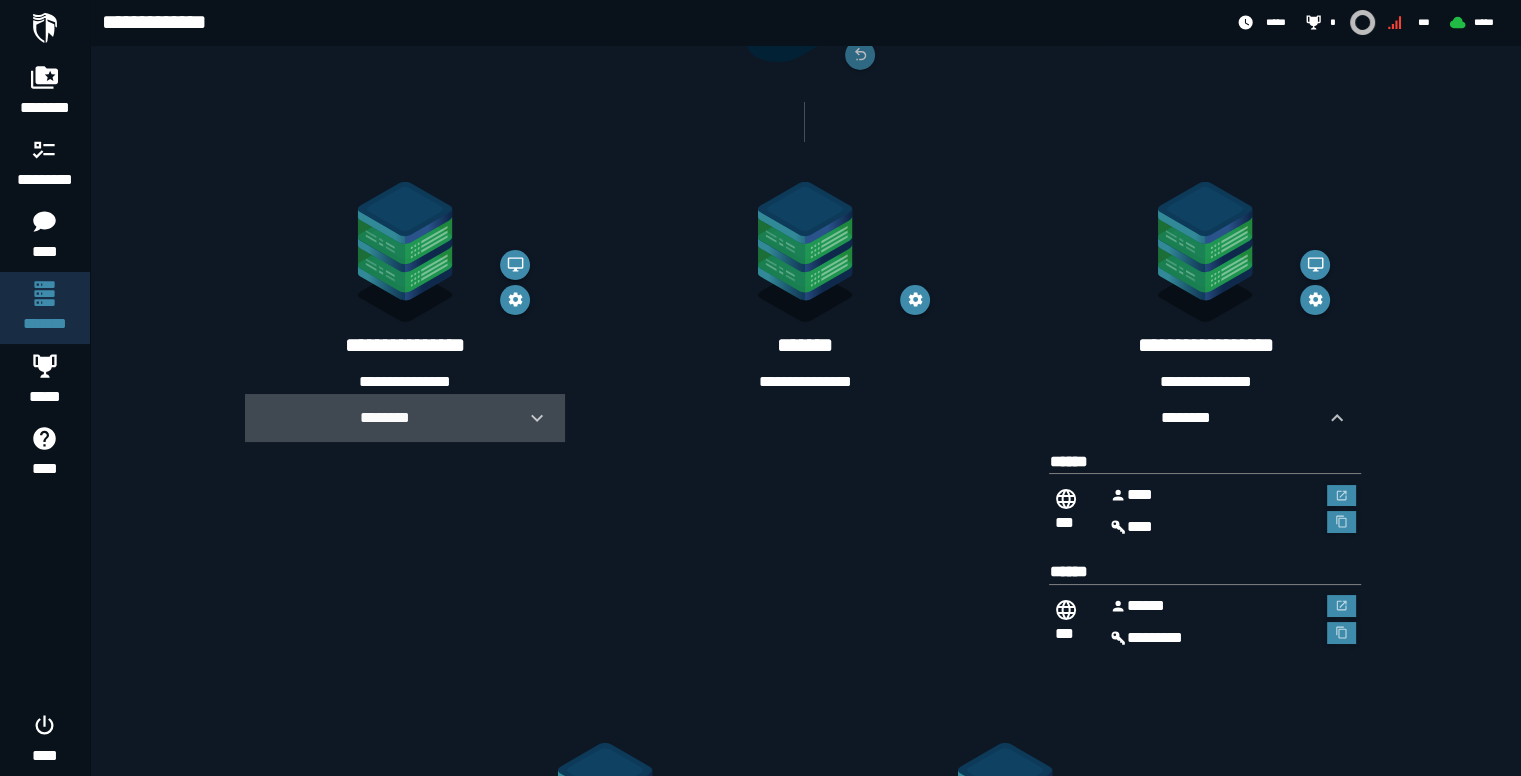 click on "********" at bounding box center [385, 417] 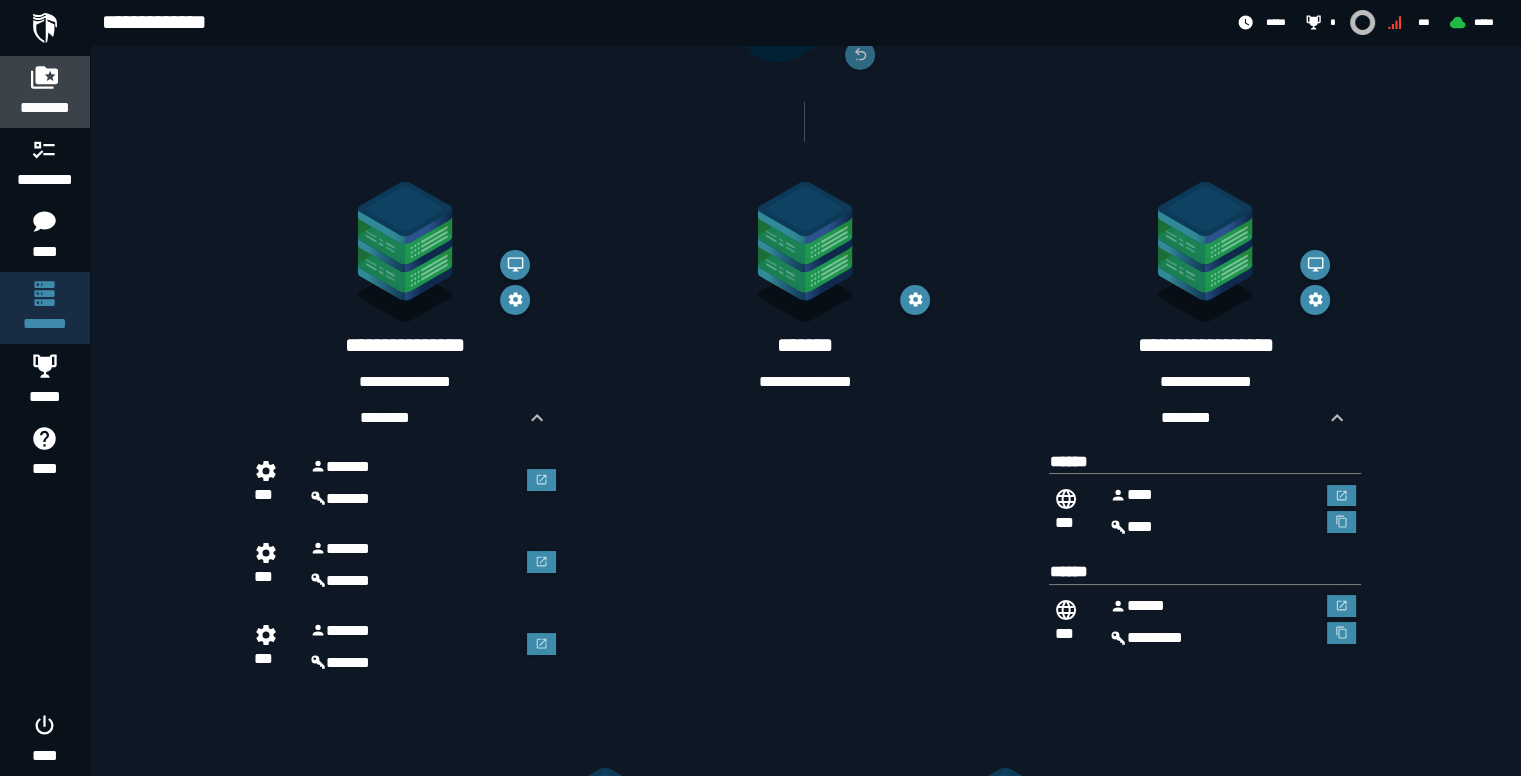 click on "********" 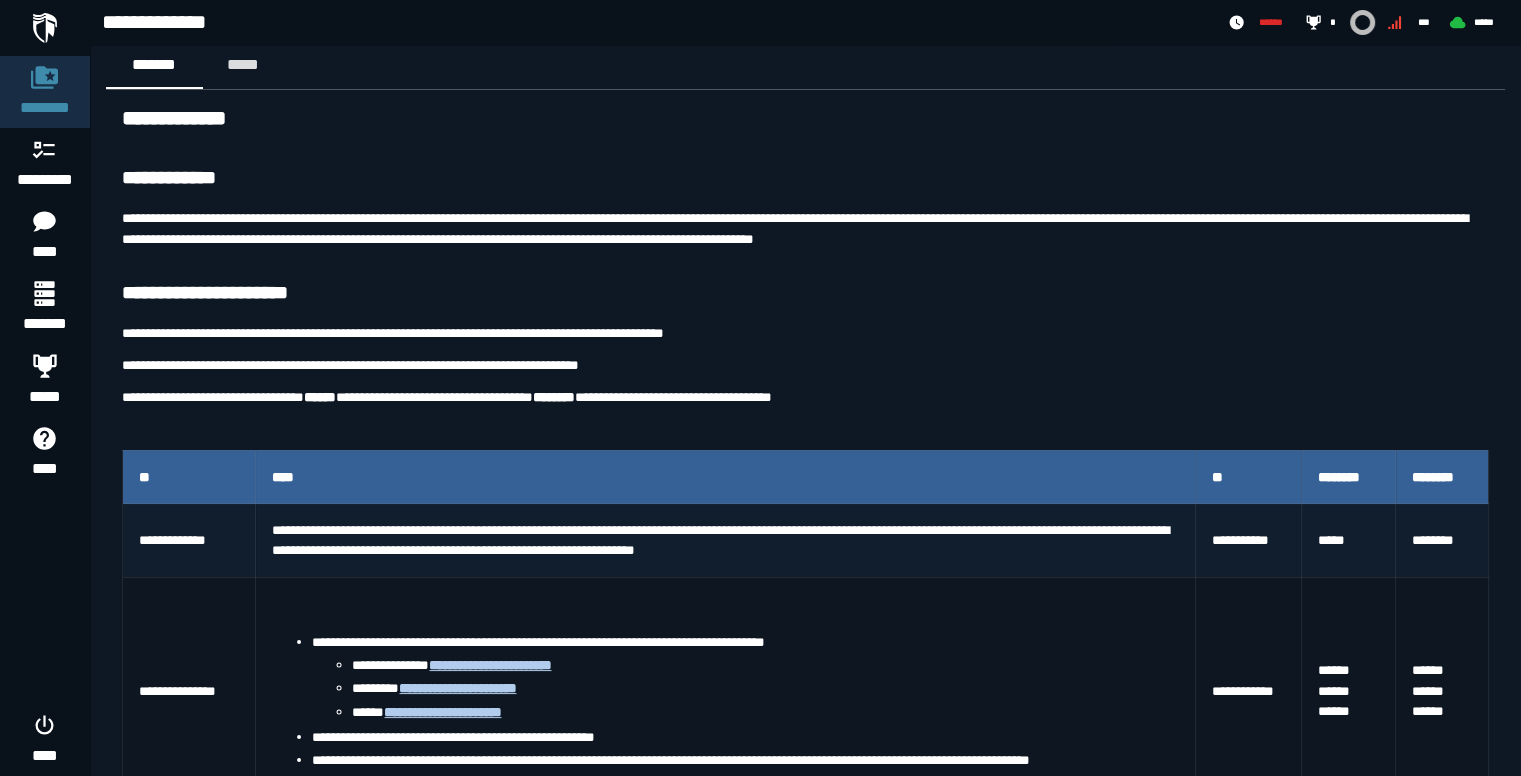 scroll, scrollTop: 0, scrollLeft: 0, axis: both 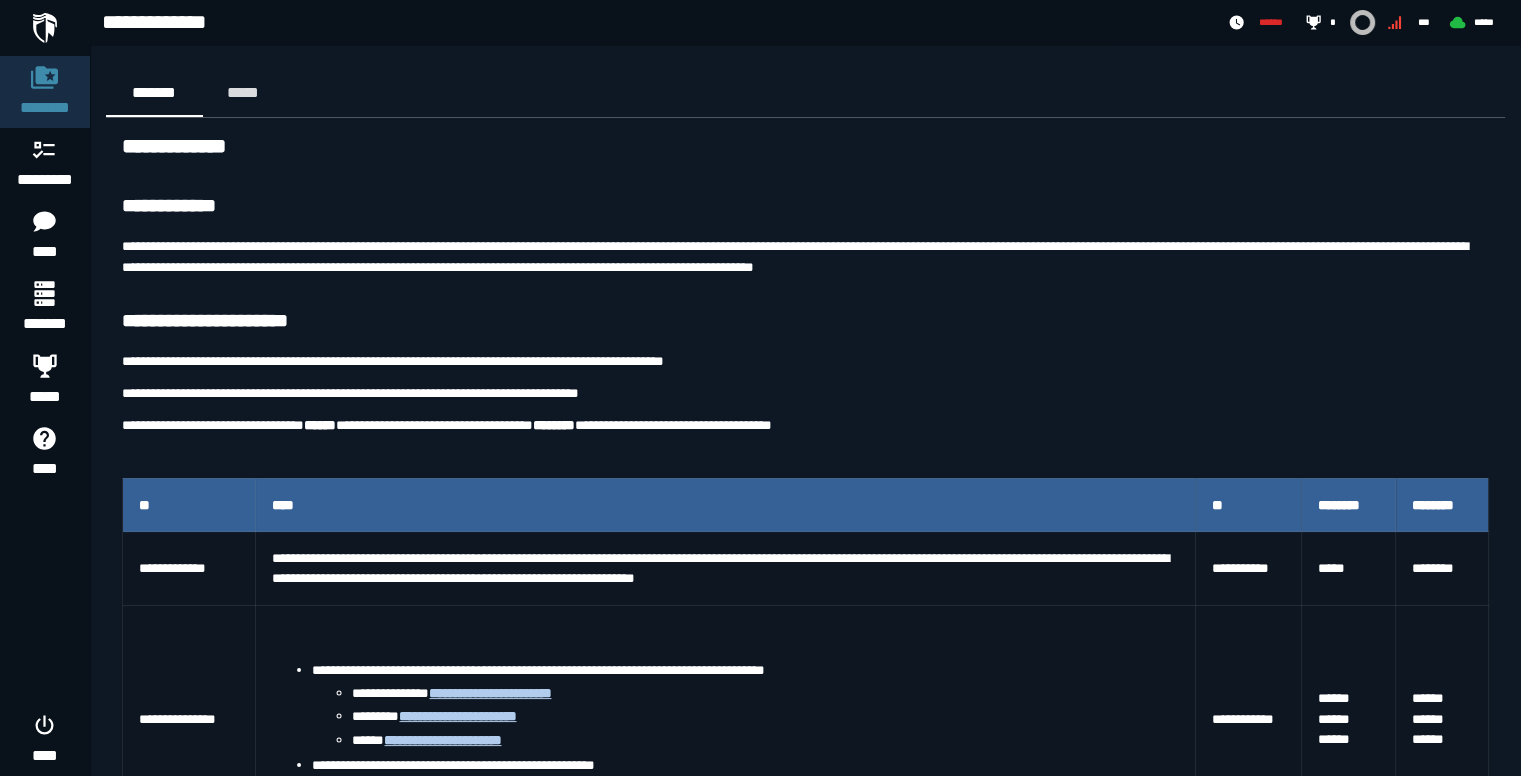 click on "**********" at bounding box center (805, 1026) 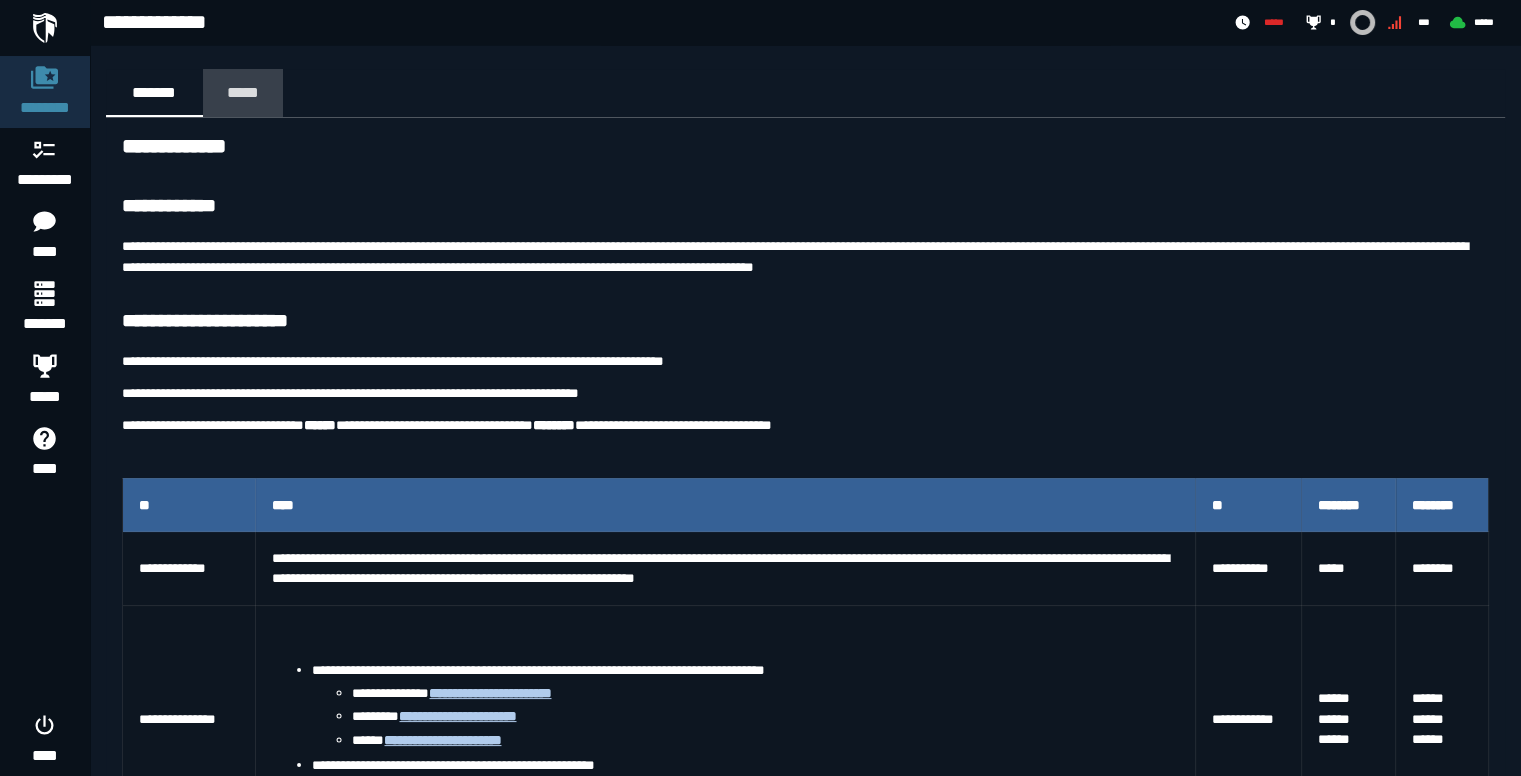 click on "*****" at bounding box center [243, 93] 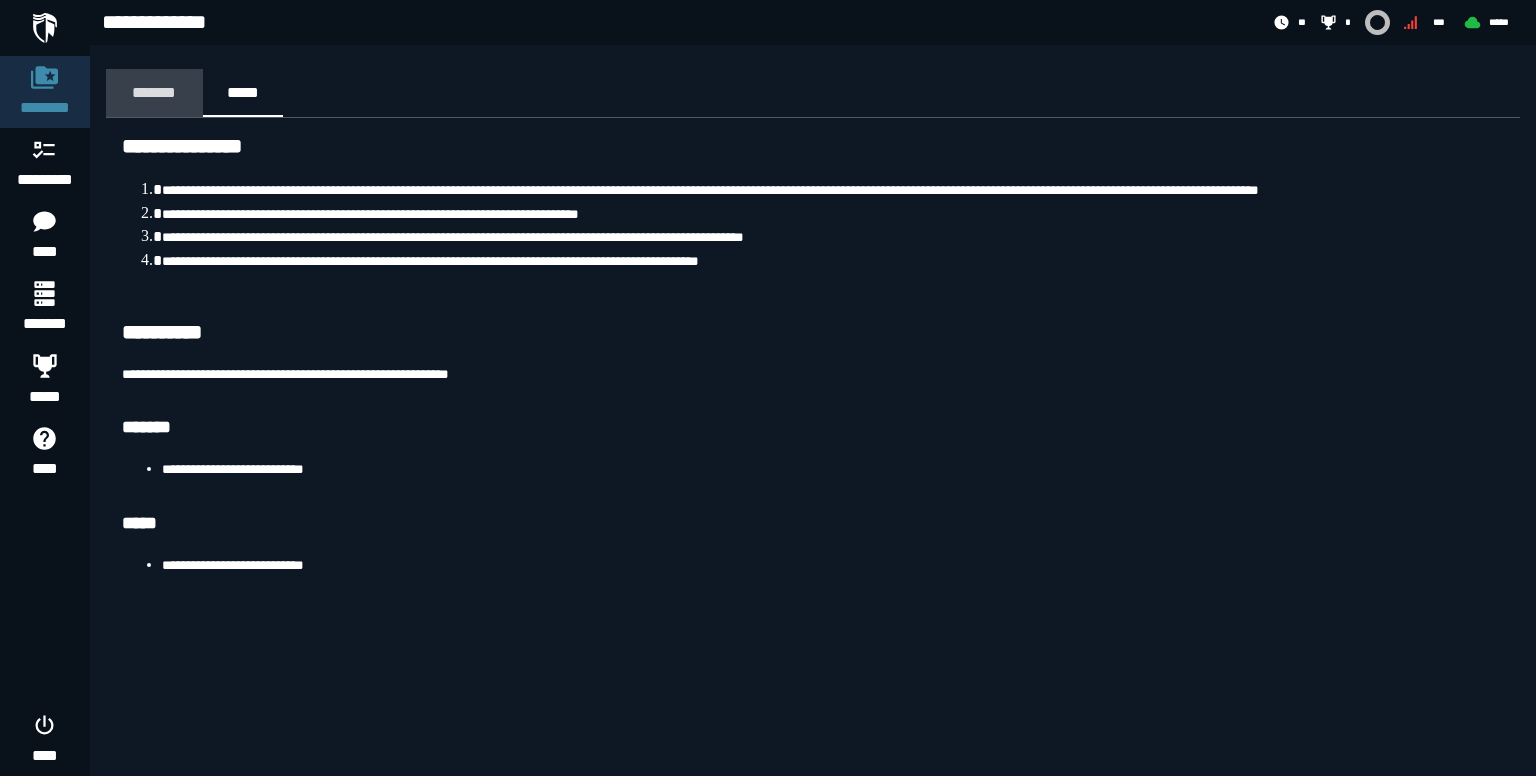 click on "*******" at bounding box center [154, 92] 